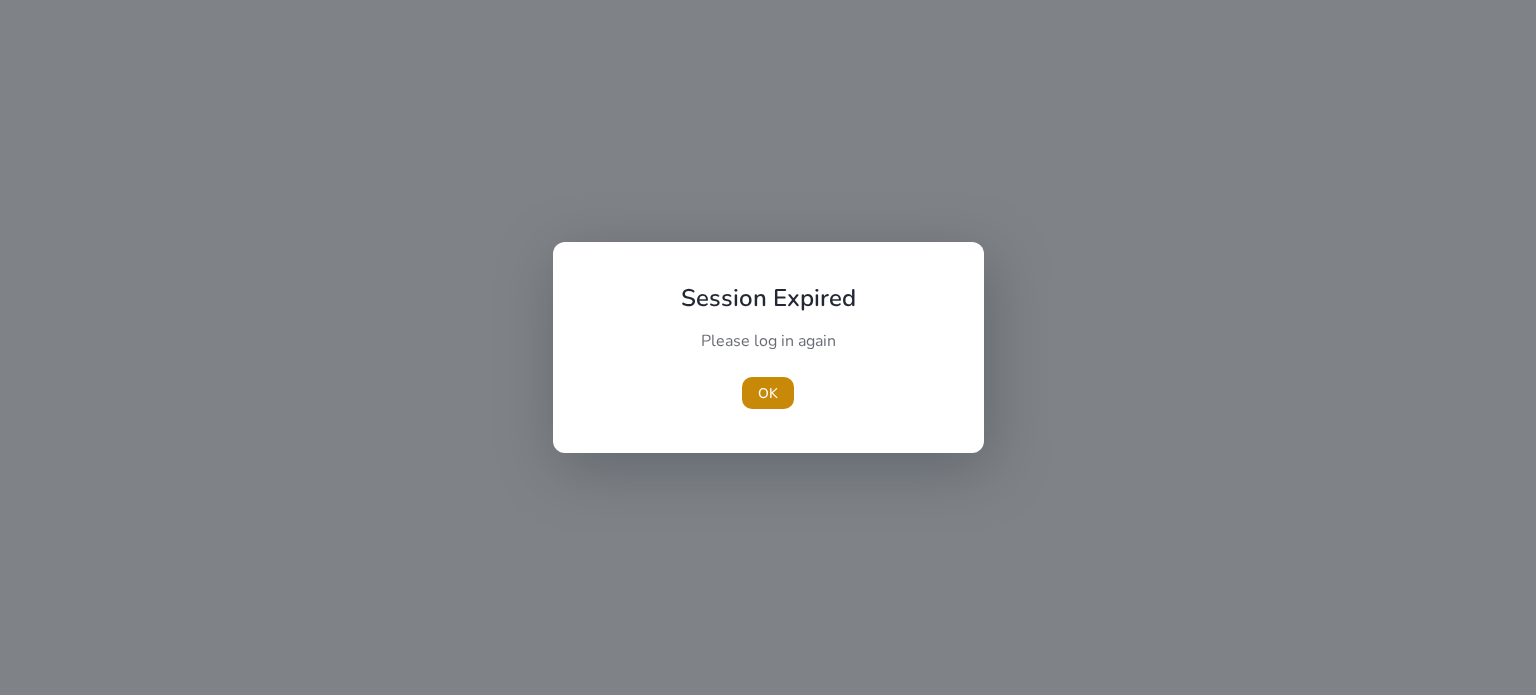 scroll, scrollTop: 0, scrollLeft: 0, axis: both 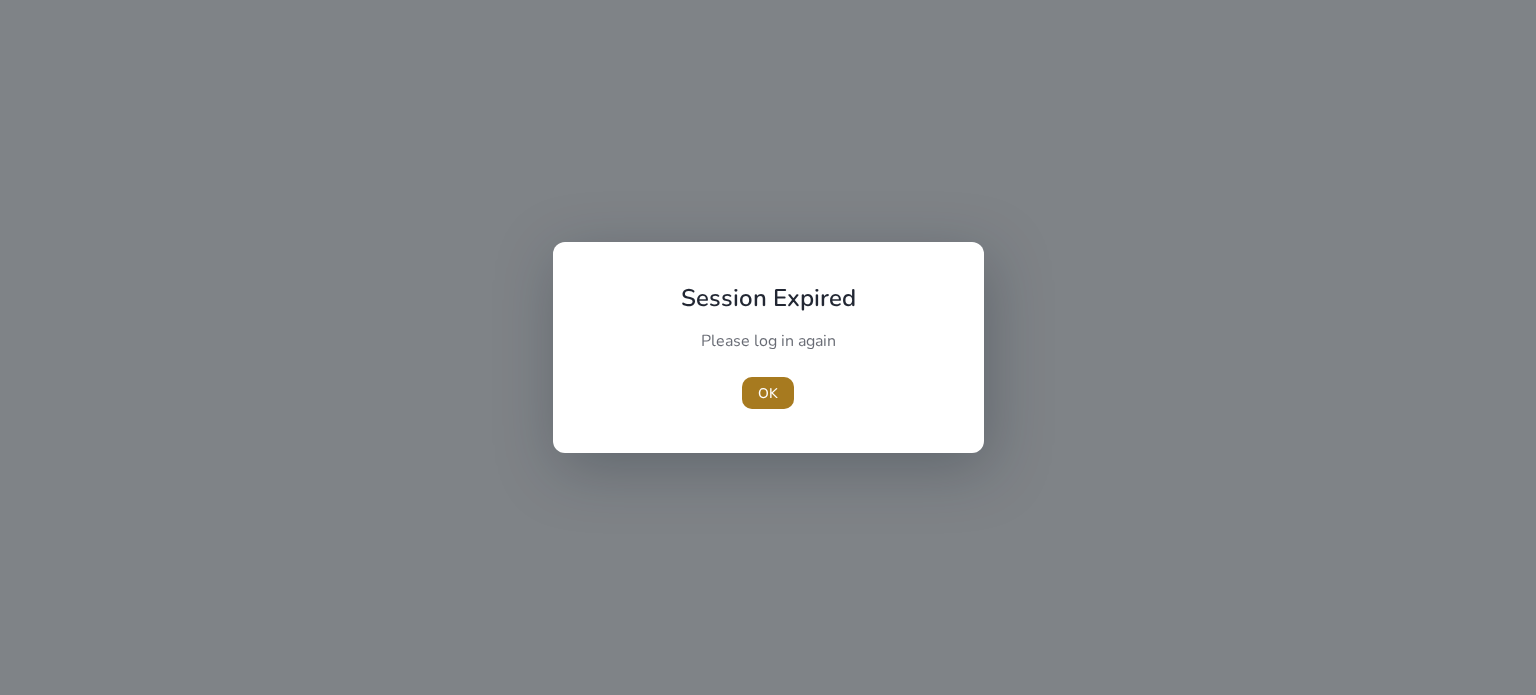 click on "OK" at bounding box center (768, 393) 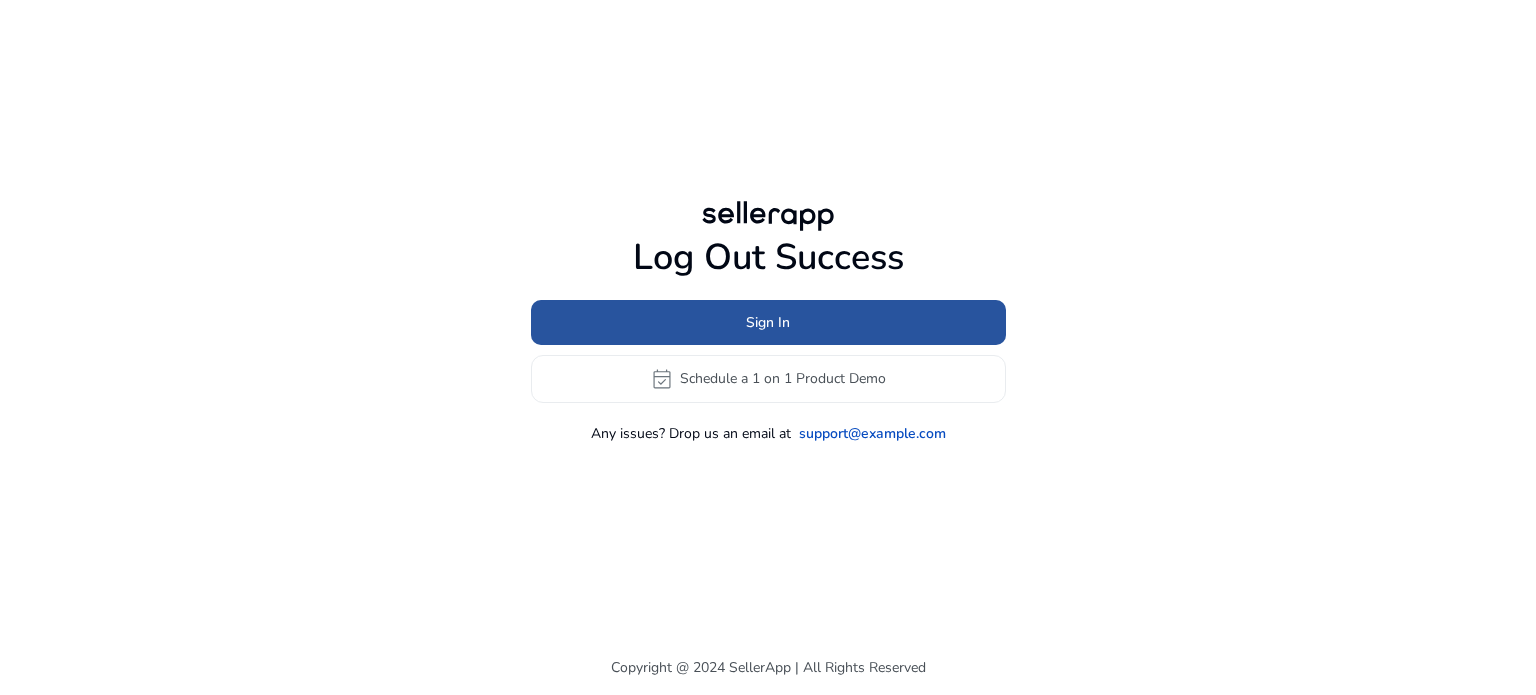 click on "Sign In" 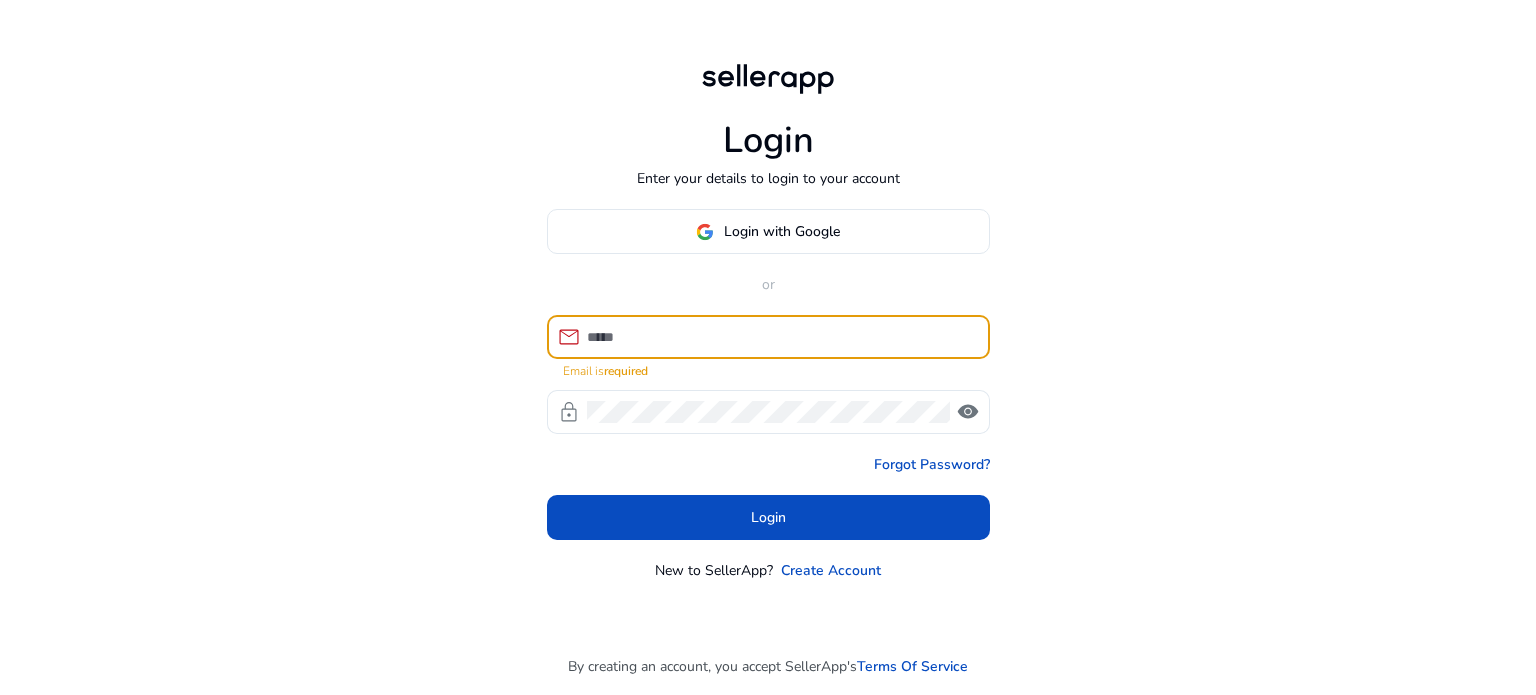 type on "**********" 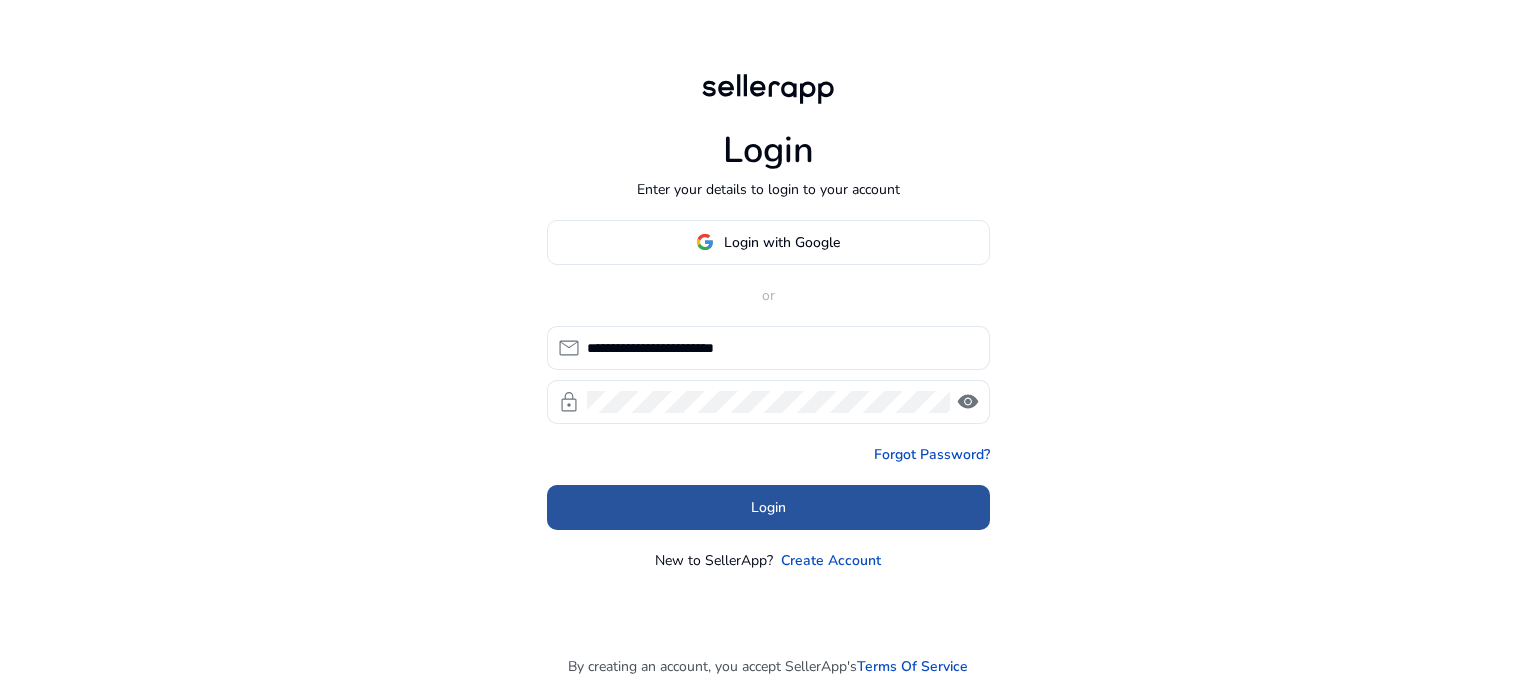 click on "Login" at bounding box center (768, 507) 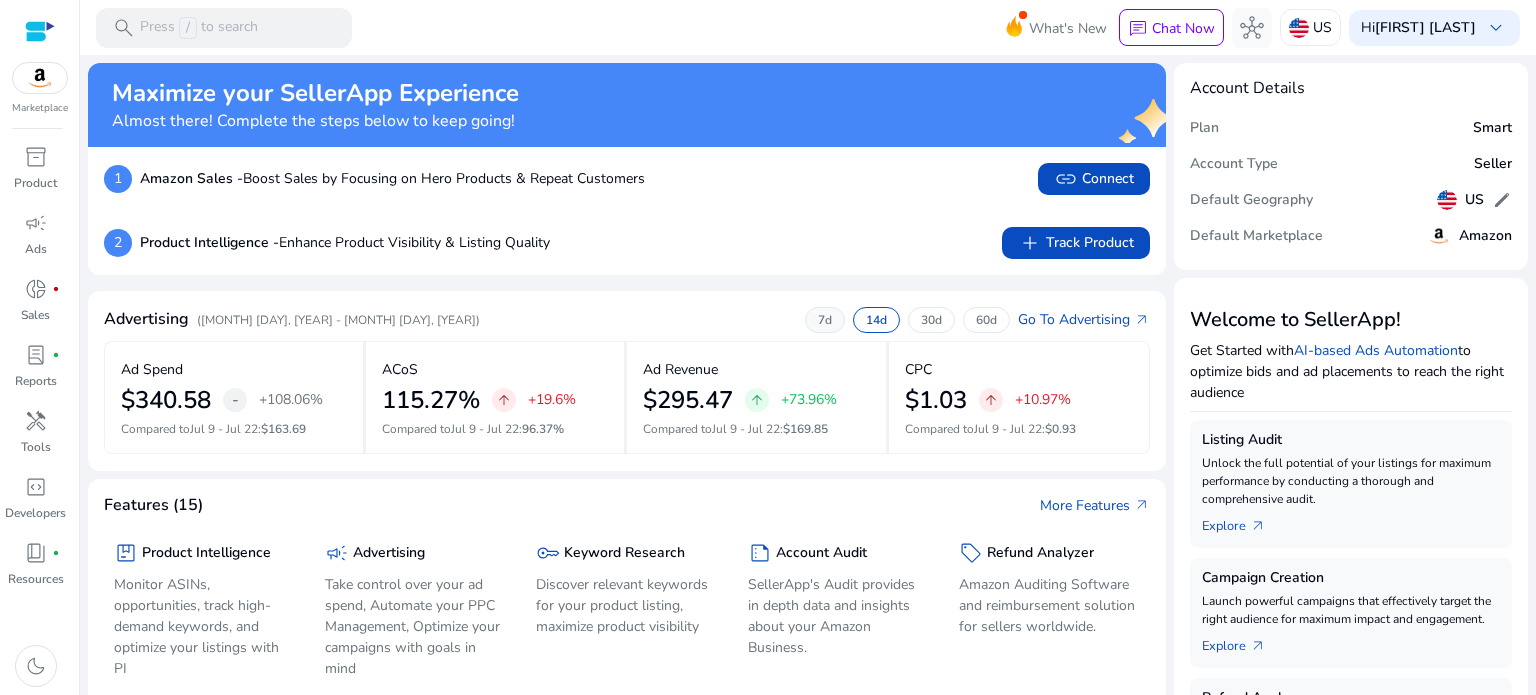 click on "7d" 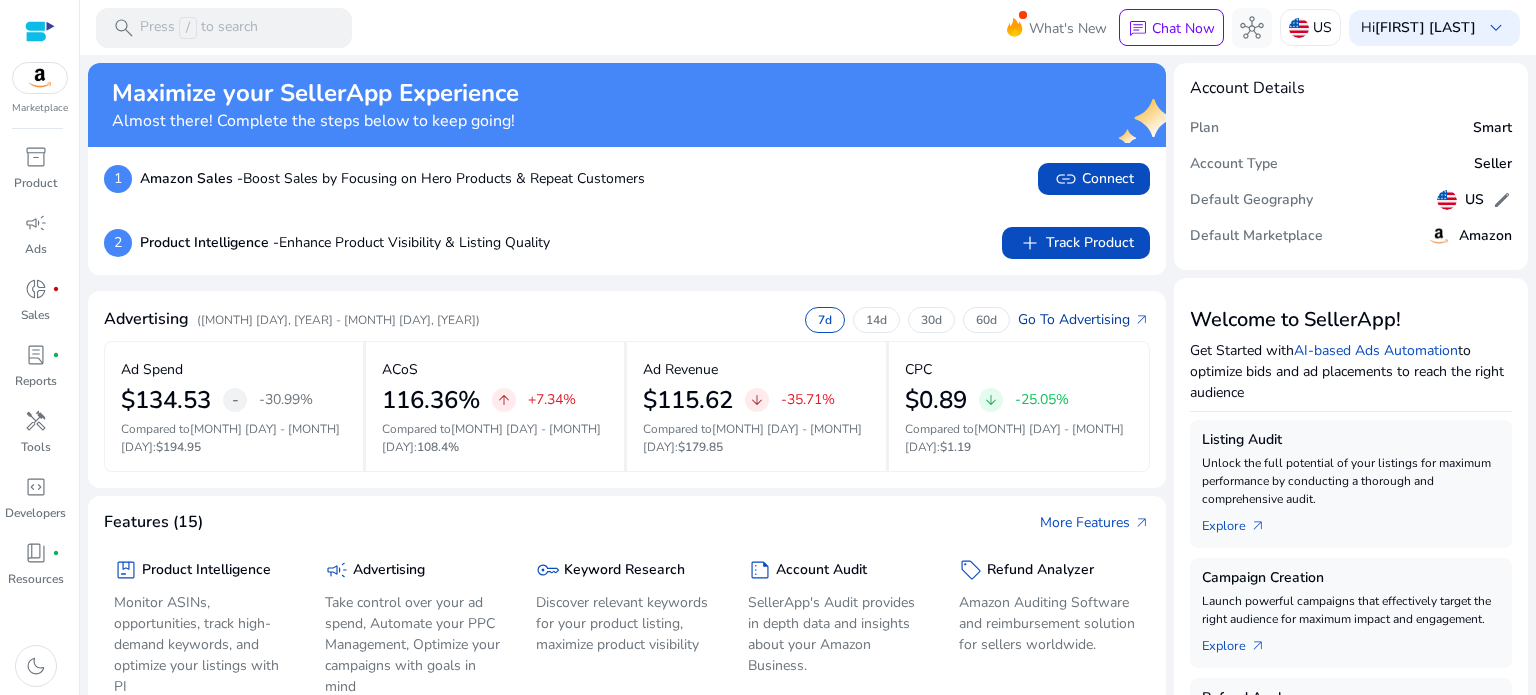 click on "Go To Advertising   arrow_outward" 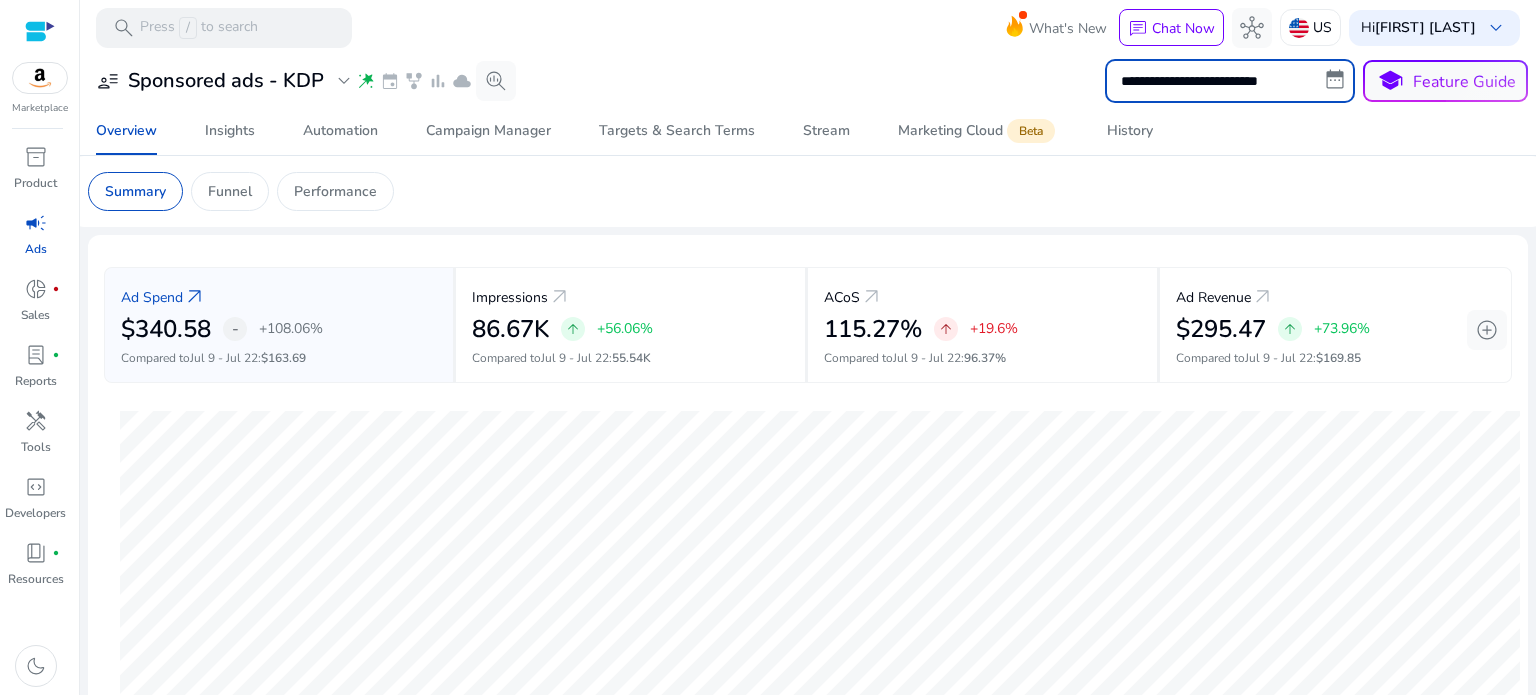 click on "**********" at bounding box center (1230, 81) 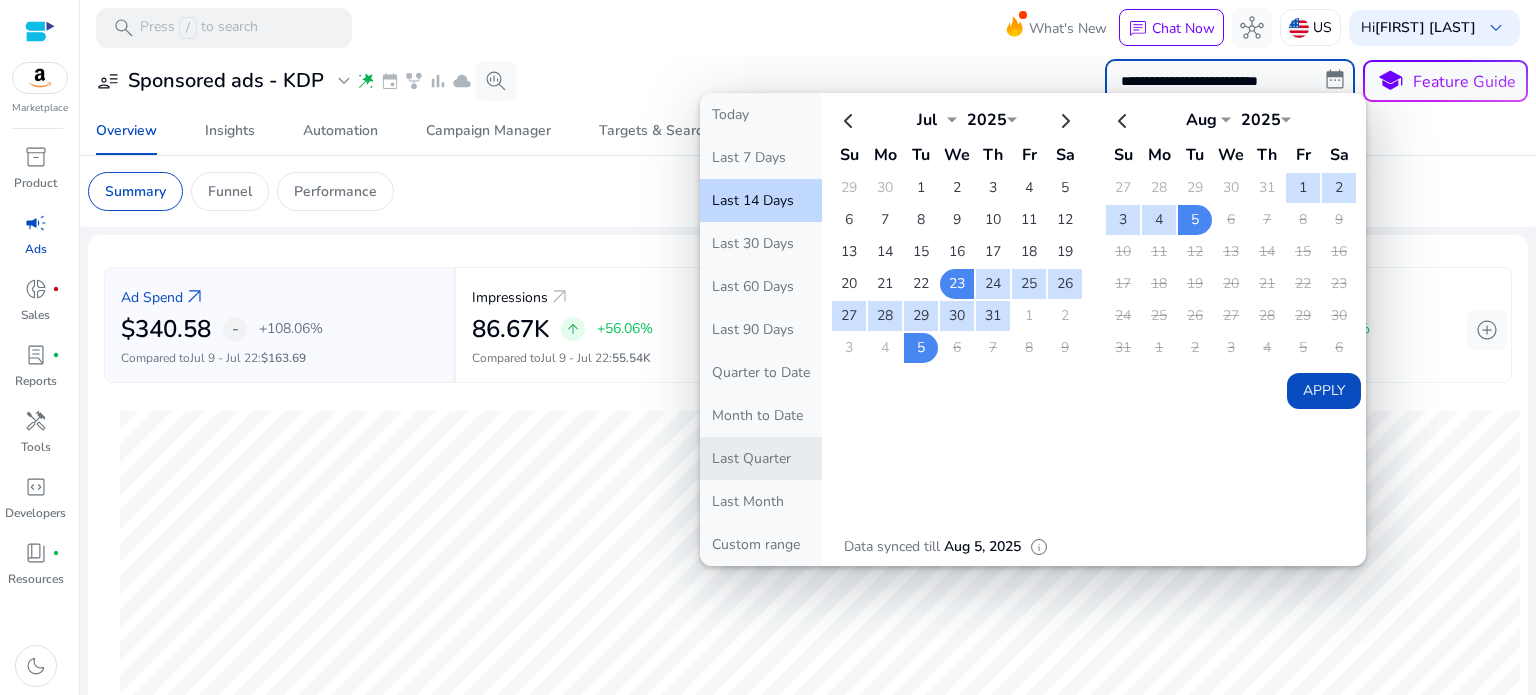 scroll, scrollTop: 0, scrollLeft: 0, axis: both 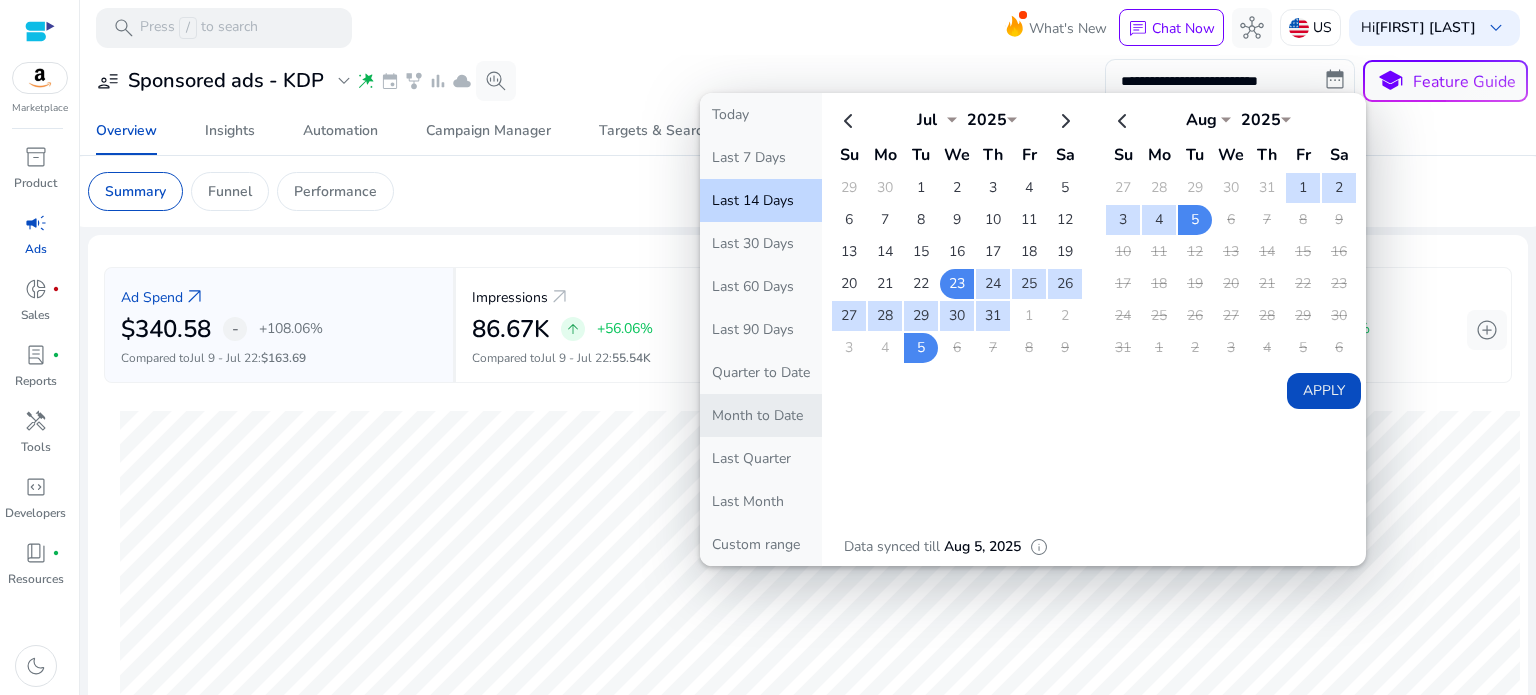 click on "Month to Date" 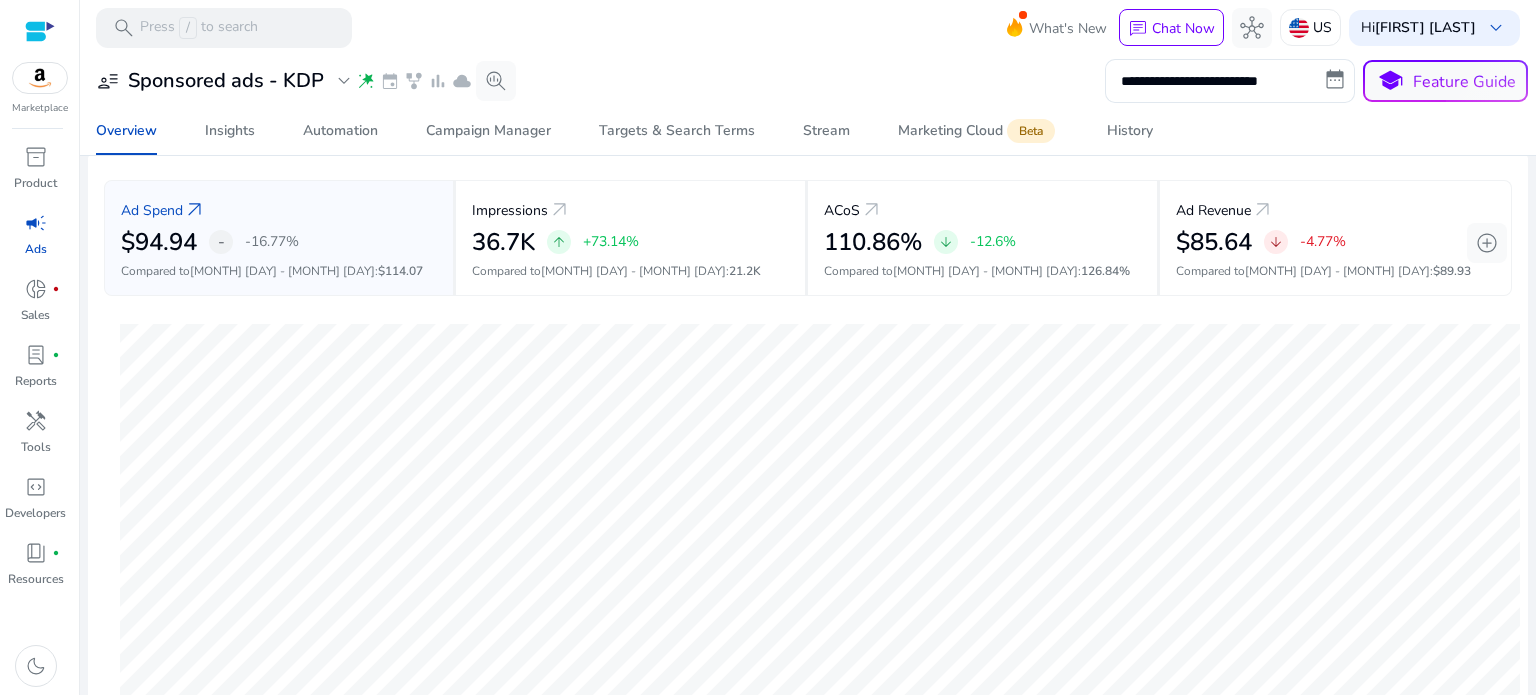 scroll, scrollTop: 88, scrollLeft: 0, axis: vertical 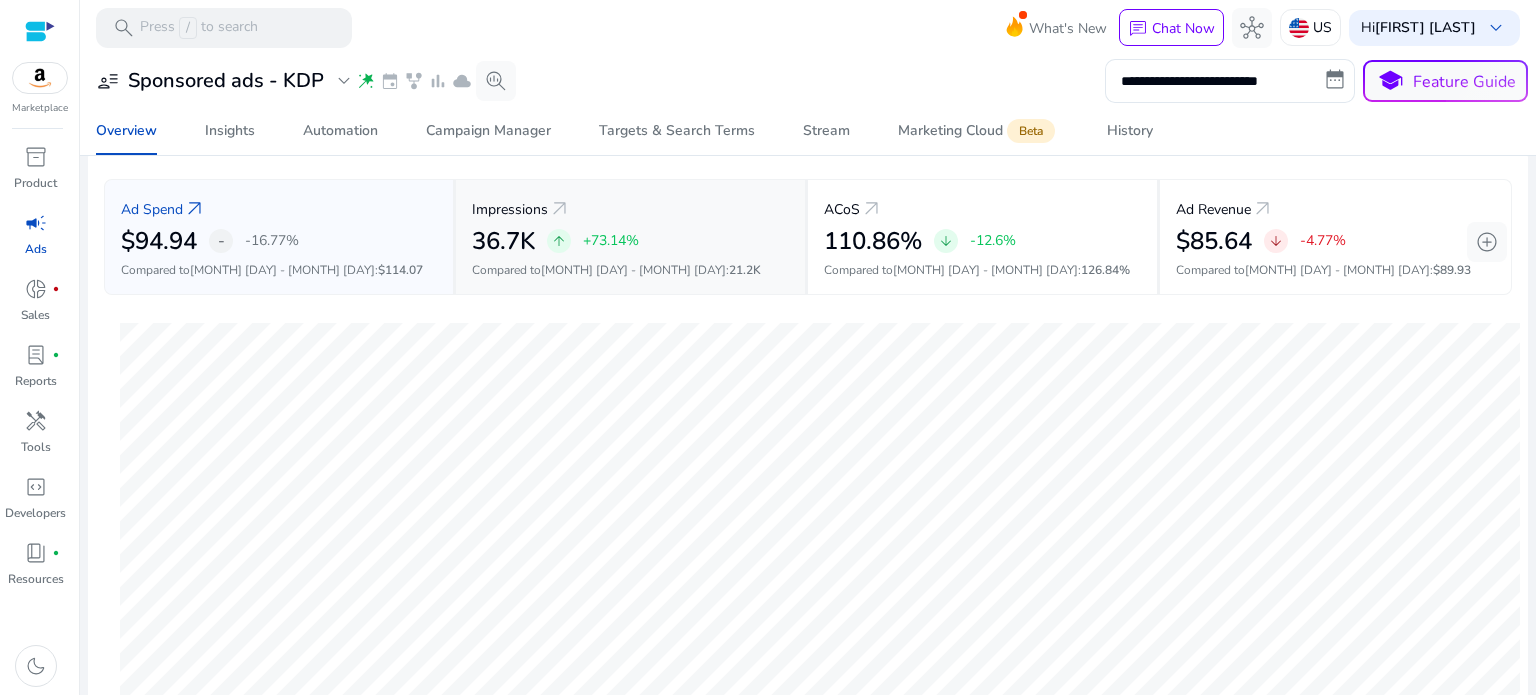 click on "Impressions   arrow_outward" 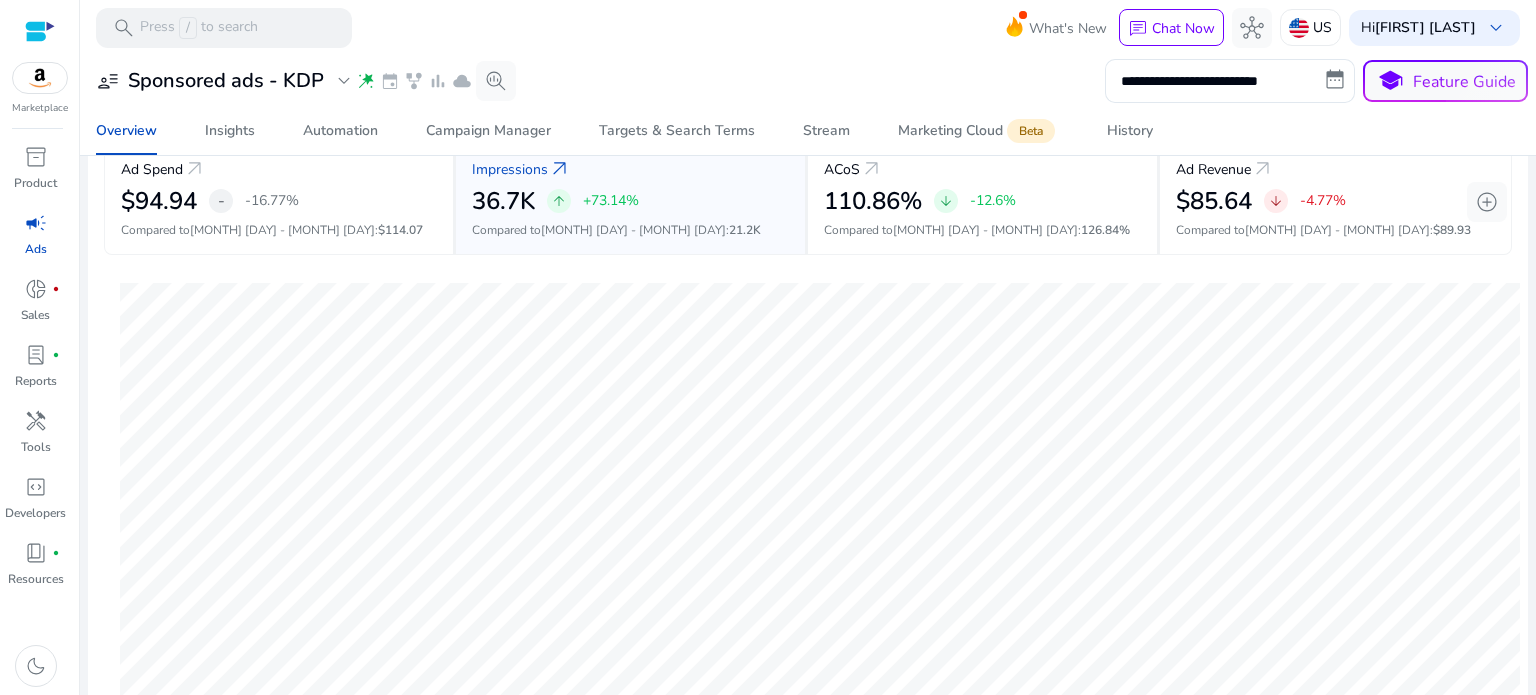 scroll, scrollTop: 127, scrollLeft: 0, axis: vertical 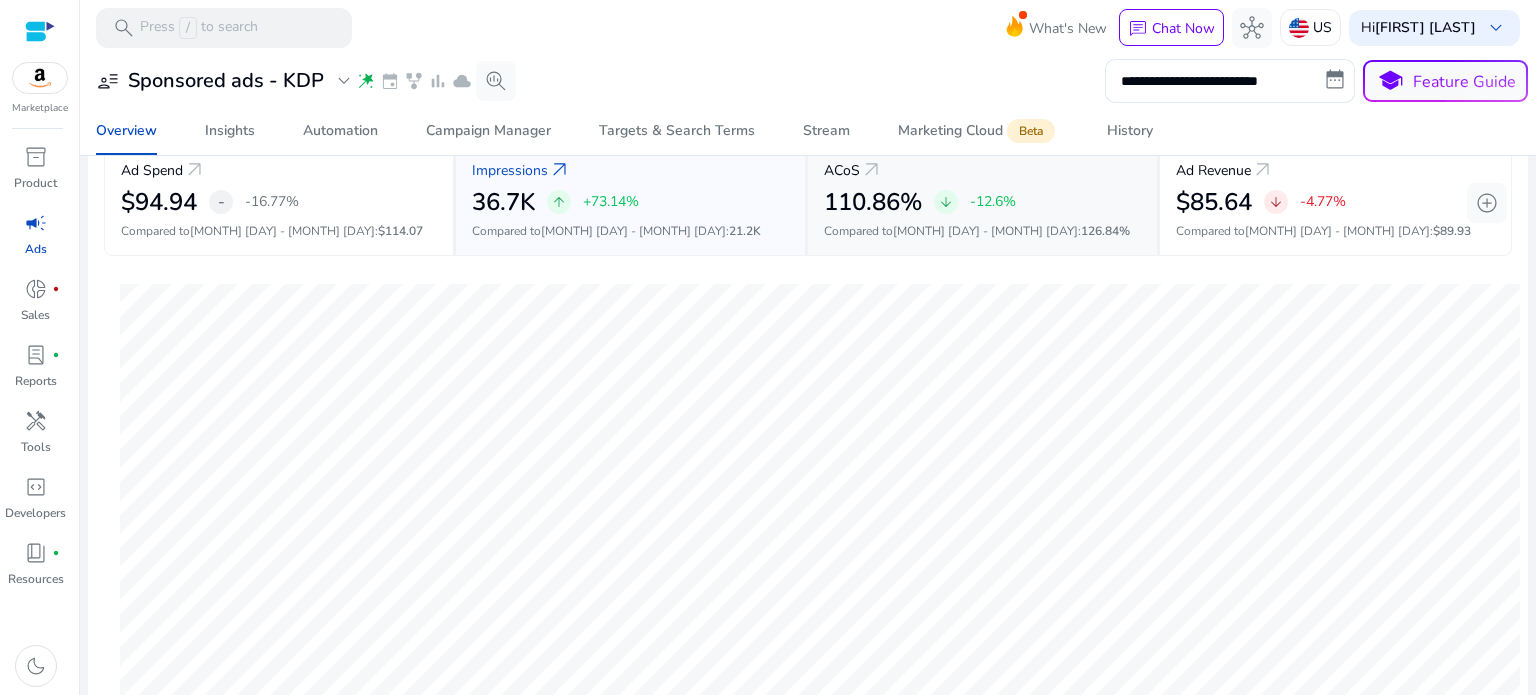 click on "ACoS   arrow_outward" 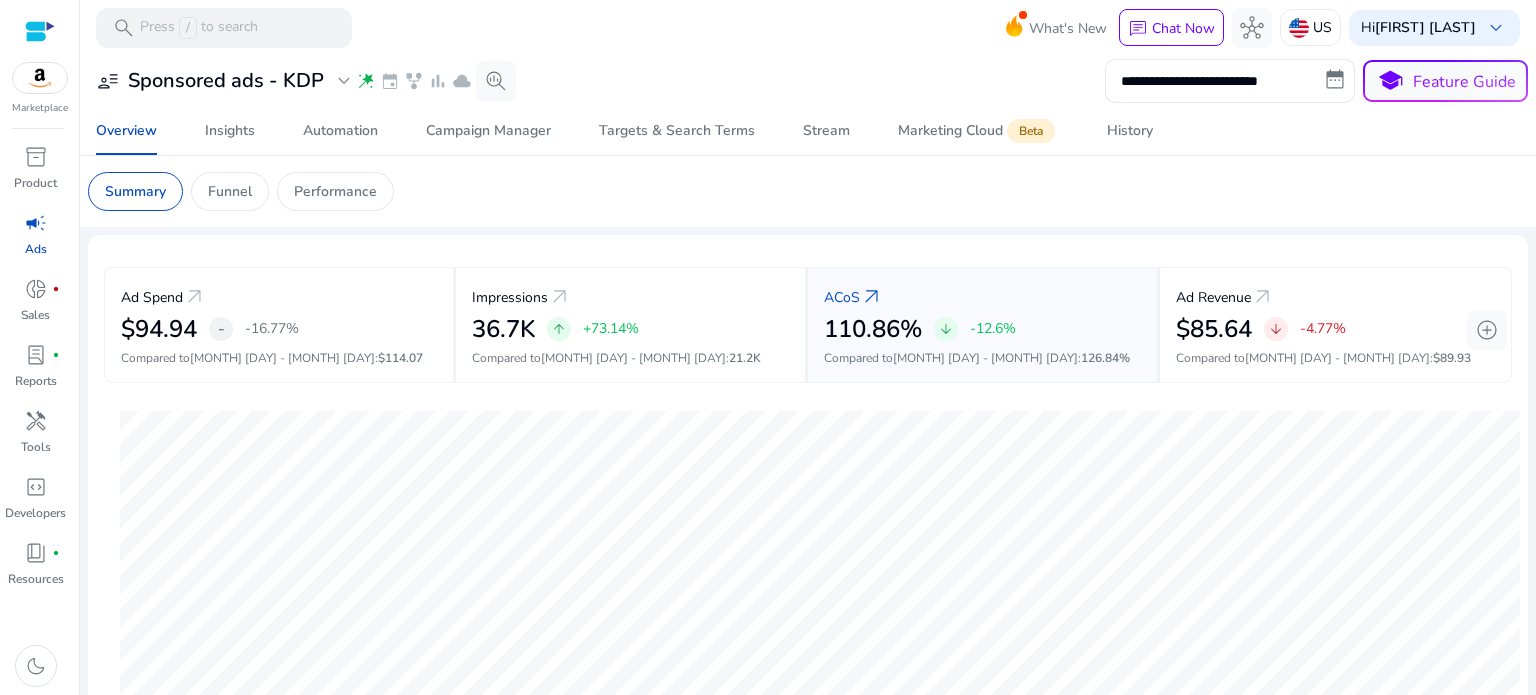 scroll, scrollTop: 88, scrollLeft: 0, axis: vertical 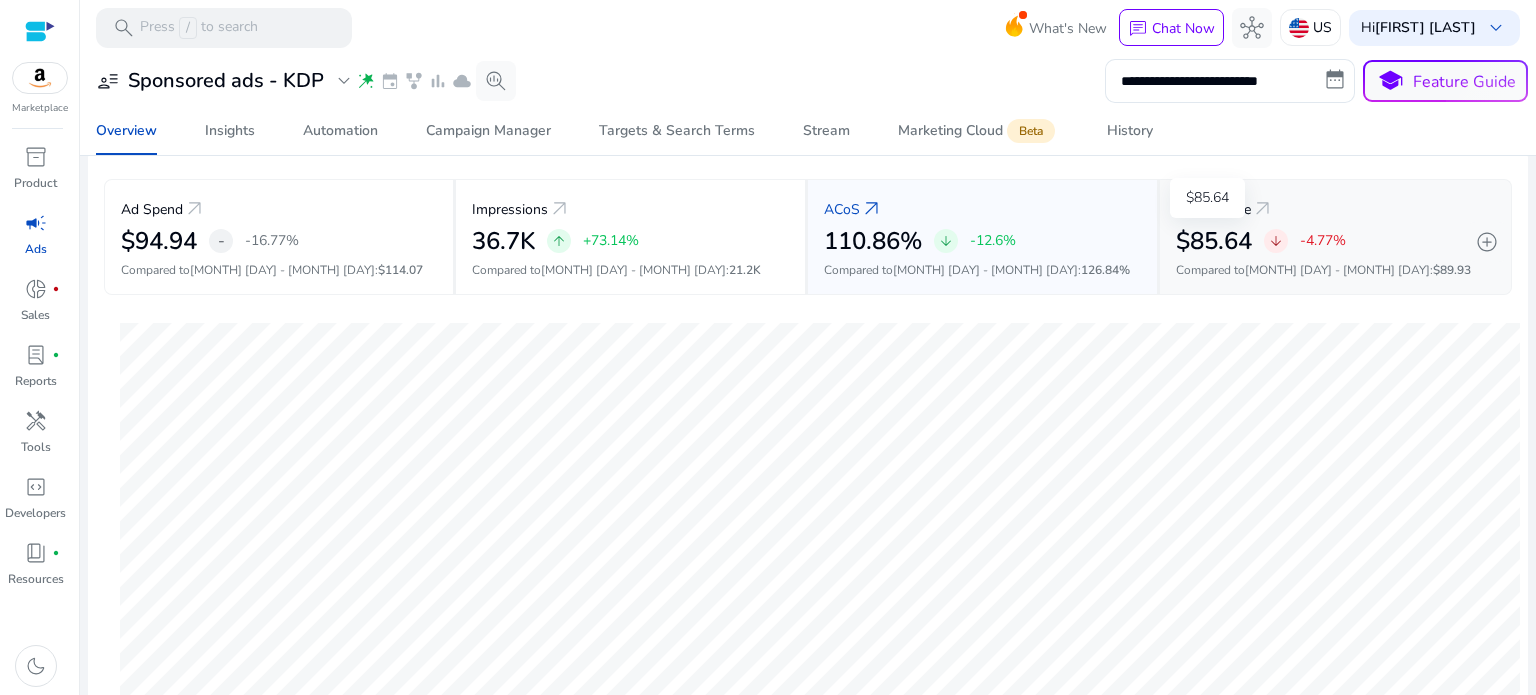 click on "$85.64" 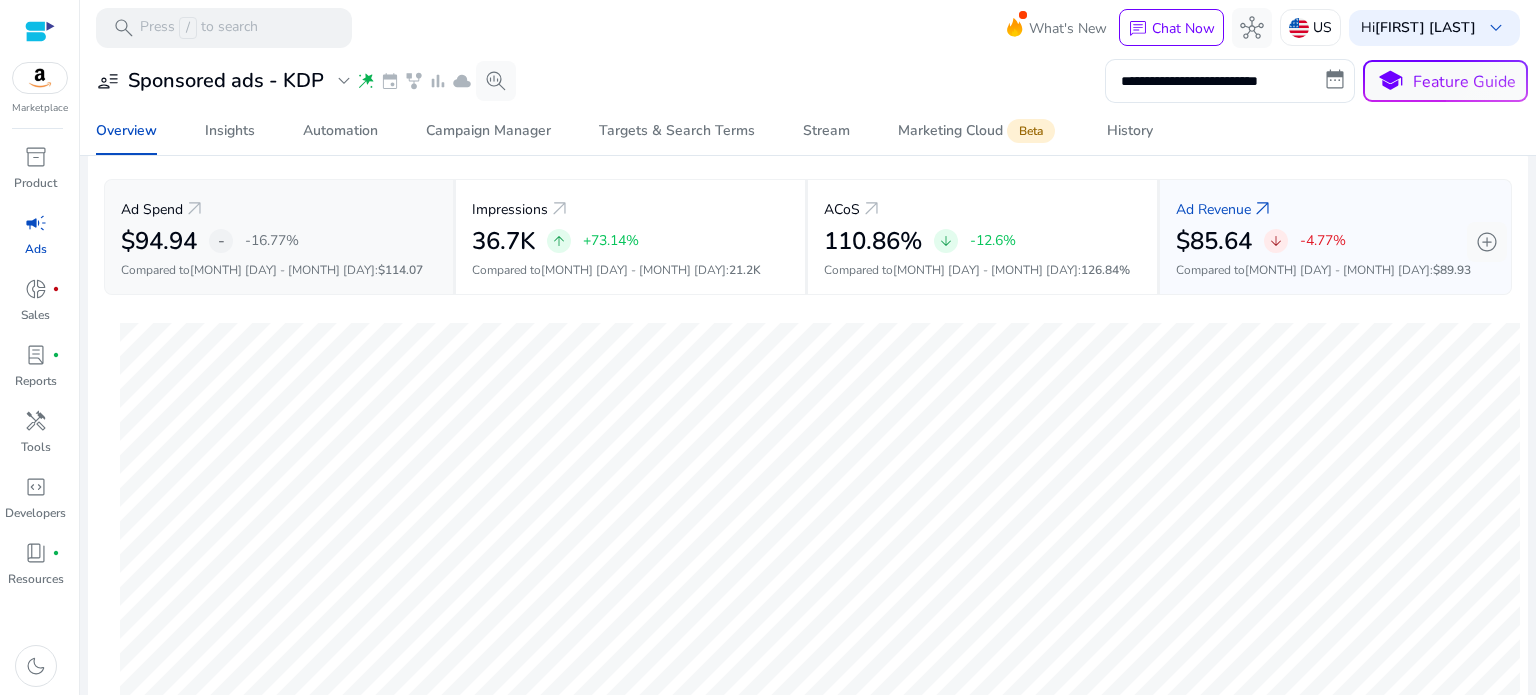 scroll, scrollTop: 90, scrollLeft: 0, axis: vertical 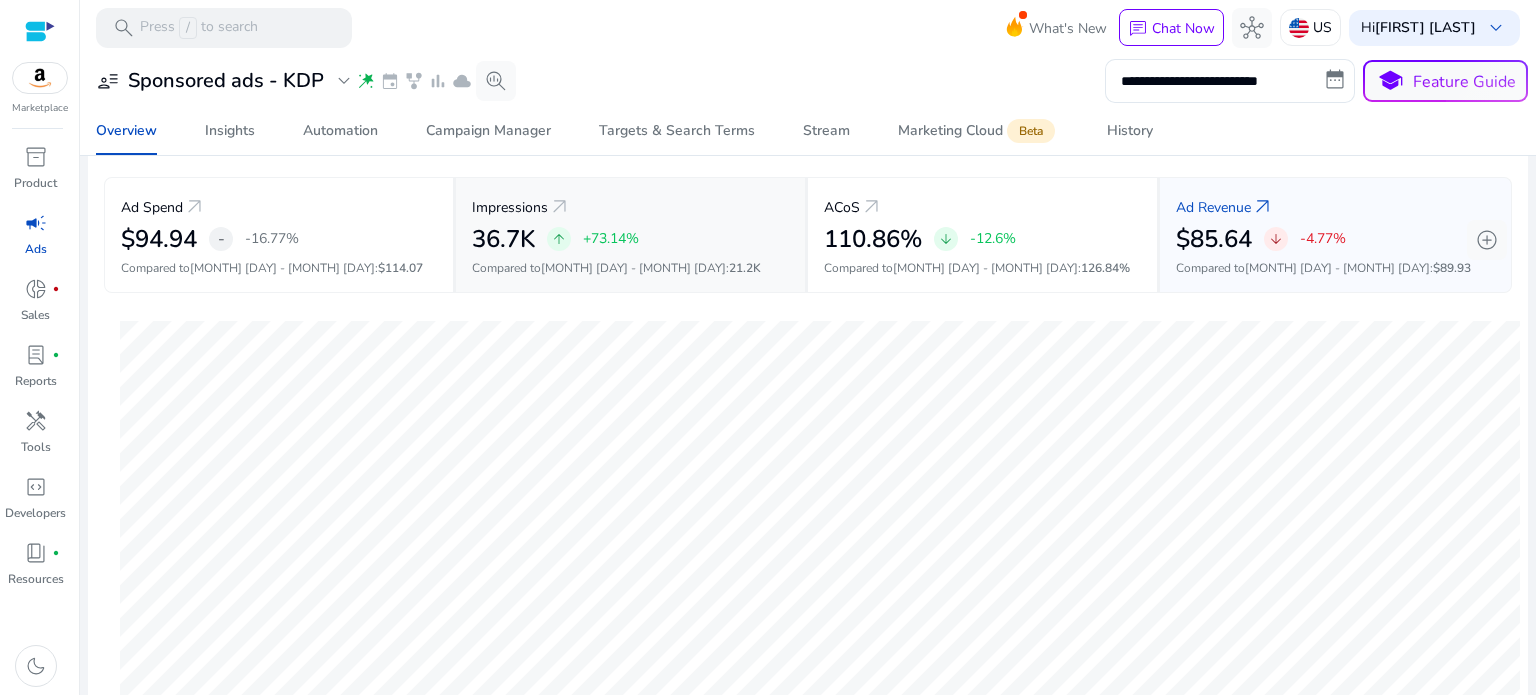 click on "36.7K   arrow_upward   +73.14%" 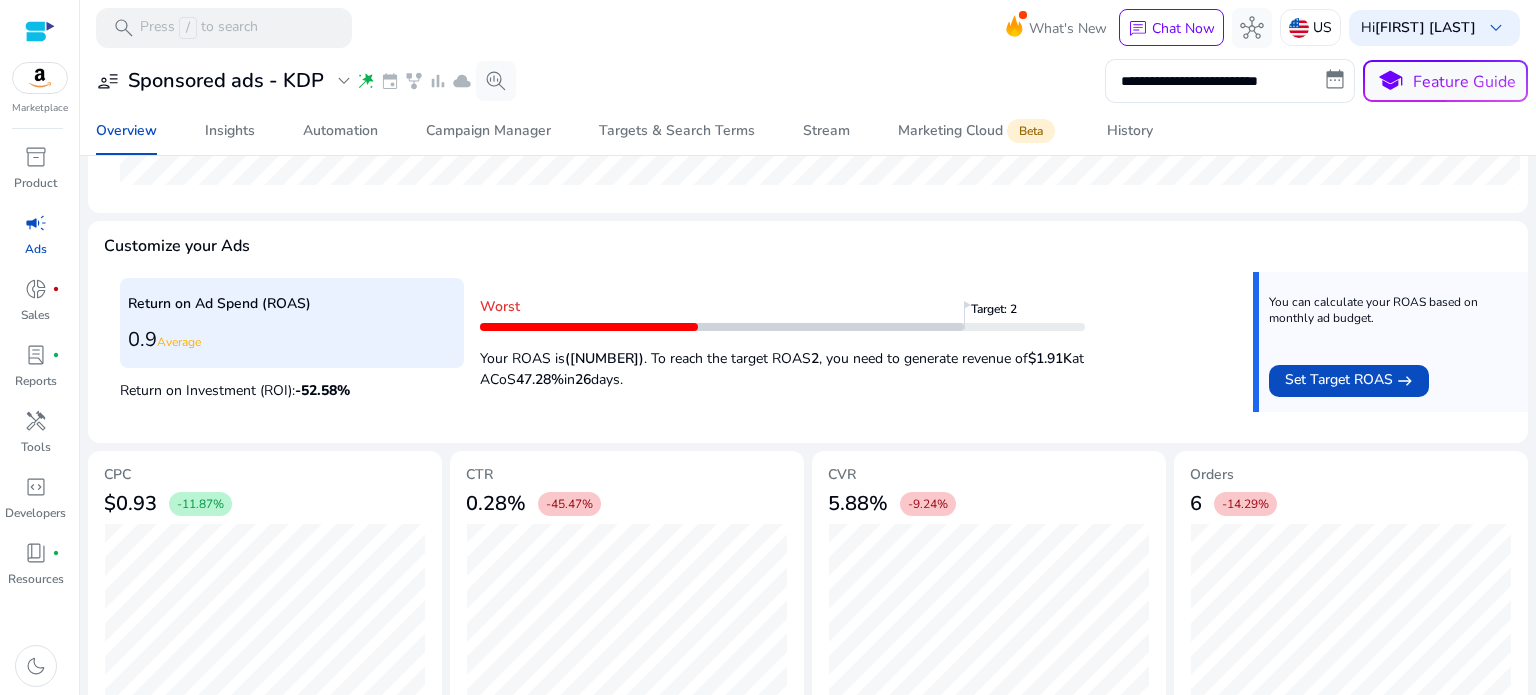 scroll, scrollTop: 684, scrollLeft: 0, axis: vertical 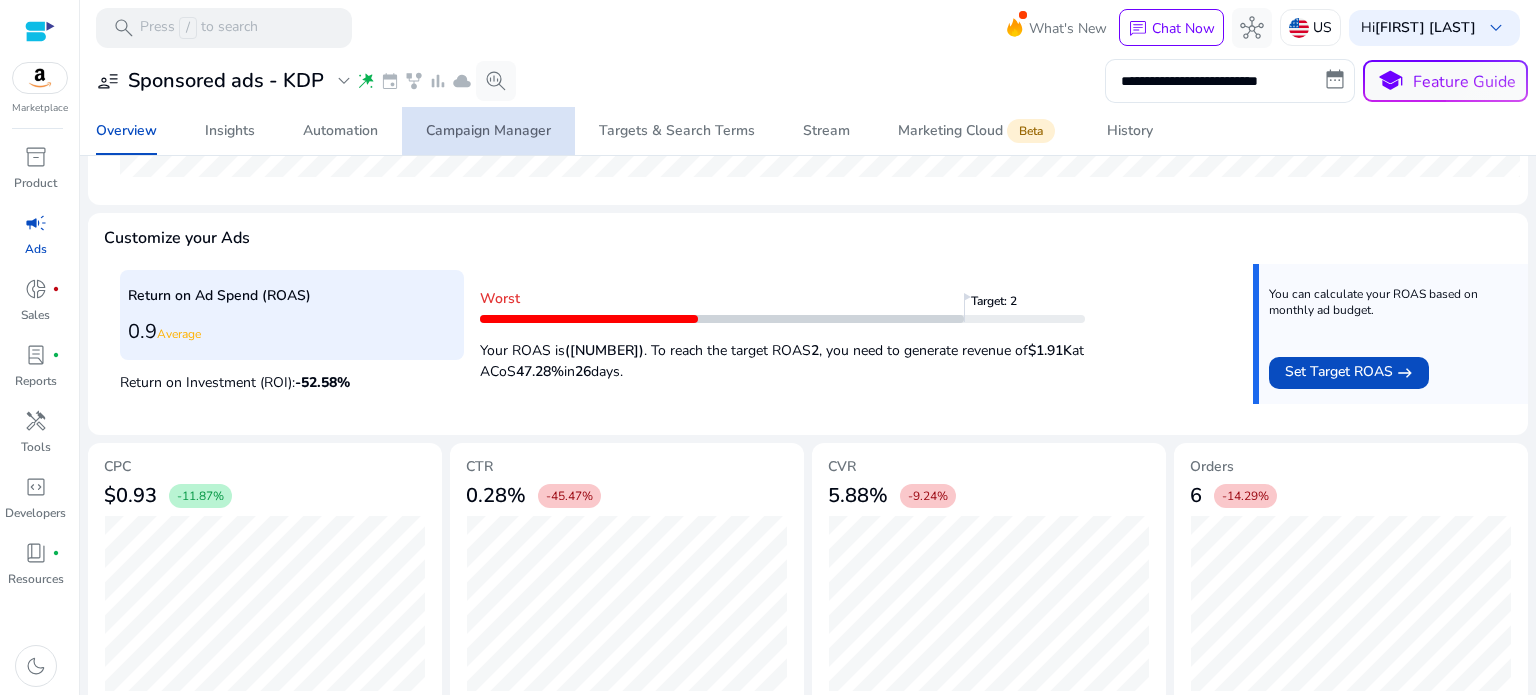 click on "Campaign Manager" at bounding box center (488, 131) 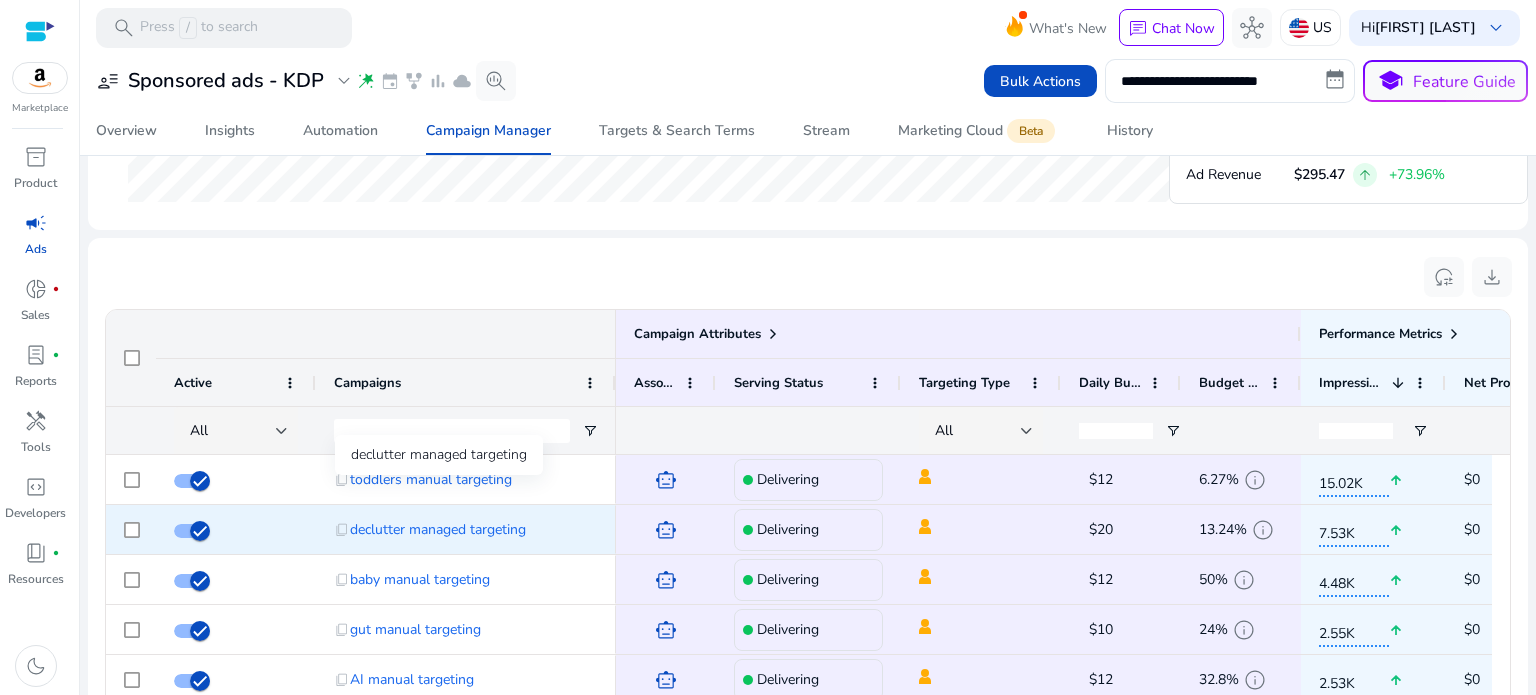 scroll, scrollTop: 1238, scrollLeft: 0, axis: vertical 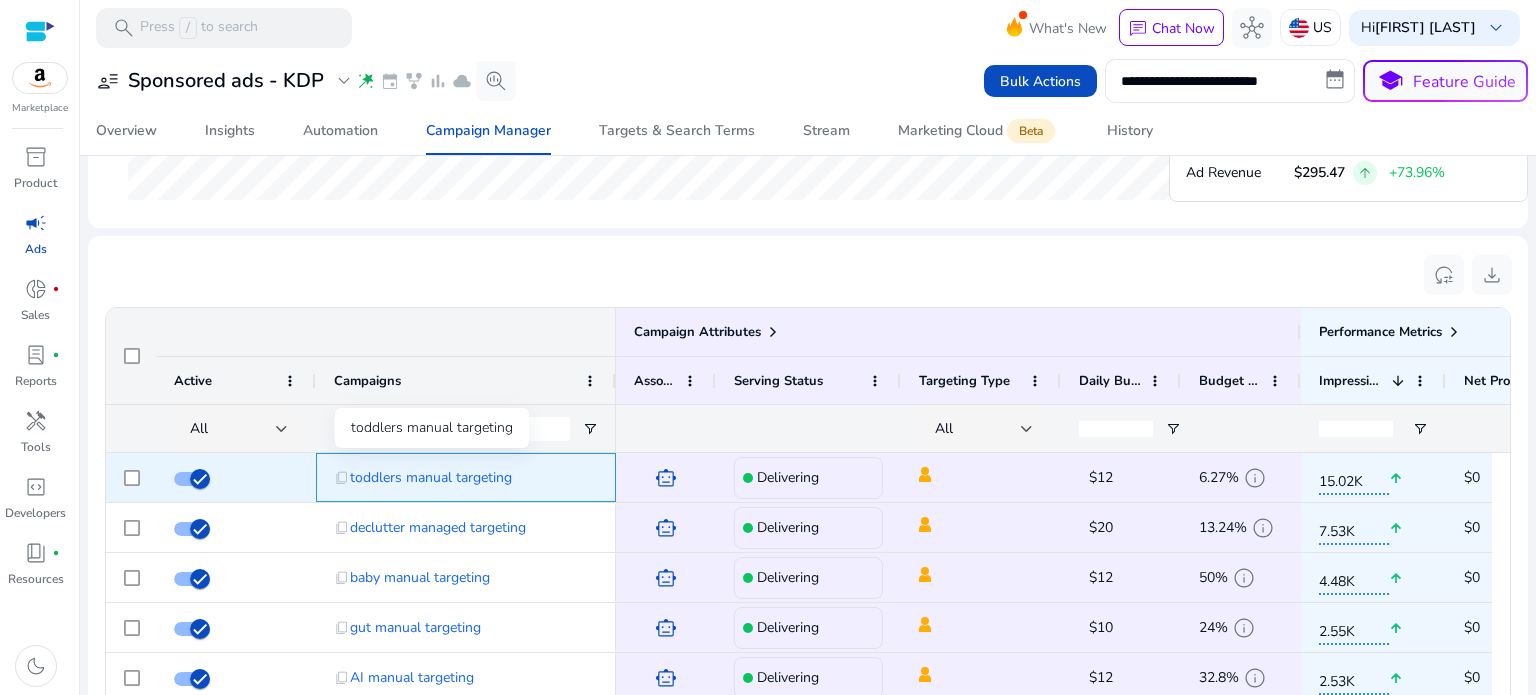 click on "toddlers manual targeting" 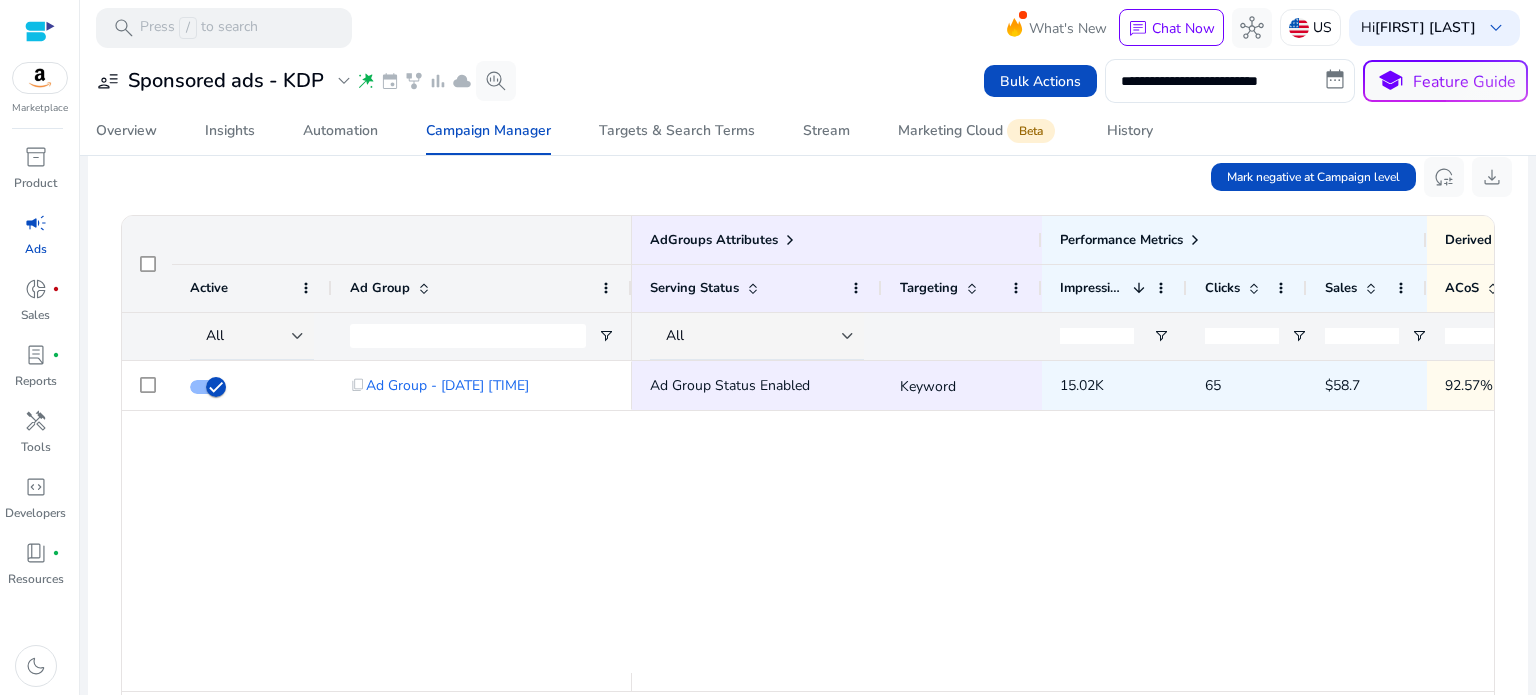 scroll, scrollTop: 635, scrollLeft: 0, axis: vertical 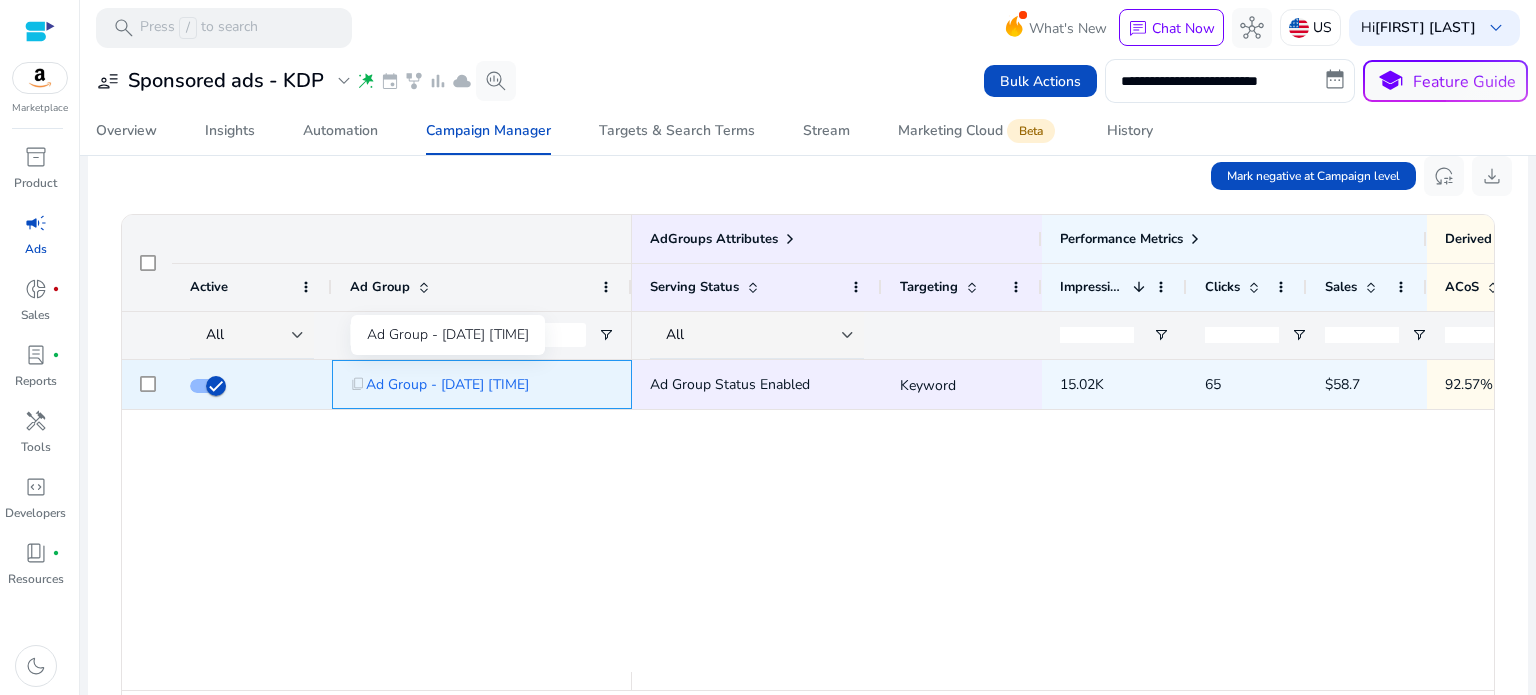 click on "Ad Group - [DATE] [TIME]" 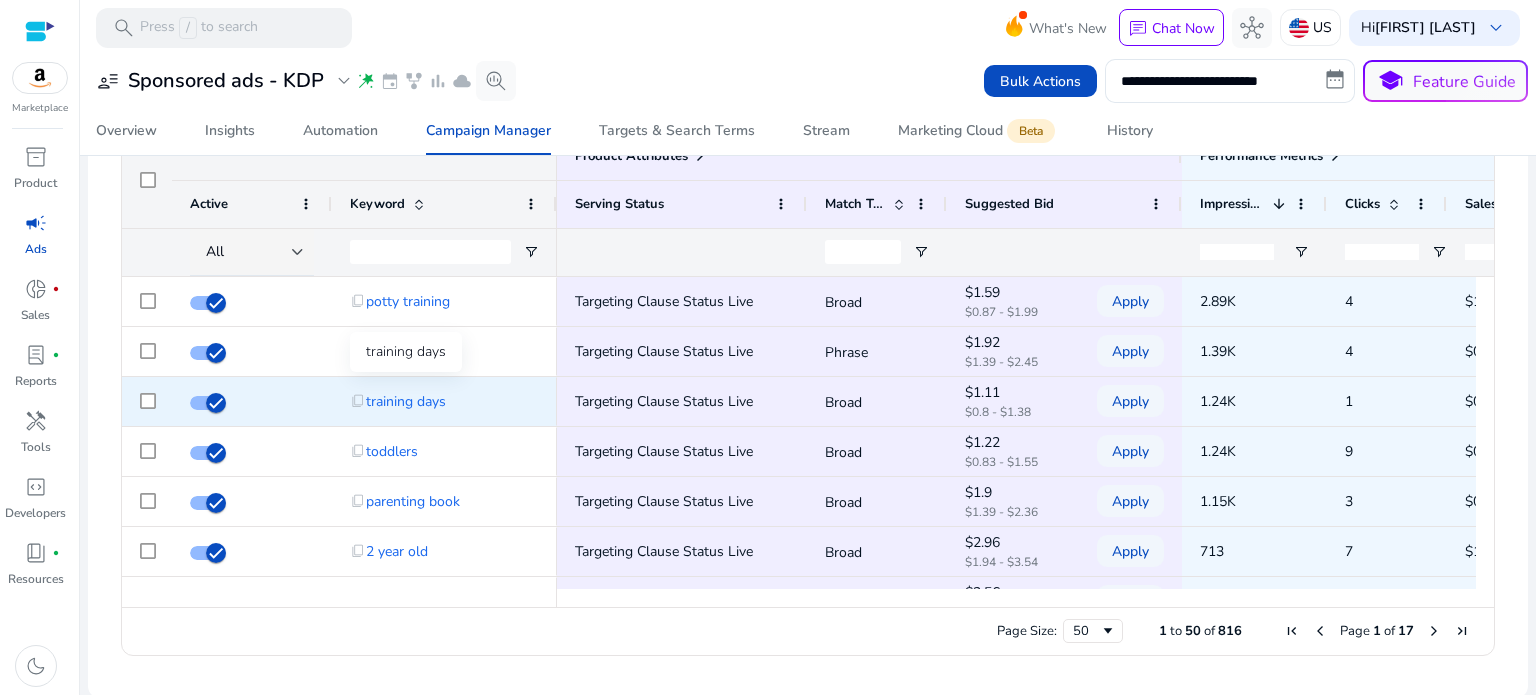 scroll, scrollTop: 812, scrollLeft: 0, axis: vertical 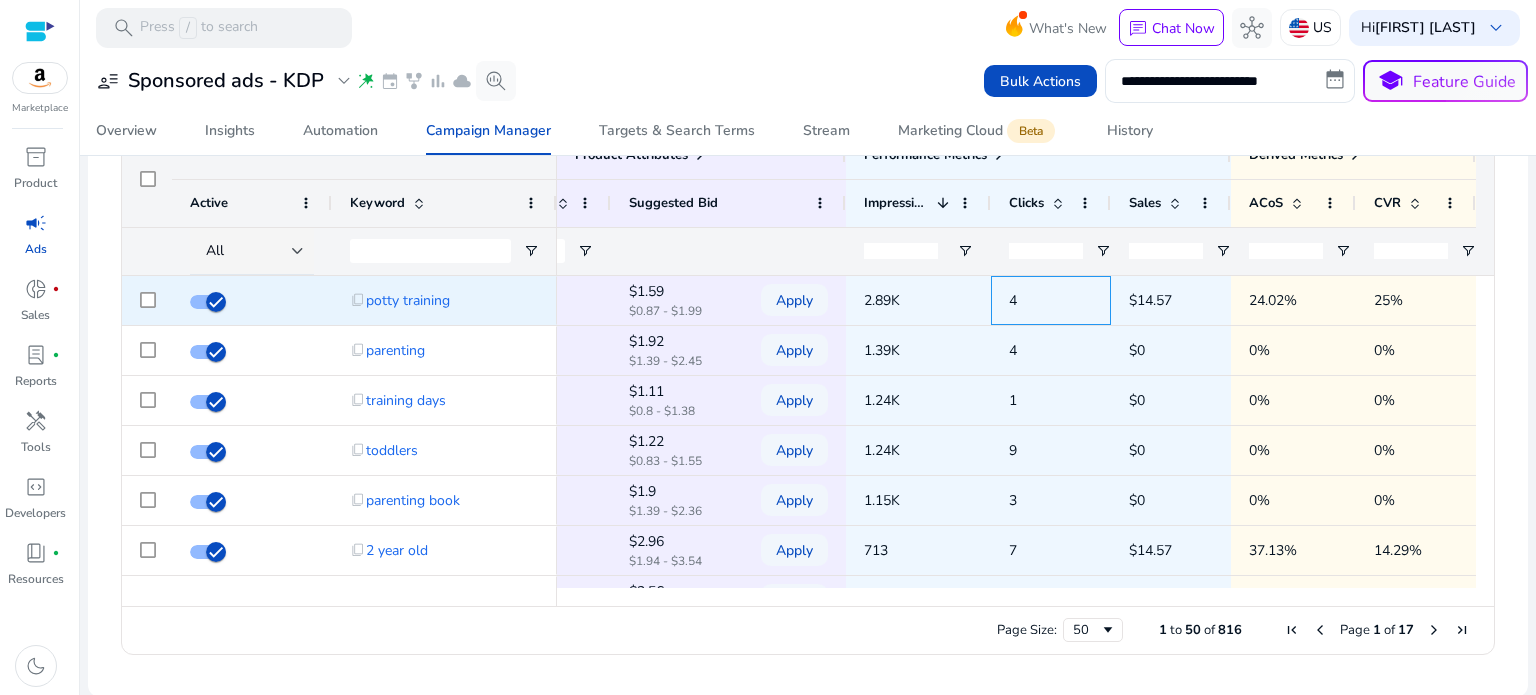 click on "4" 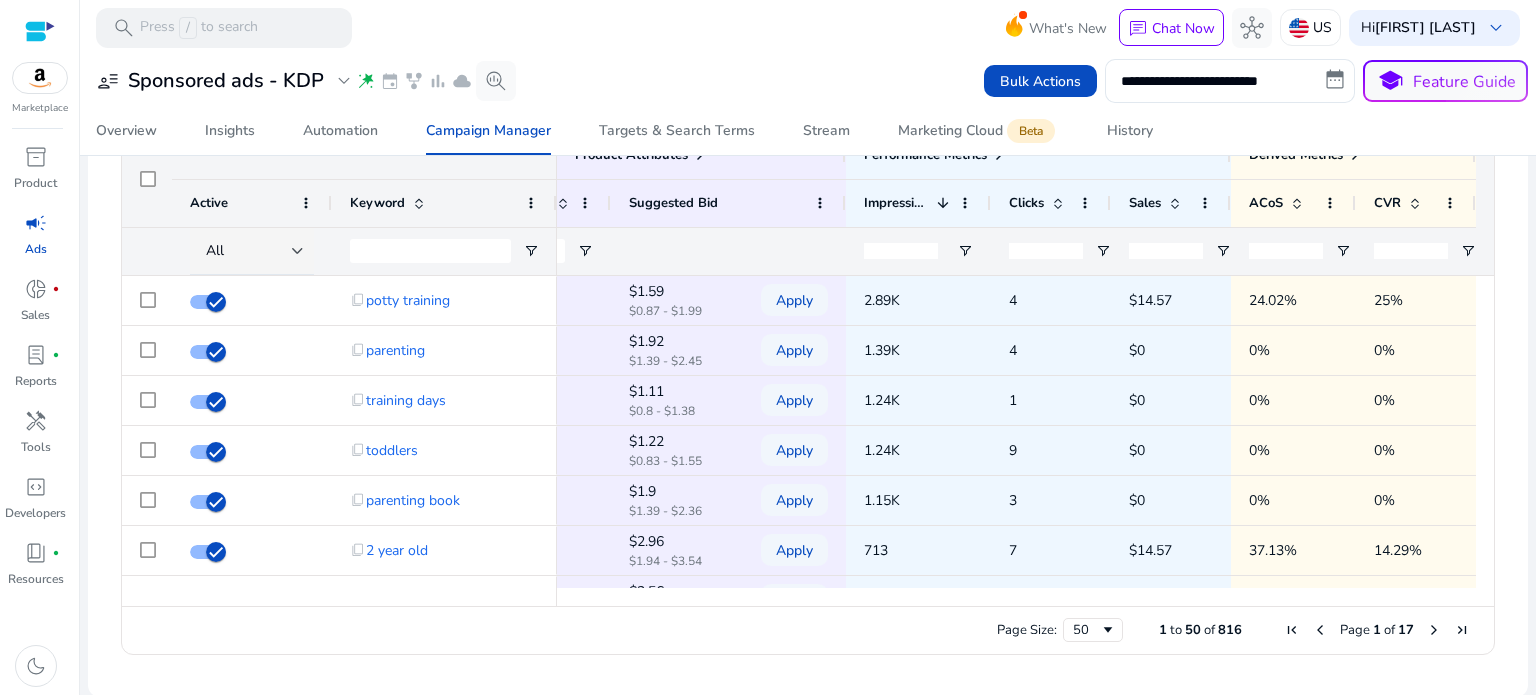 click on "Press SPACE to select this row.
Drag here to set row groups Drag here to set column labels
Product Attributes
Active
1" 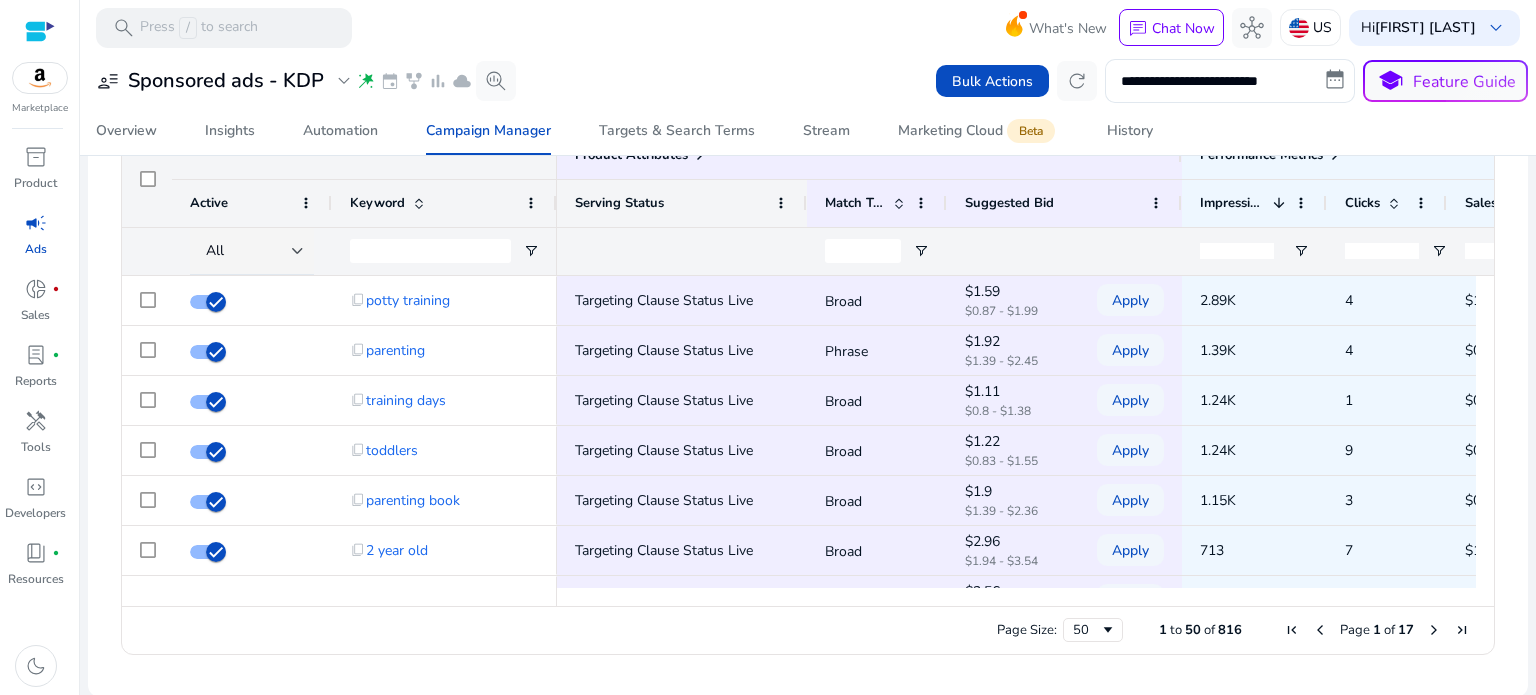 click on "Serving Status" 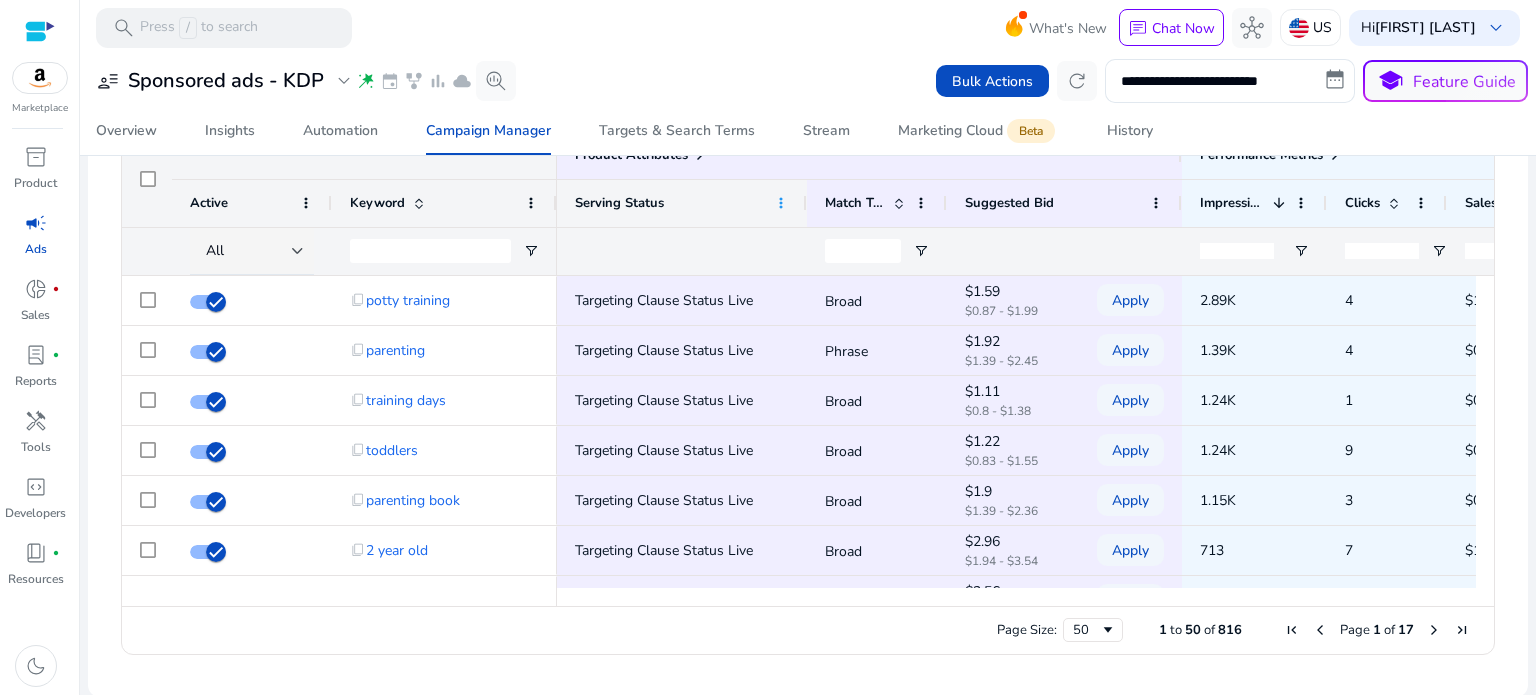click 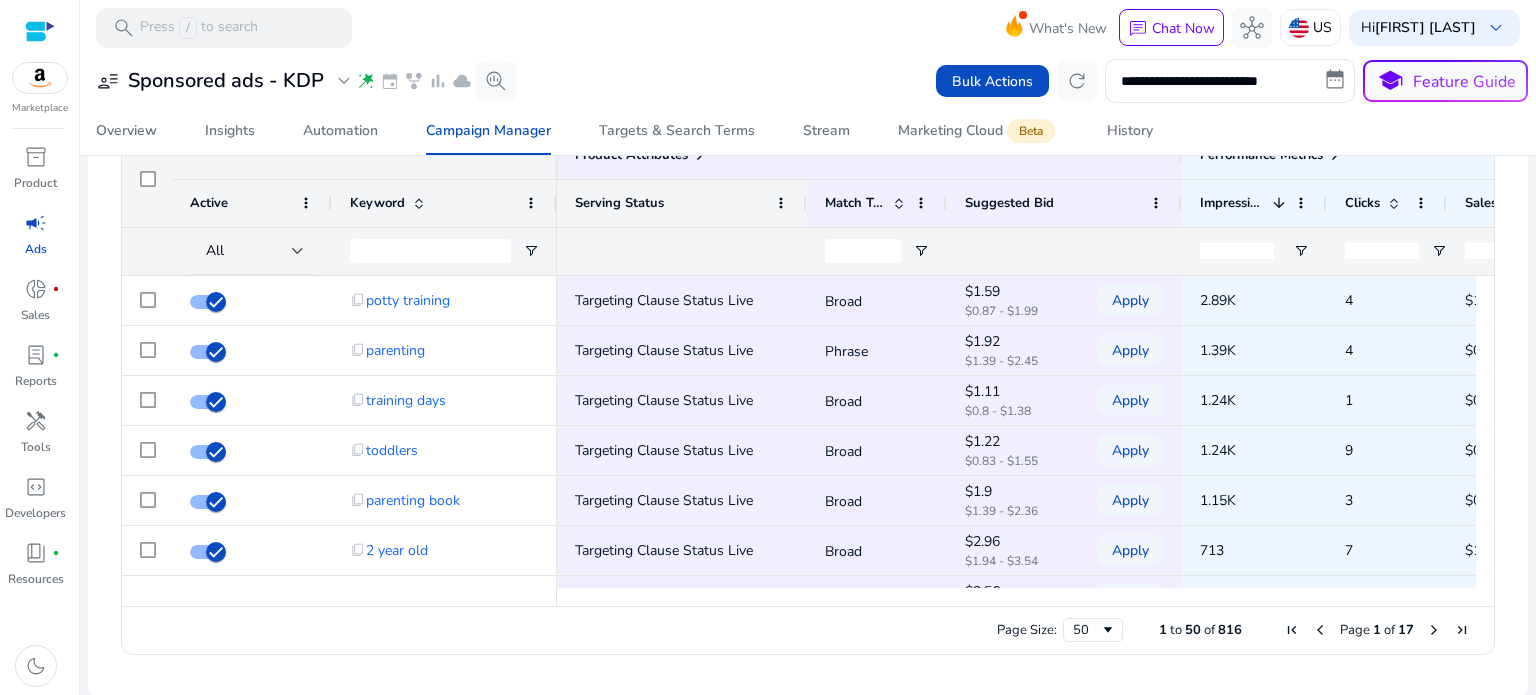 click on "Serving Status" 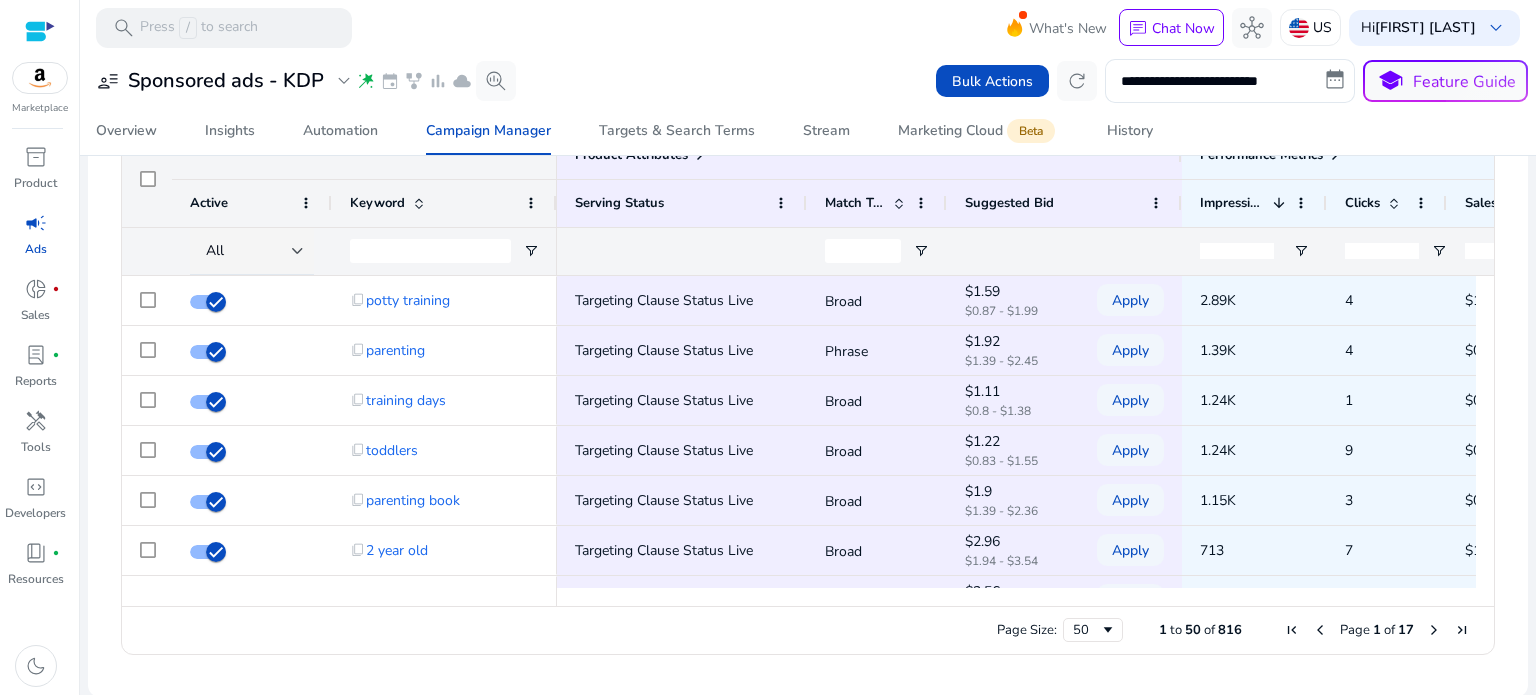 click 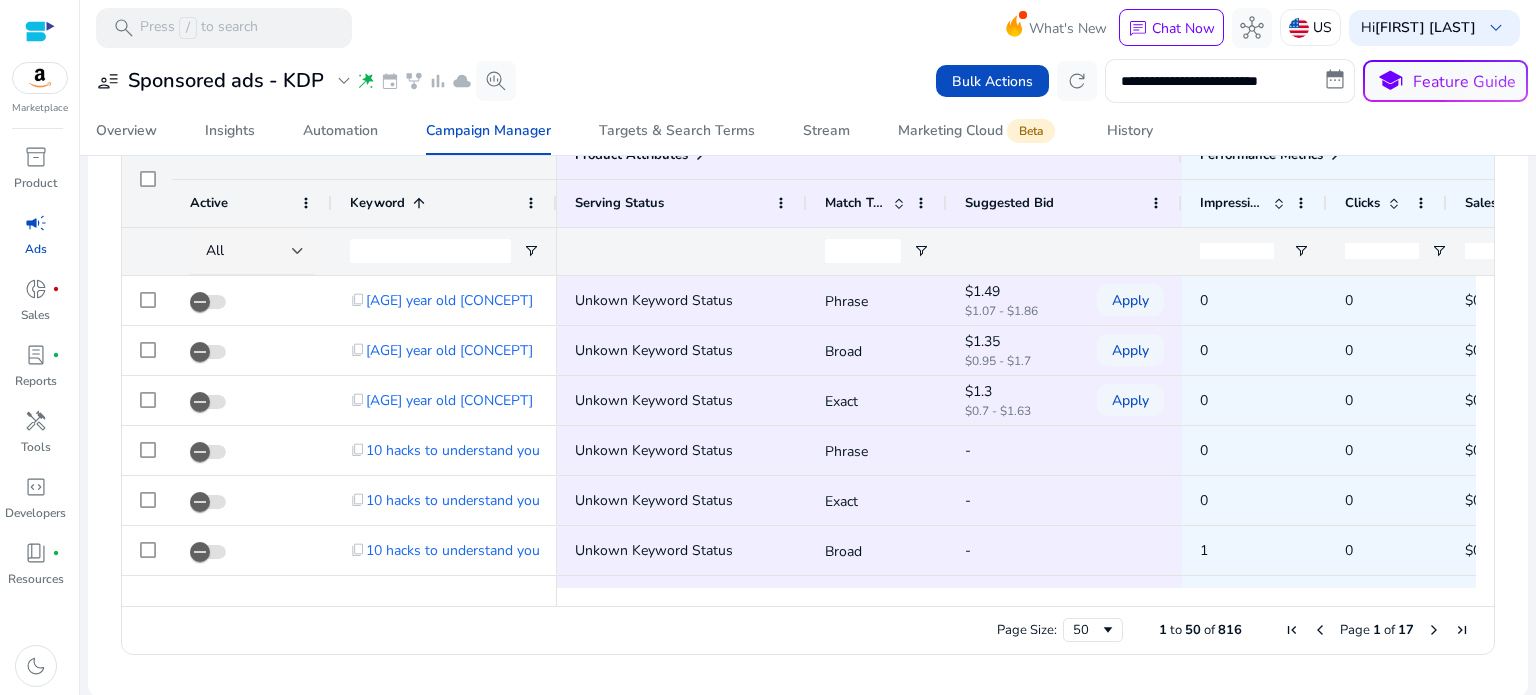 click 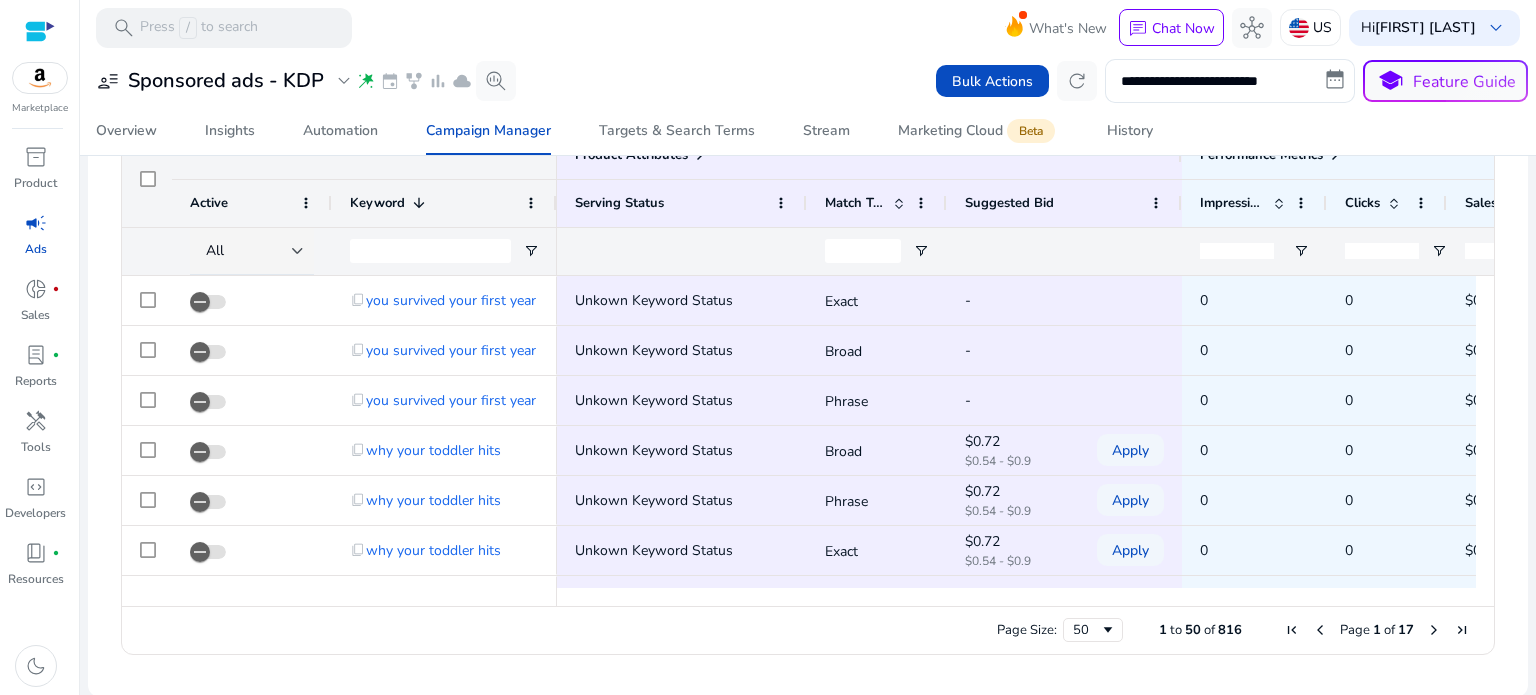 click 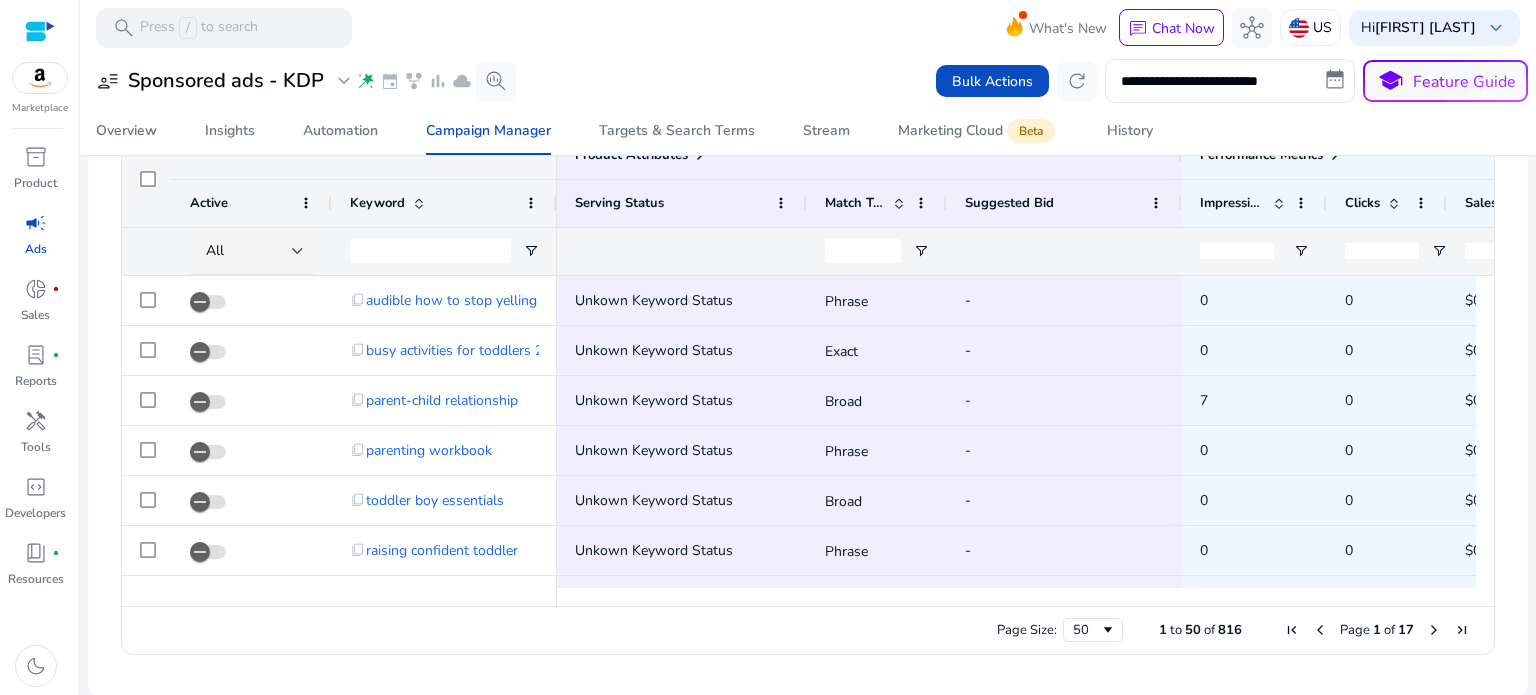click 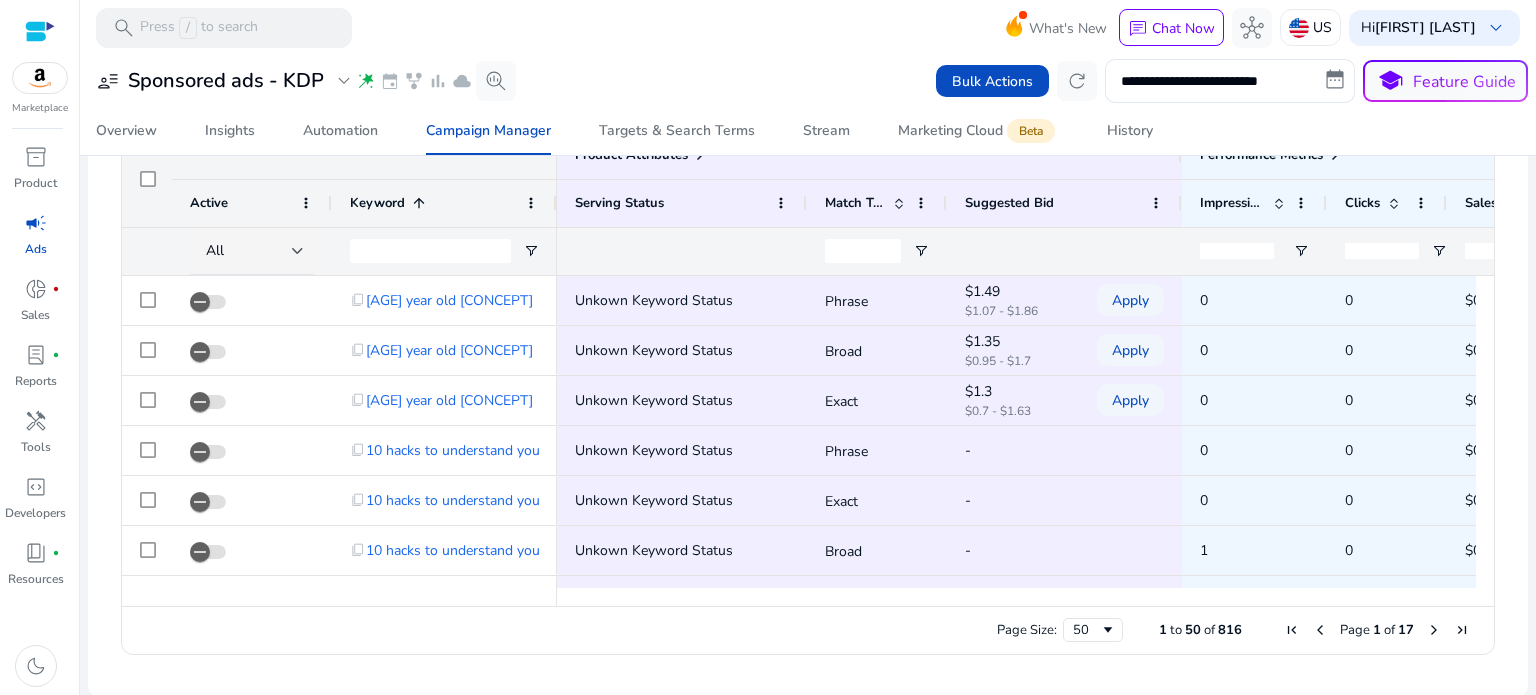 click 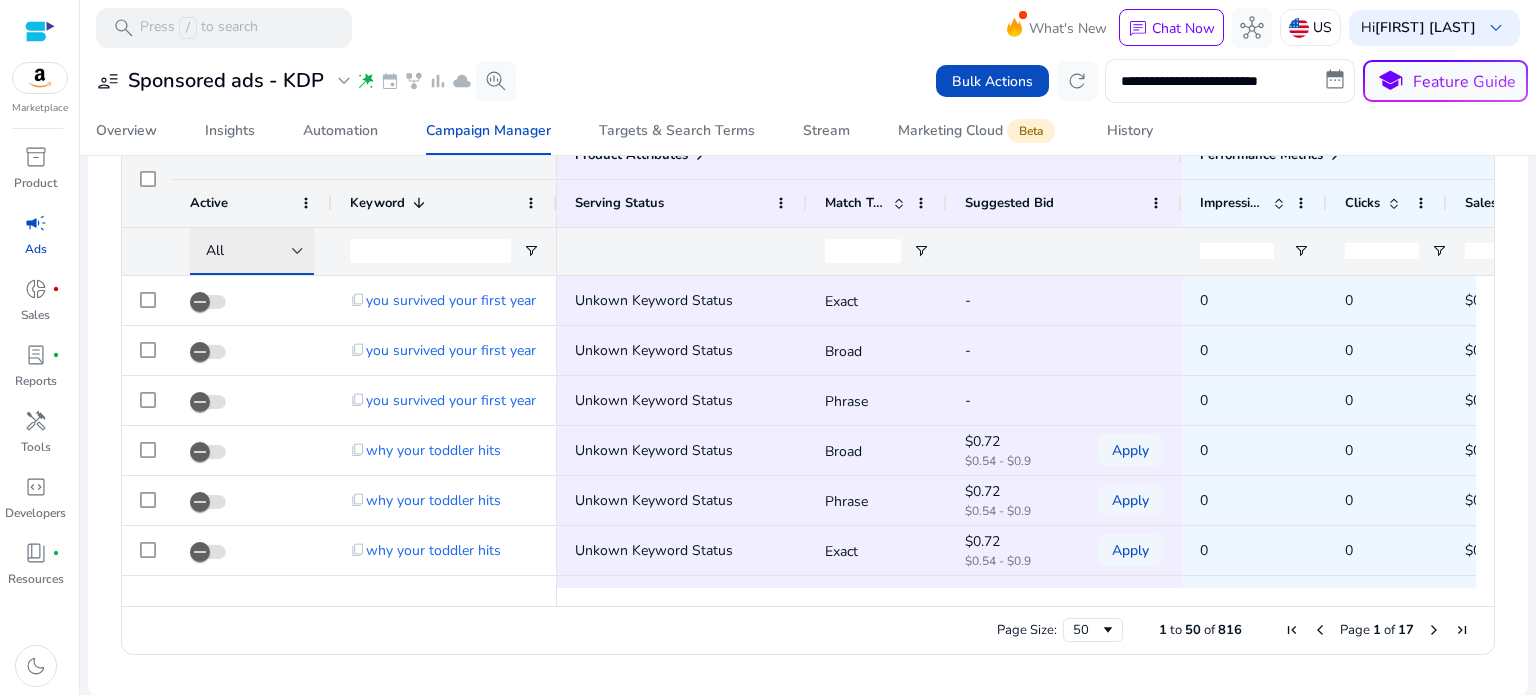 click at bounding box center [298, 251] 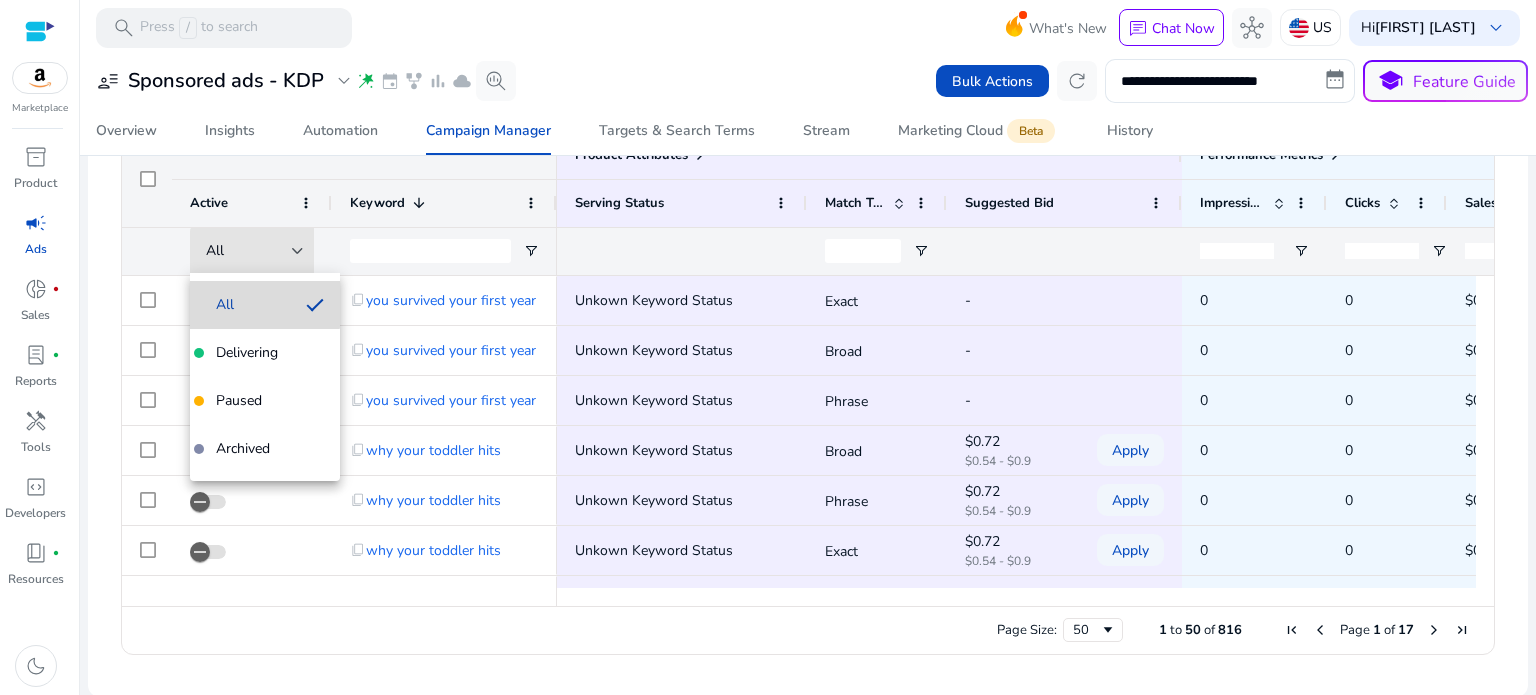 click on "All" at bounding box center [225, 305] 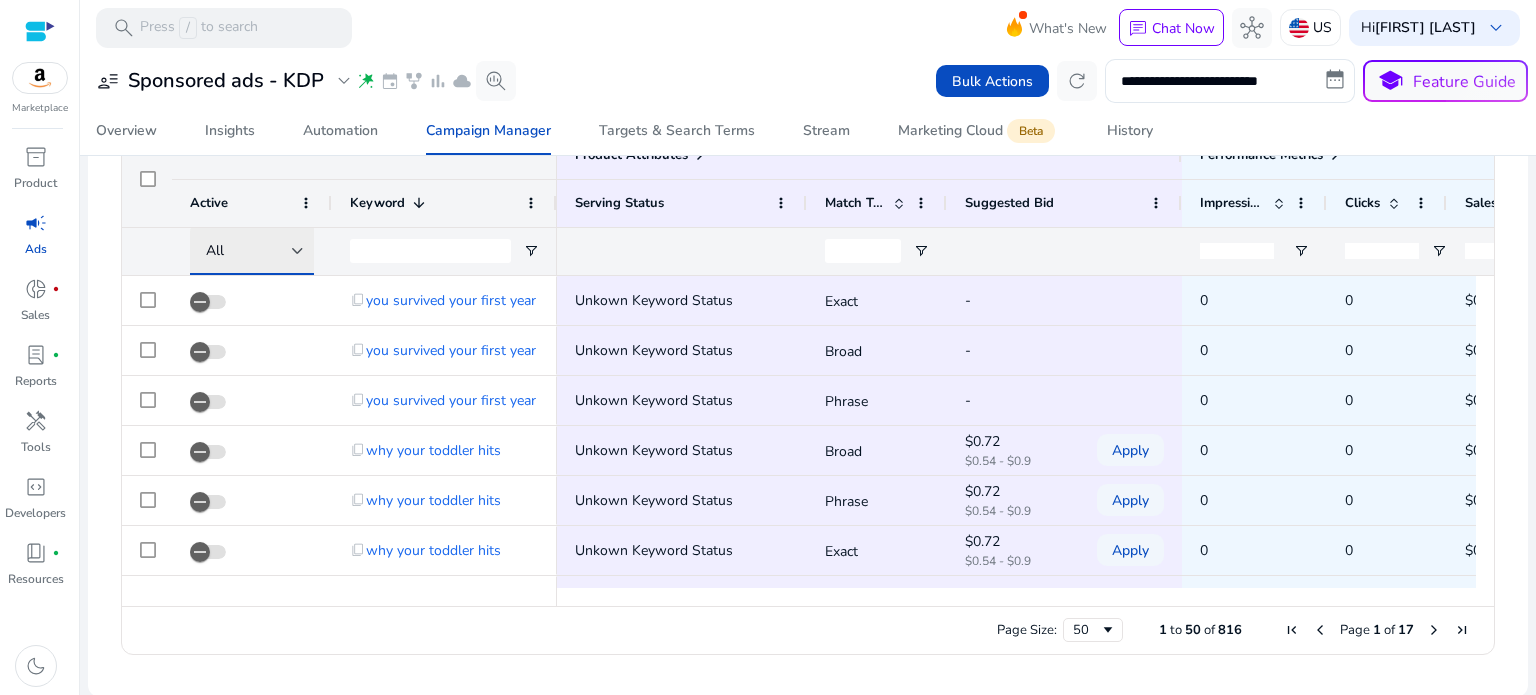 click at bounding box center [298, 251] 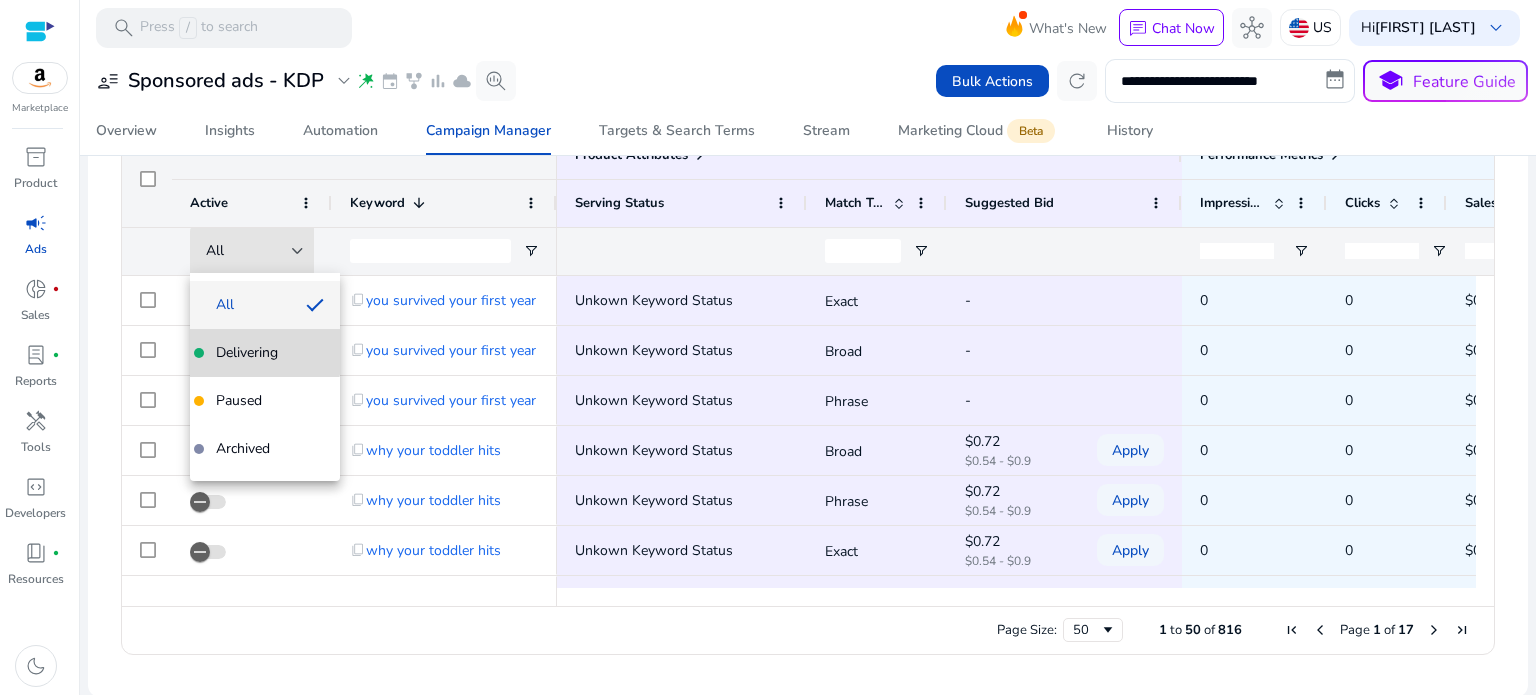 click on "Delivering" at bounding box center (247, 353) 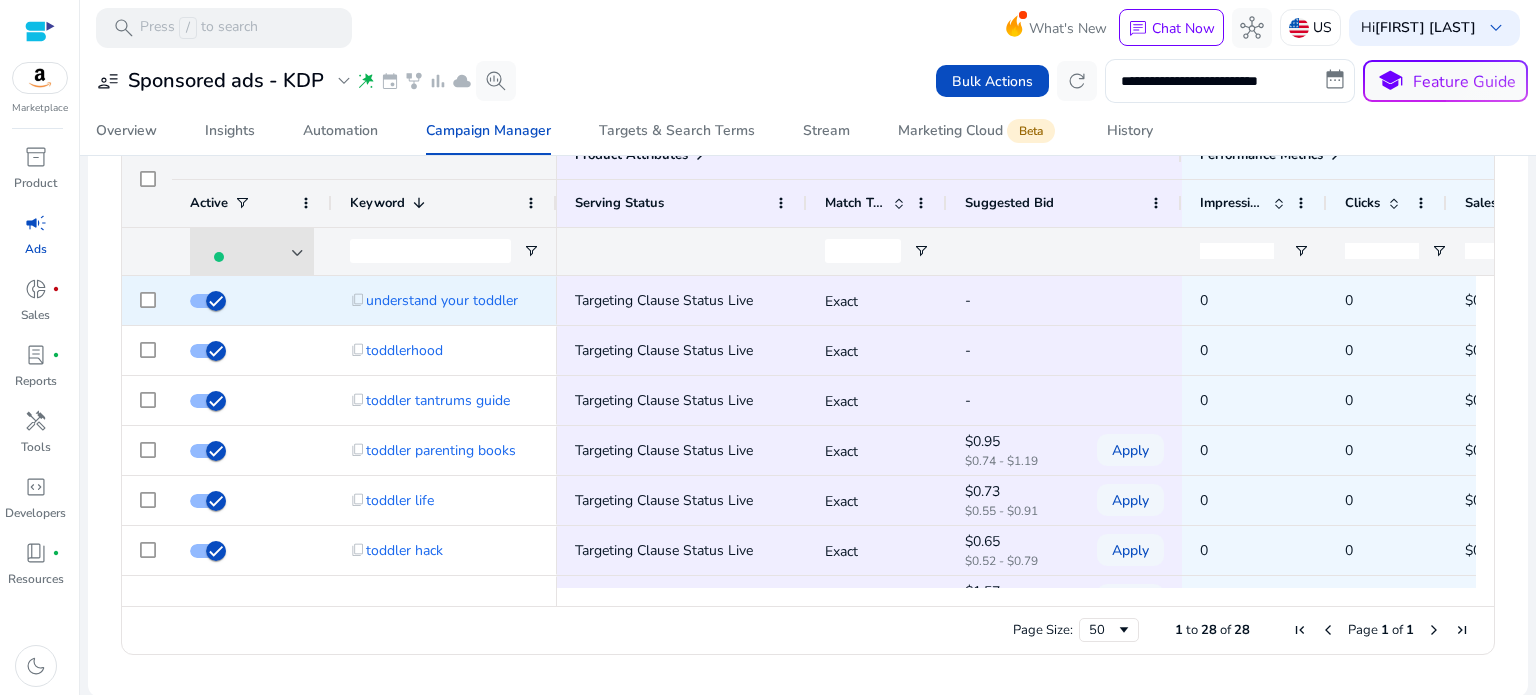 scroll, scrollTop: 0, scrollLeft: 72, axis: horizontal 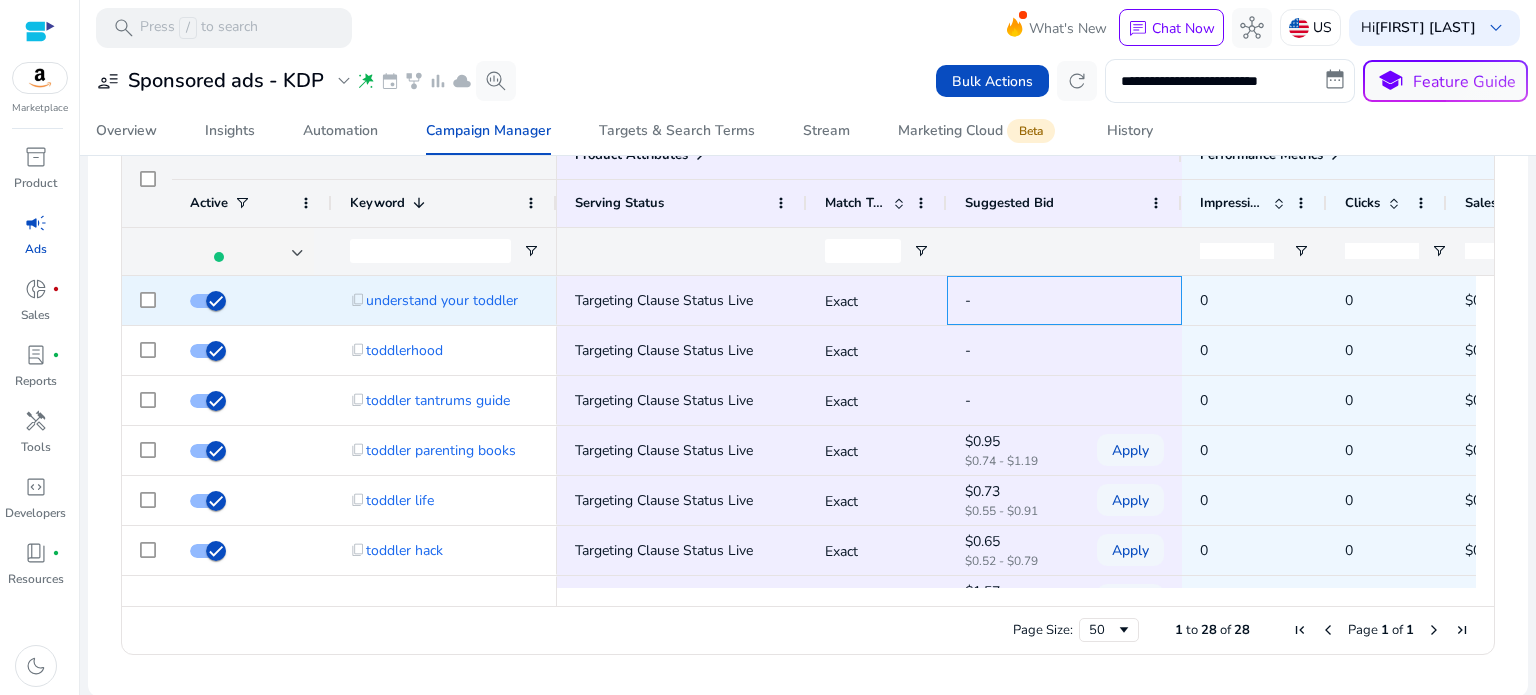 click on "-" 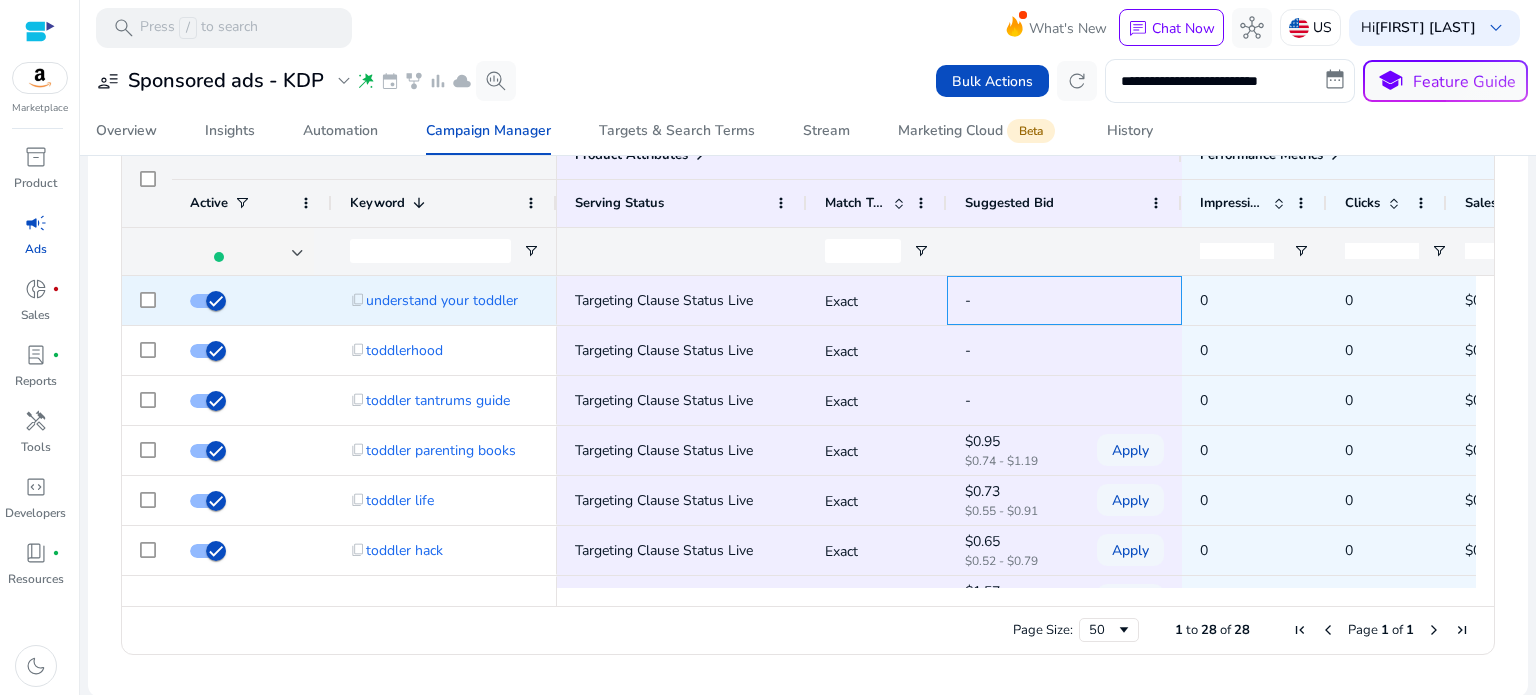 click on "-" 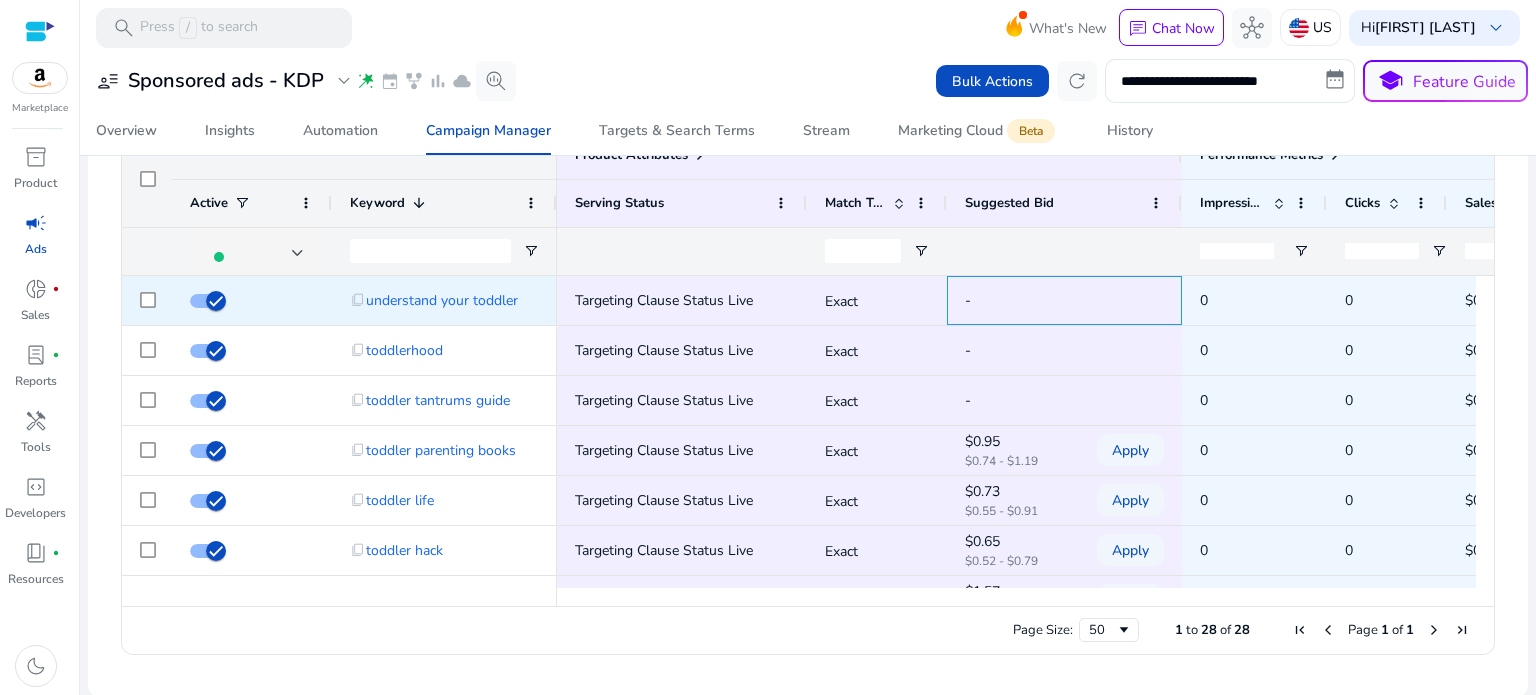 click on "-" 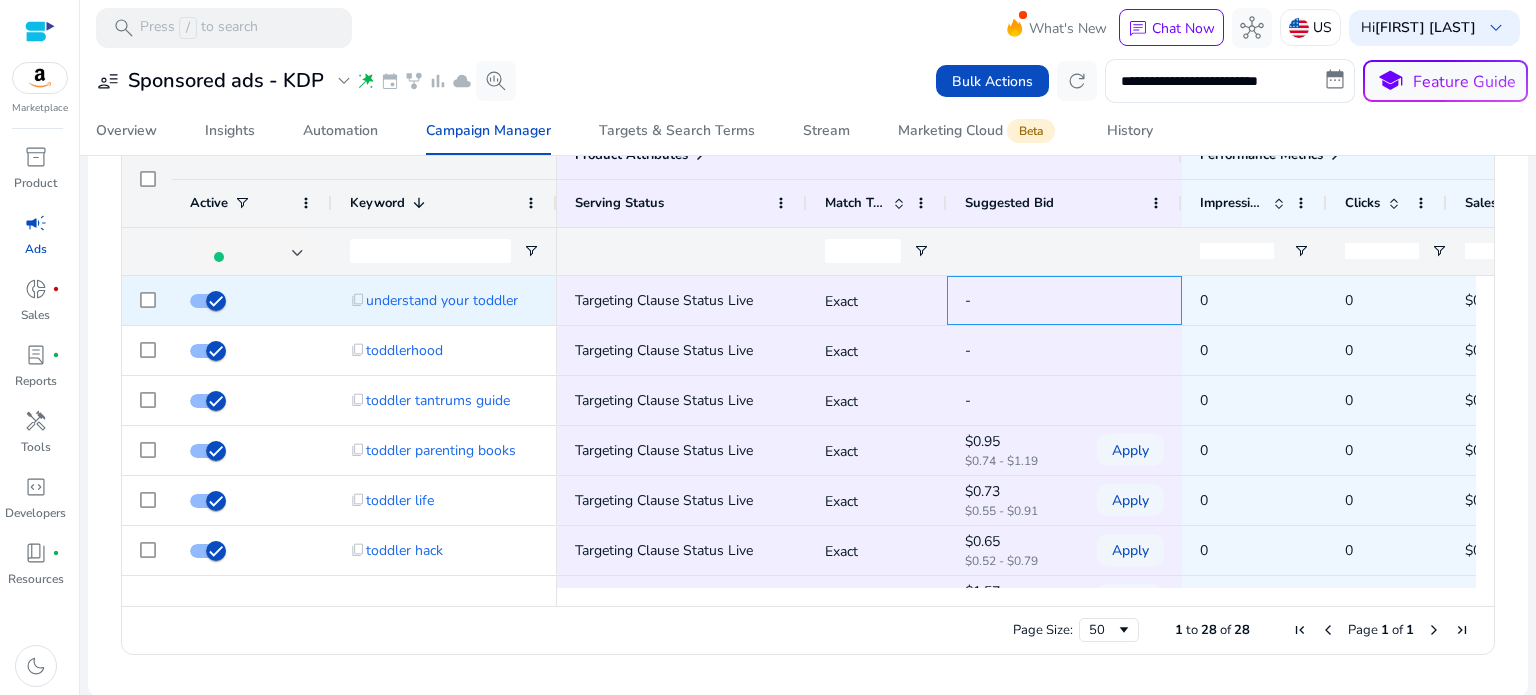 click on "-" 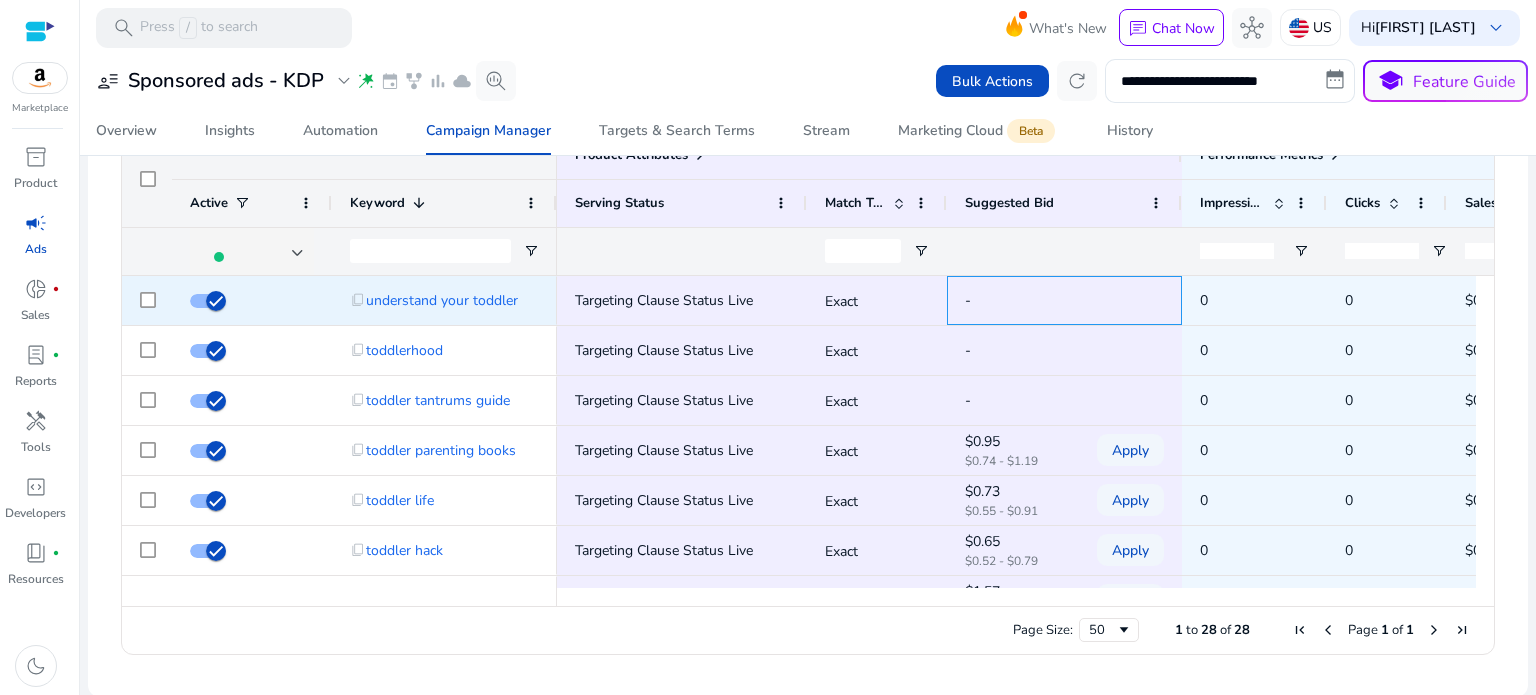 click on "-" 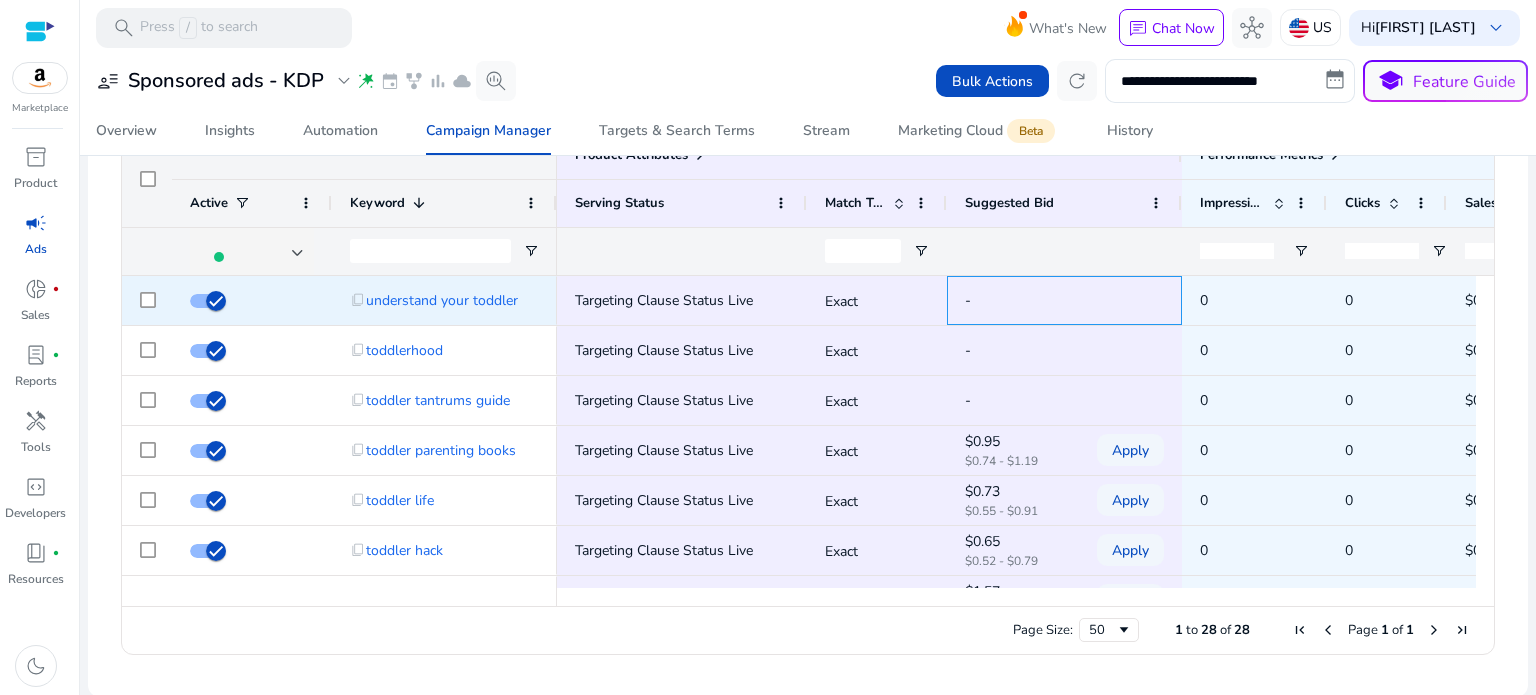 click on "-" 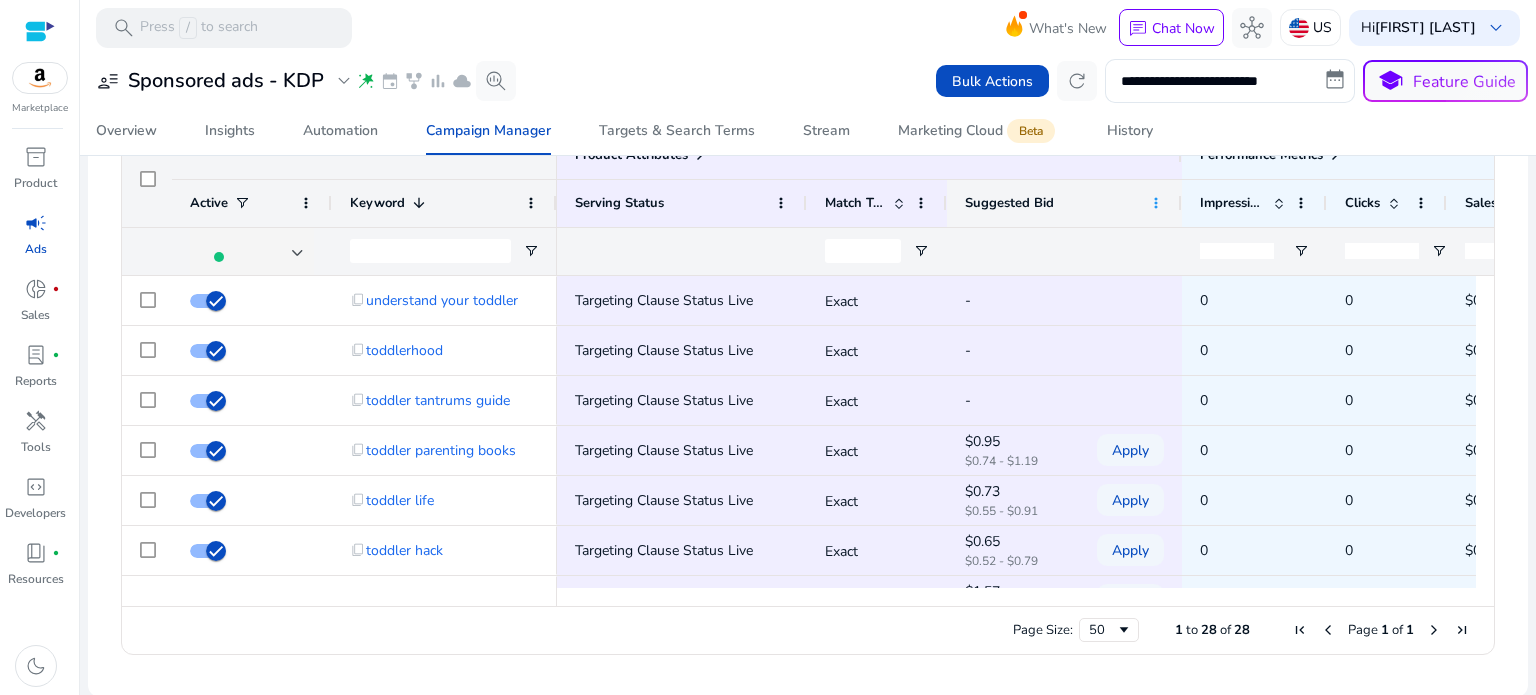 click 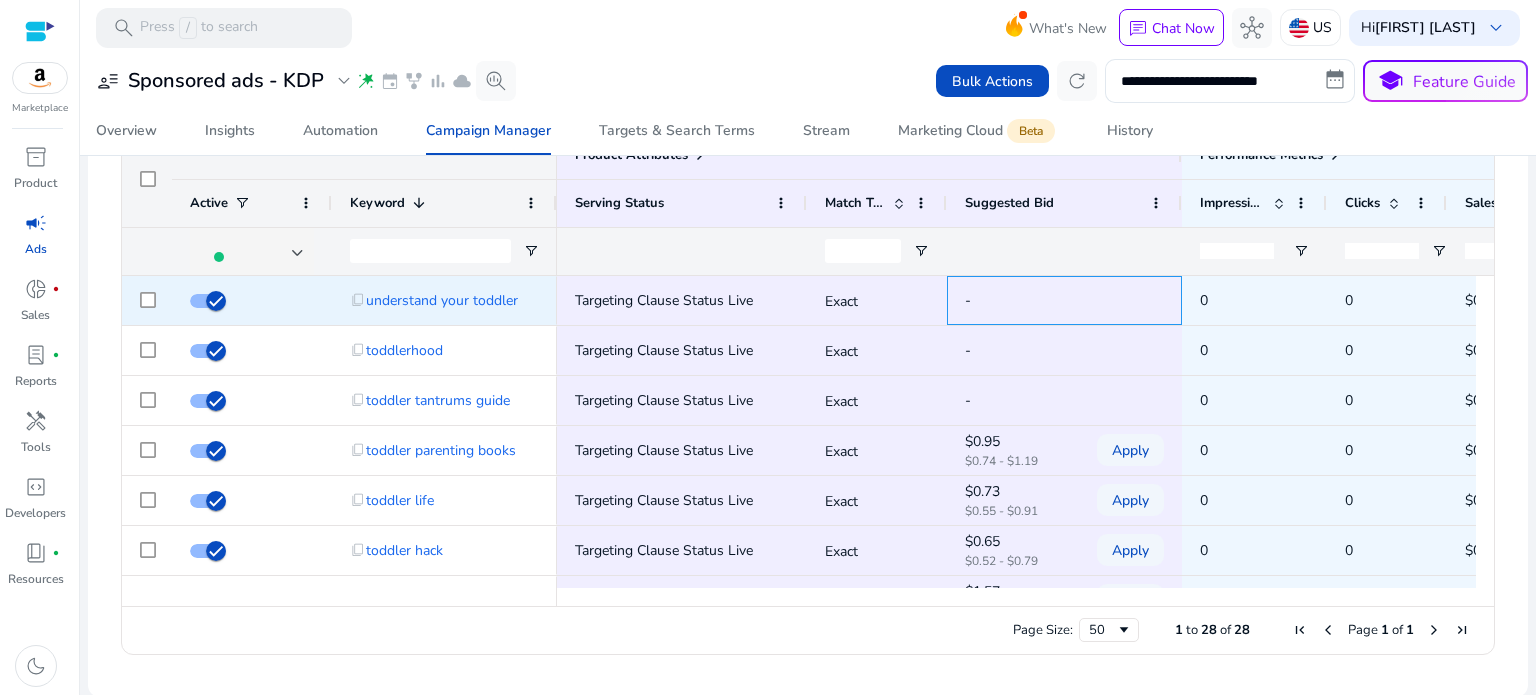 click on "-" 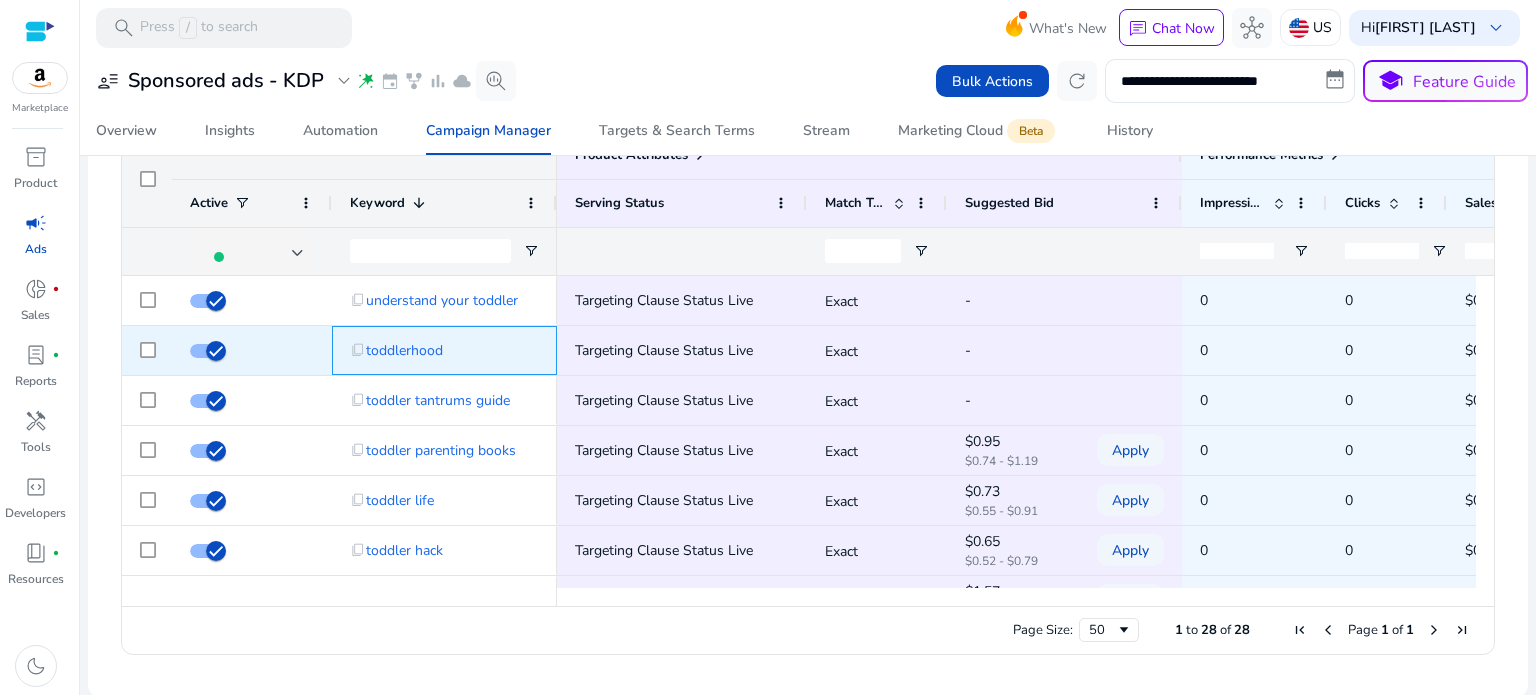 click on "content_copy   toddlerhood" 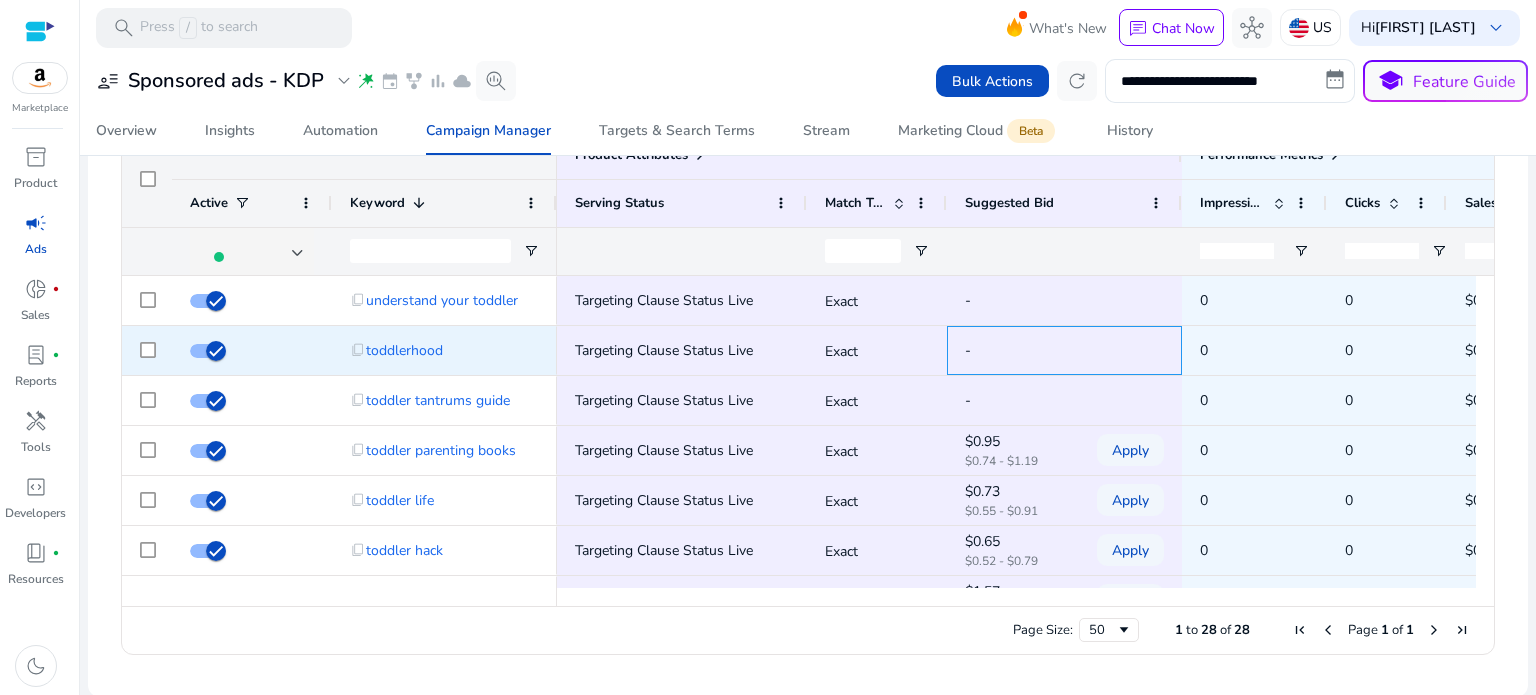 click on "-" 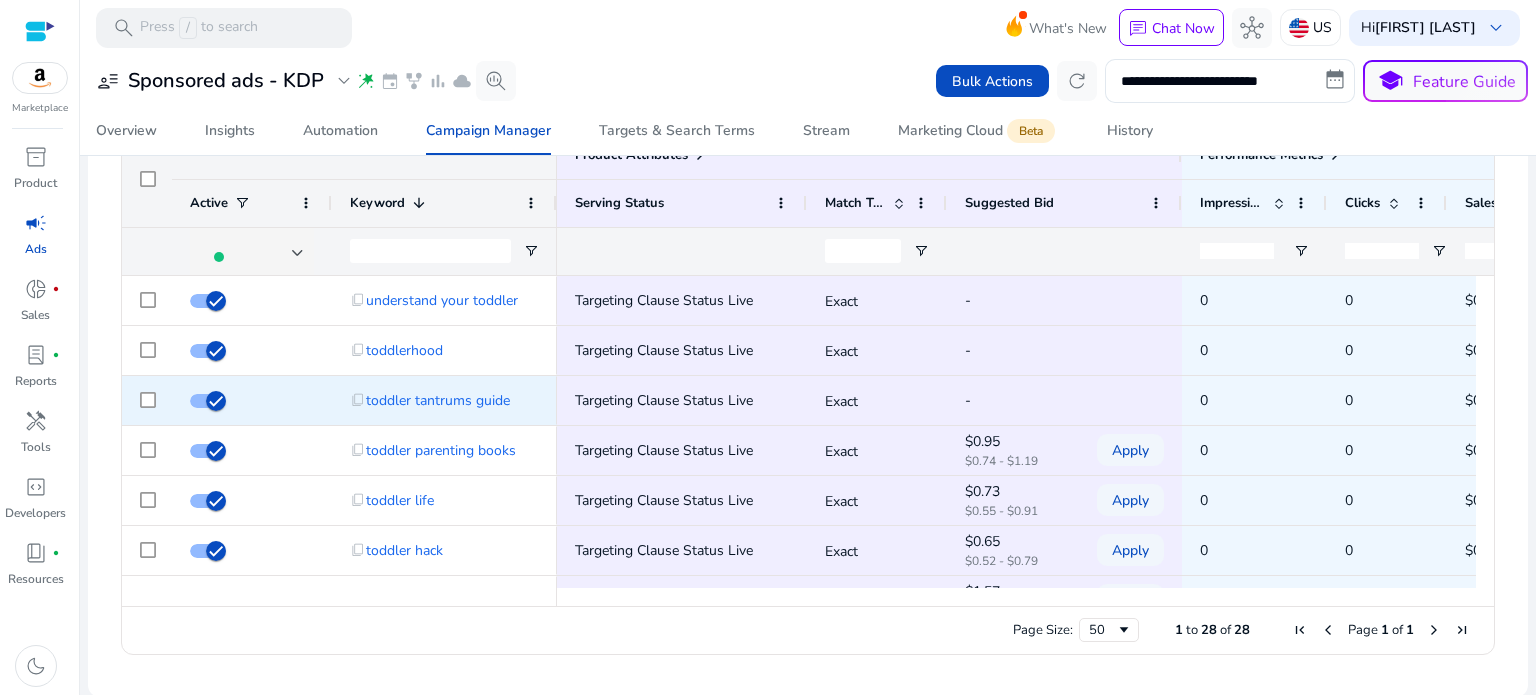 click on "-" 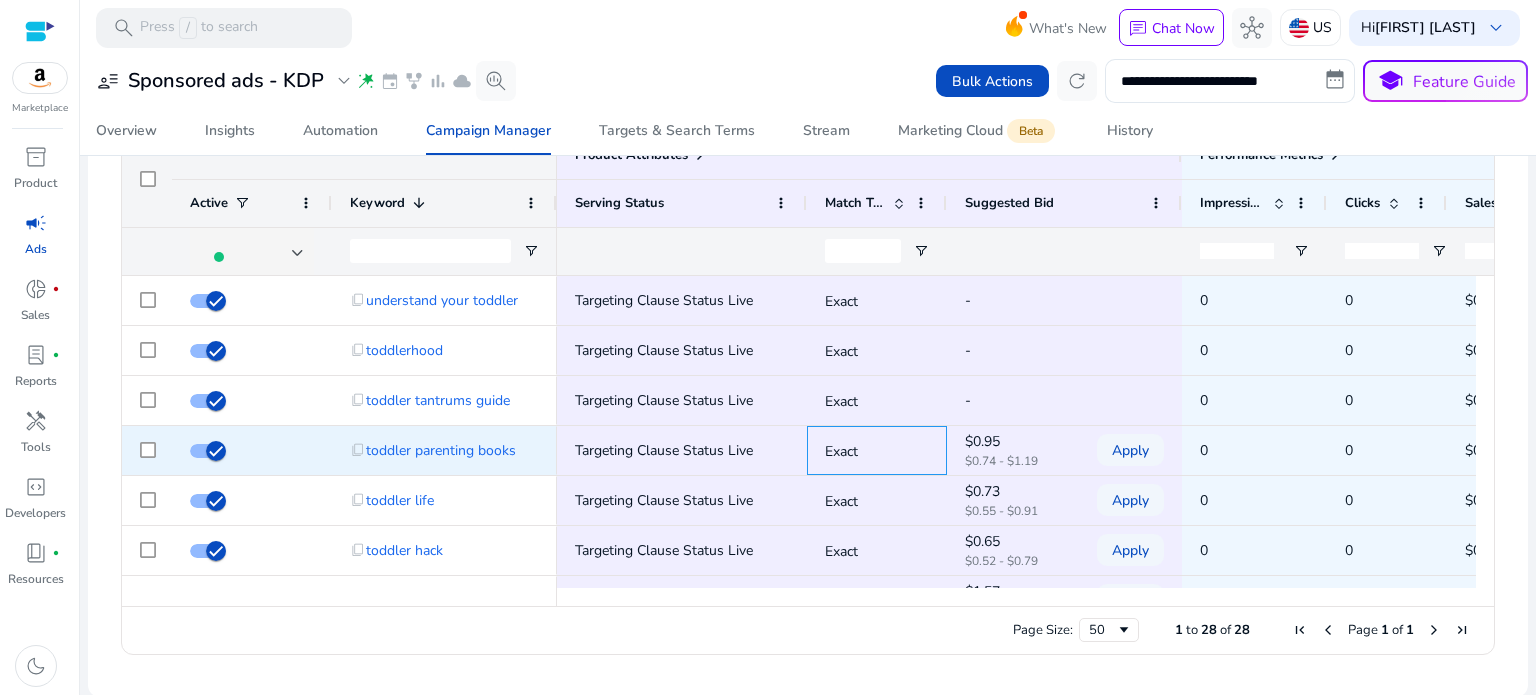 click on "Exact" 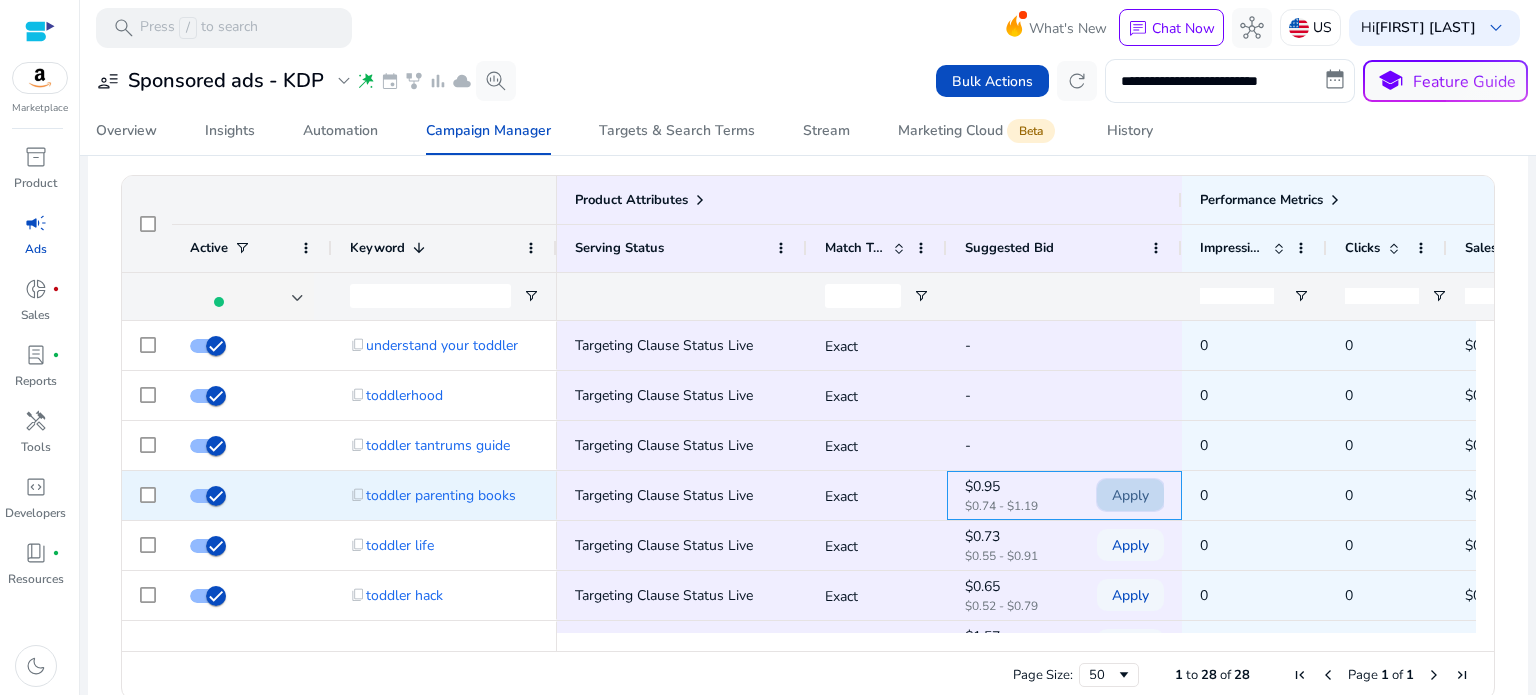 click on "Apply" 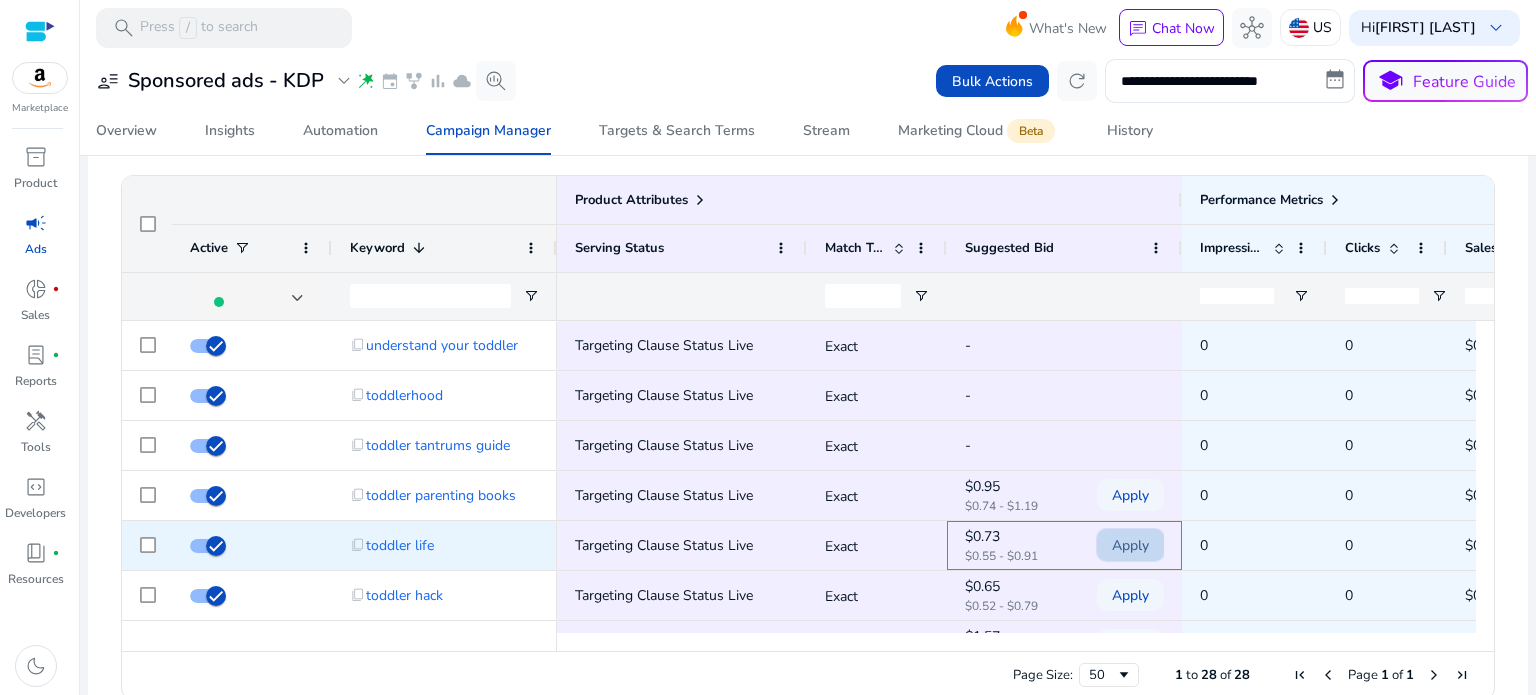 click on "Apply" 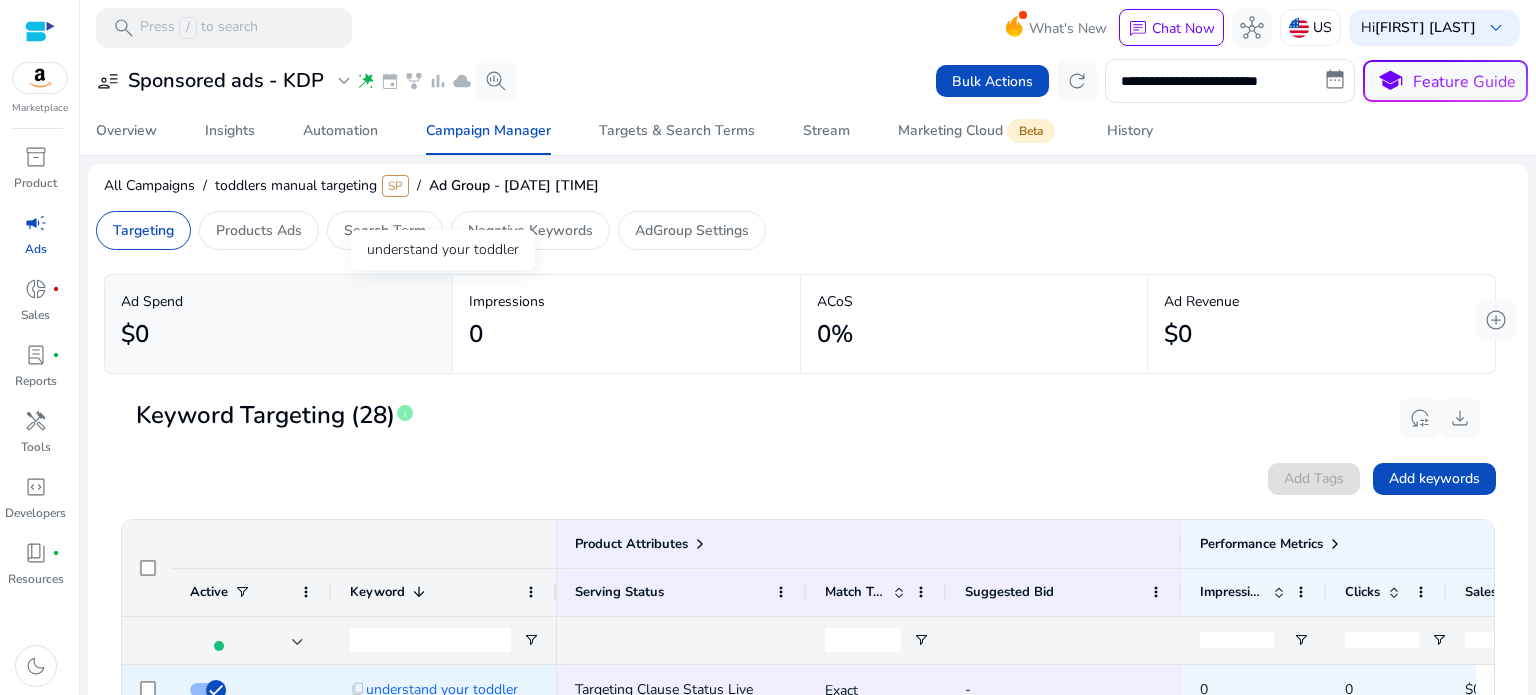 scroll, scrollTop: 0, scrollLeft: 0, axis: both 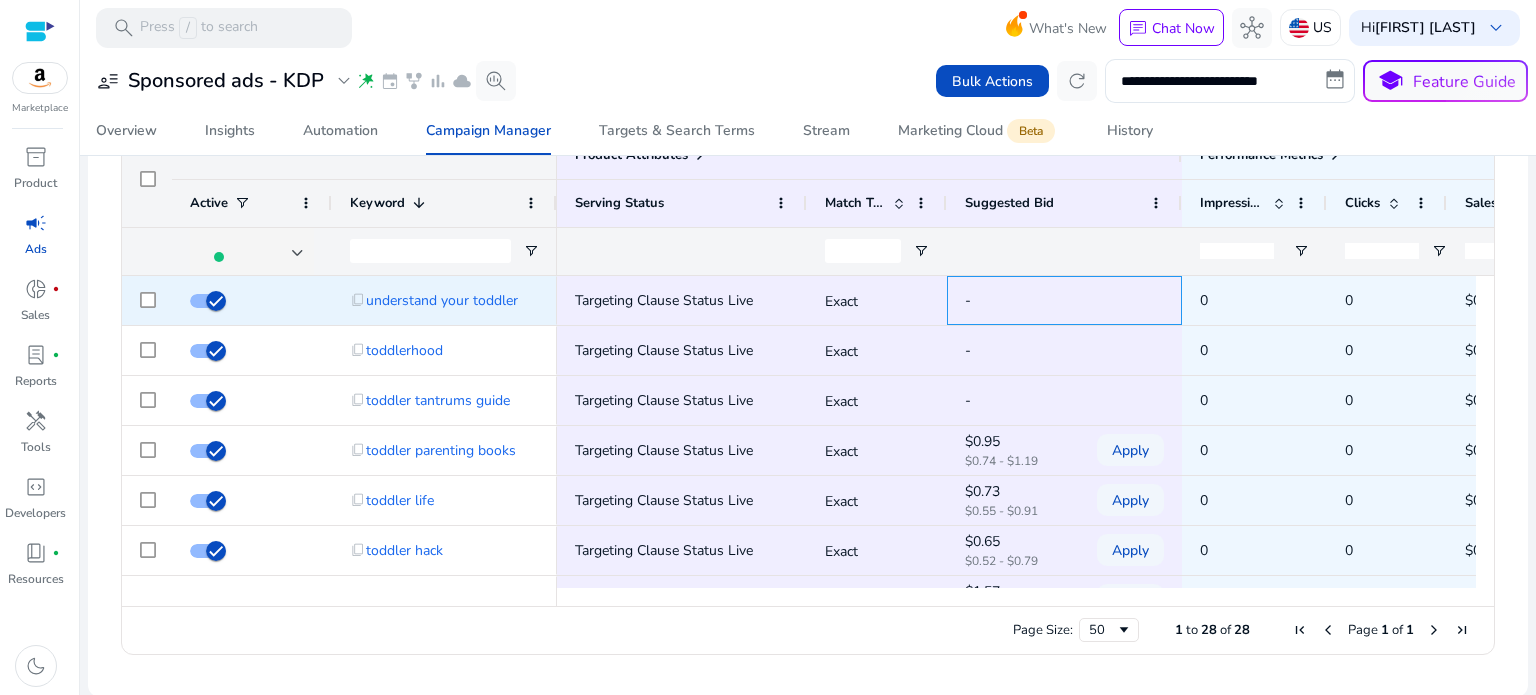 click on "-" 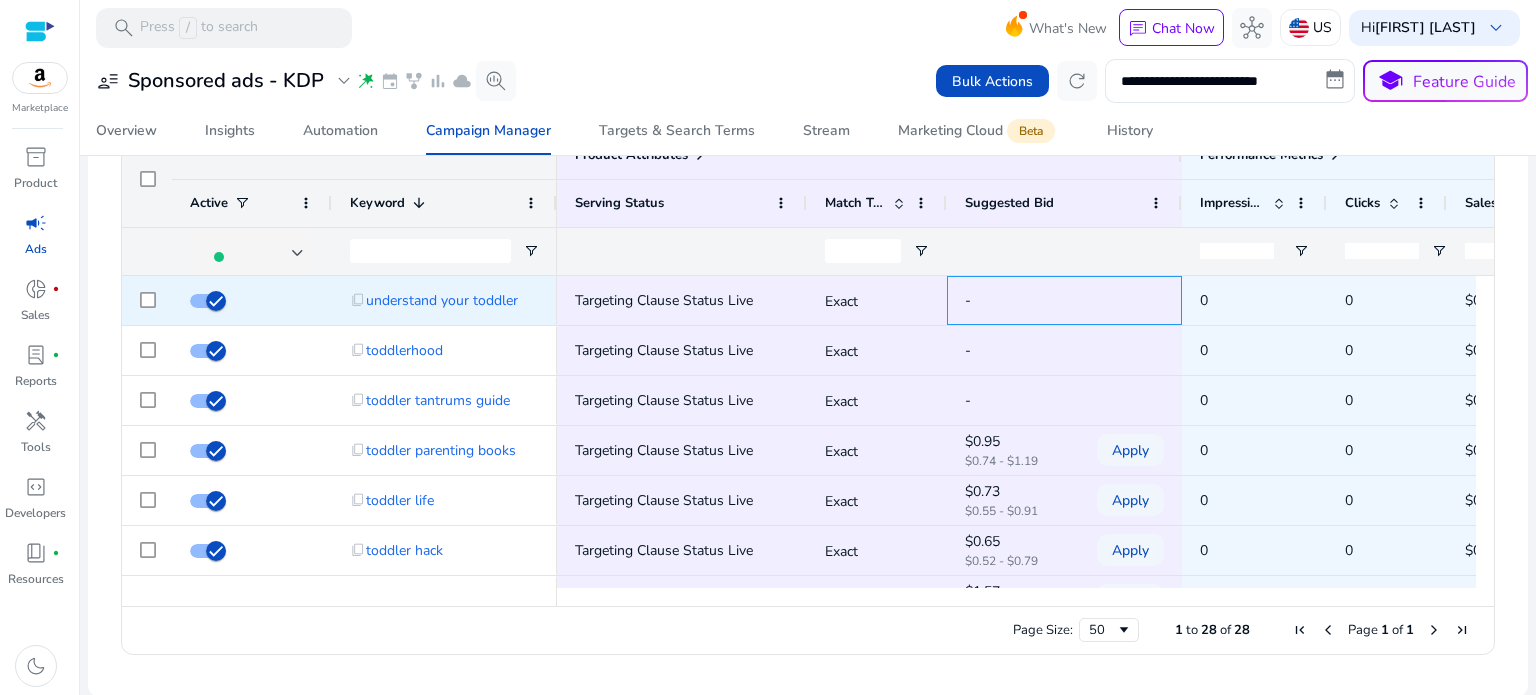 click on "-" 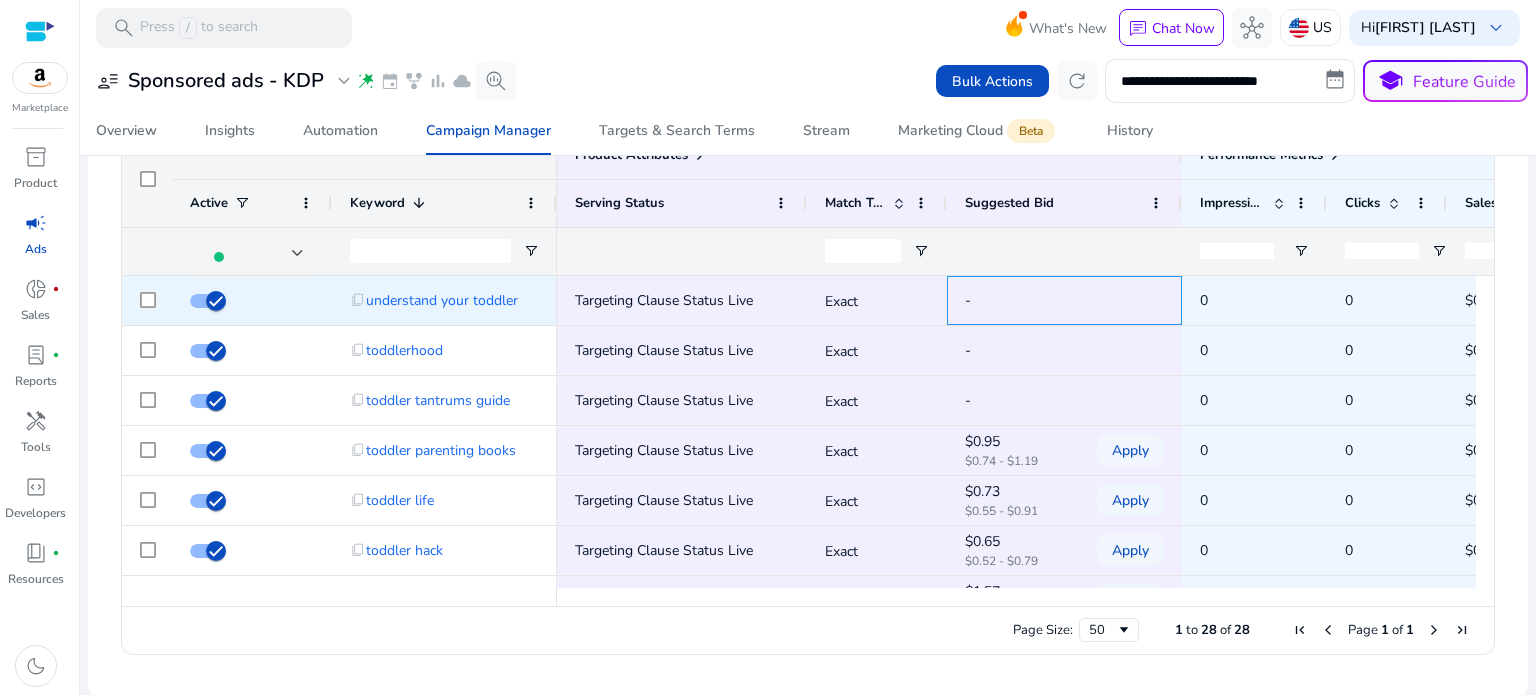click on "-" 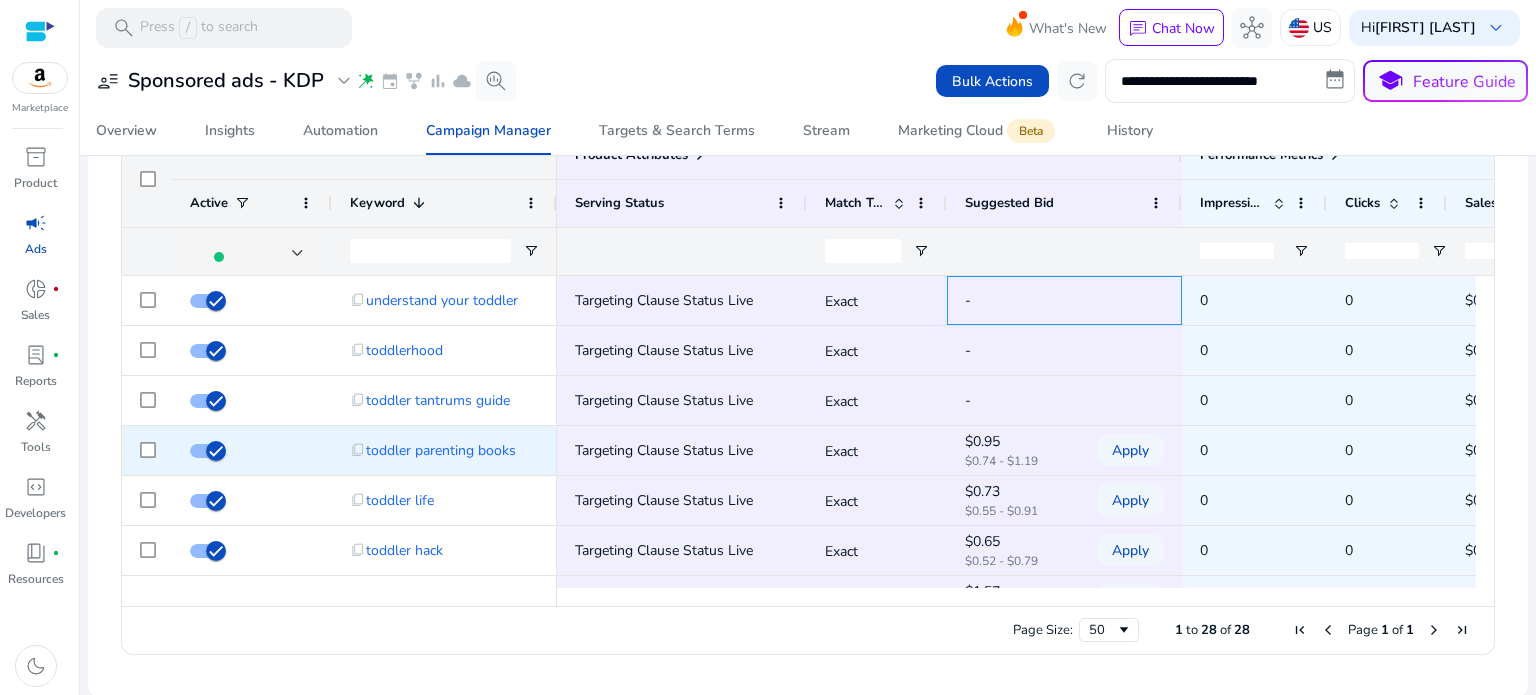 scroll, scrollTop: 40, scrollLeft: 0, axis: vertical 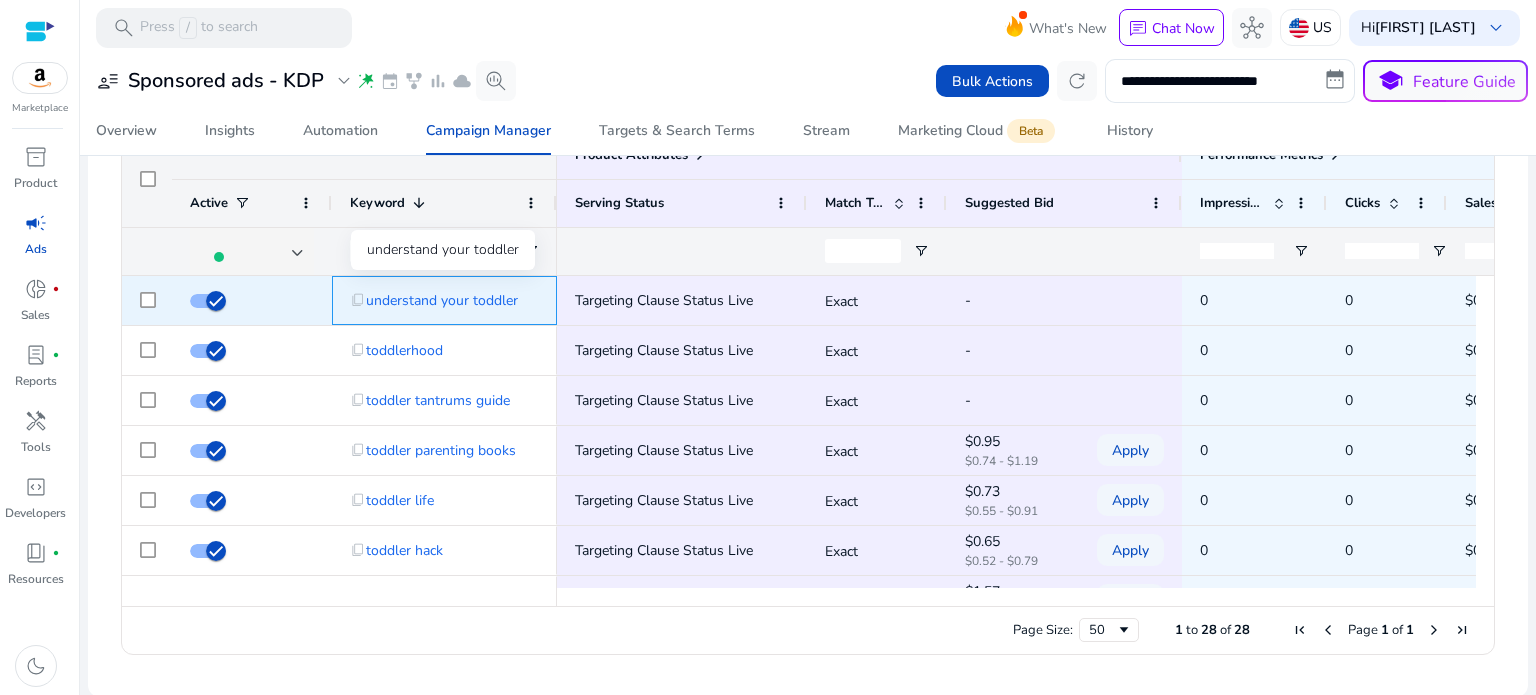 click on "understand your toddler" 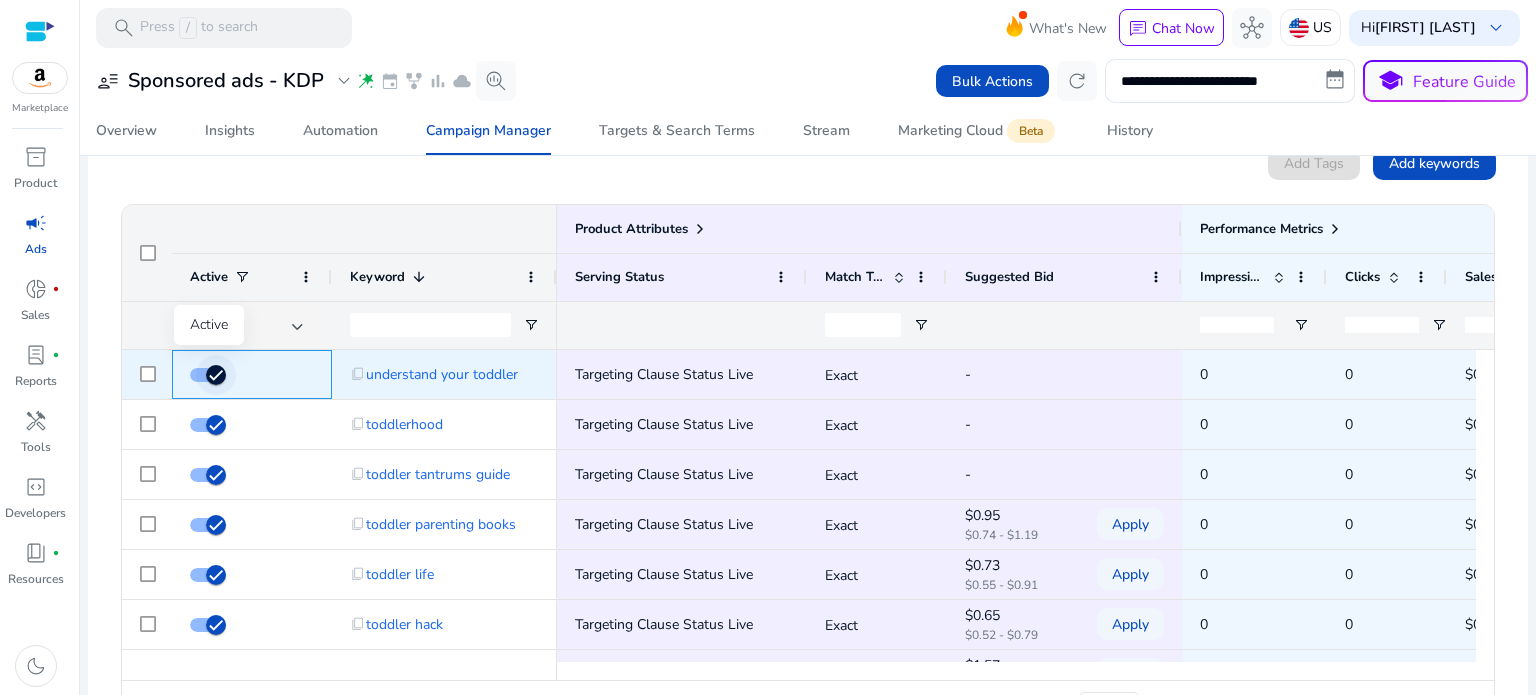 click at bounding box center [216, 375] 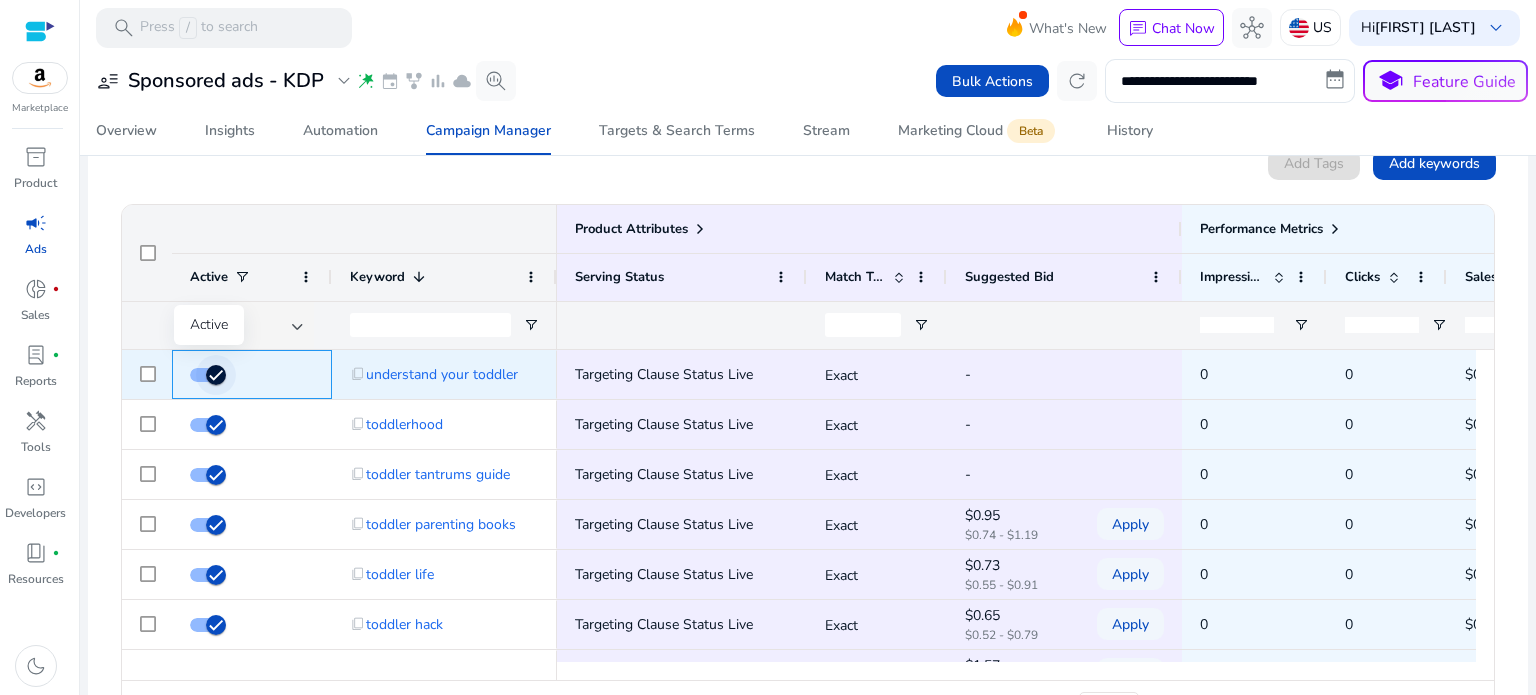 click at bounding box center [216, 375] 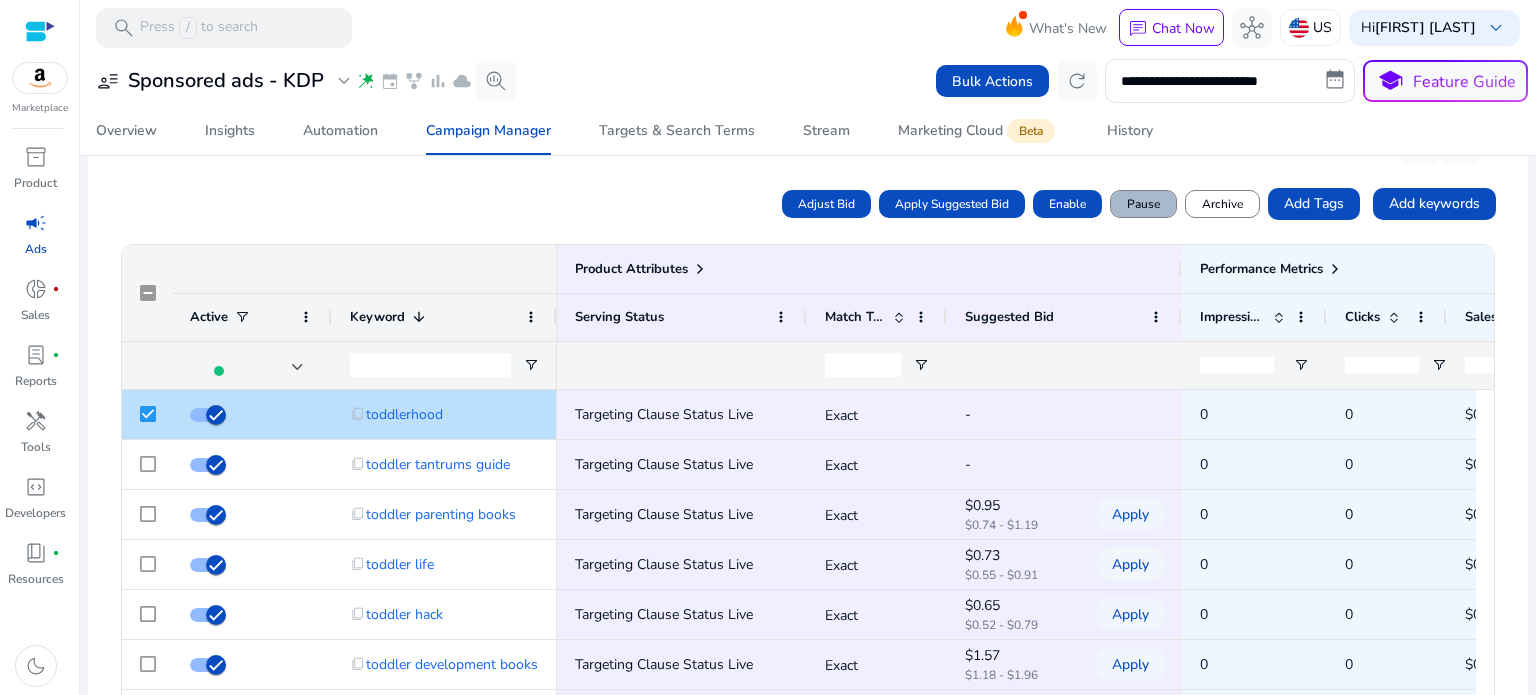 click on "Pause" 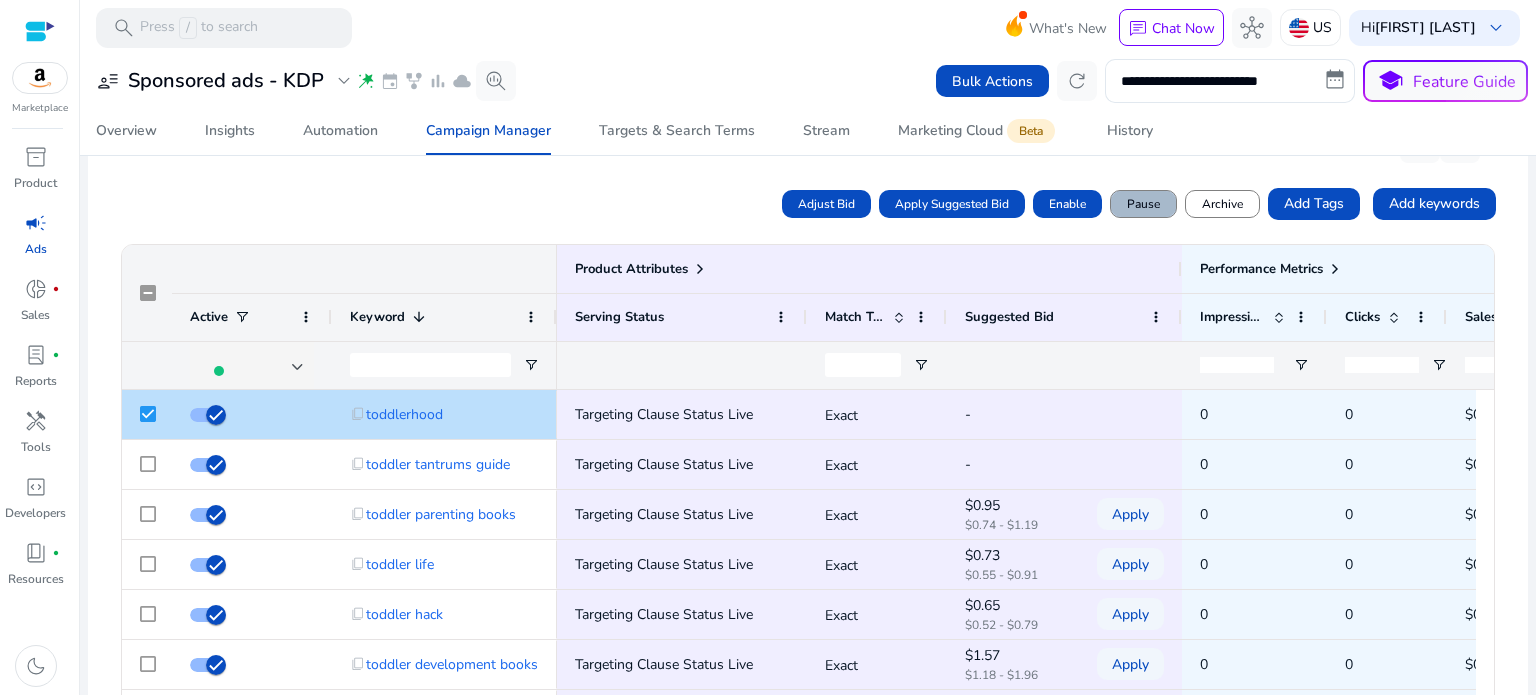 click on "Pause" 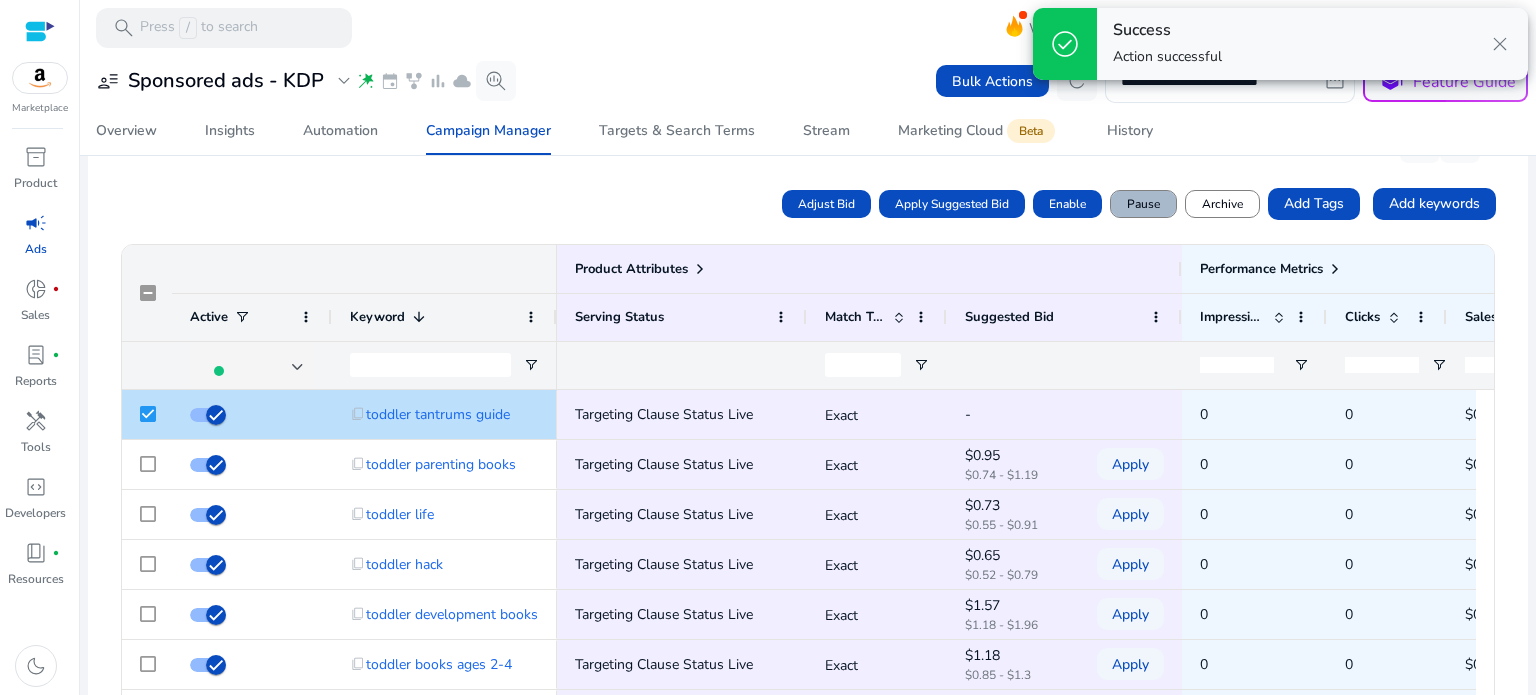 click on "Pause" 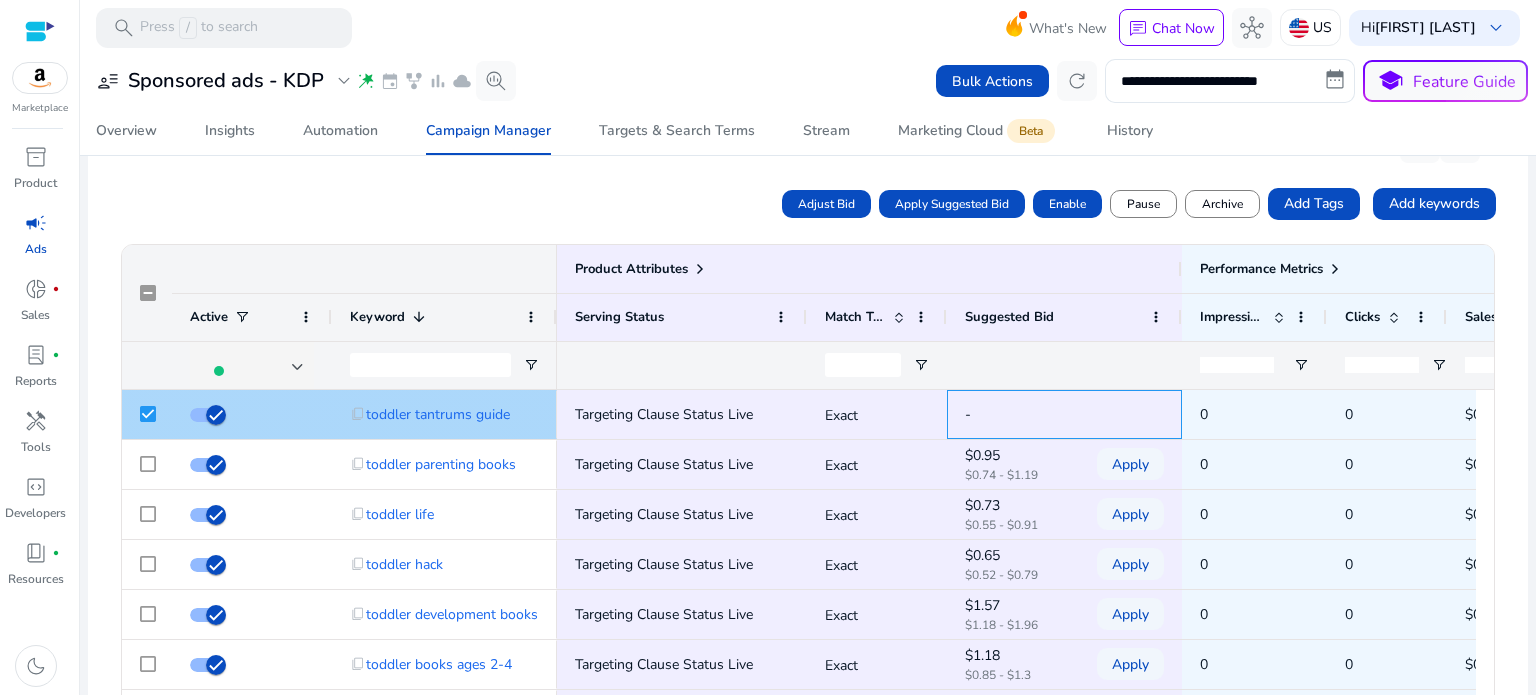 click on "-" 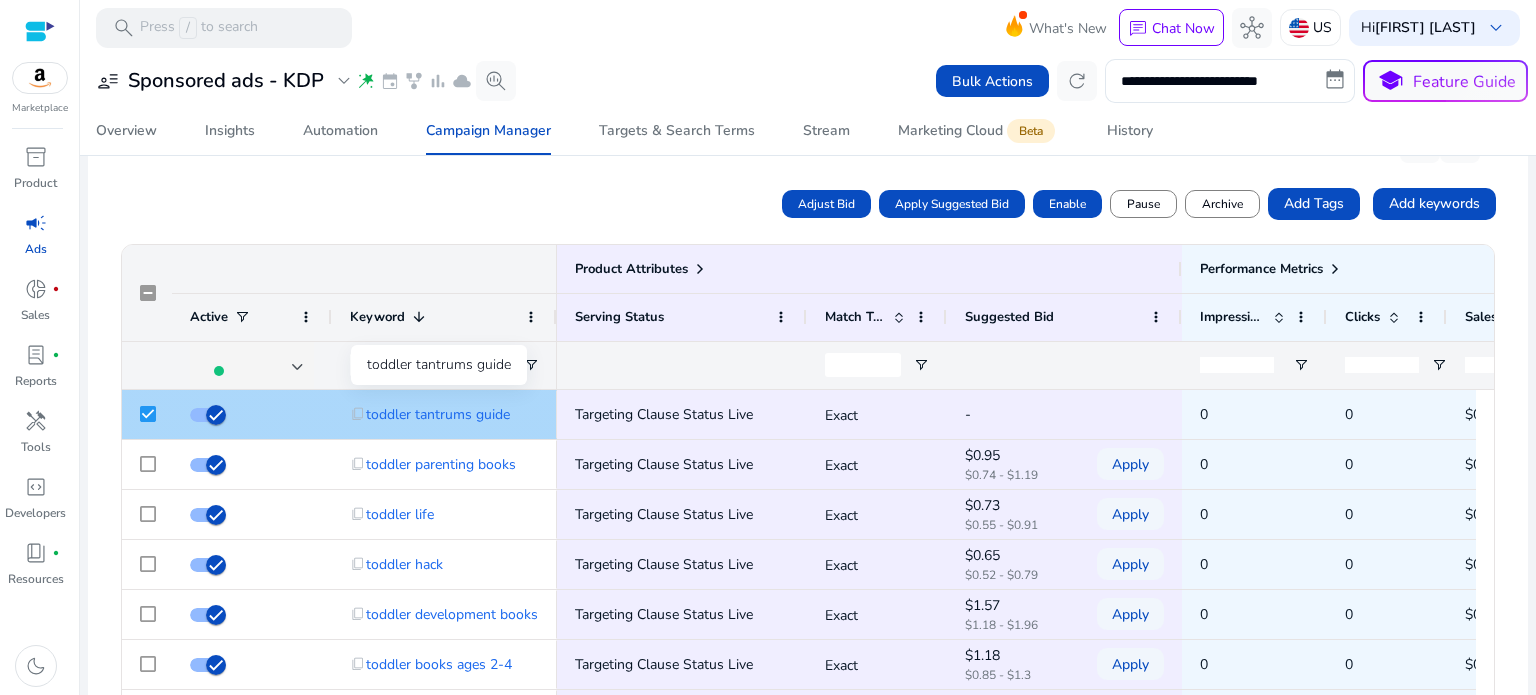 click on "toddler tantrums guide" 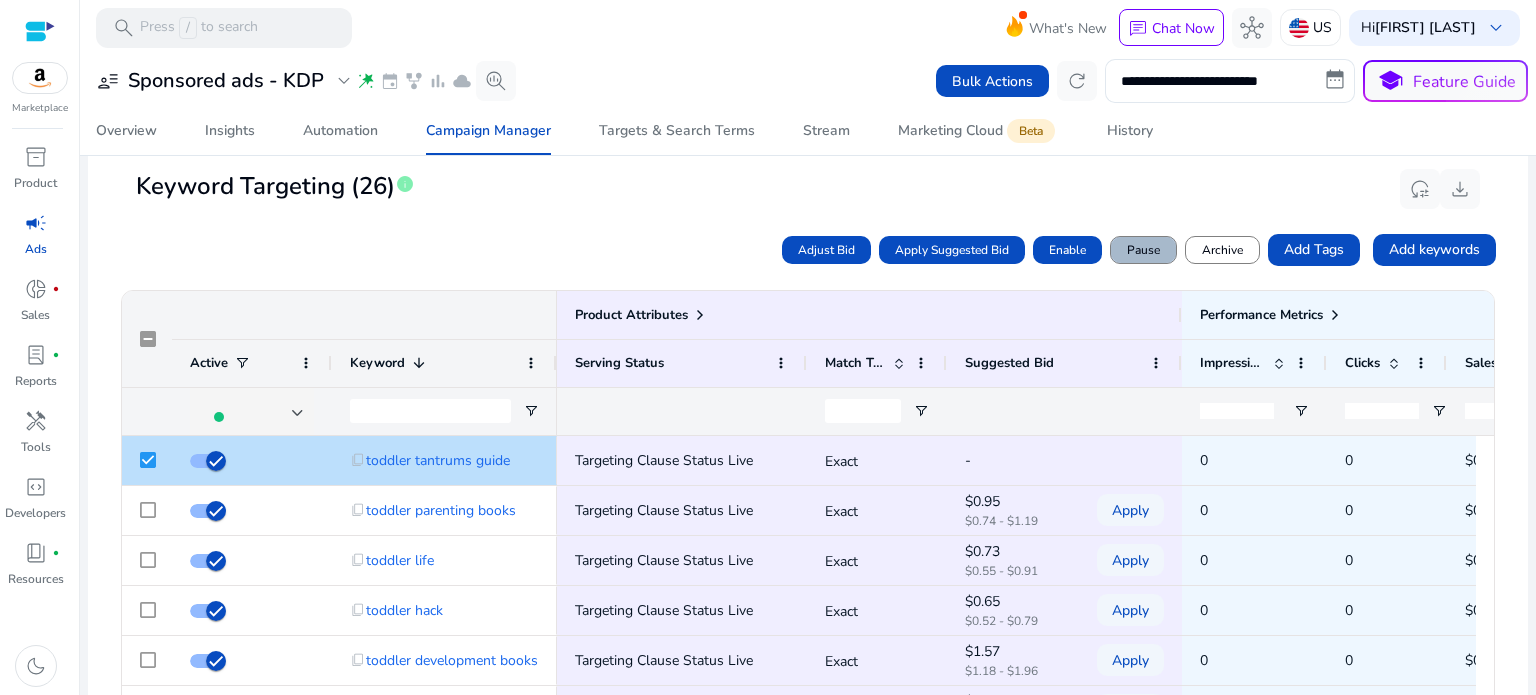click on "Pause" 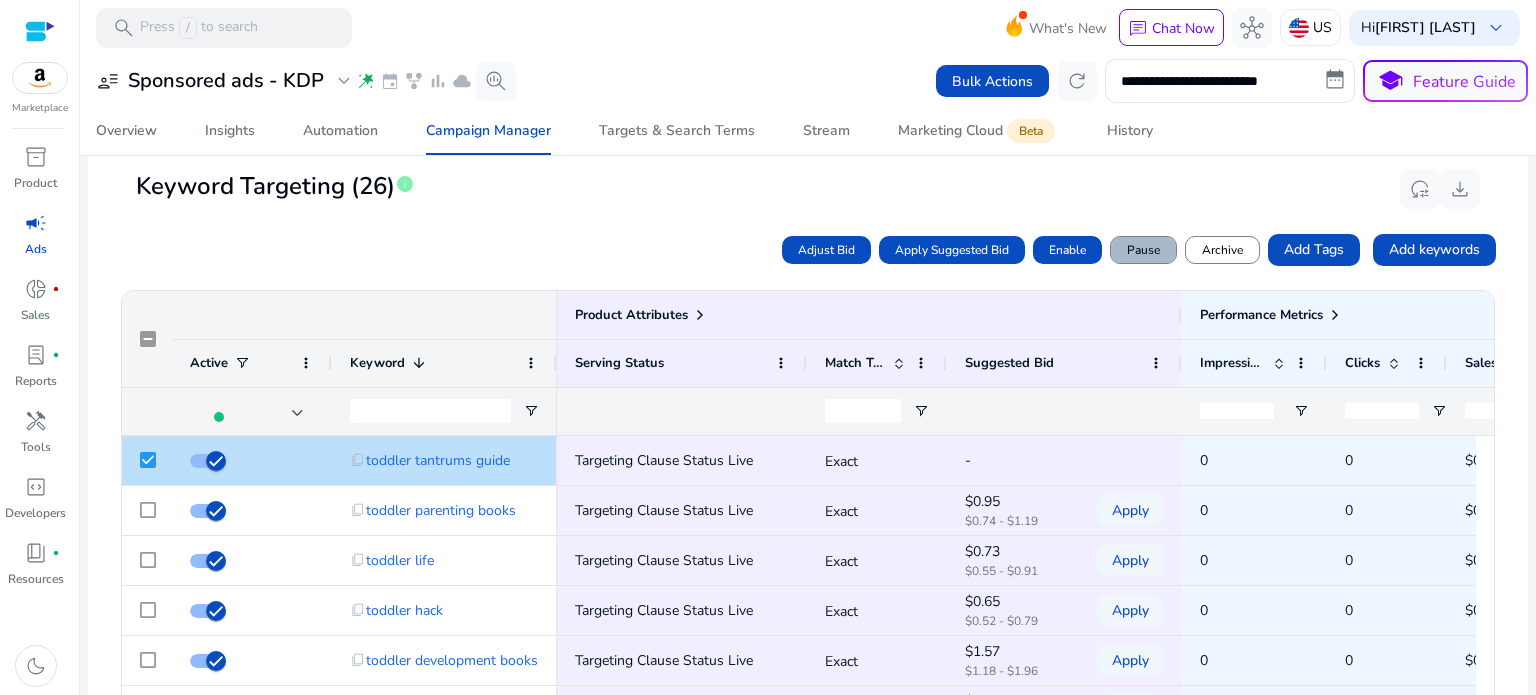 click on "Pause" 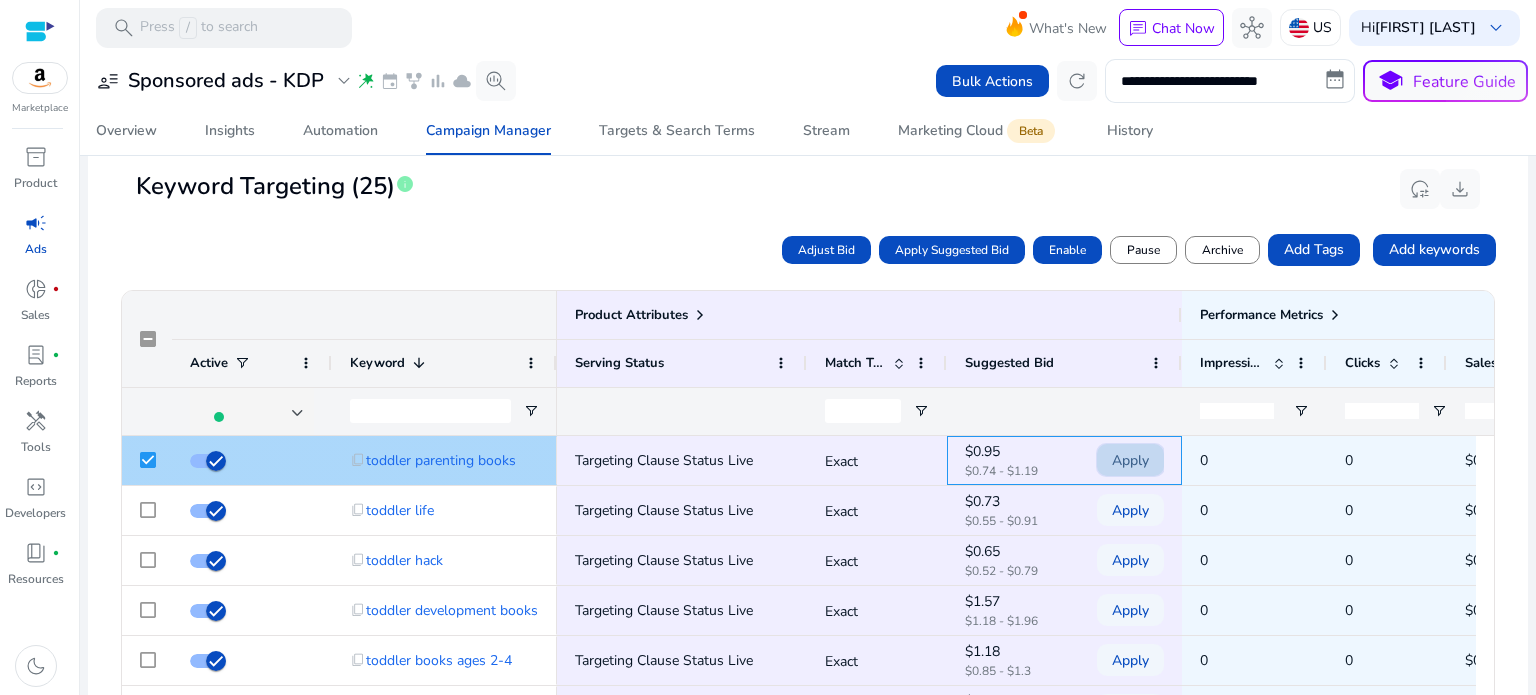 click on "Apply" 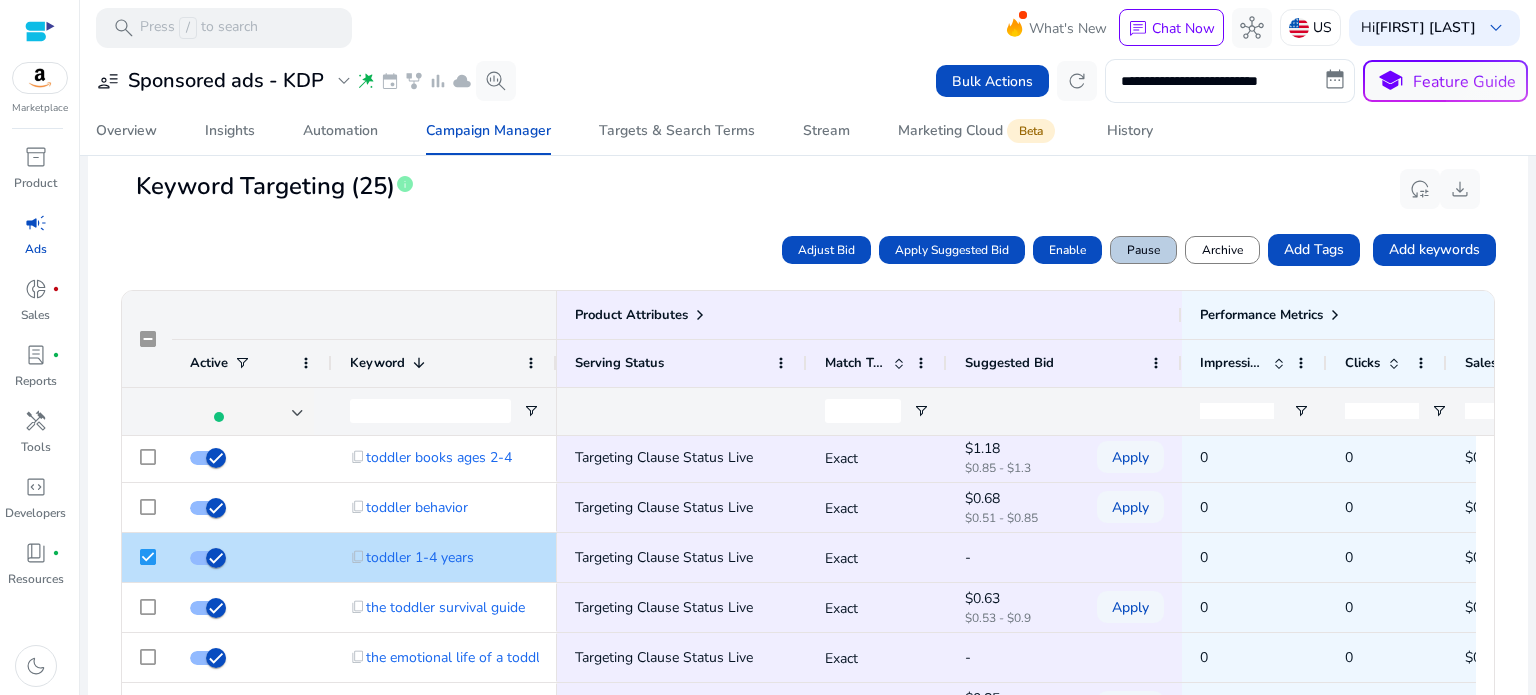 click on "Pause" 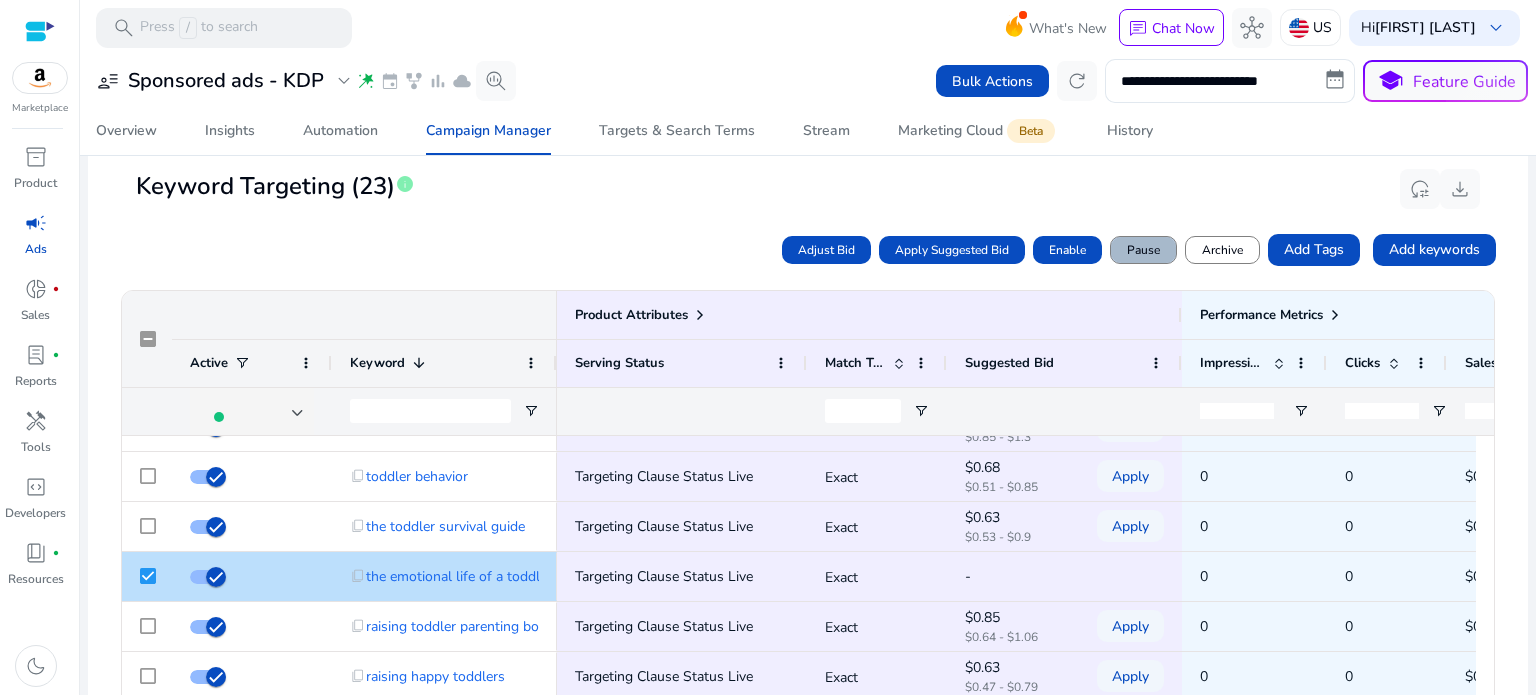 click on "Pause" 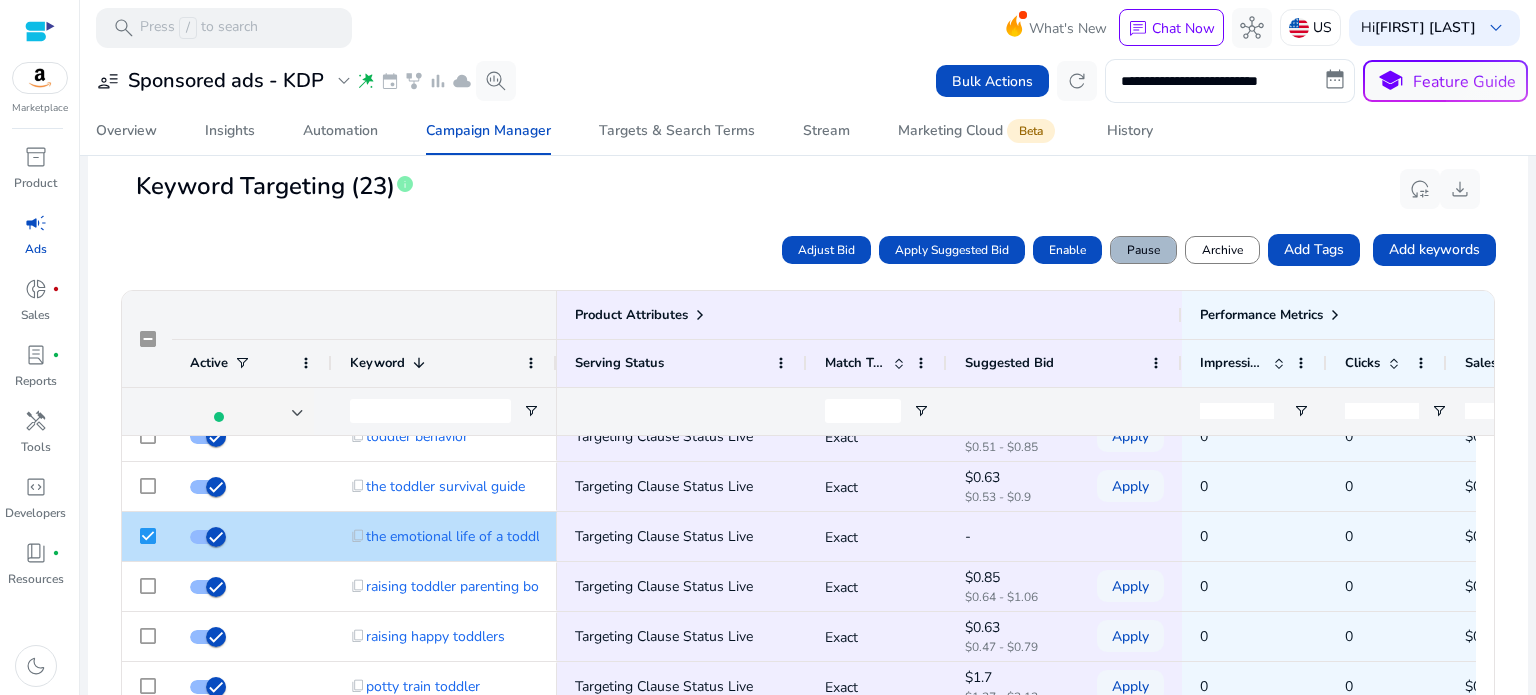 click on "Pause" 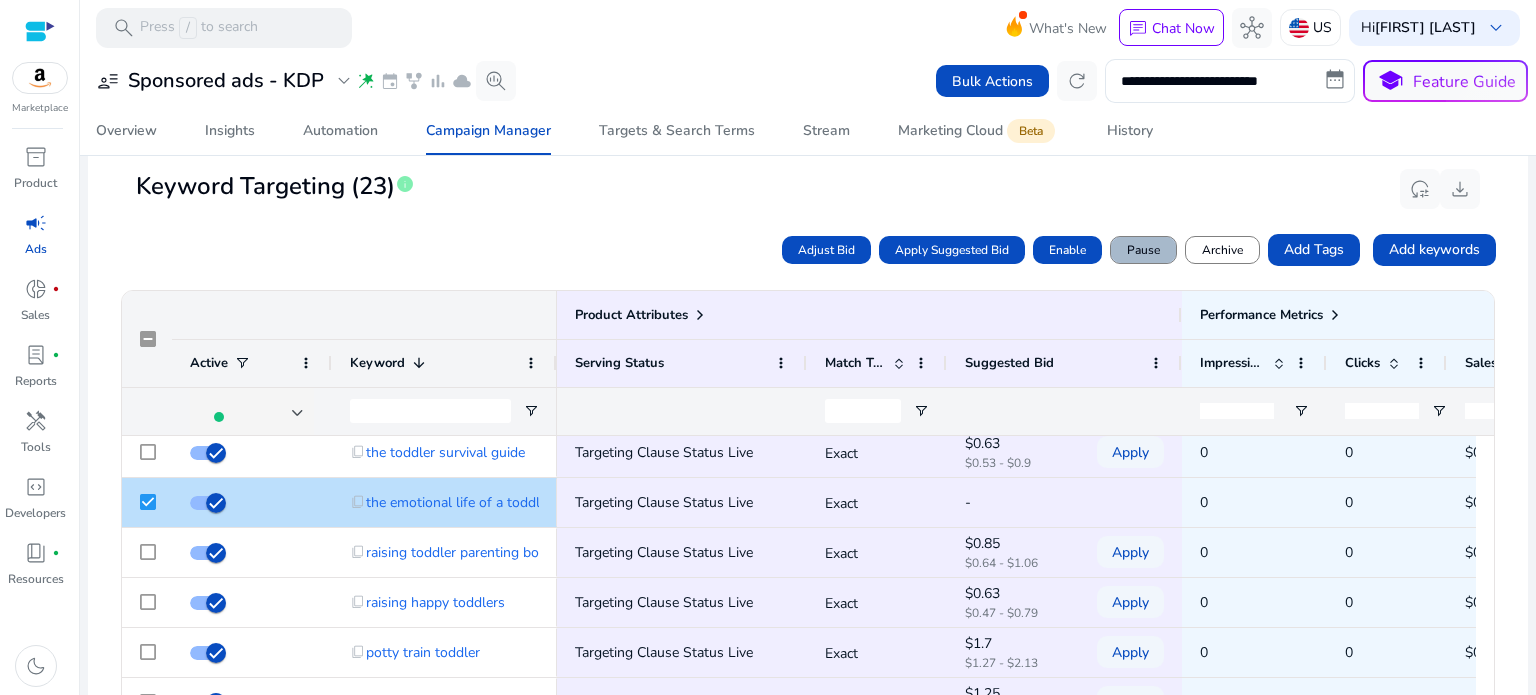 click on "Pause" 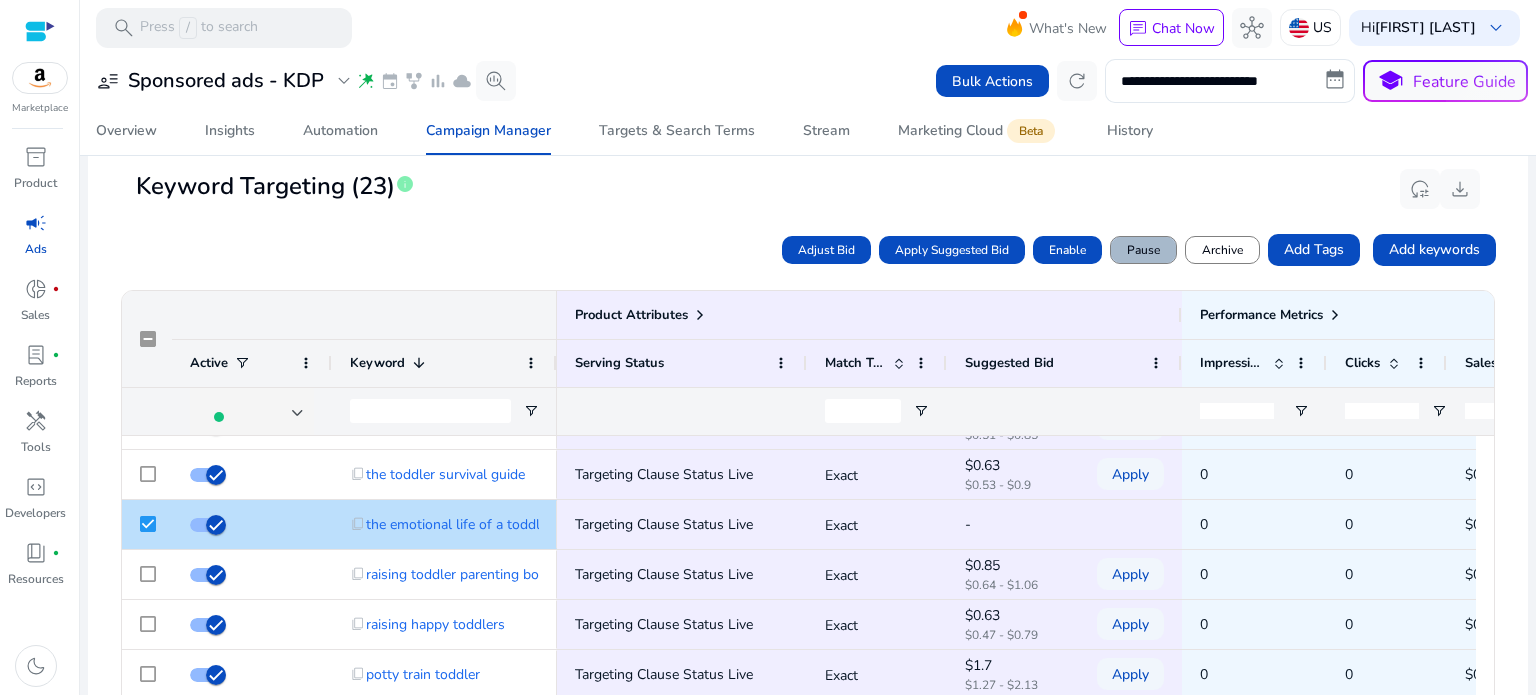 click on "Pause" 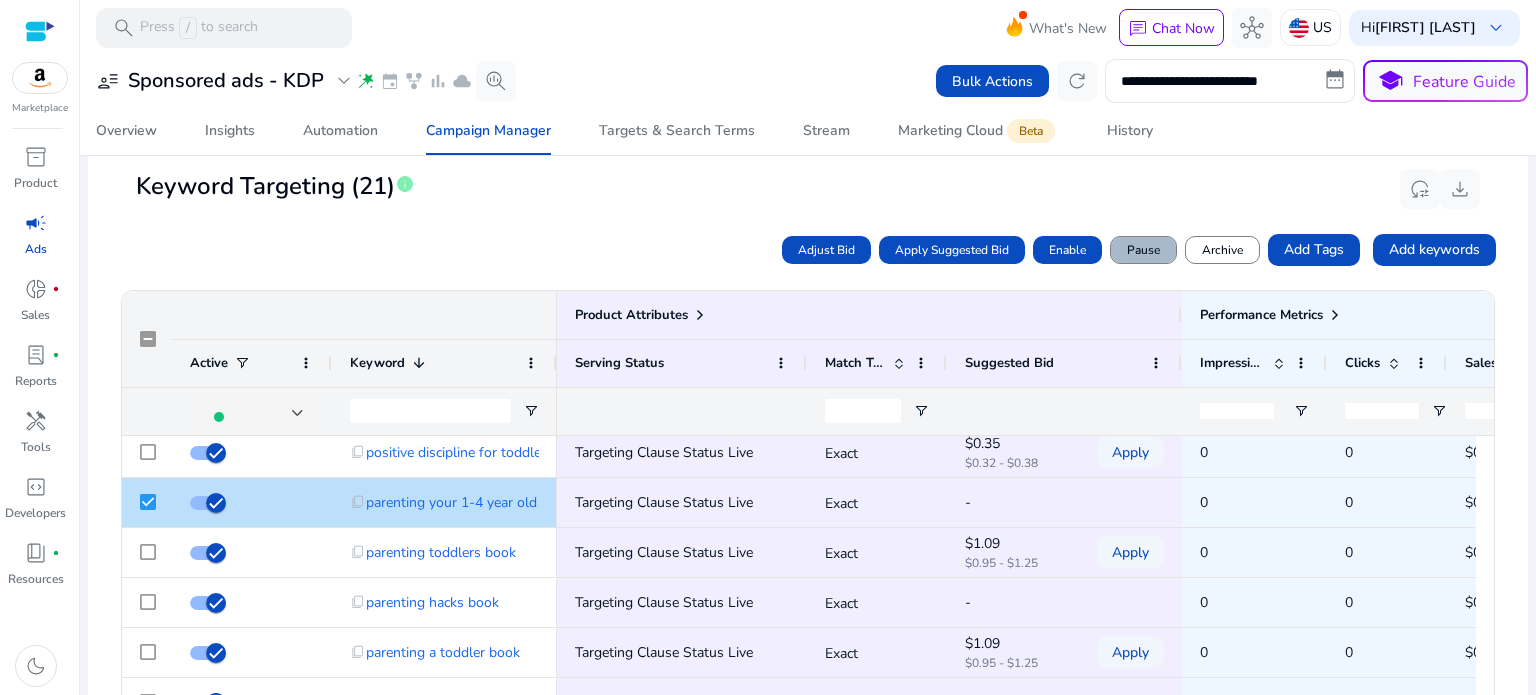 click on "Pause" 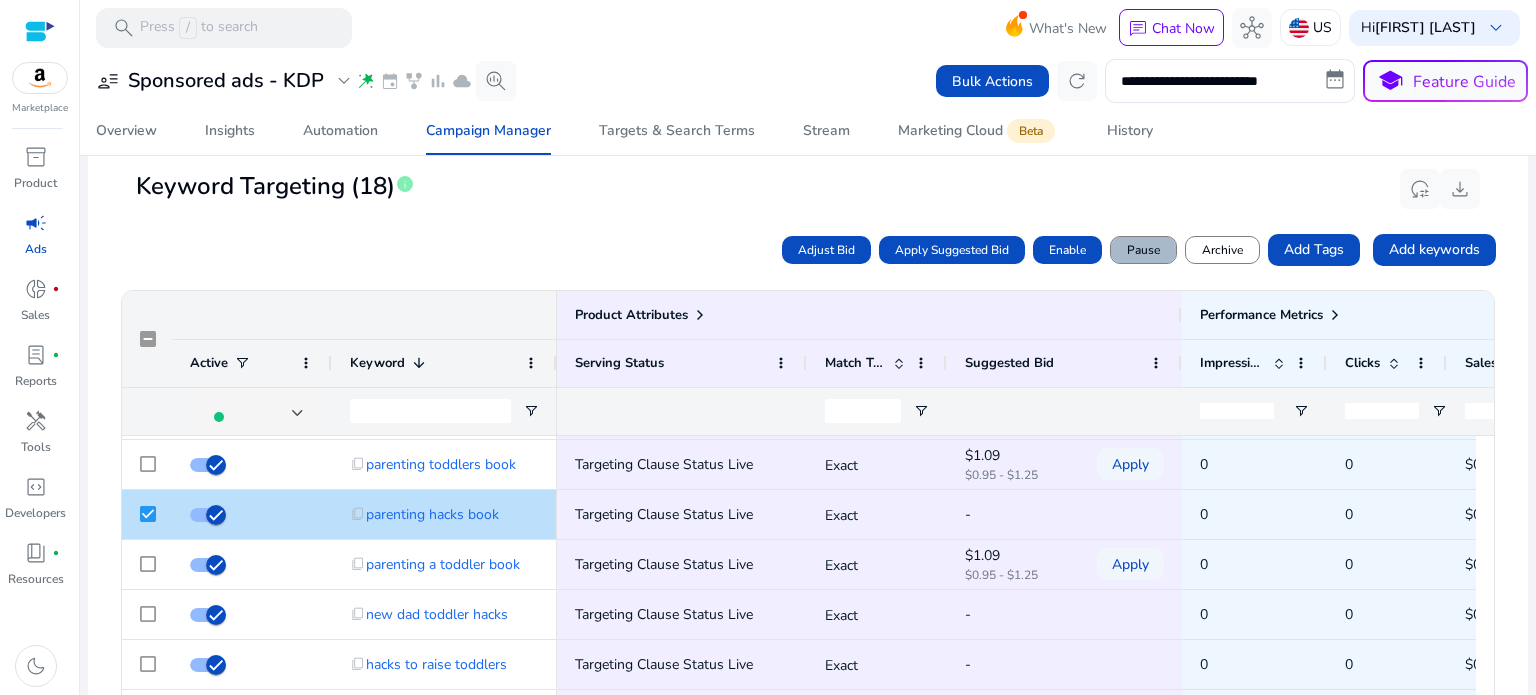 click on "Pause" 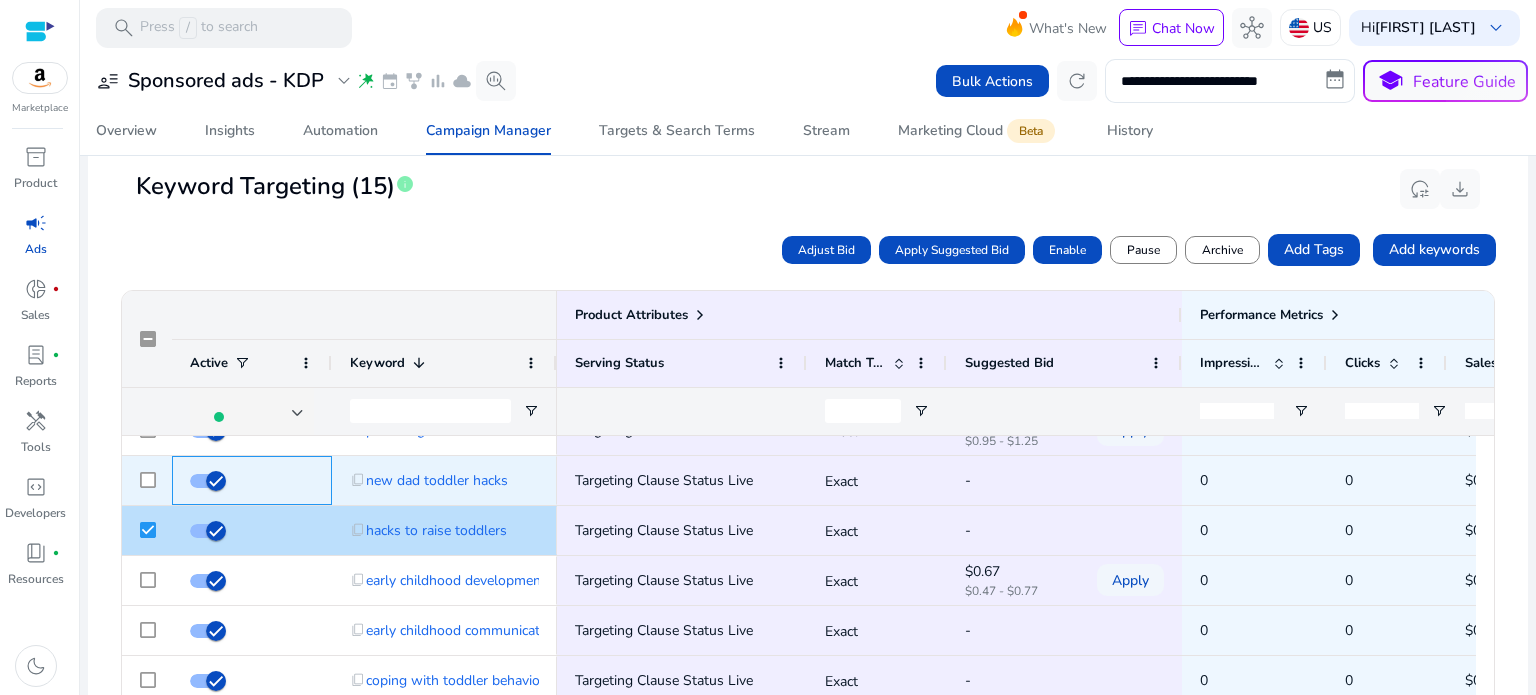 click 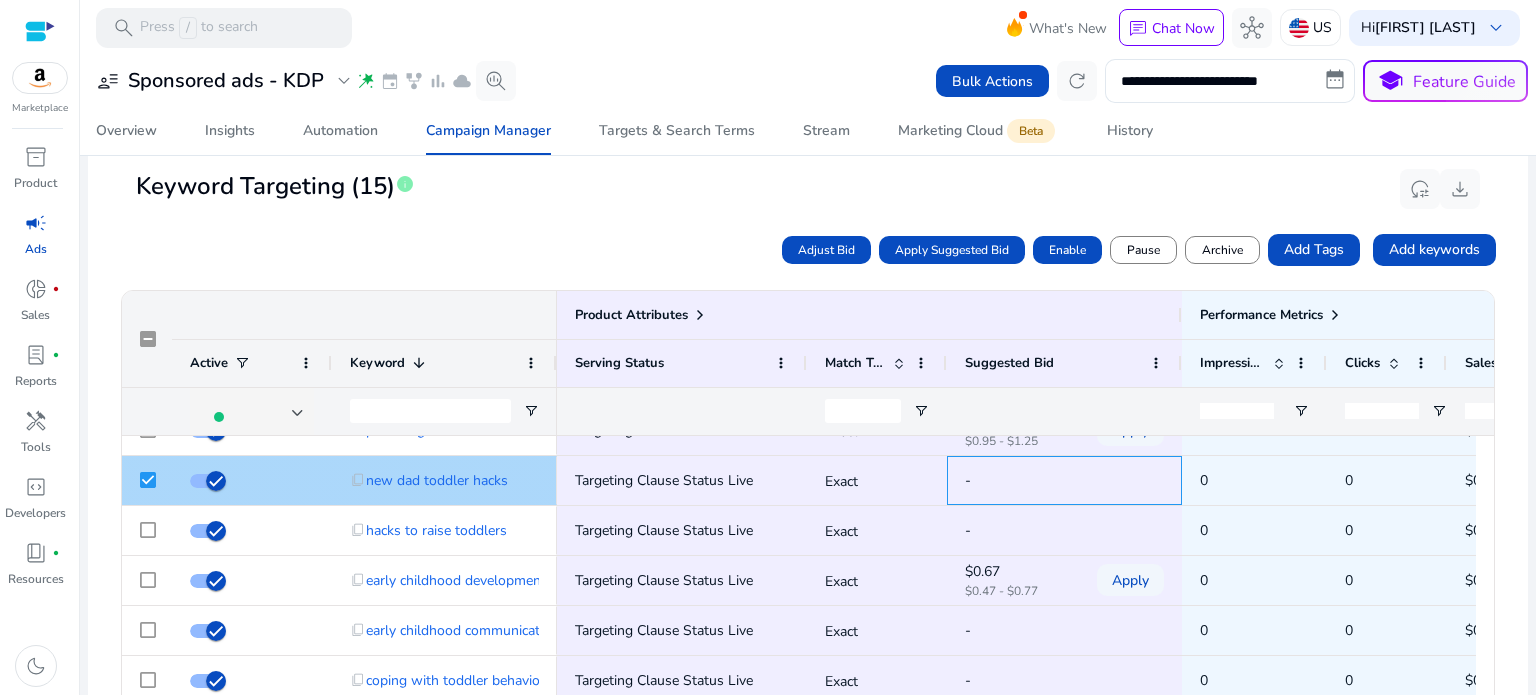 click on "-" 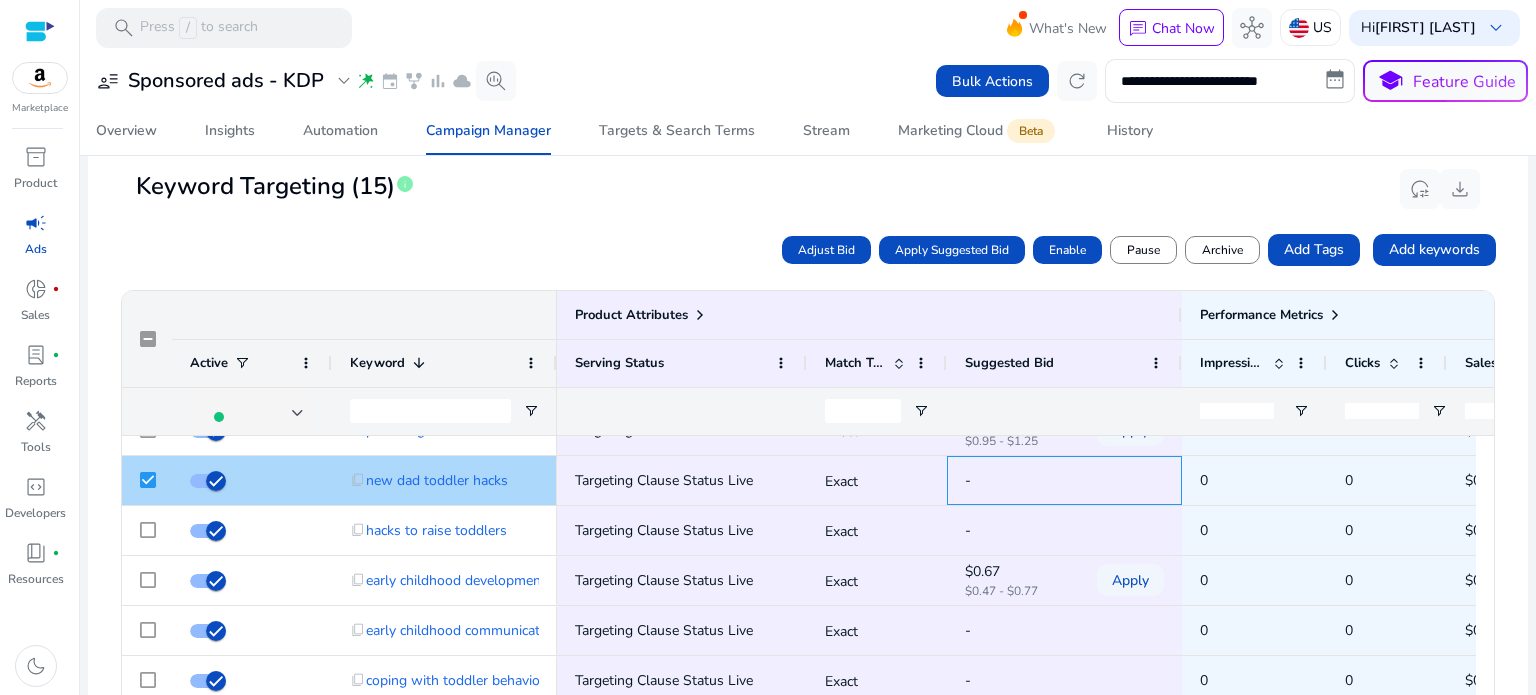 click on "-" 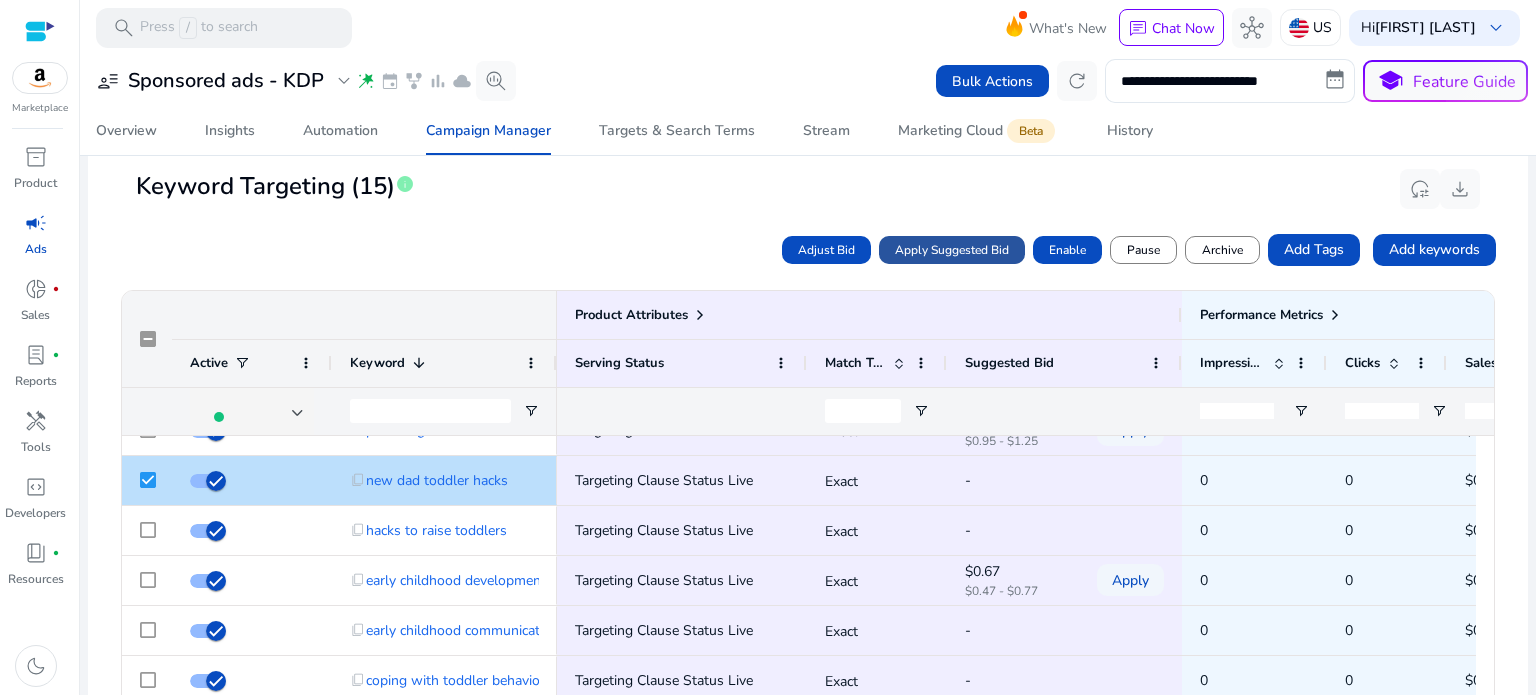 click on "Apply Suggested Bid" 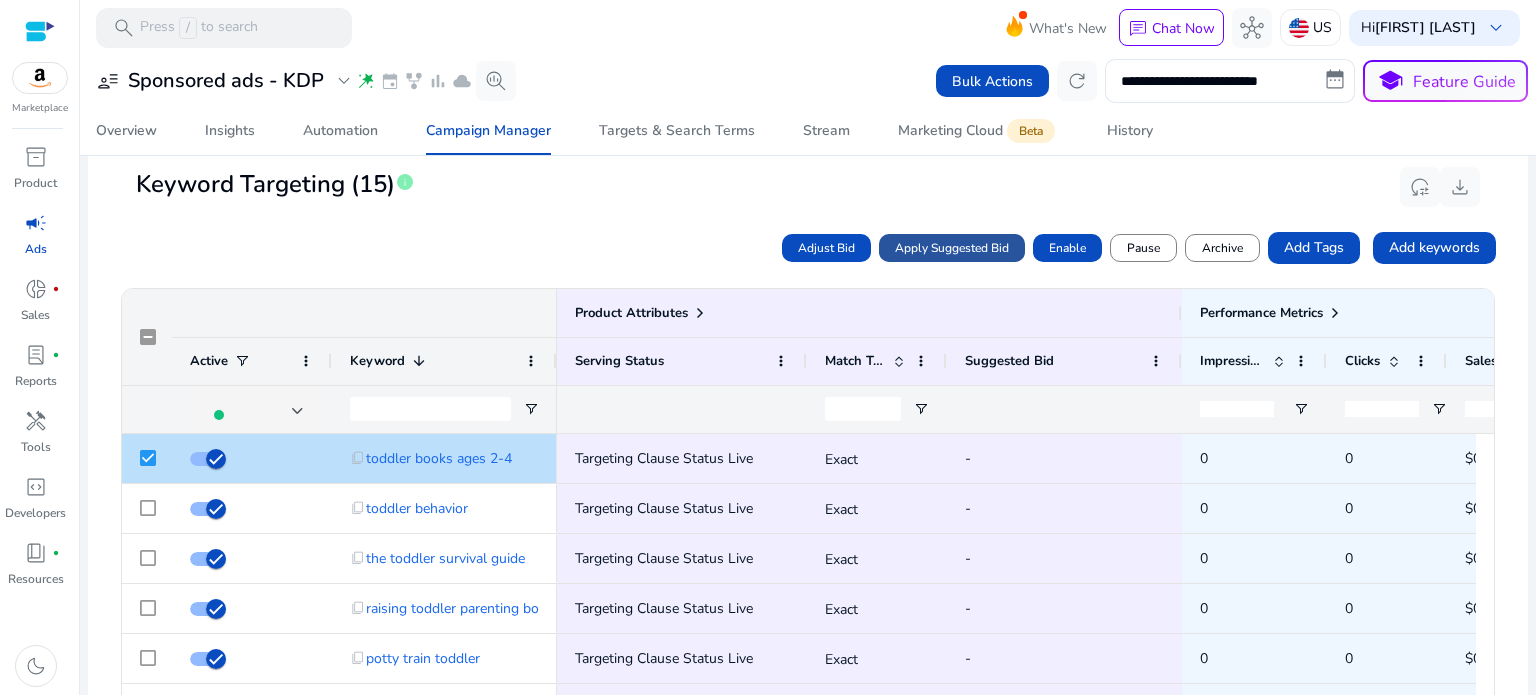click on "Apply Suggested Bid" 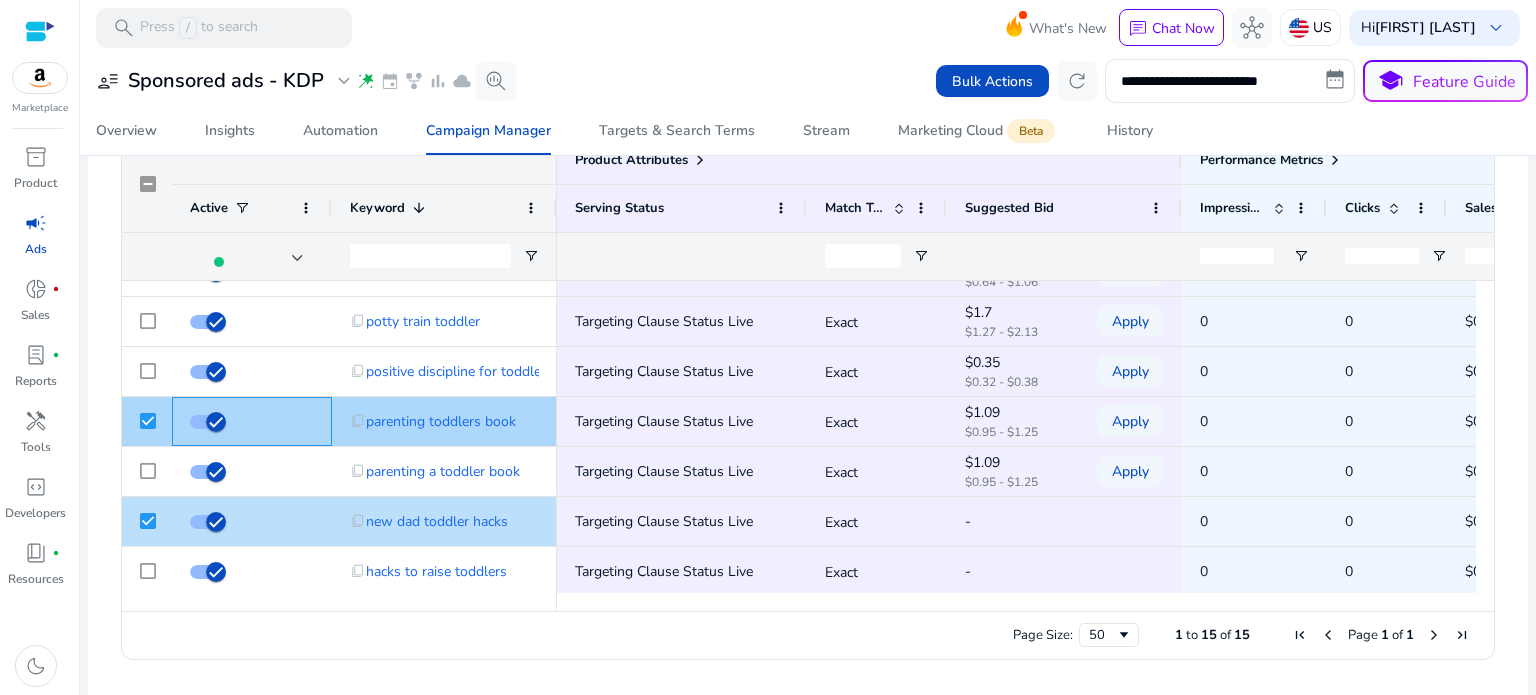 click 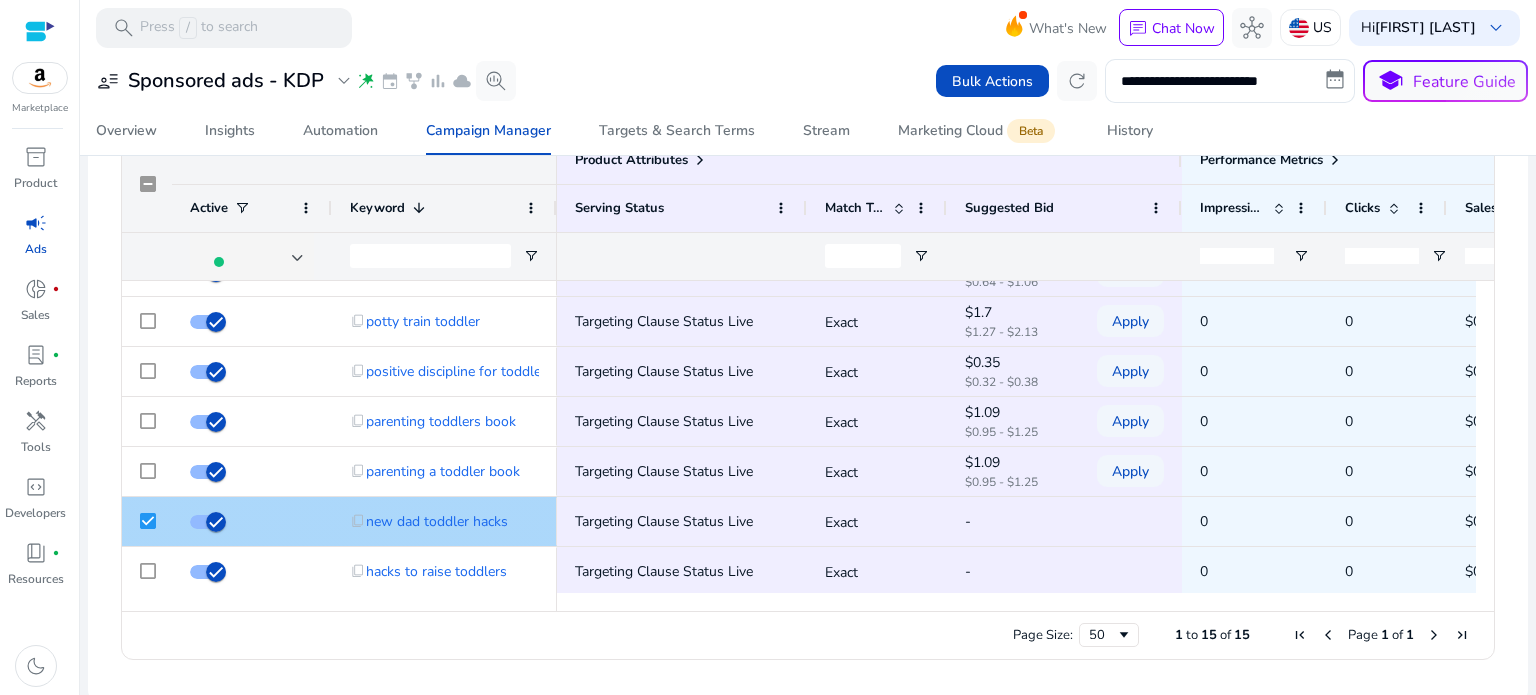 click 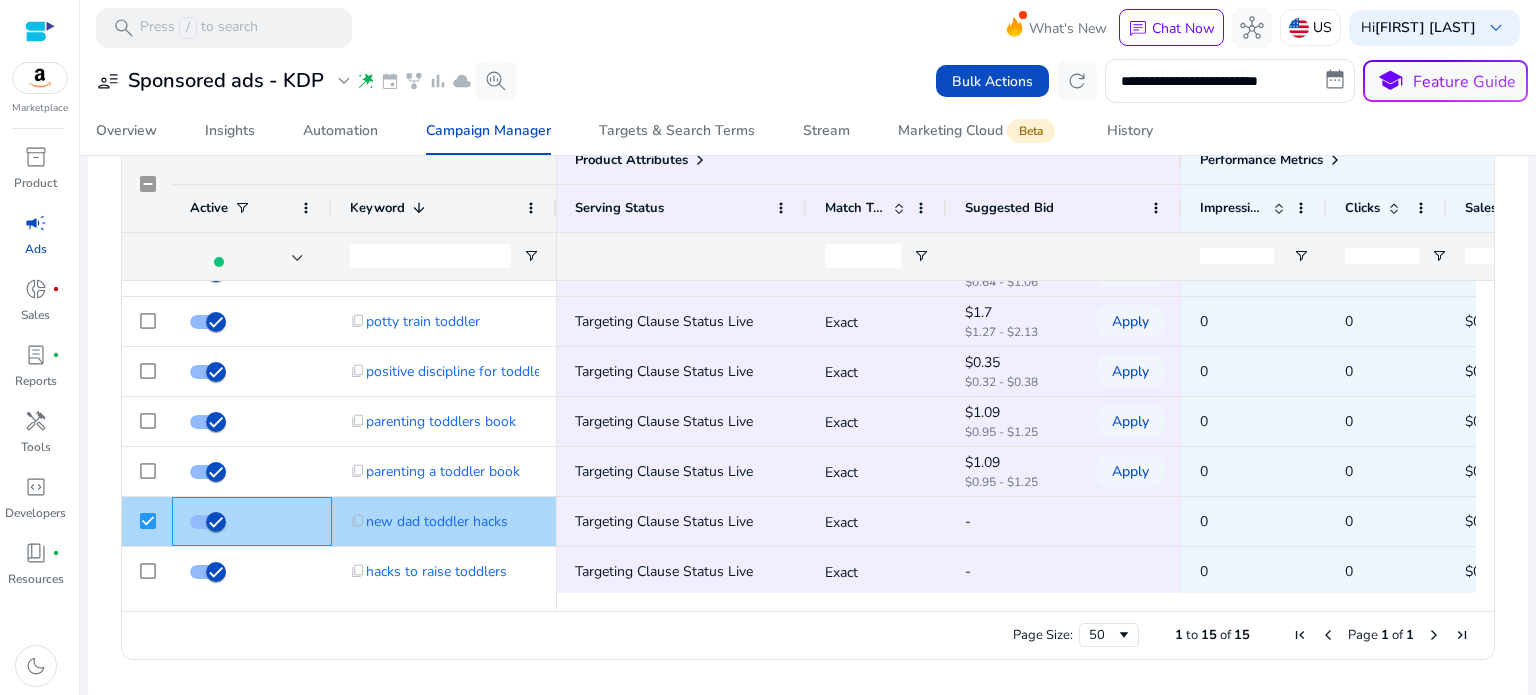 click 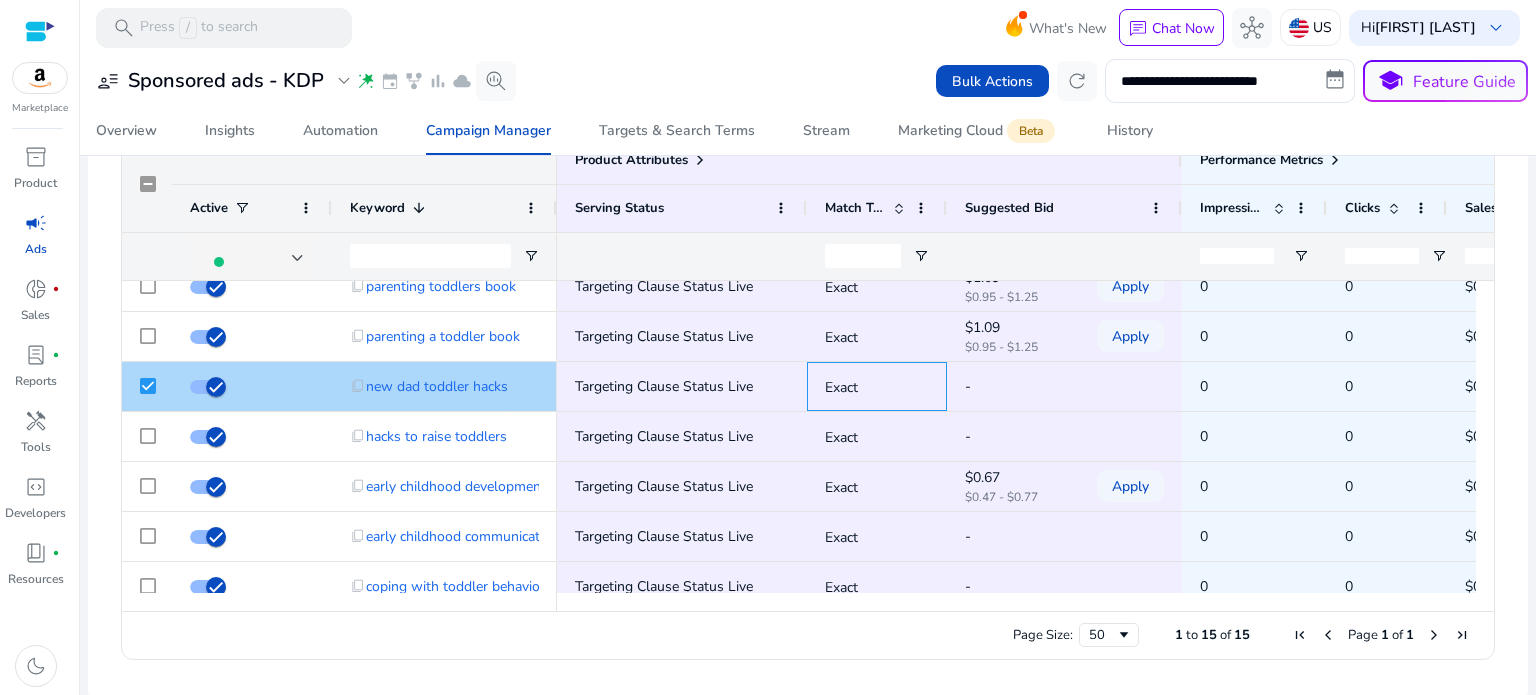 click on "Exact" 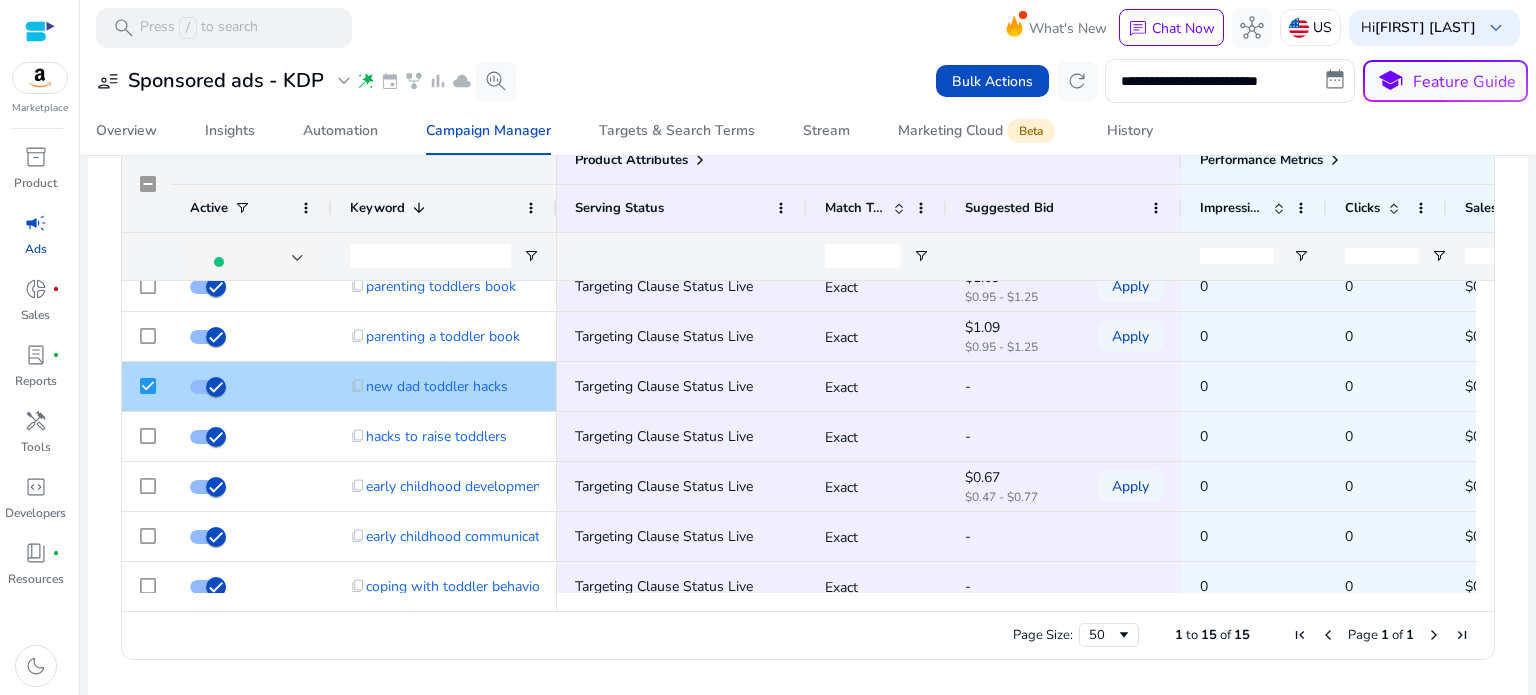 click on "-" 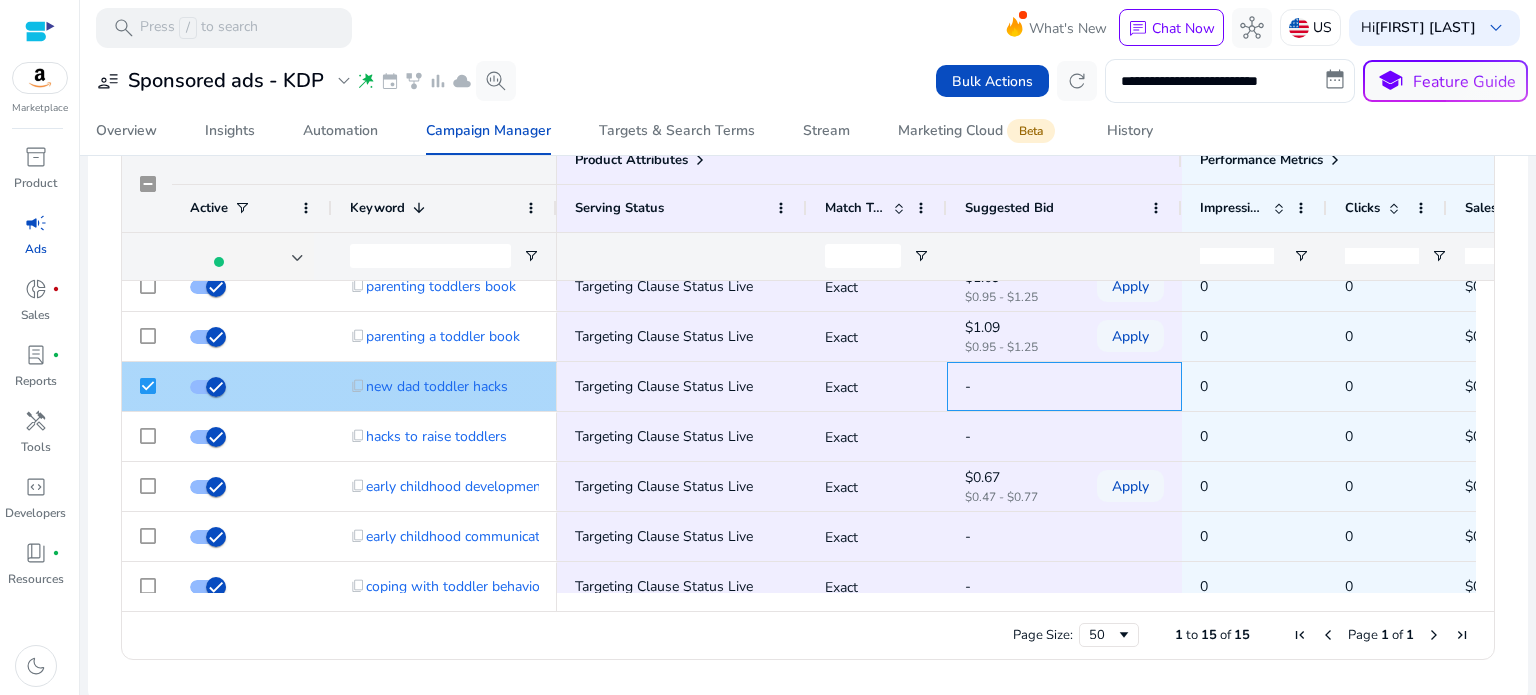click on "-" 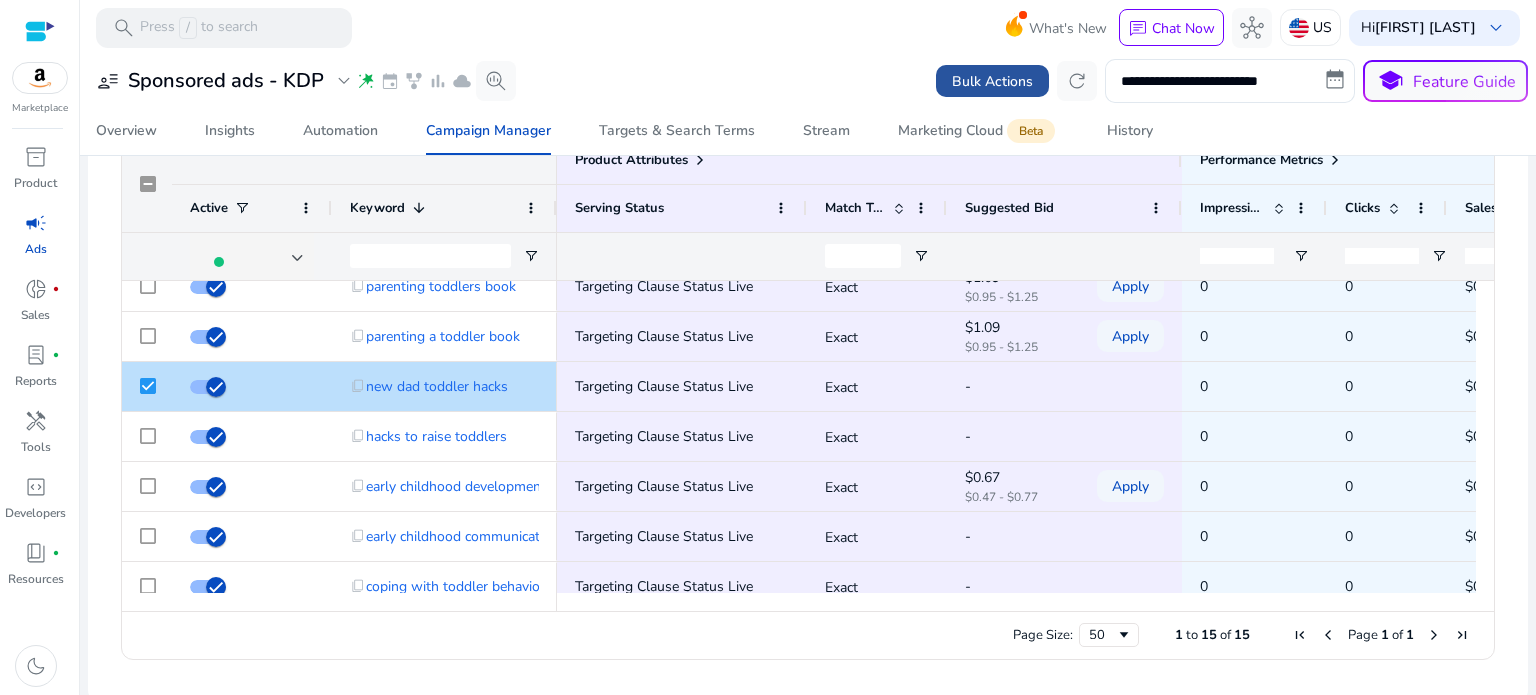 click on "Bulk Actions" 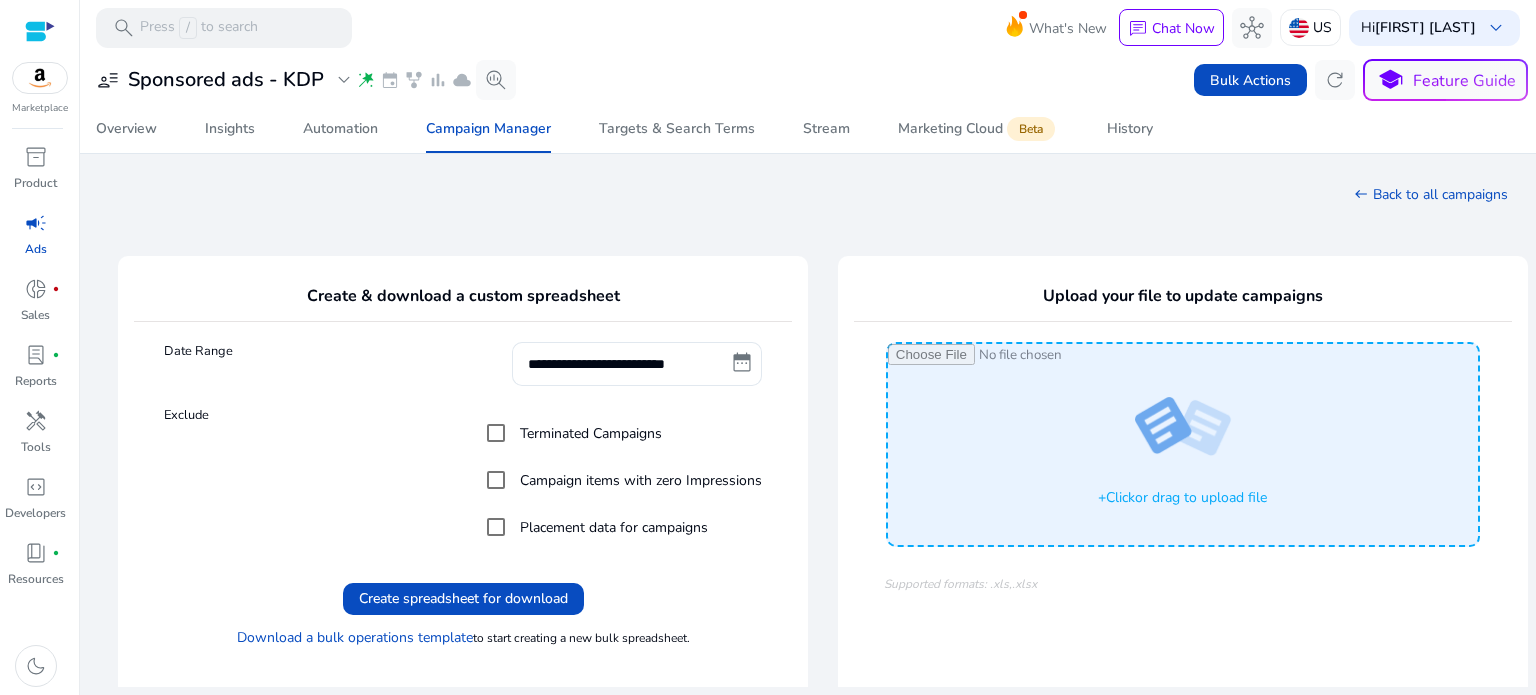 scroll, scrollTop: 0, scrollLeft: 0, axis: both 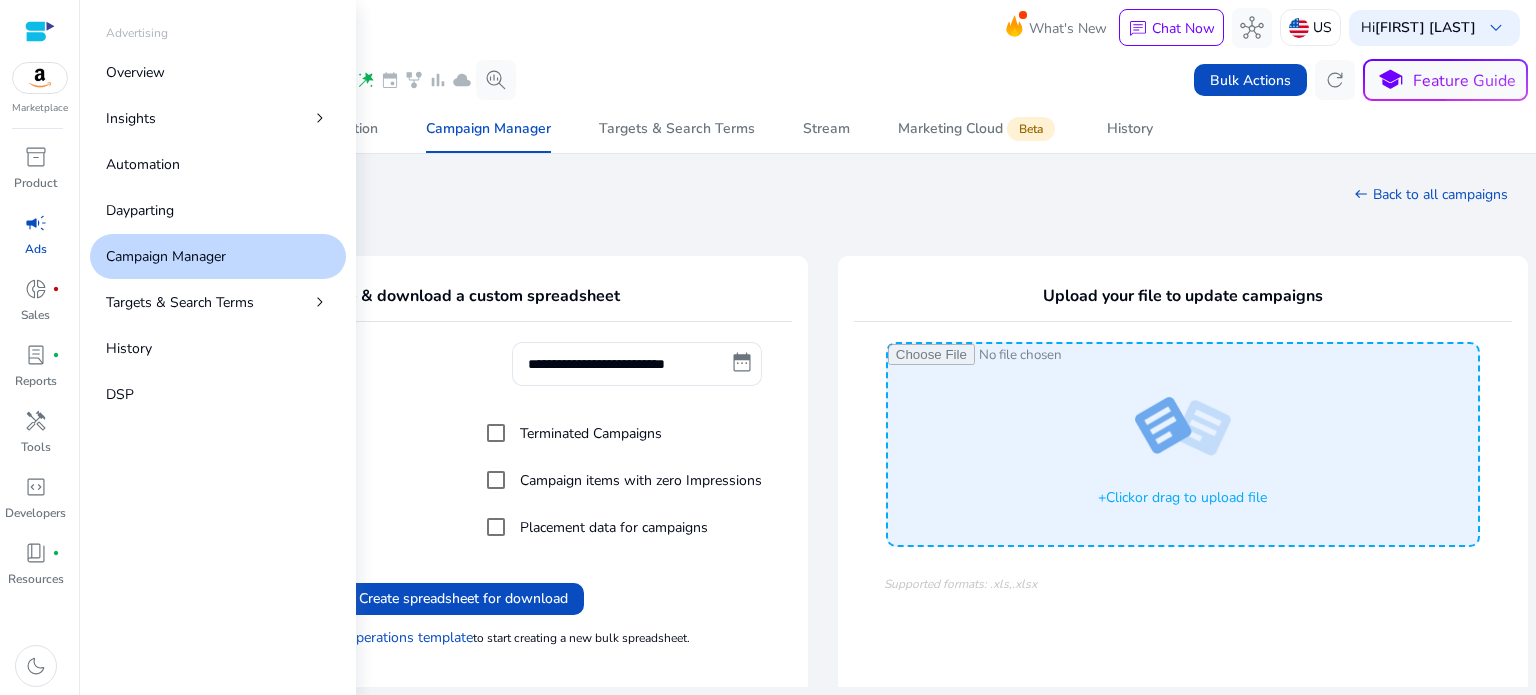 click on "campaign" at bounding box center (36, 223) 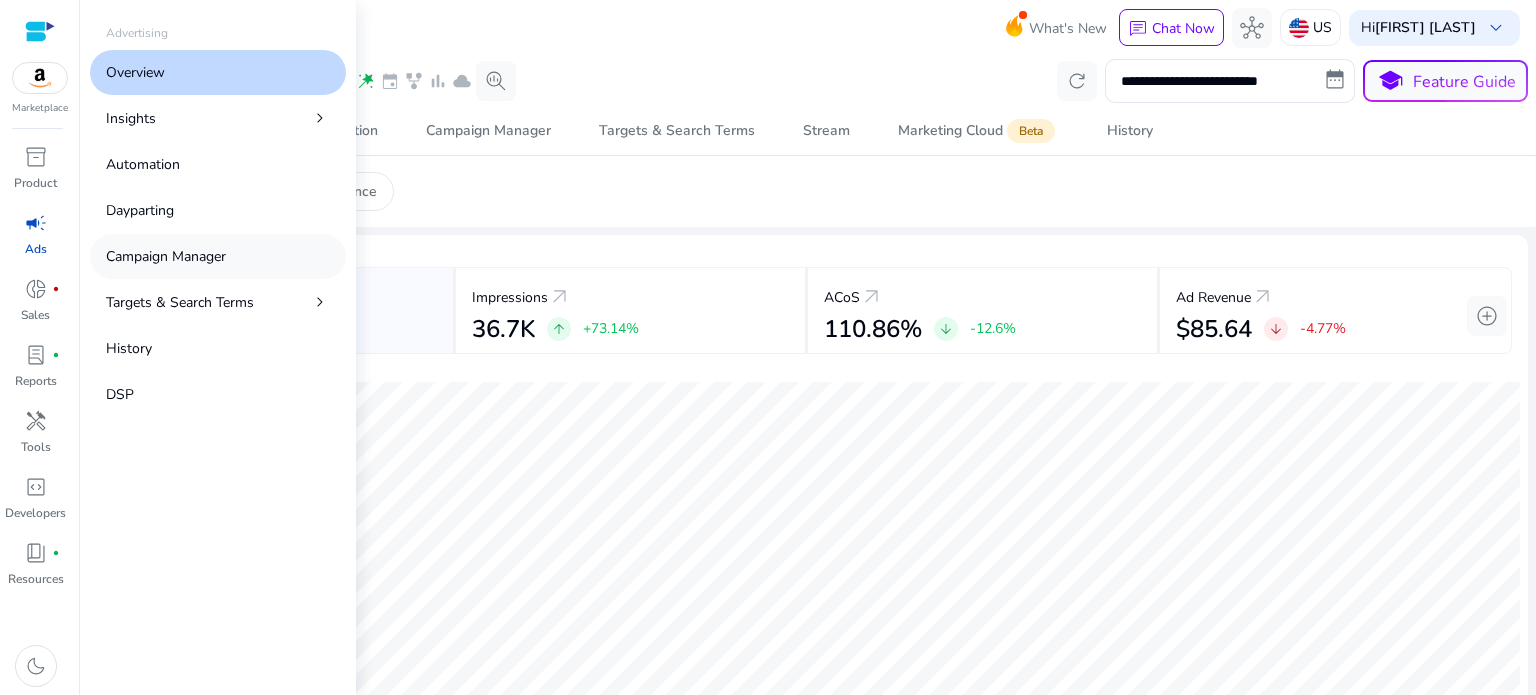 click on "Campaign Manager" at bounding box center [166, 256] 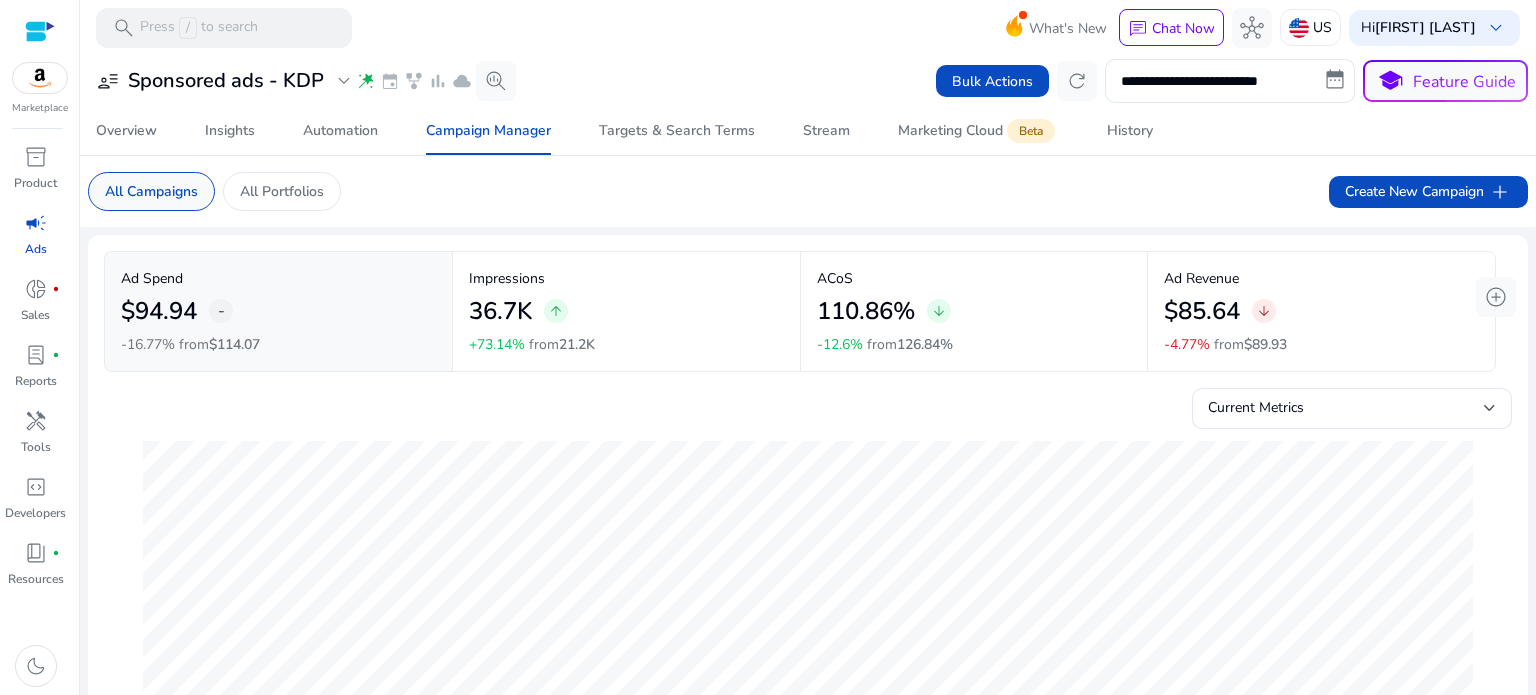 click on "All Campaigns" 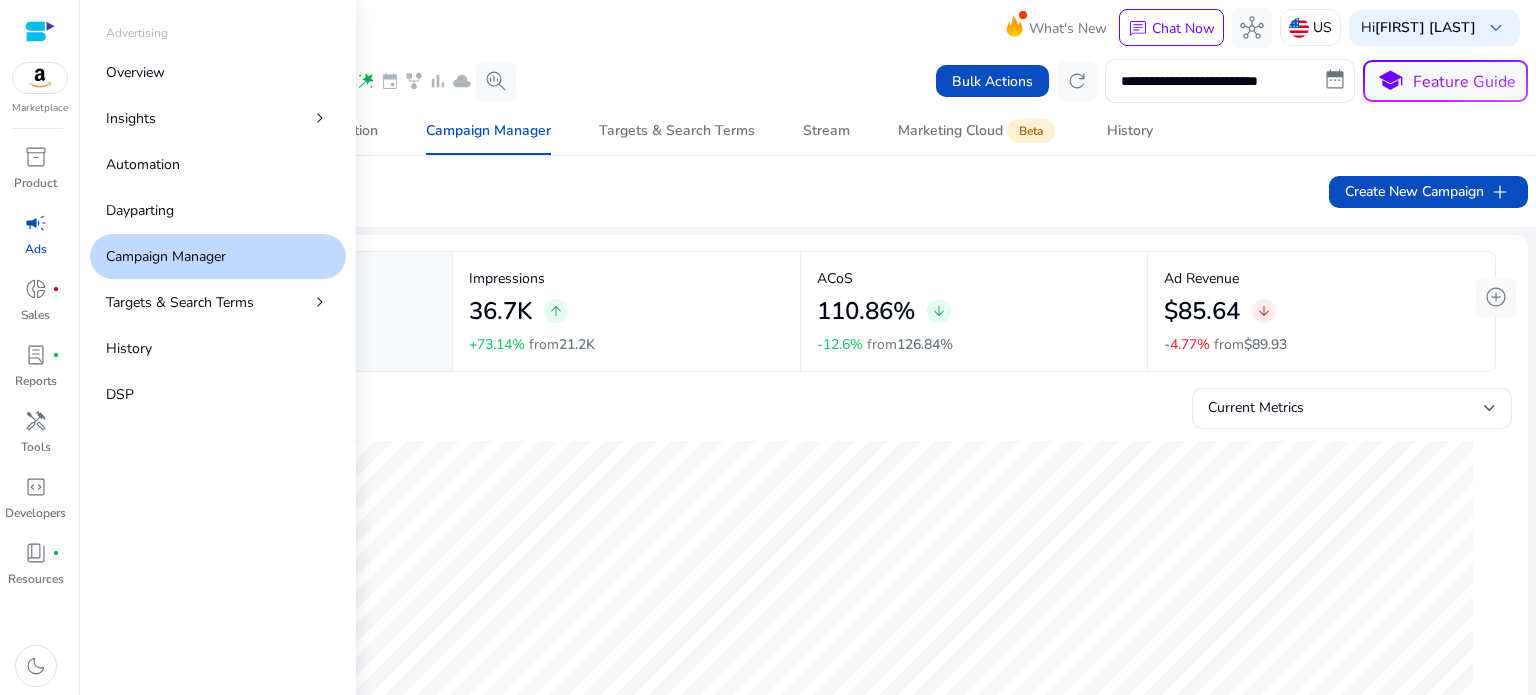 click on "campaign" at bounding box center [36, 223] 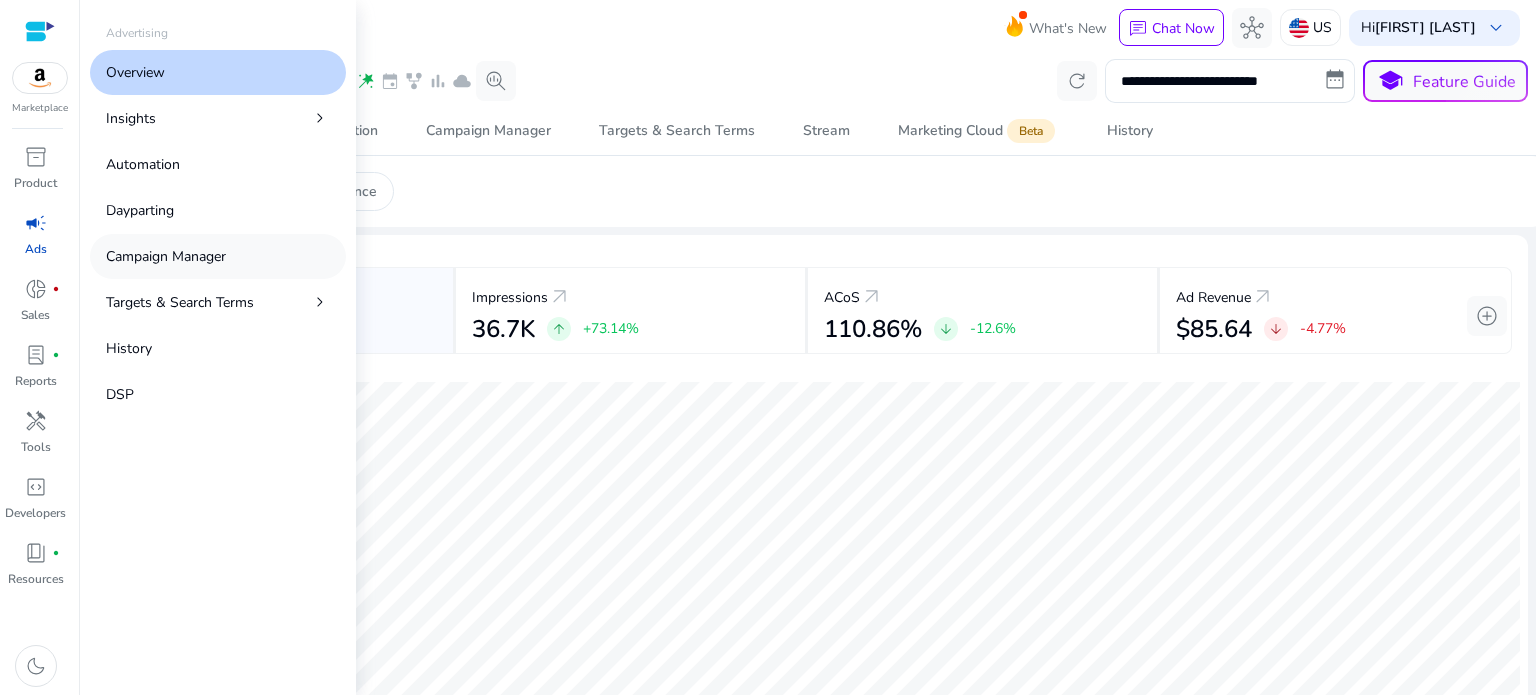 click on "Campaign Manager" at bounding box center (166, 256) 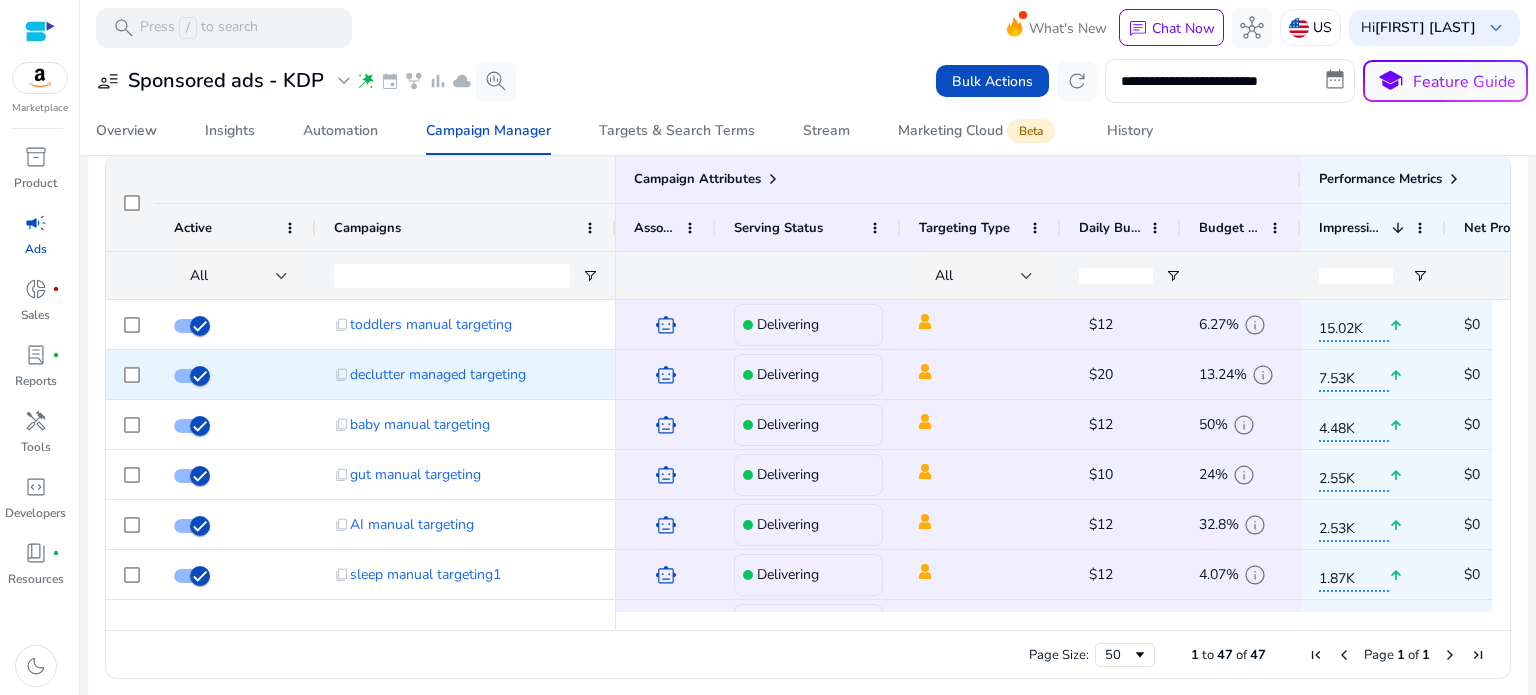 scroll, scrollTop: 1346, scrollLeft: 0, axis: vertical 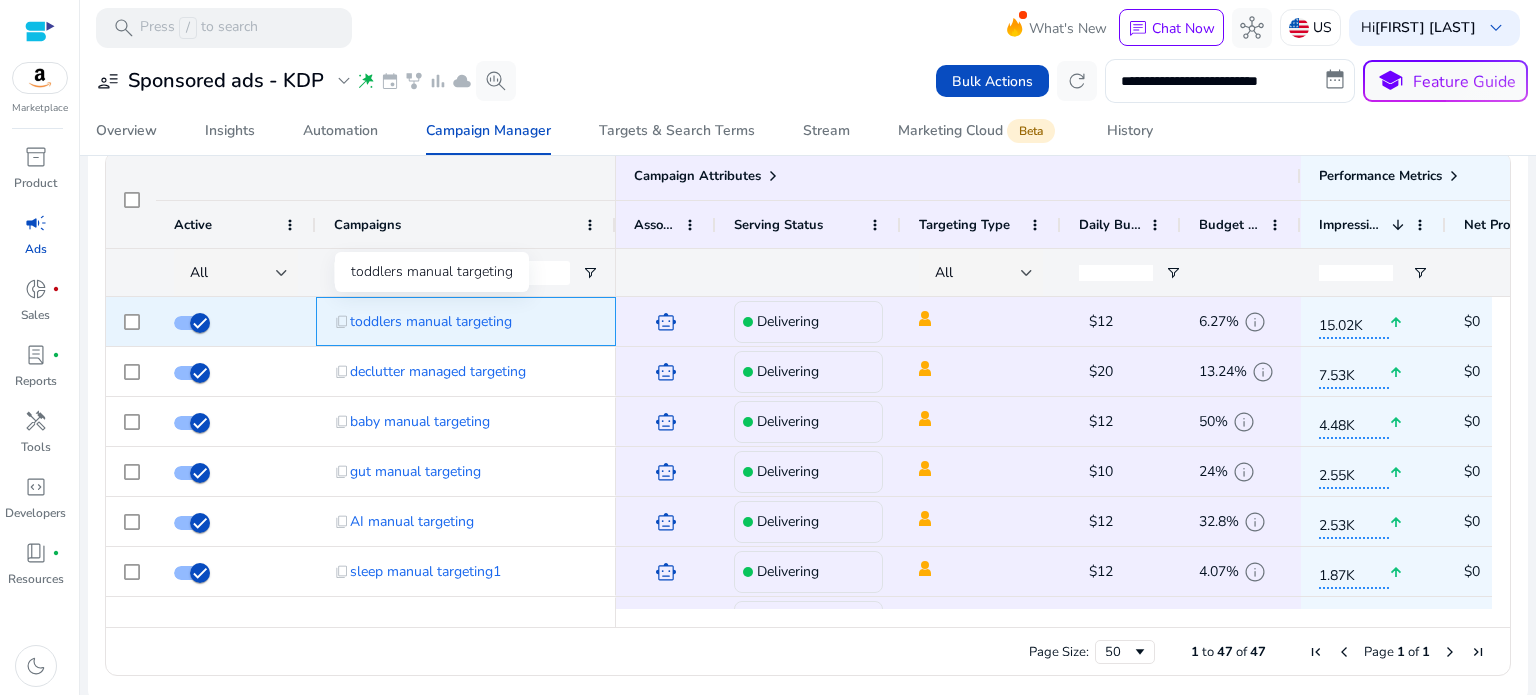 click on "toddlers manual targeting" 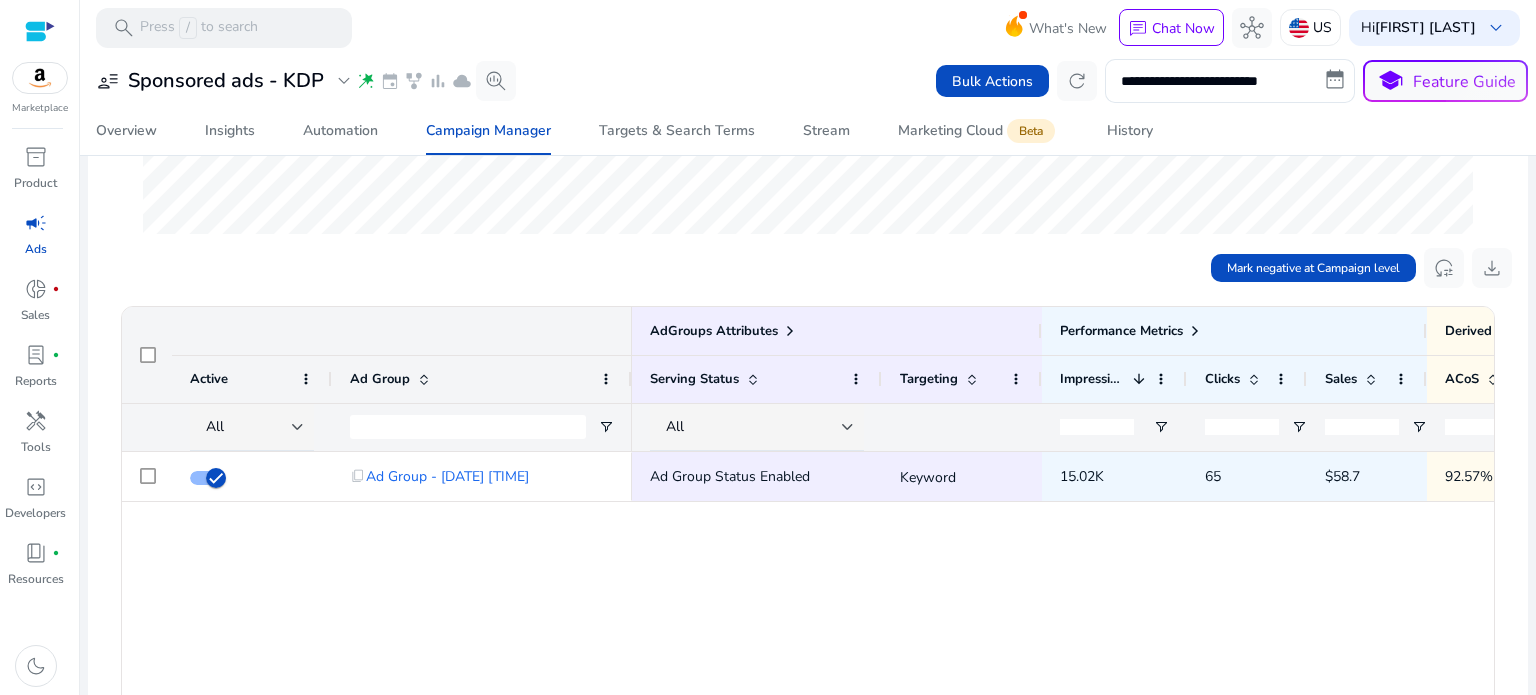 scroll, scrollTop: 545, scrollLeft: 0, axis: vertical 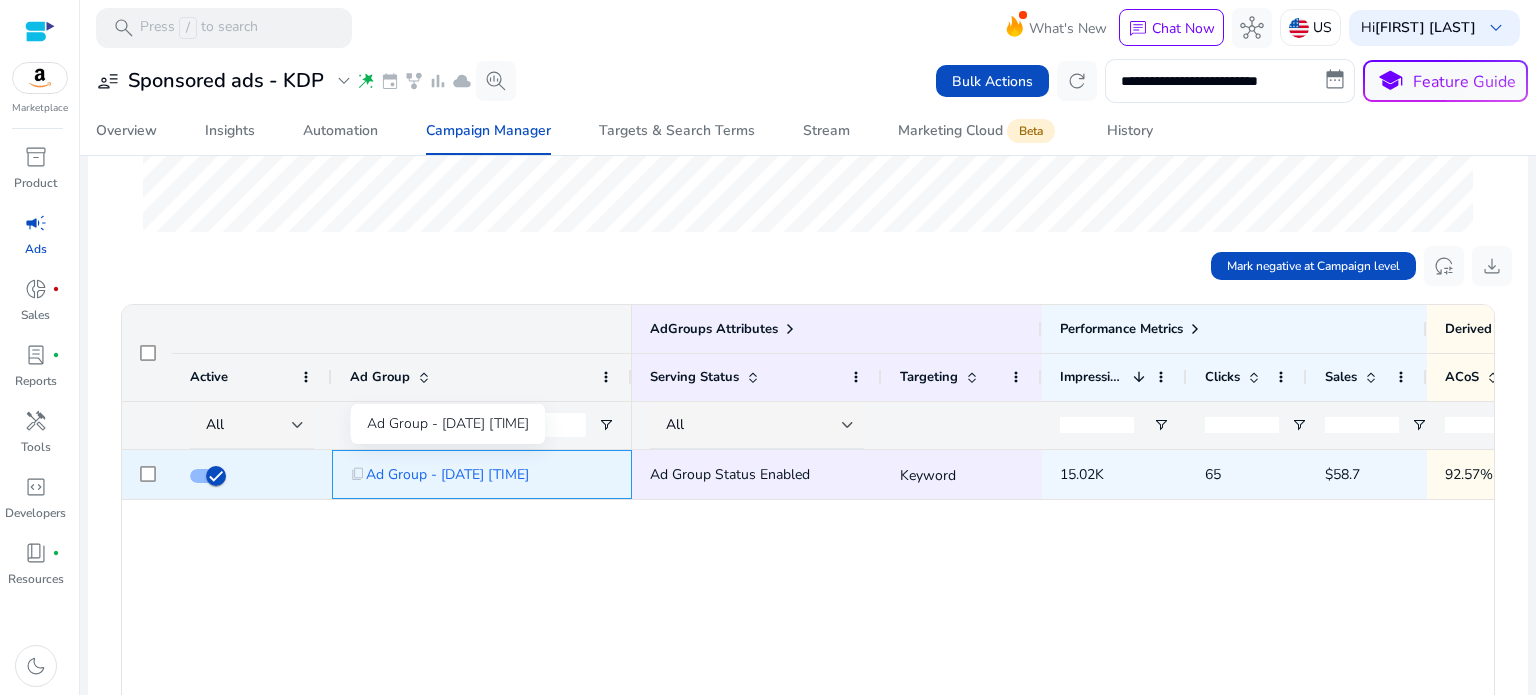 click on "Ad Group - [DATE] [TIME]" 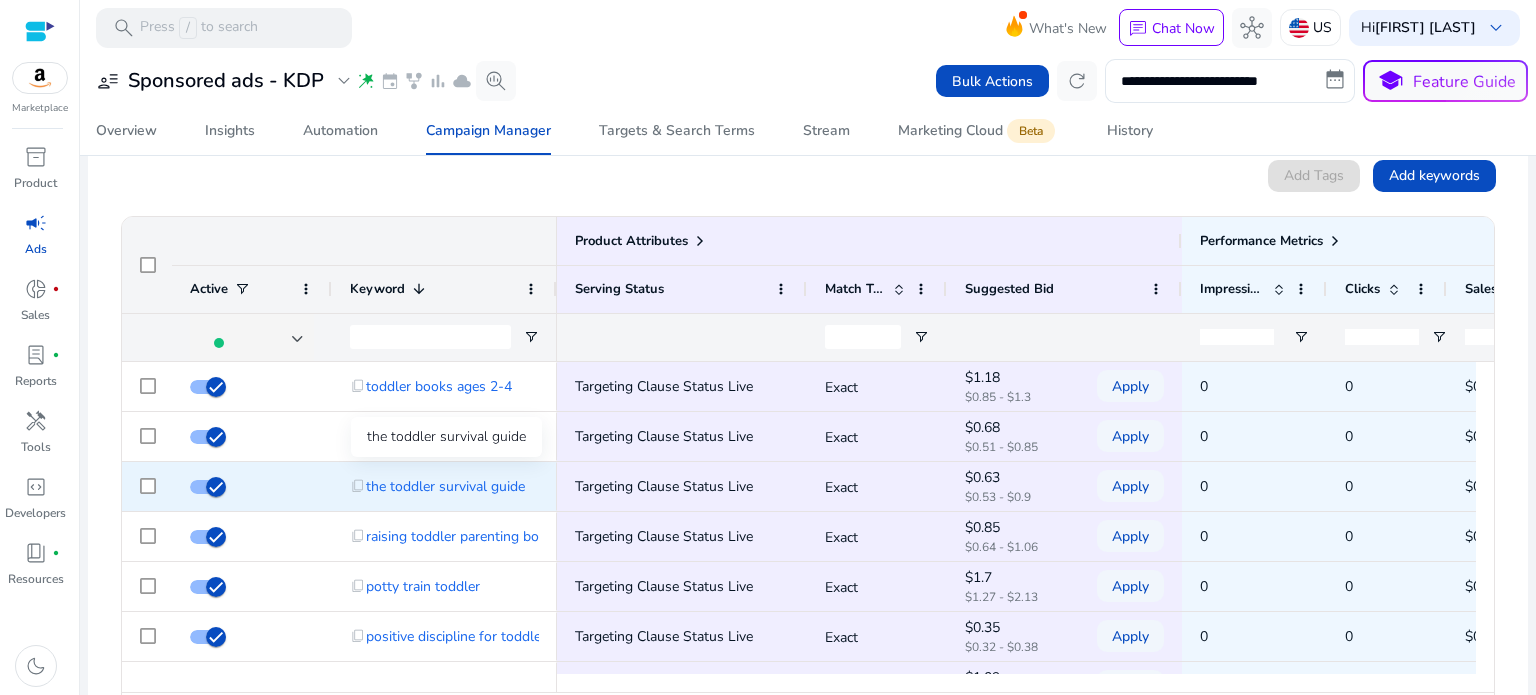 scroll, scrollTop: 304, scrollLeft: 0, axis: vertical 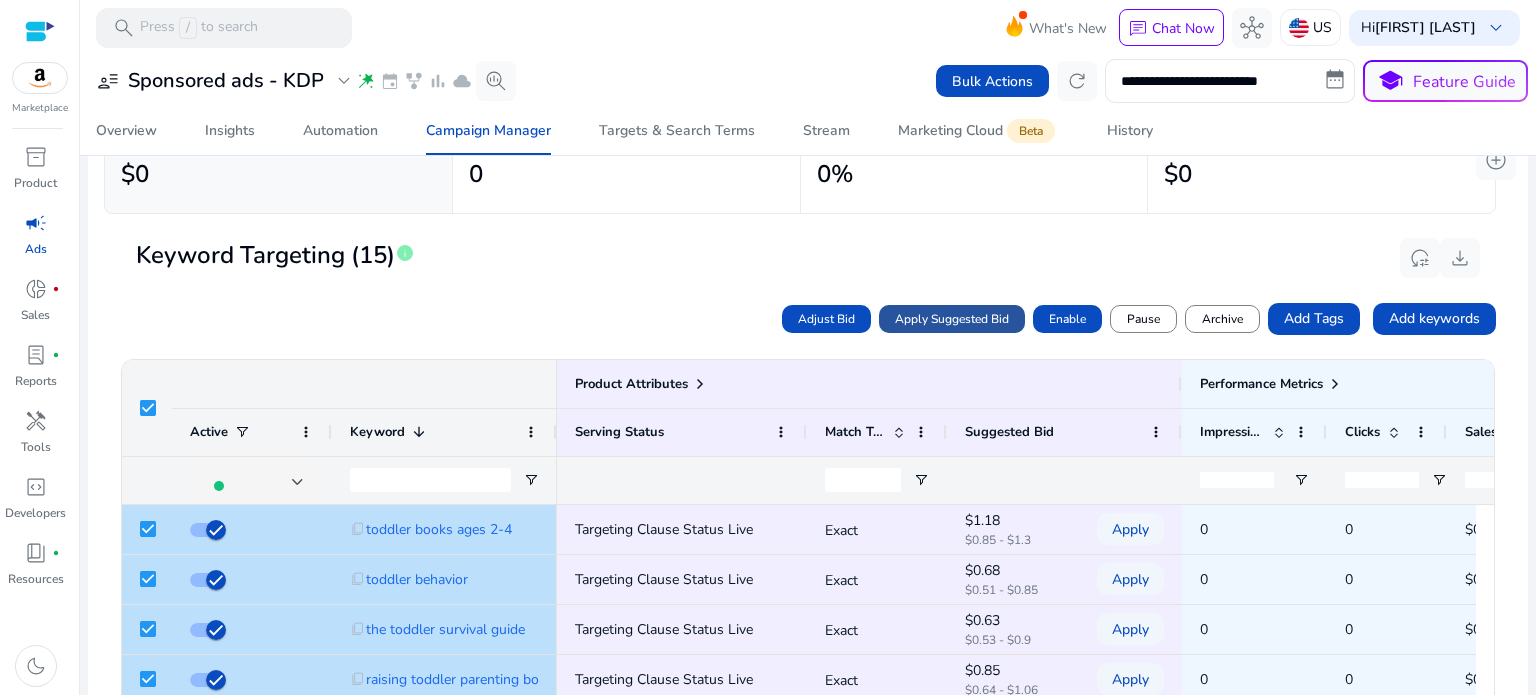 click on "Apply Suggested Bid" 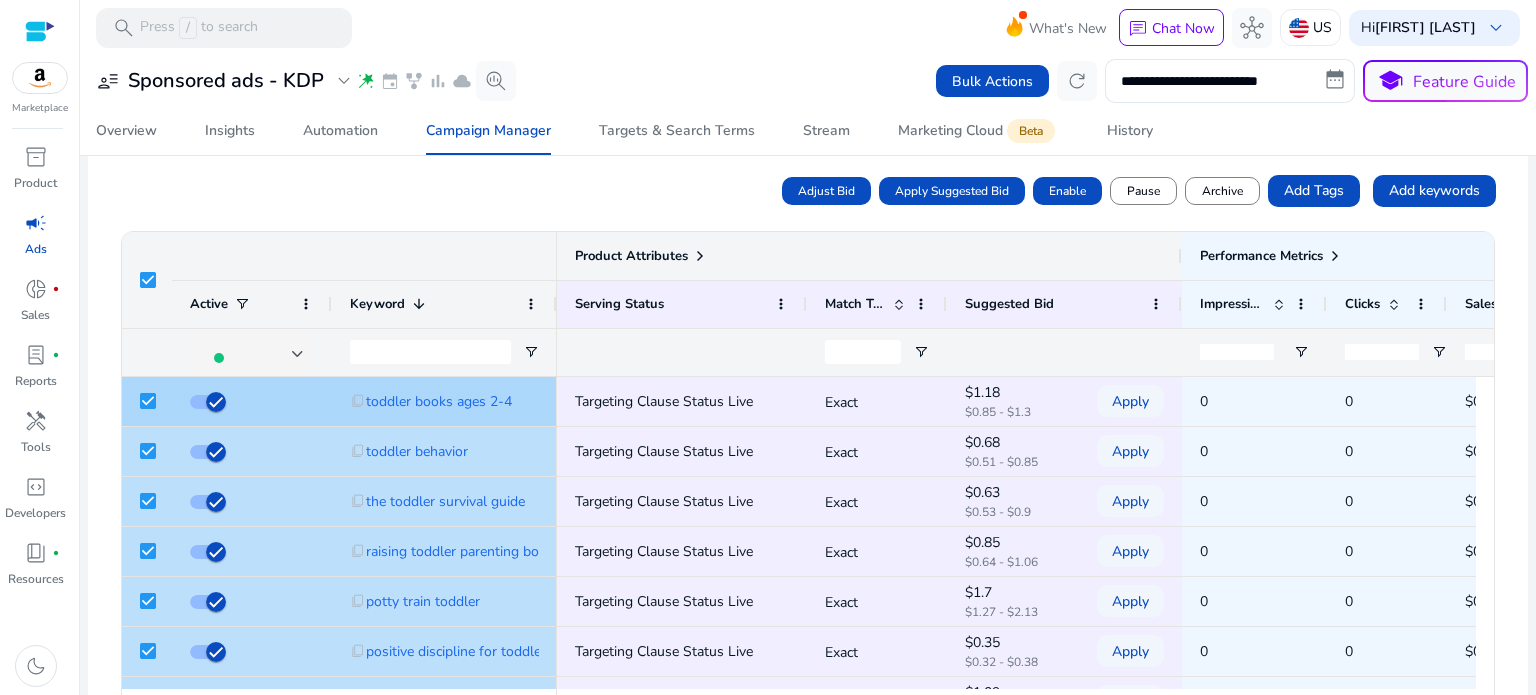 scroll, scrollTop: 389, scrollLeft: 0, axis: vertical 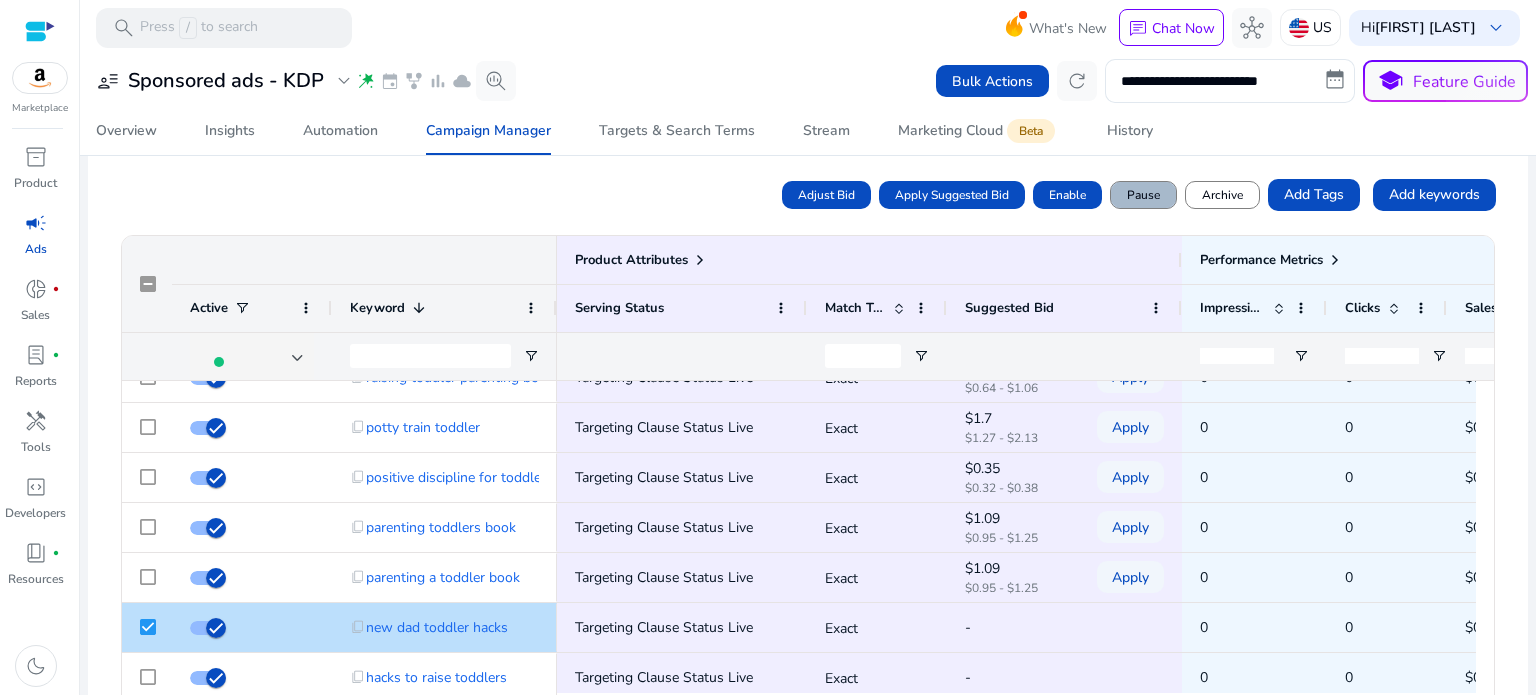 click on "Pause" 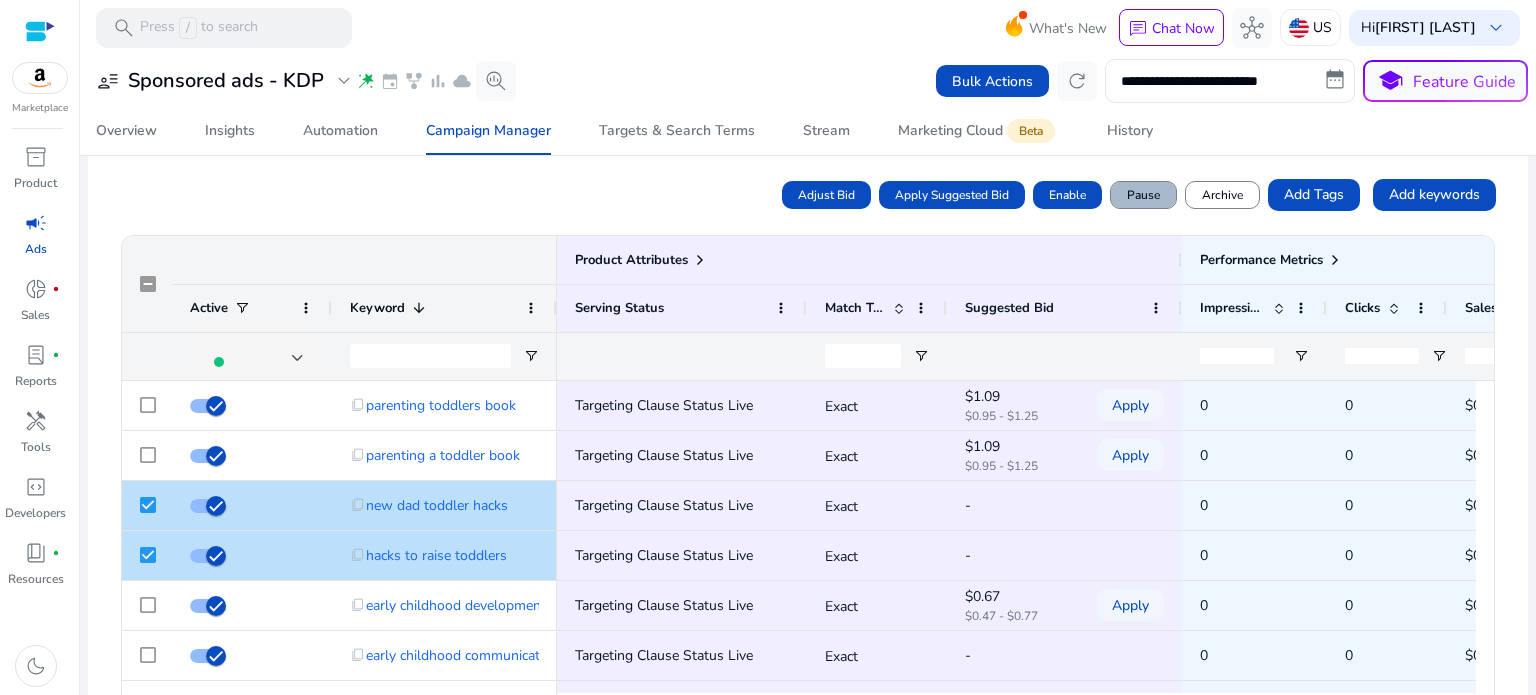 click on "Pause" 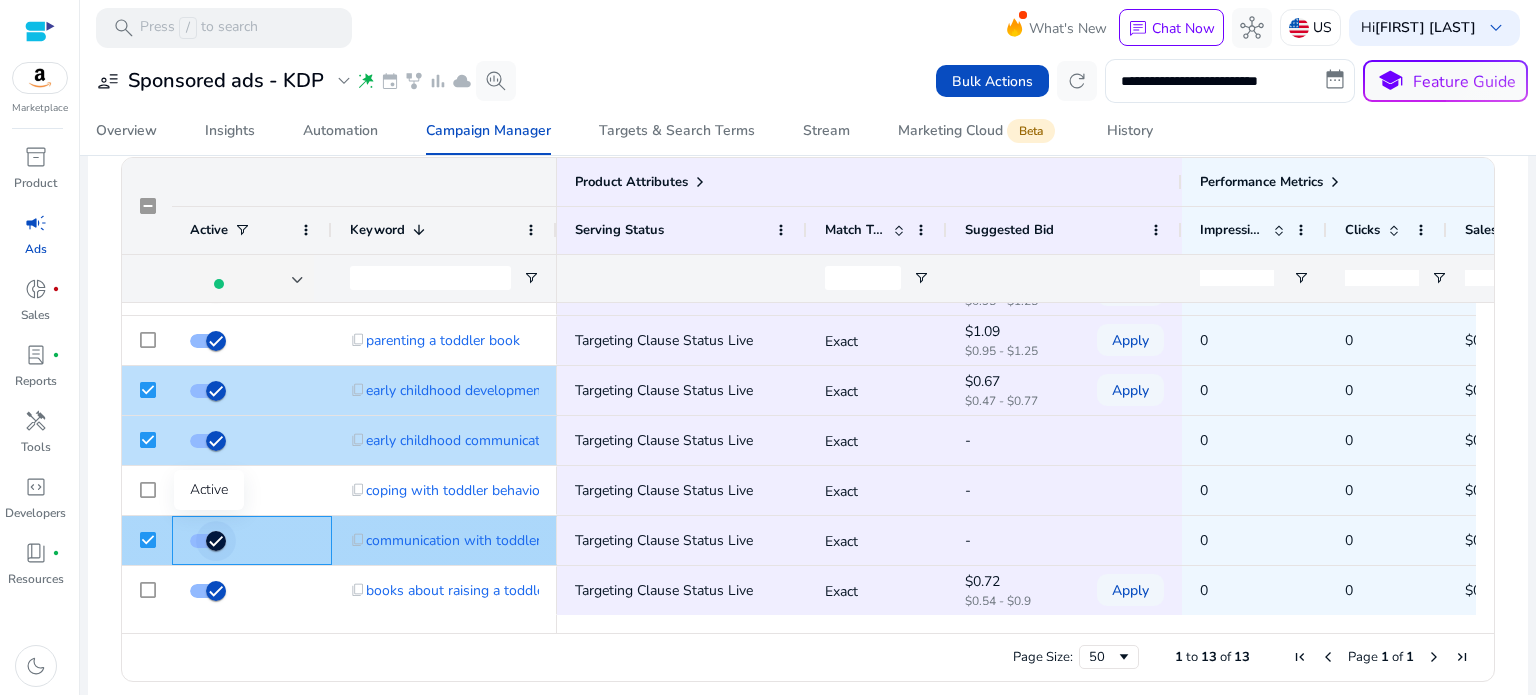 click at bounding box center (216, 541) 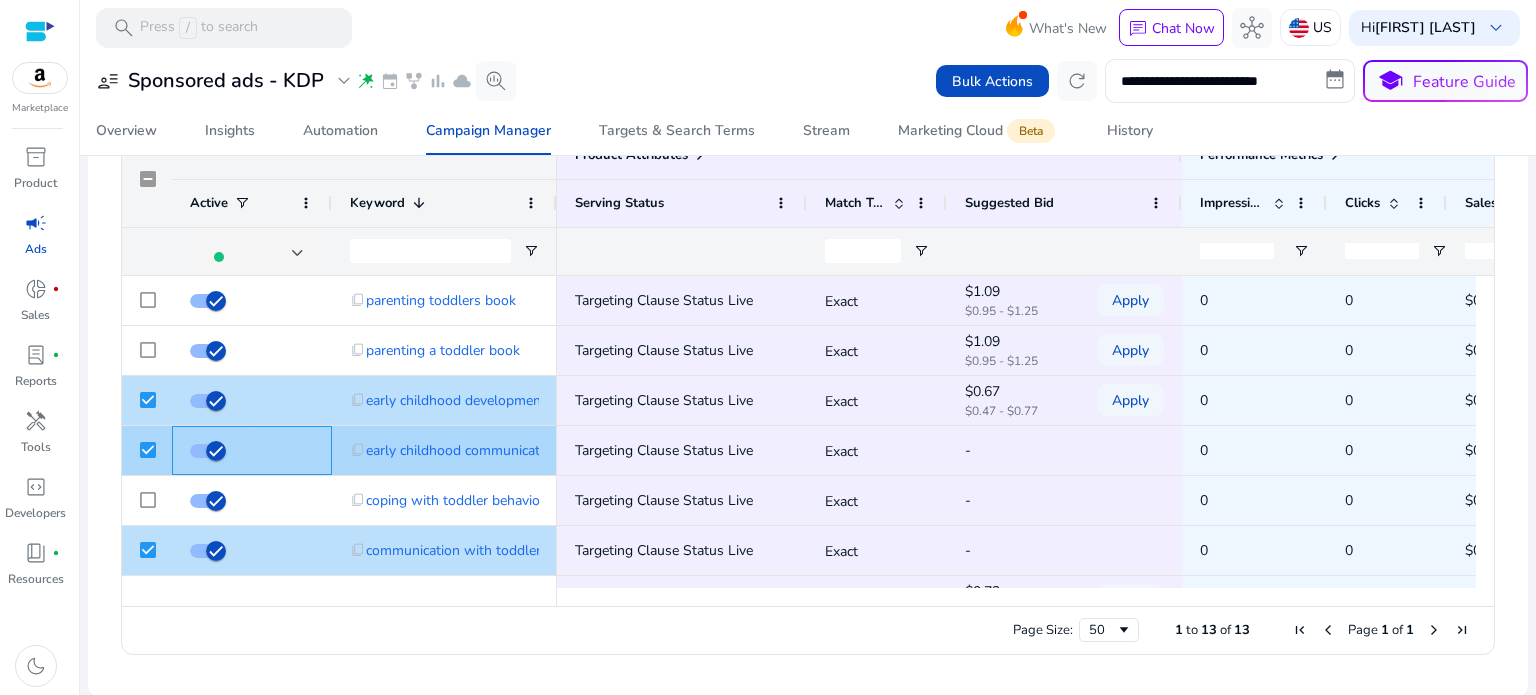 click 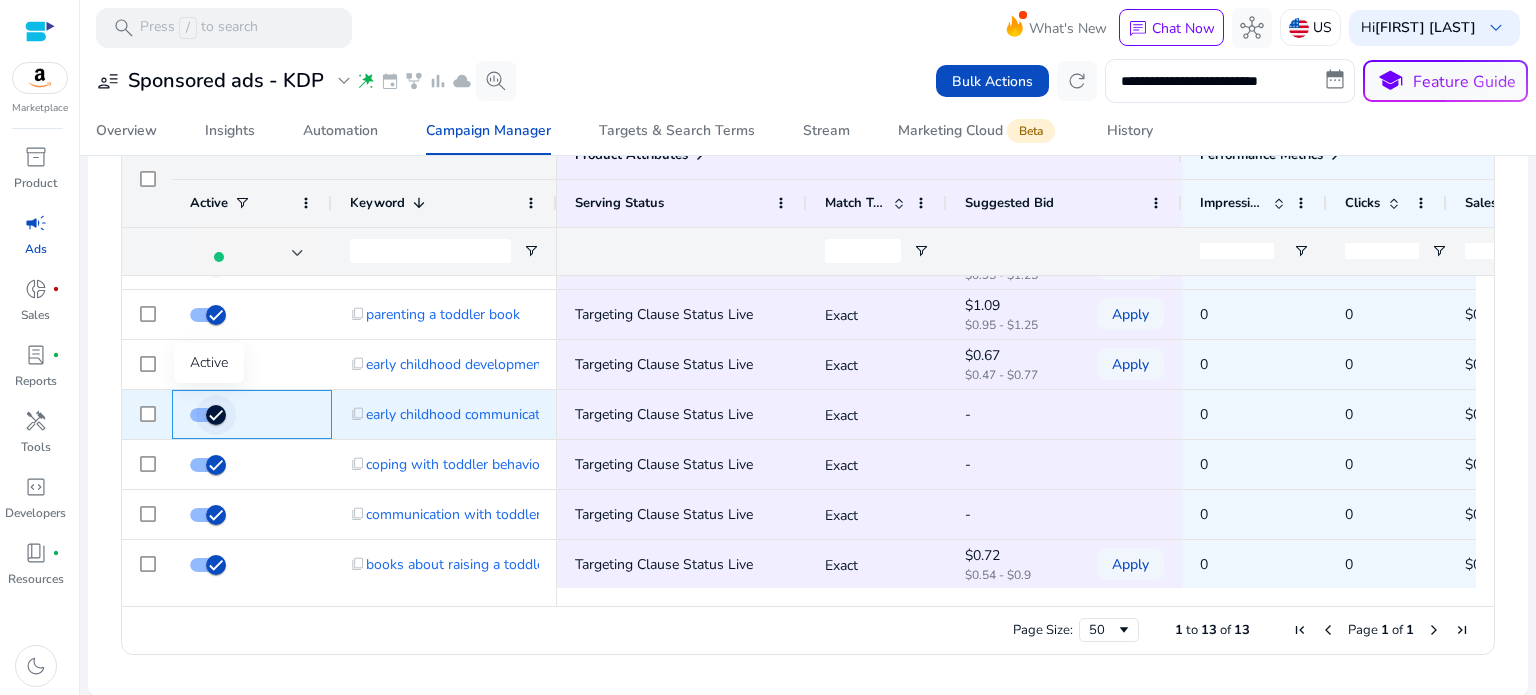 click at bounding box center (216, 415) 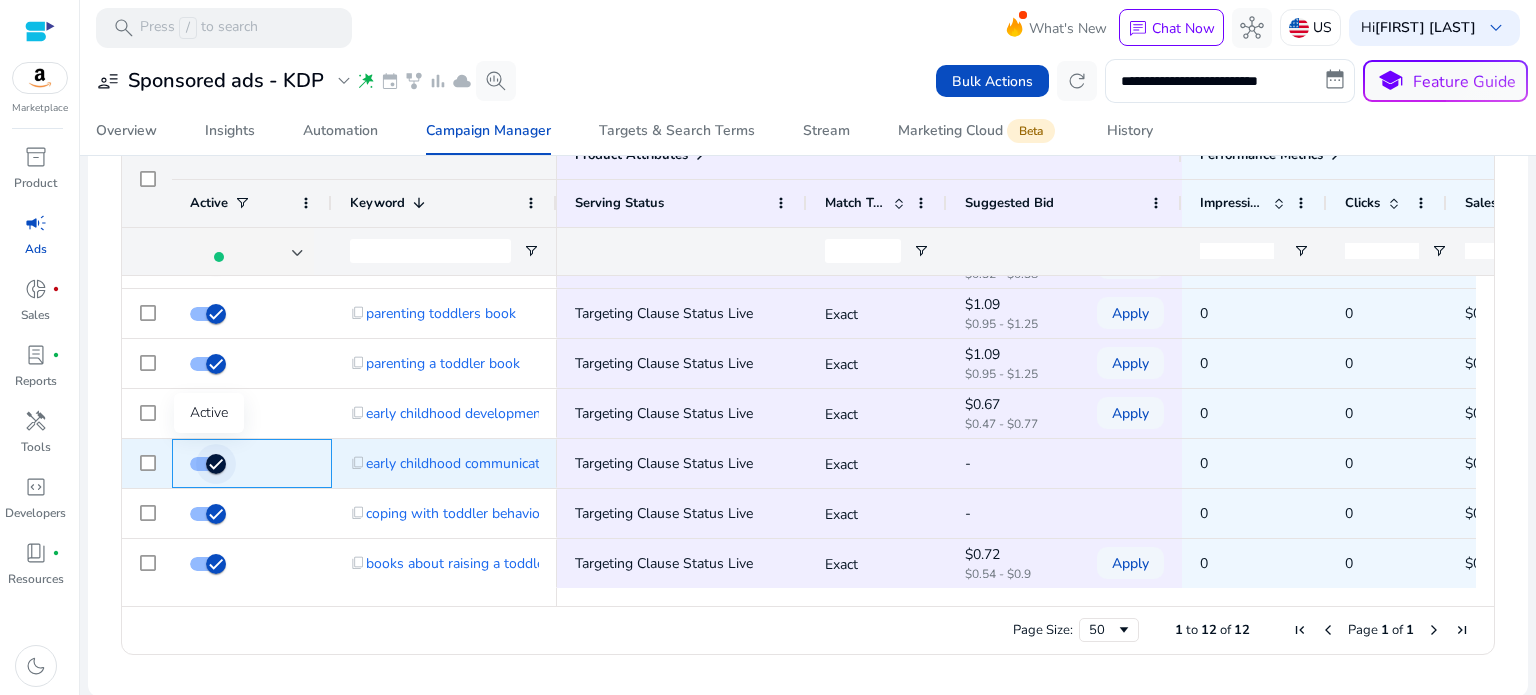click at bounding box center [216, 464] 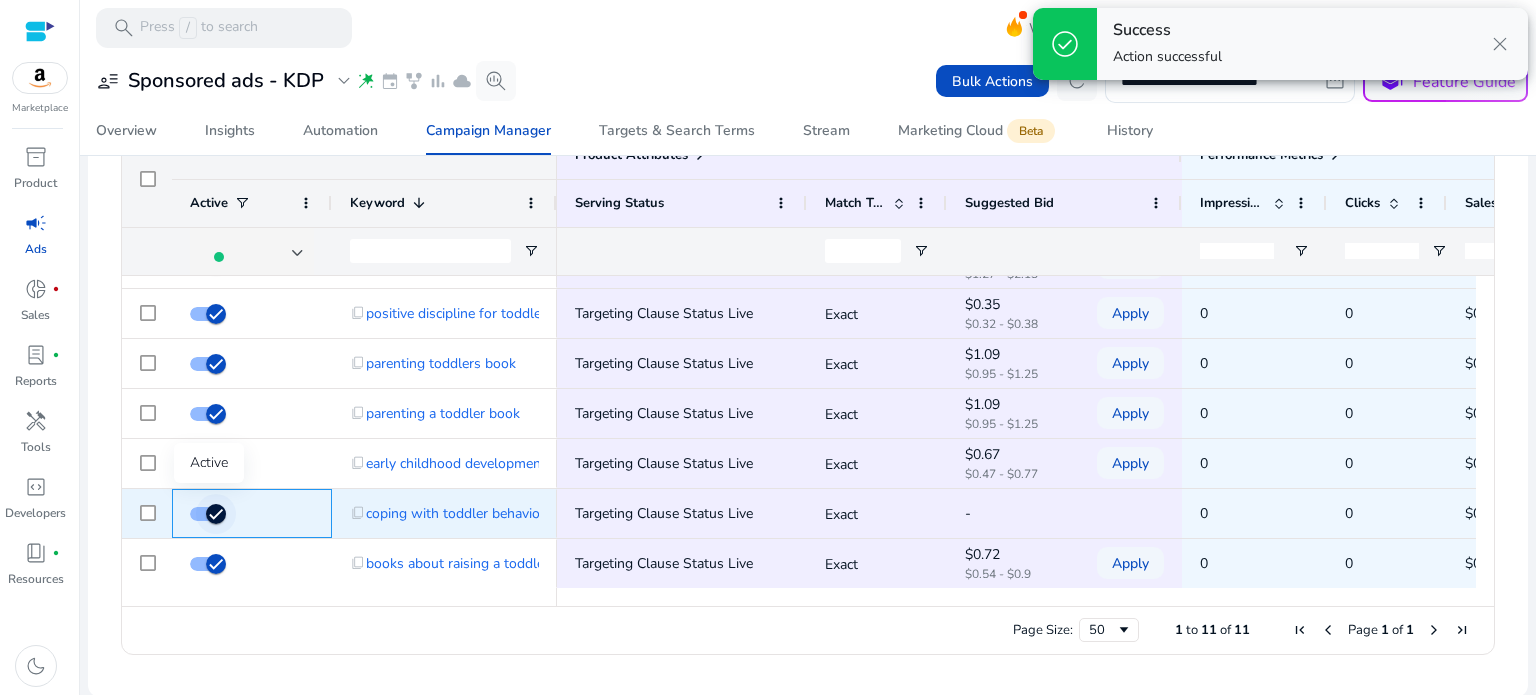 click 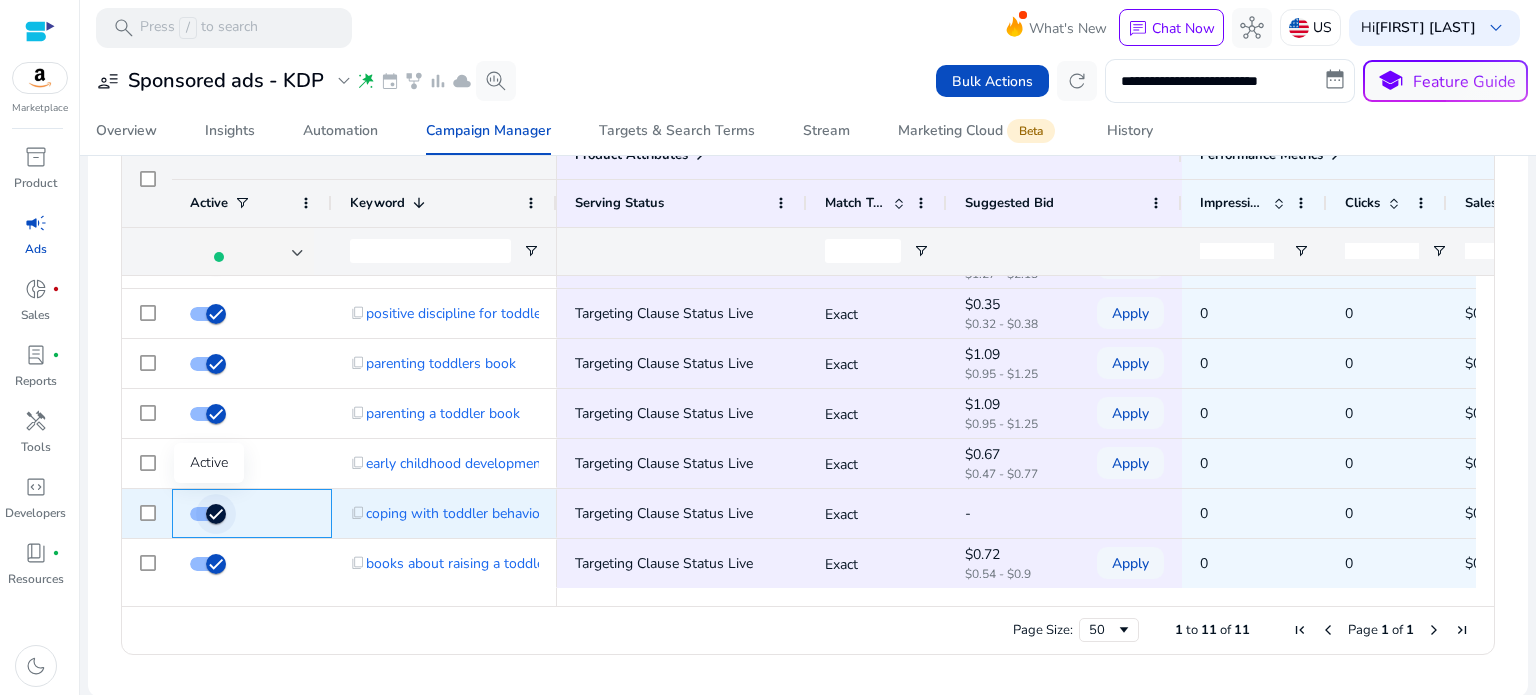 click at bounding box center [216, 514] 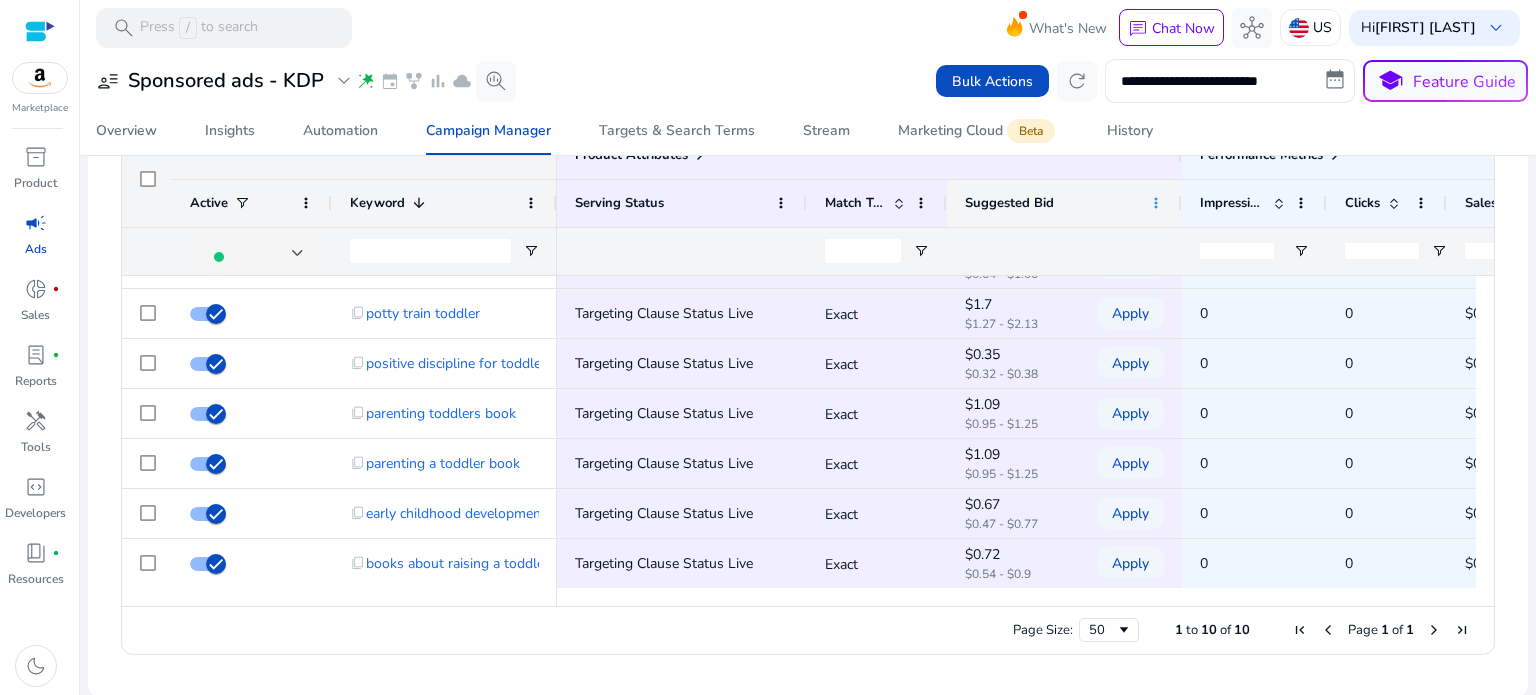 click 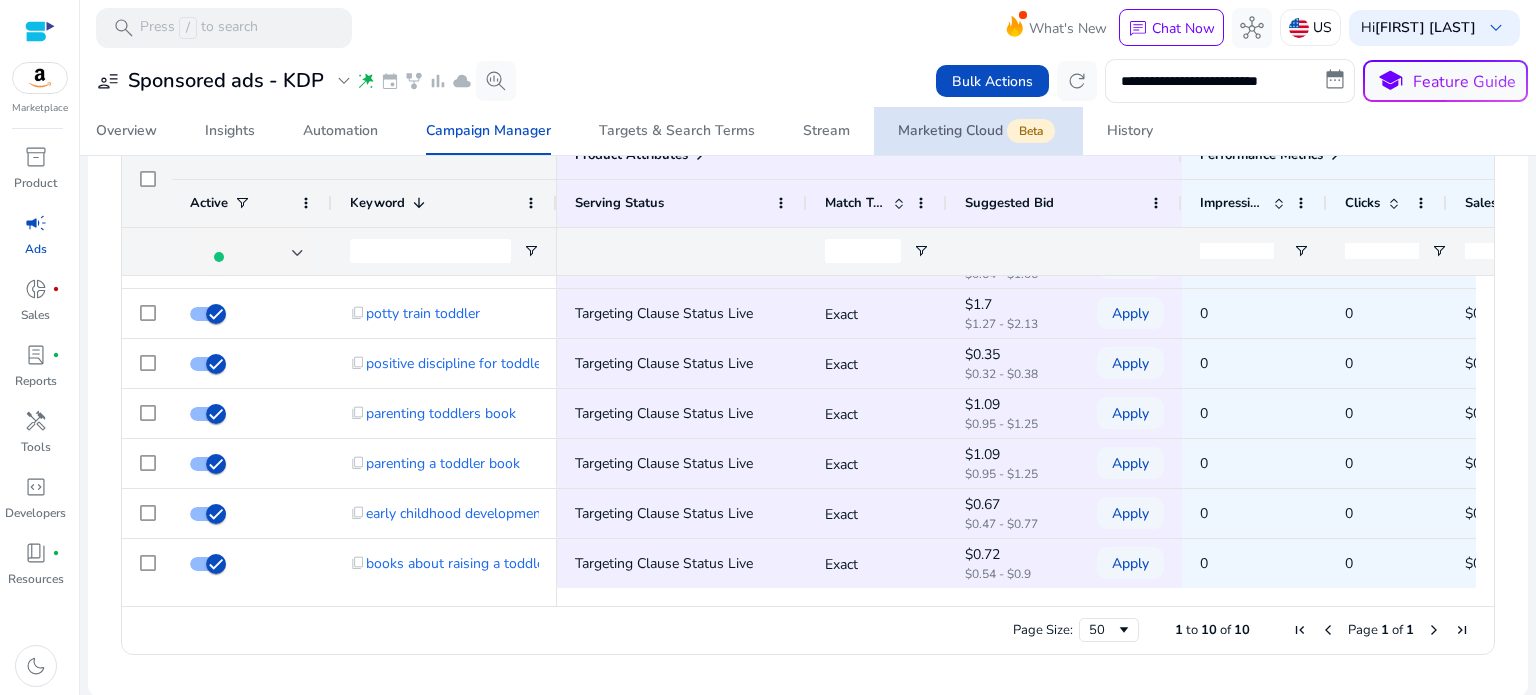 click on "Marketing Cloud  Beta" at bounding box center (978, 131) 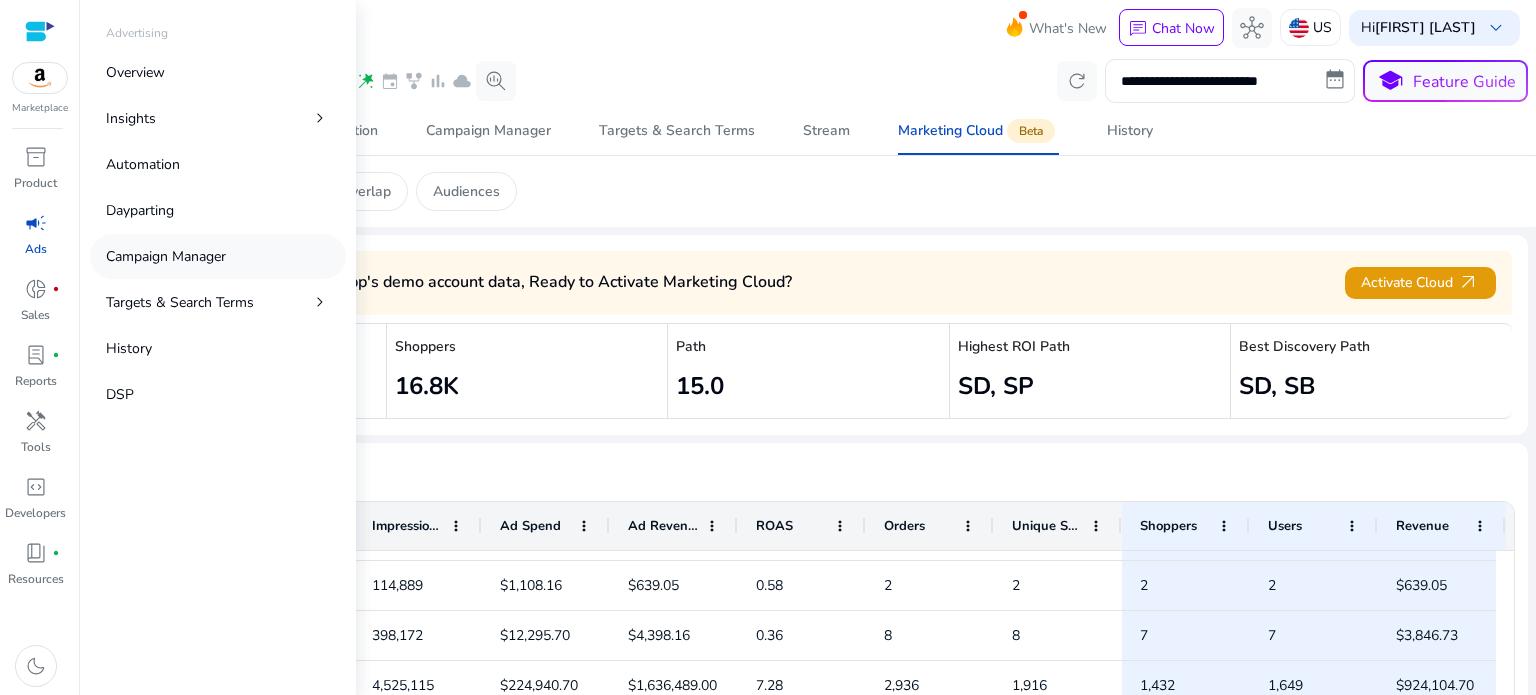 click on "Campaign Manager" at bounding box center (166, 256) 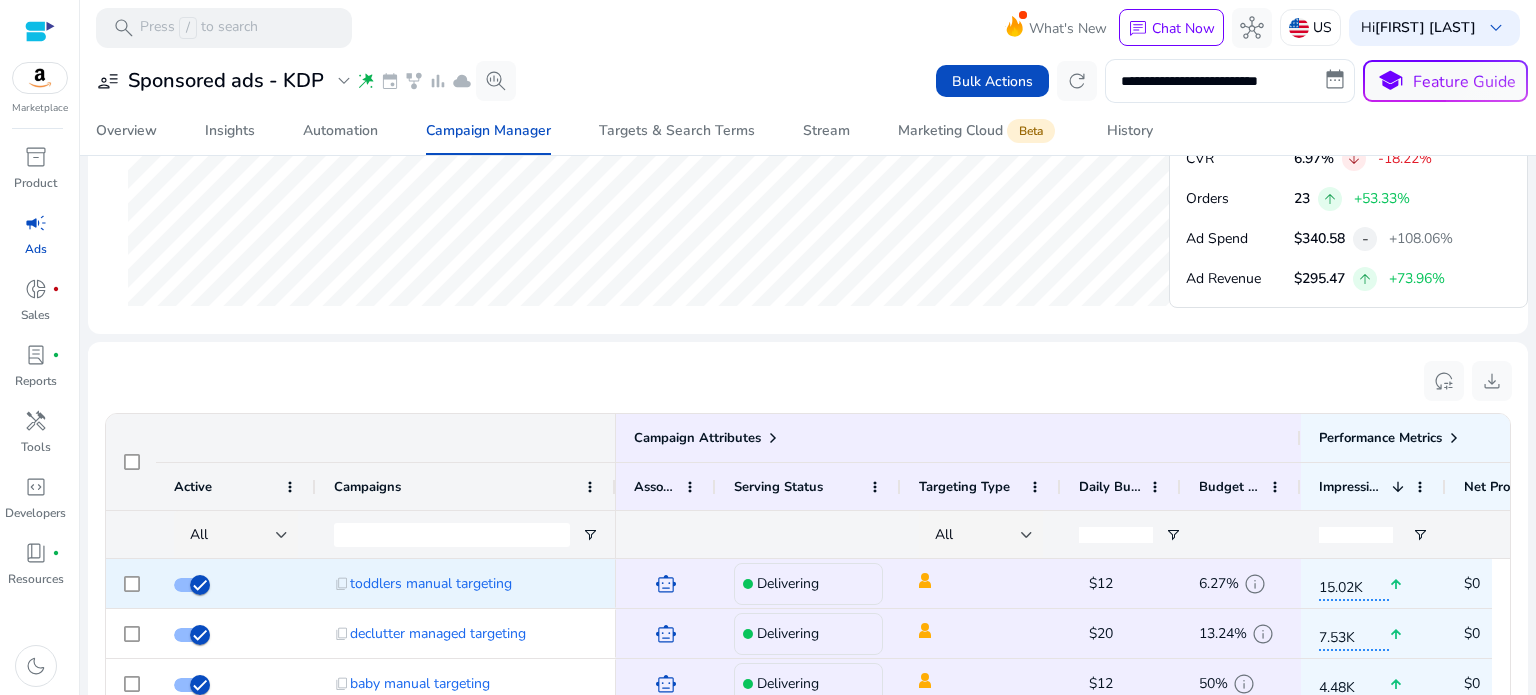 scroll, scrollTop: 1352, scrollLeft: 0, axis: vertical 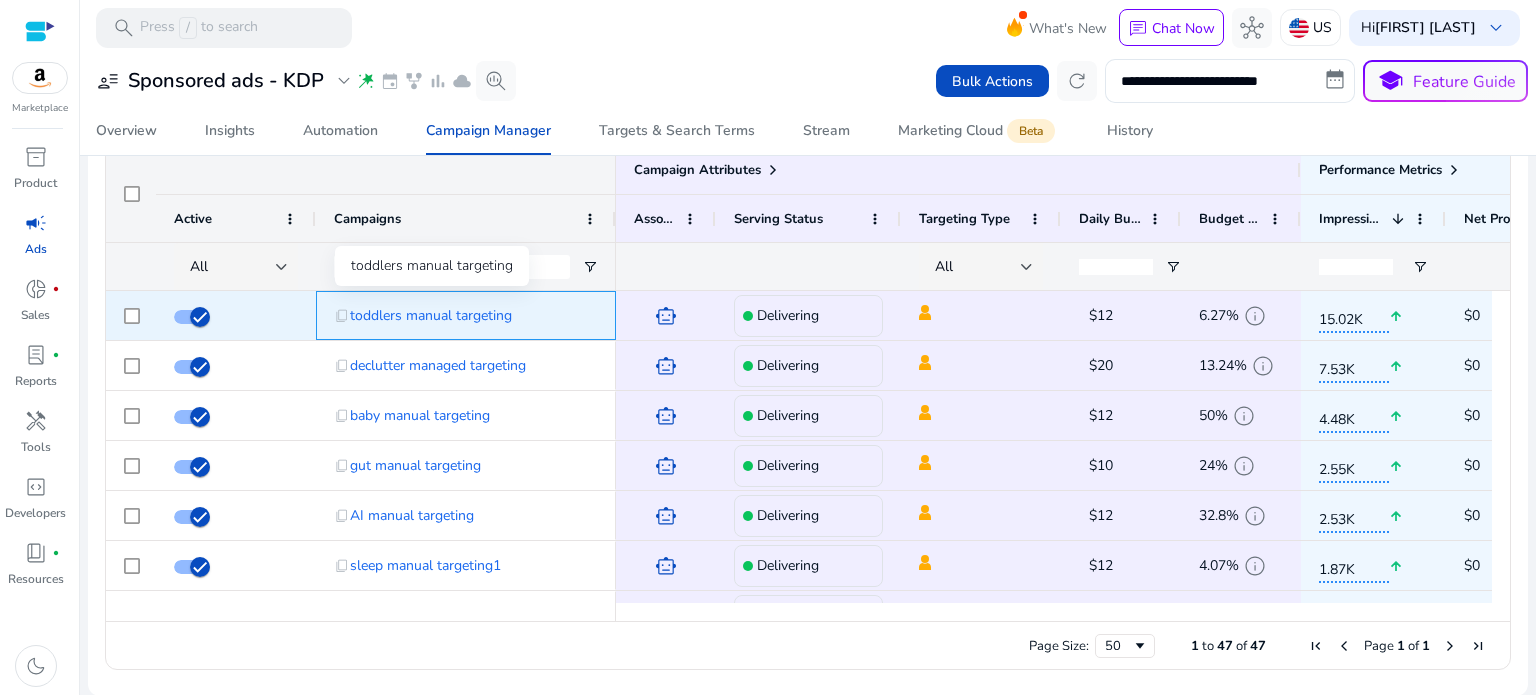 click on "toddlers manual targeting" 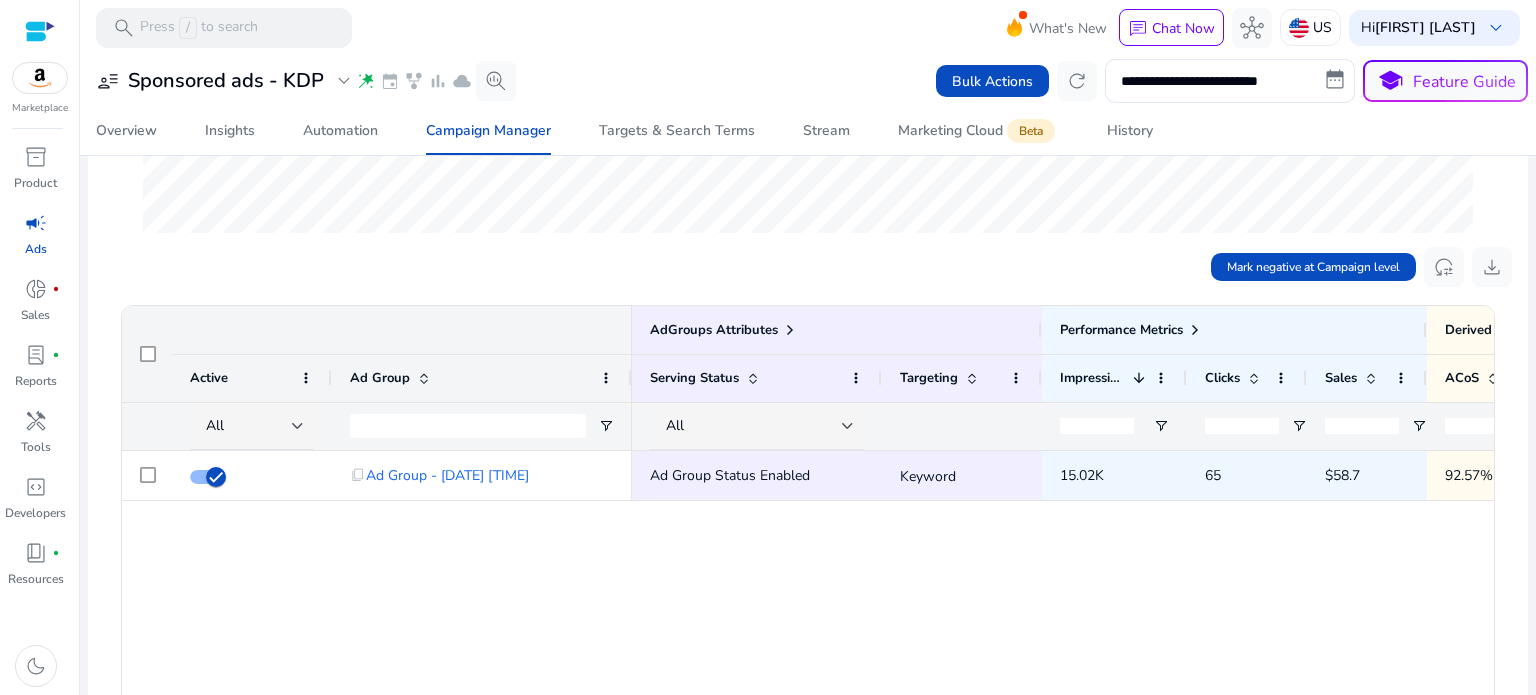 scroll, scrollTop: 546, scrollLeft: 0, axis: vertical 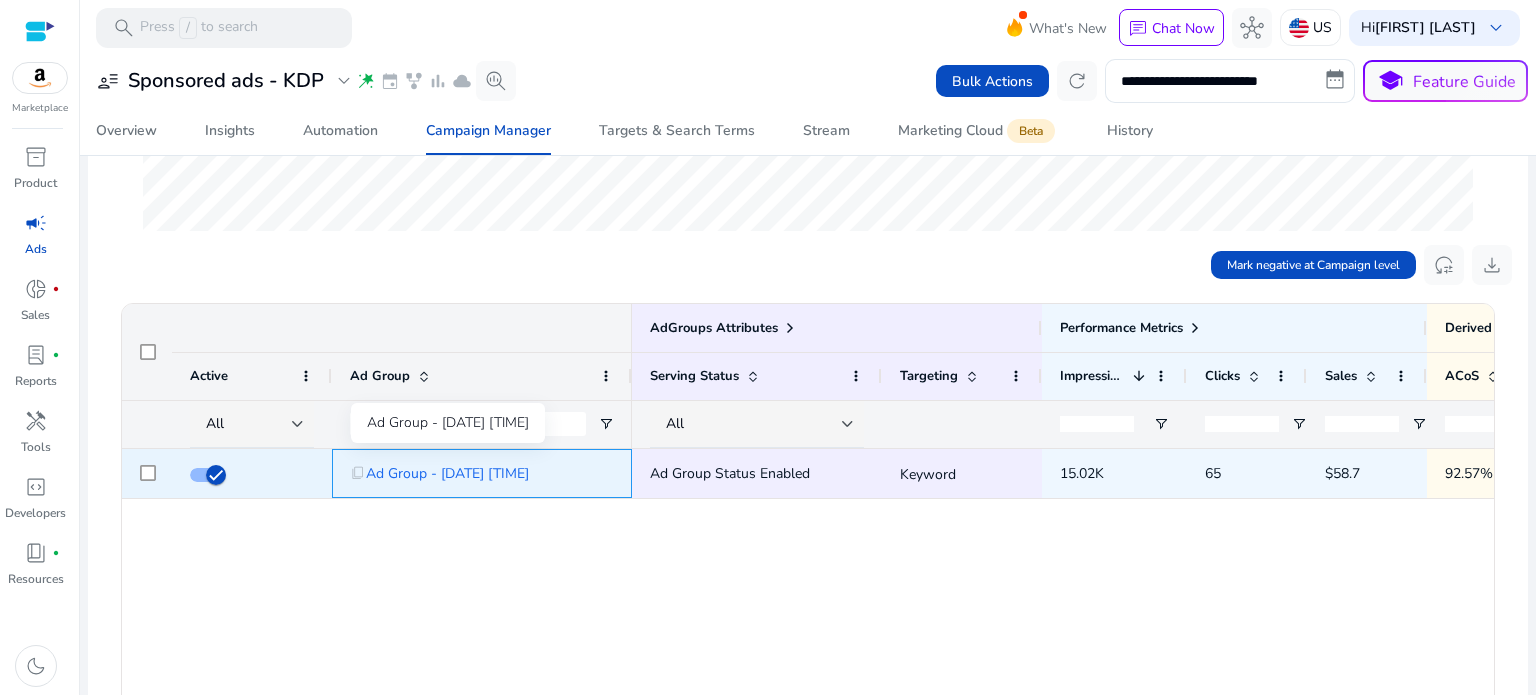 click on "Ad Group - 7/15/2025 18:27:33.936" 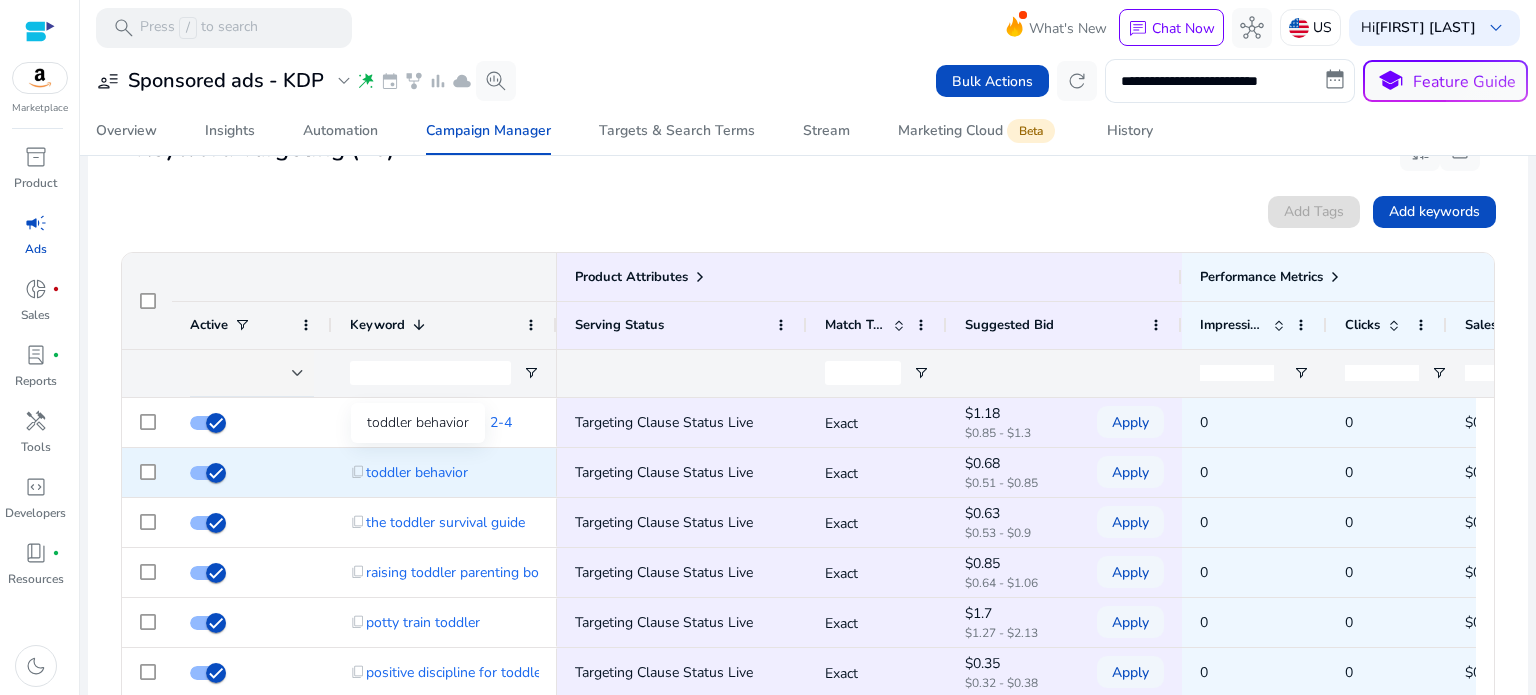 scroll, scrollTop: 268, scrollLeft: 0, axis: vertical 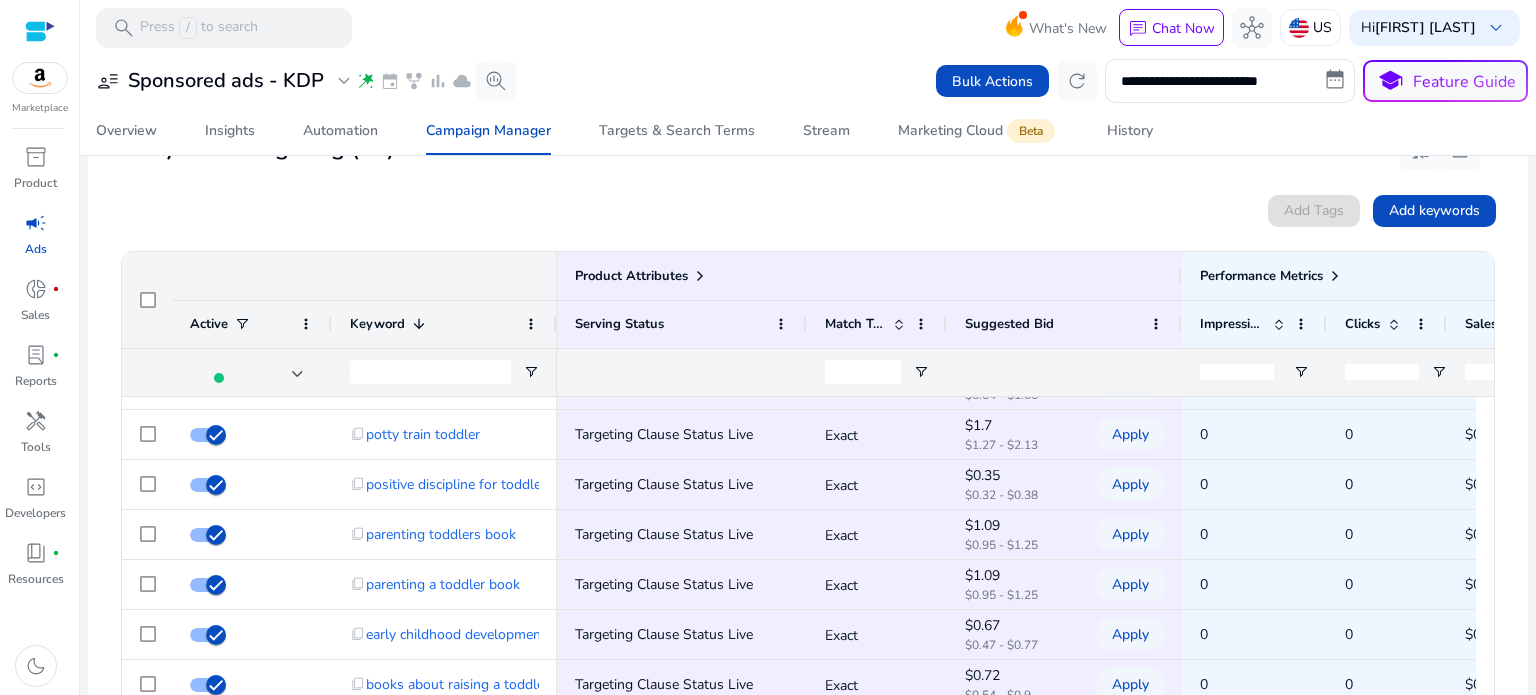 click on "Add Tags   Add keywords" 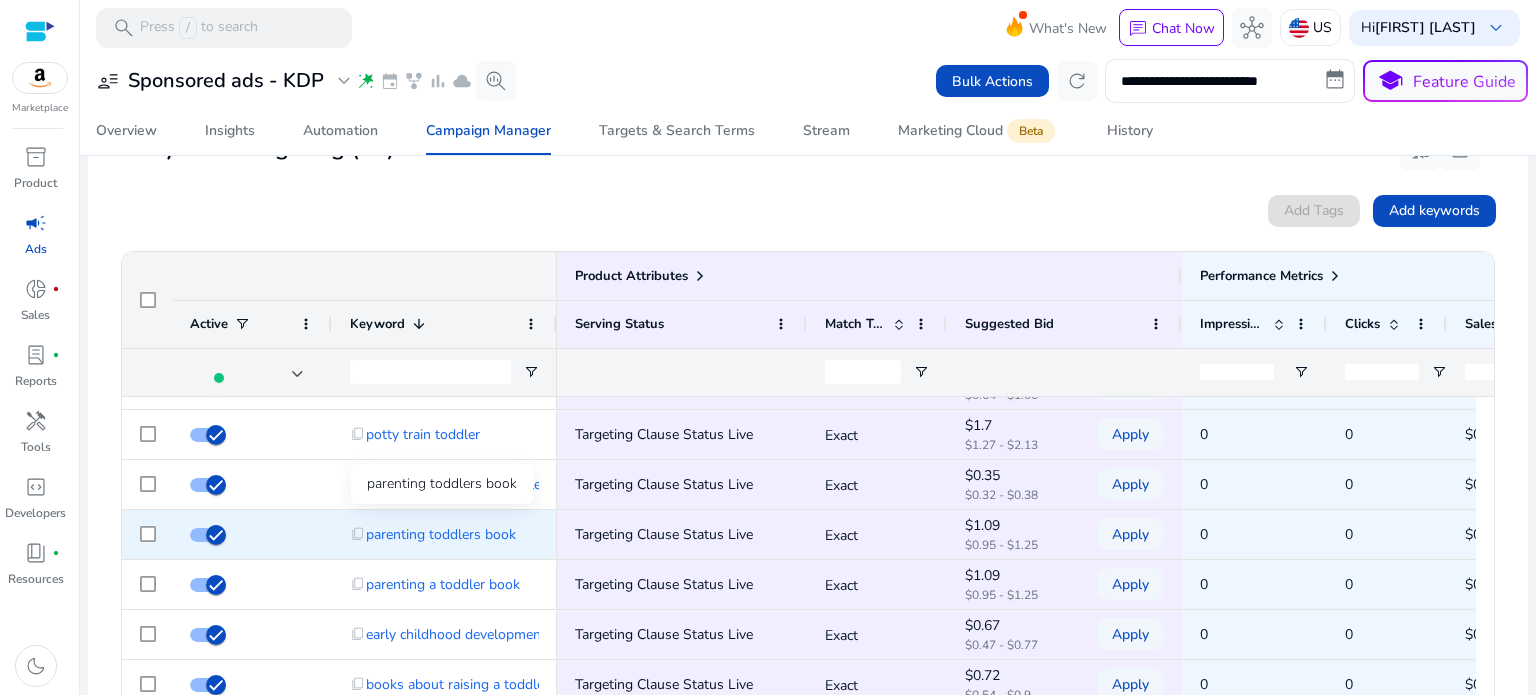 scroll, scrollTop: 0, scrollLeft: 0, axis: both 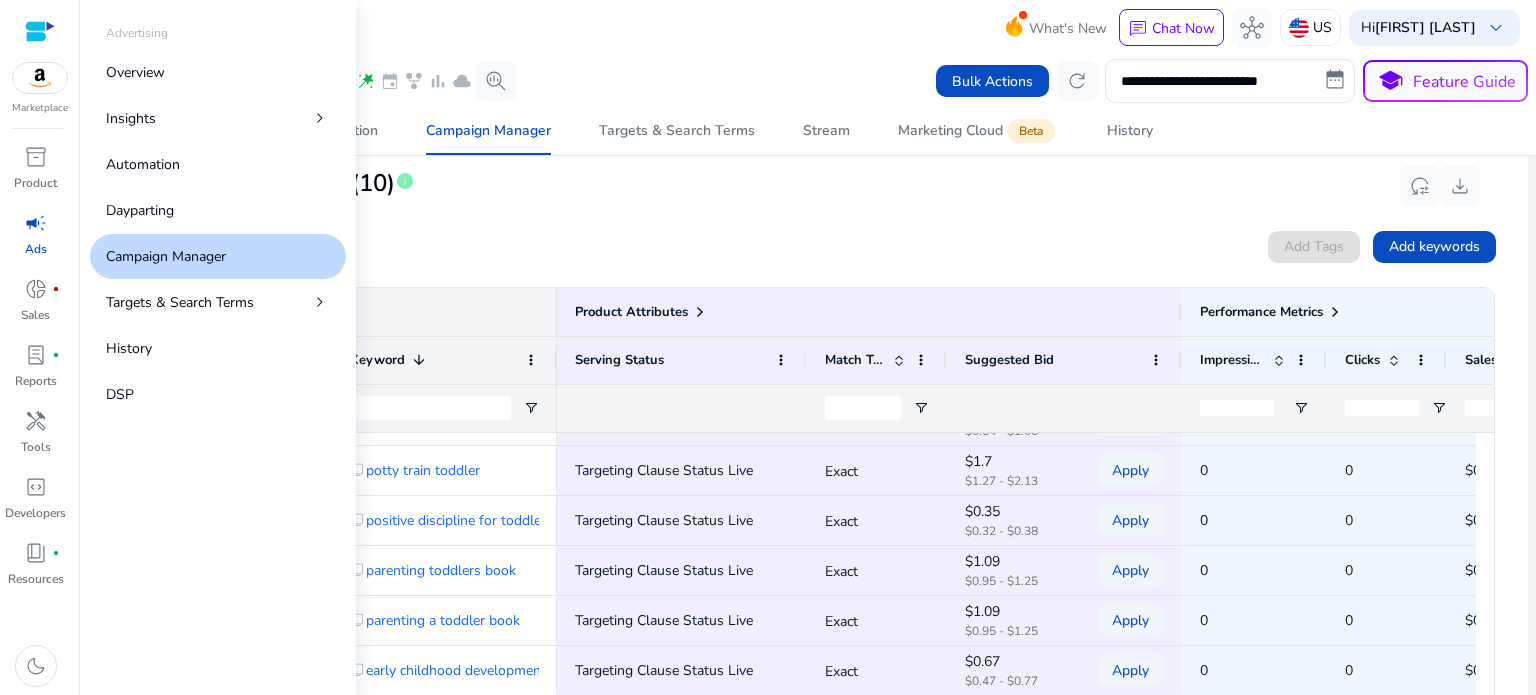 click on "Campaign Manager" at bounding box center [166, 256] 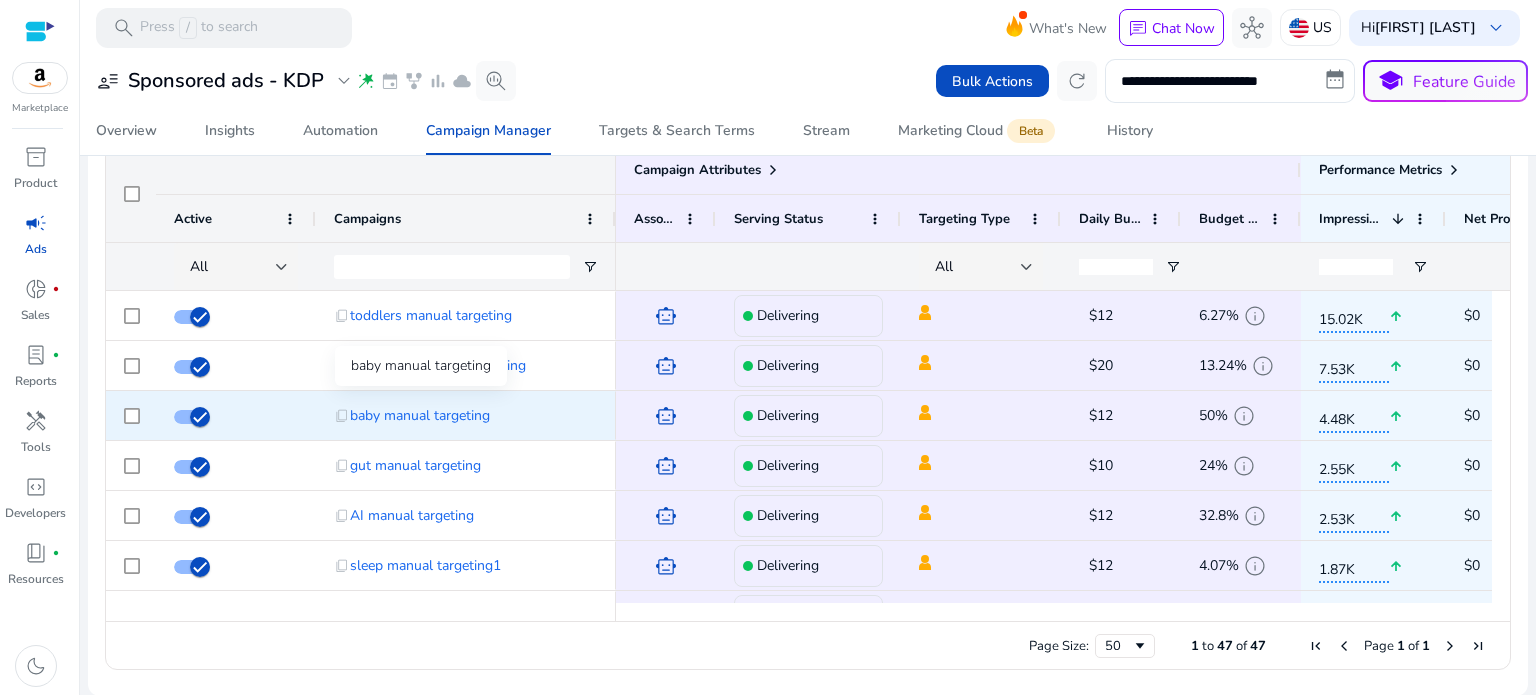 scroll, scrollTop: 1323, scrollLeft: 0, axis: vertical 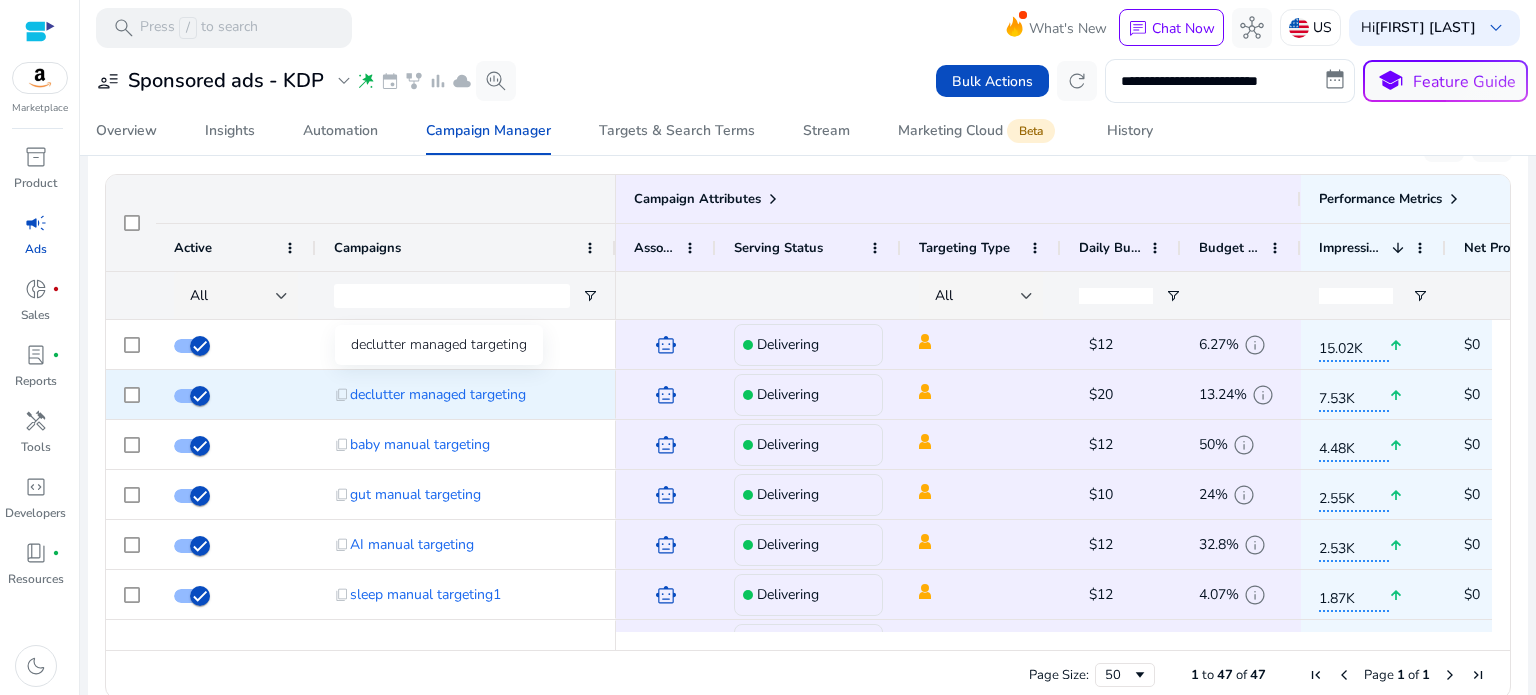 click on "declutter managed targeting" 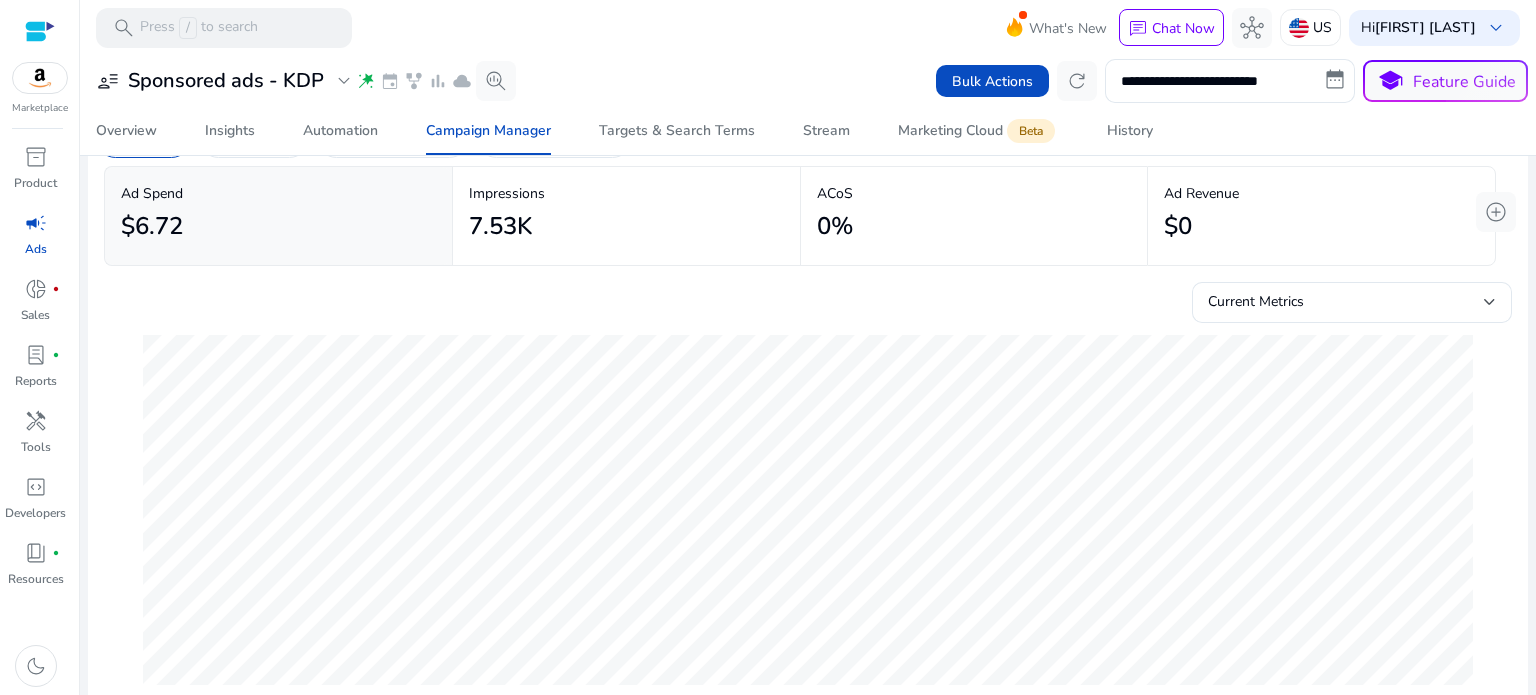 scroll, scrollTop: 83, scrollLeft: 0, axis: vertical 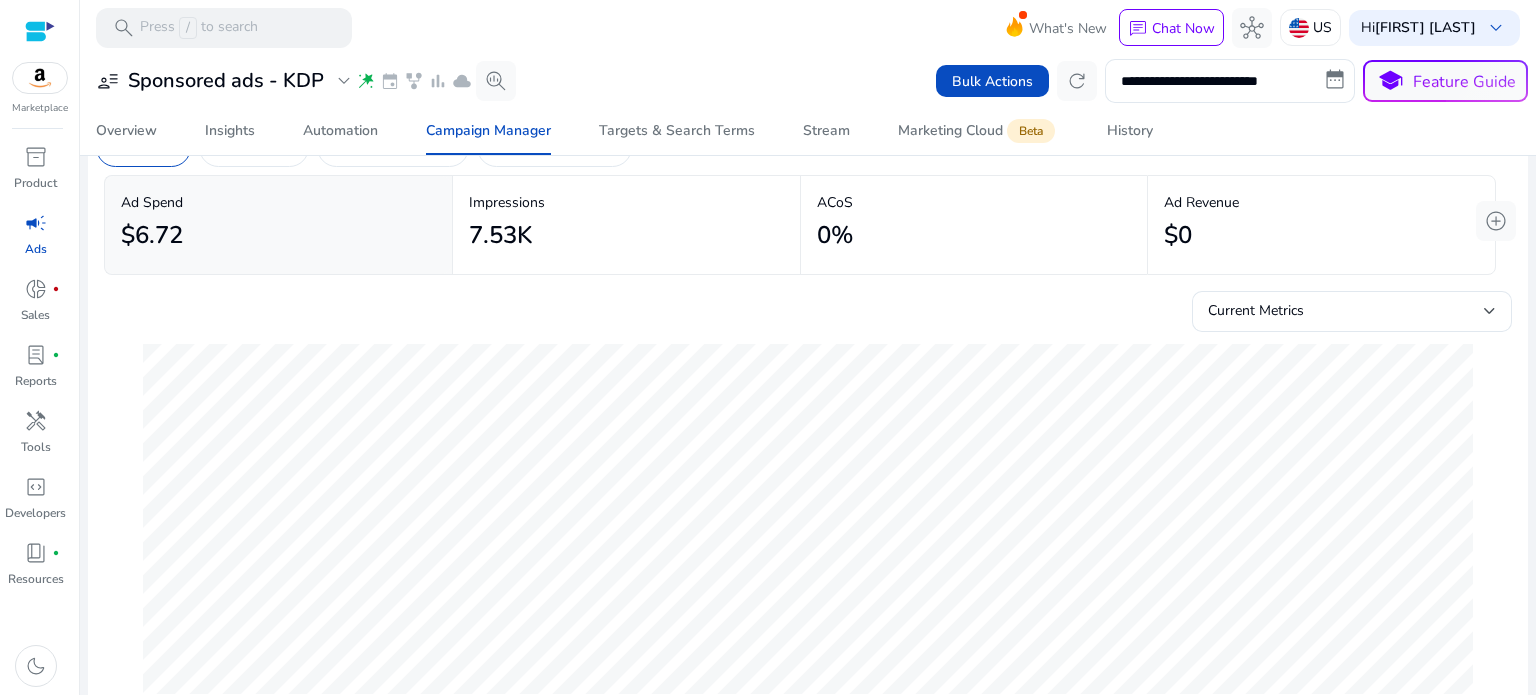 click on "7.53K" 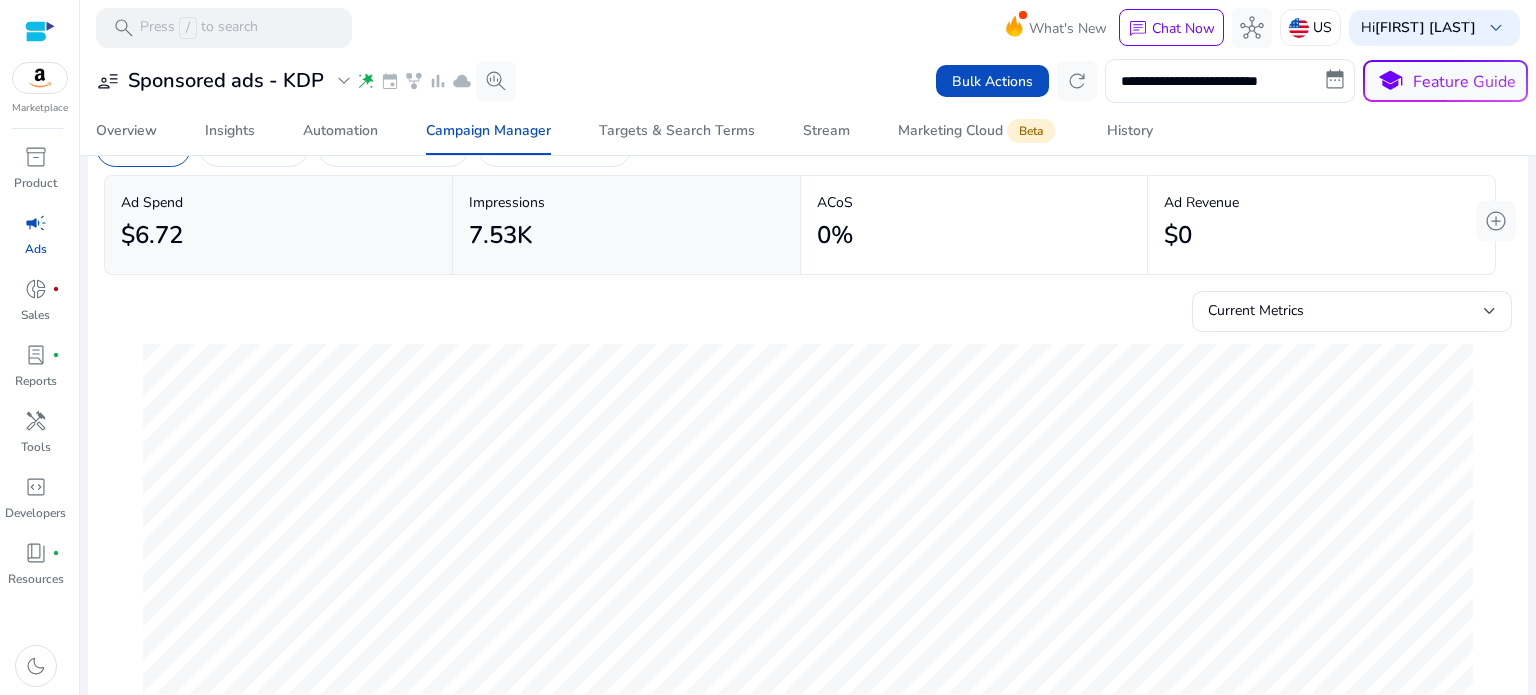 click on "0%" 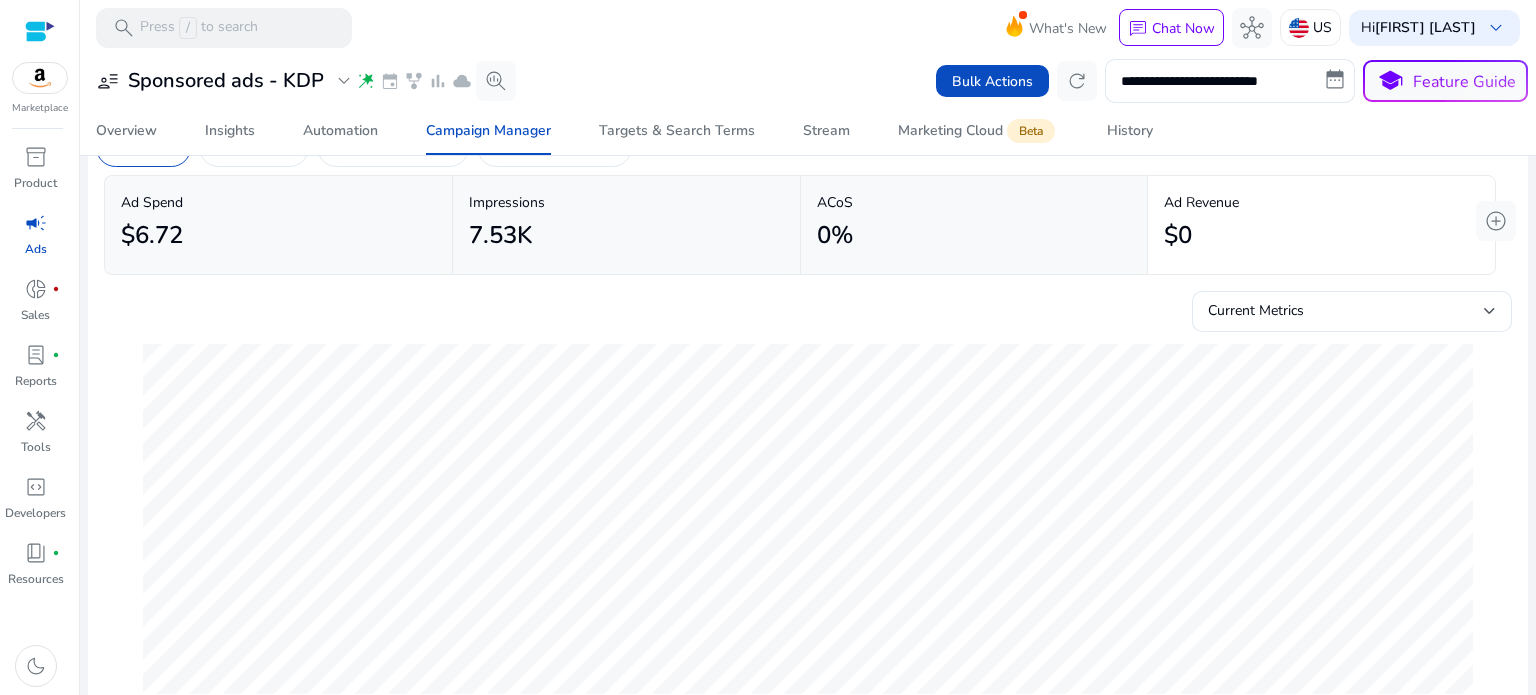 click on "$0" 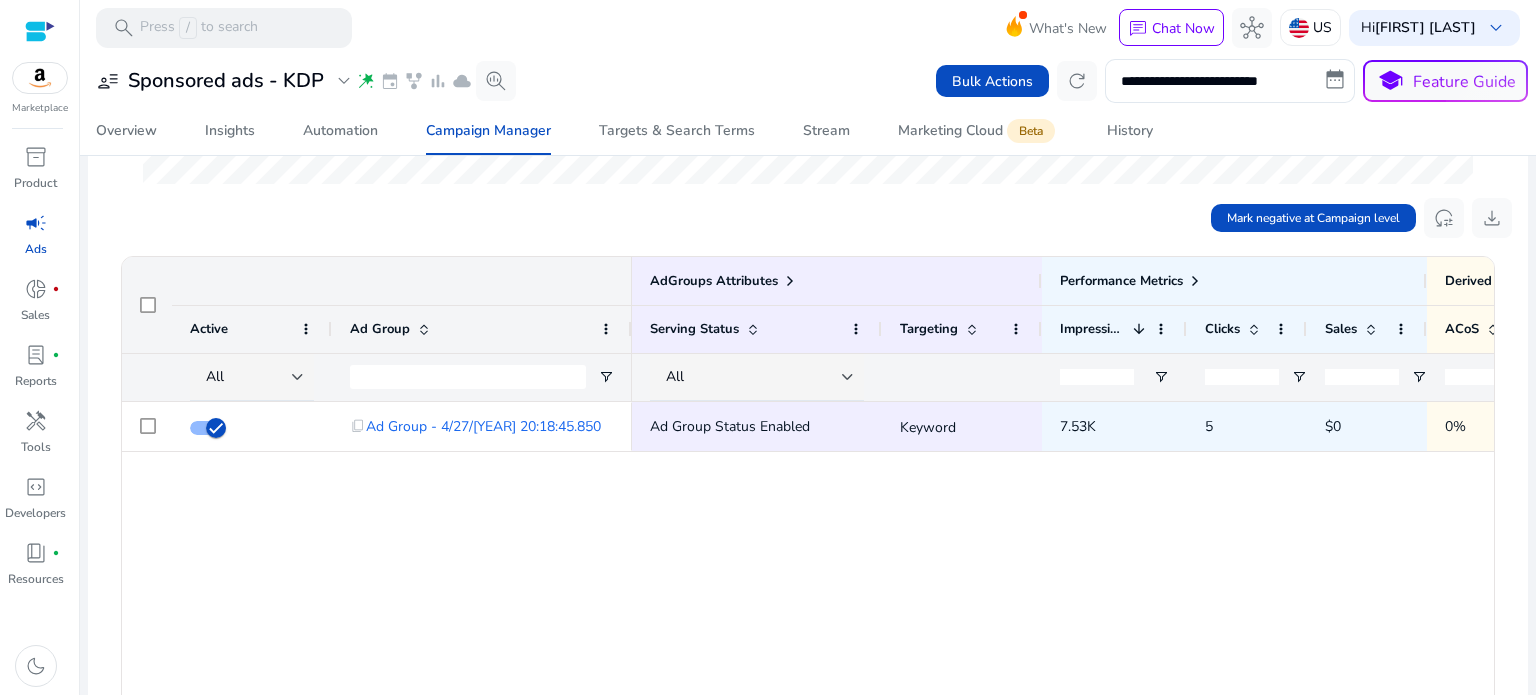 scroll, scrollTop: 597, scrollLeft: 0, axis: vertical 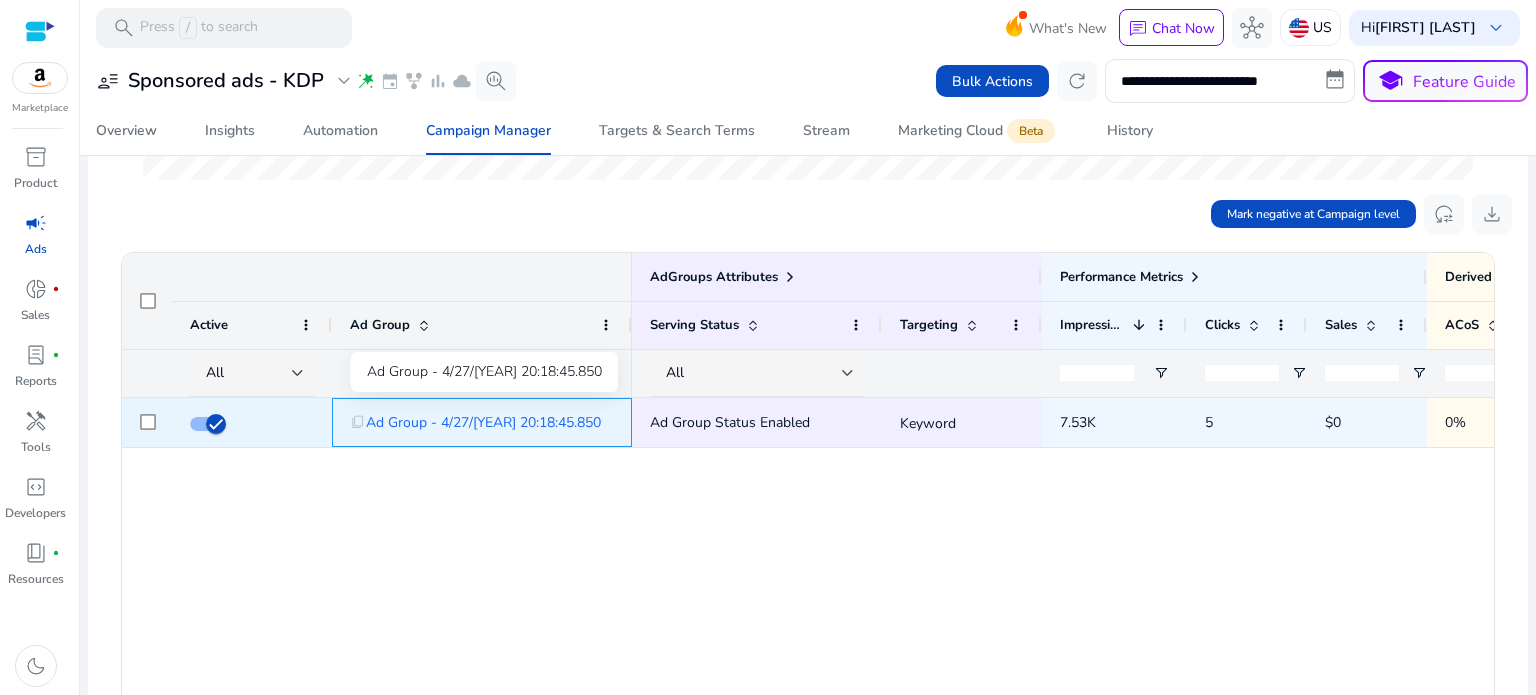 click on "Ad Group - 4/27/2025 20:18:45.850" 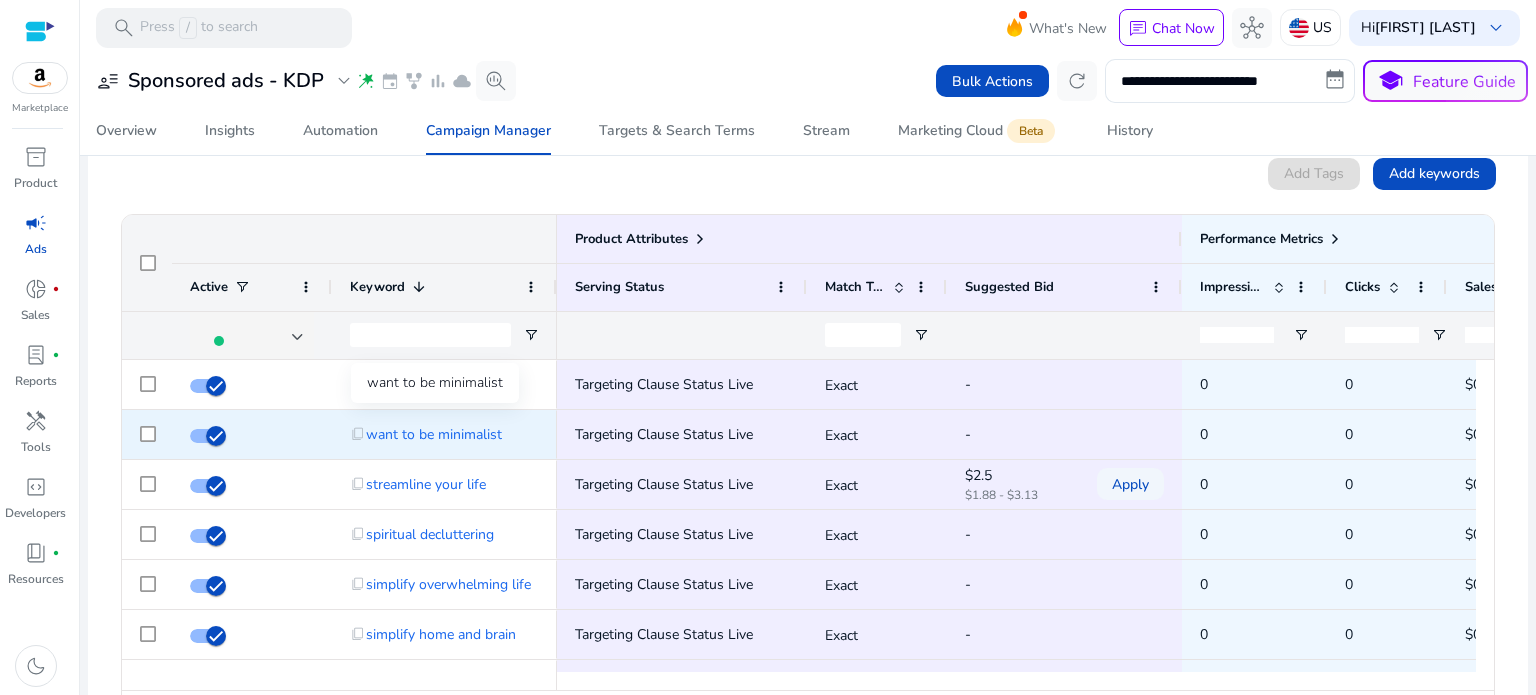 scroll, scrollTop: 729, scrollLeft: 0, axis: vertical 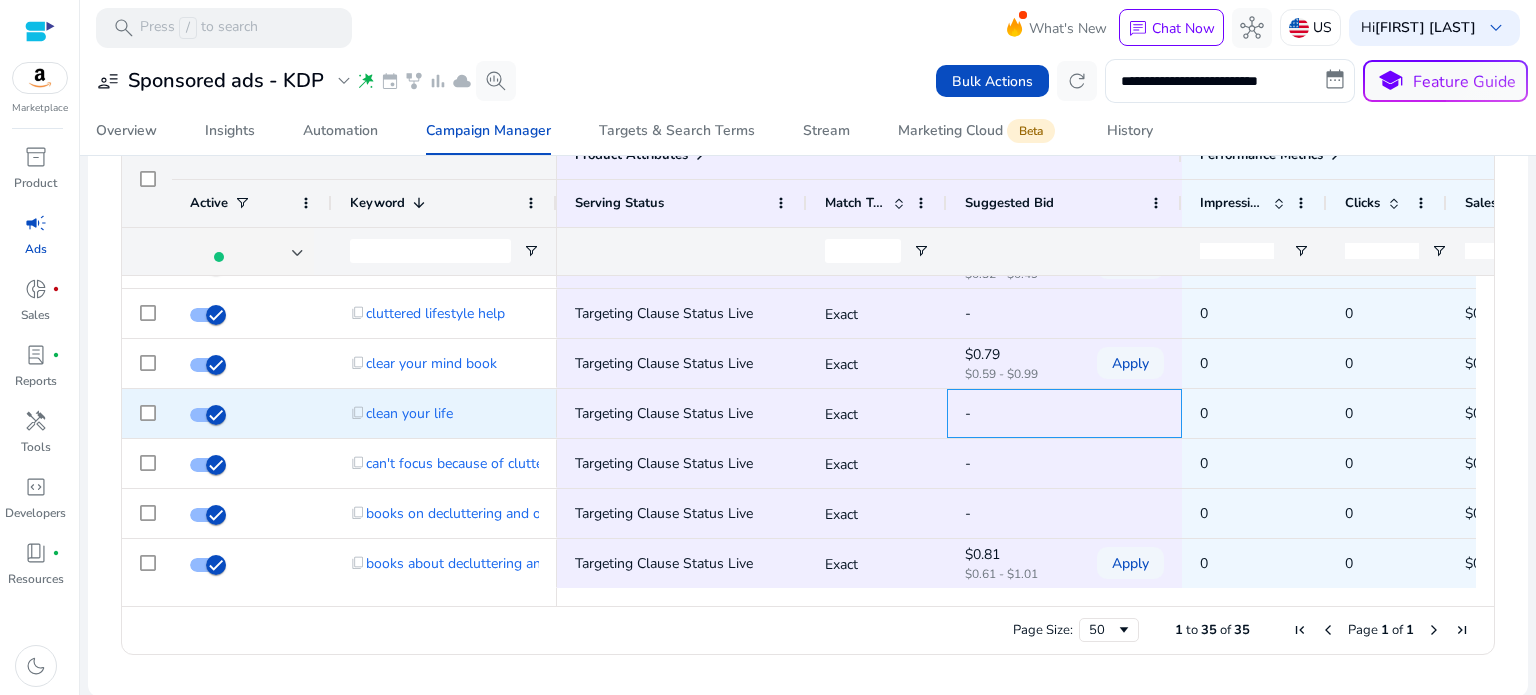 click on "-" 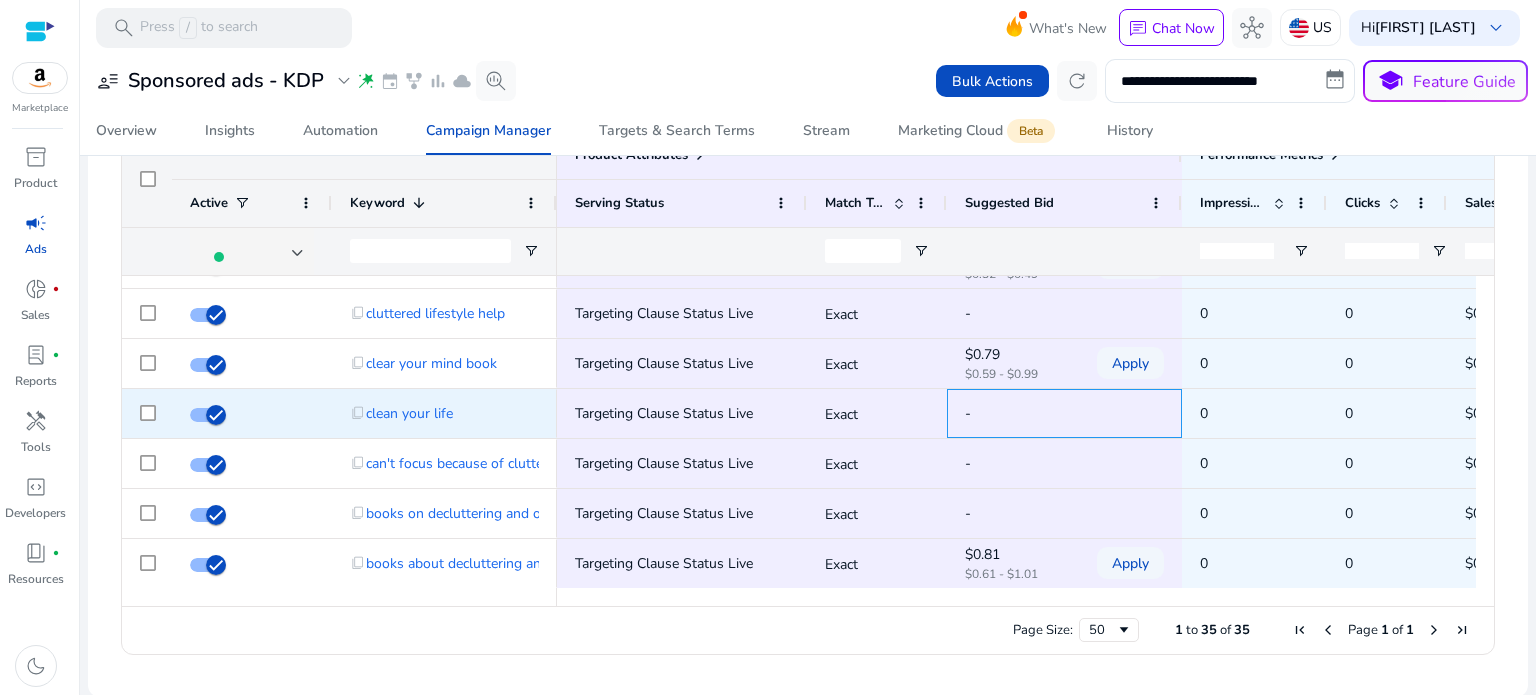 click on "-" 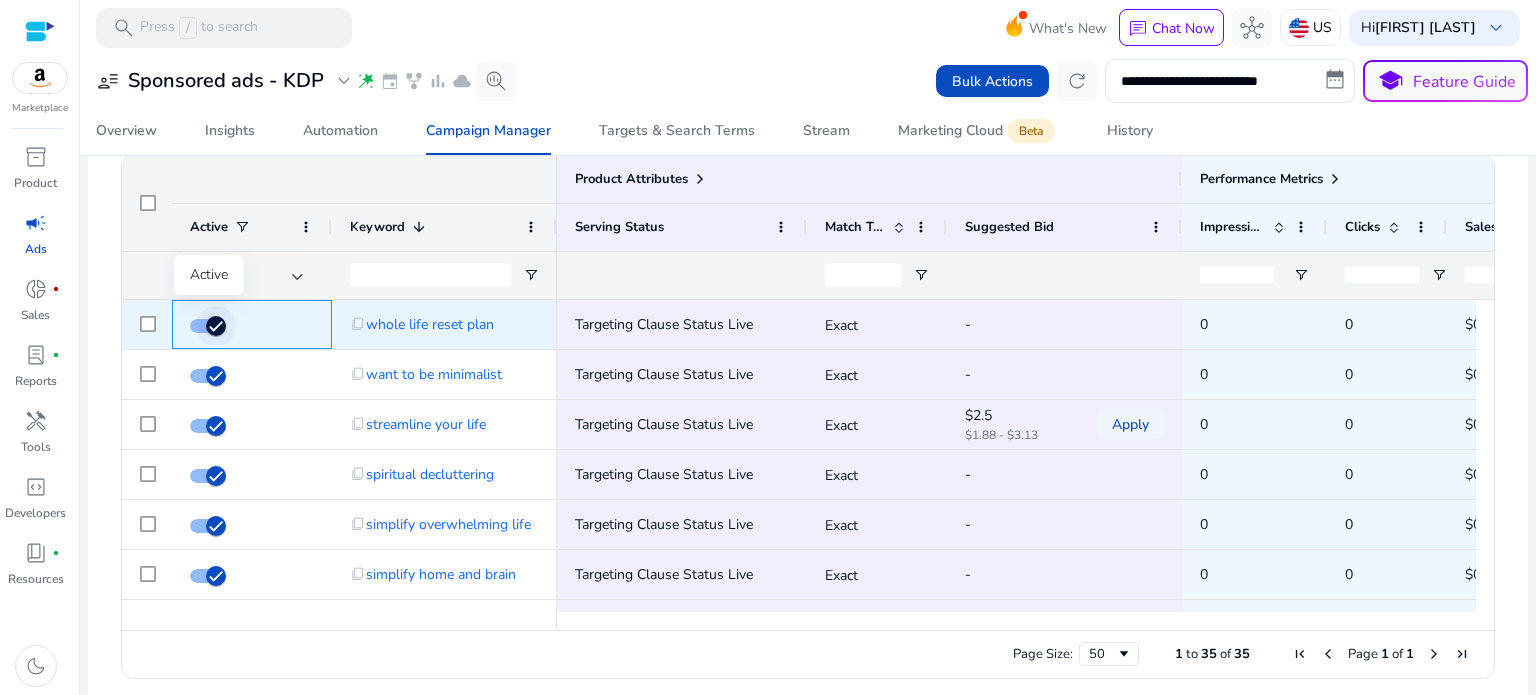 click at bounding box center [216, 326] 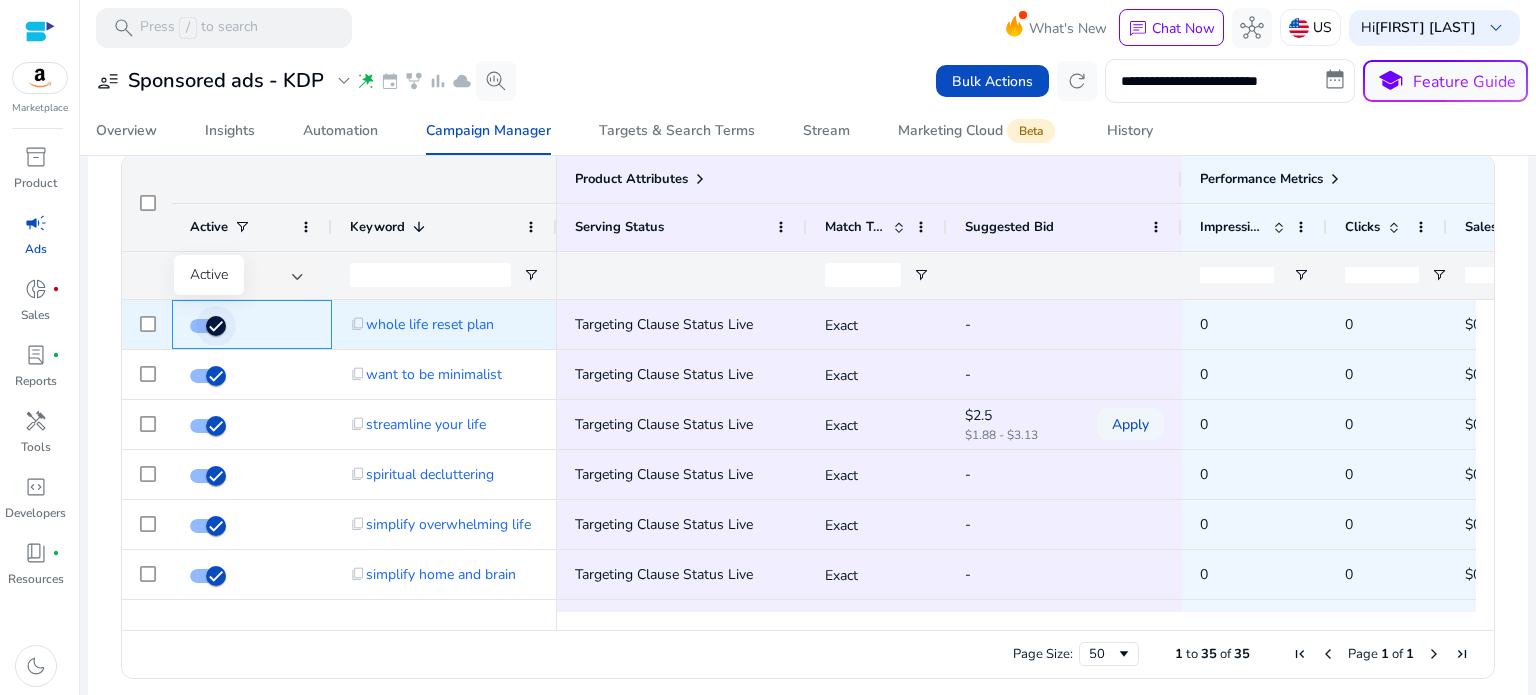 click at bounding box center [208, 326] 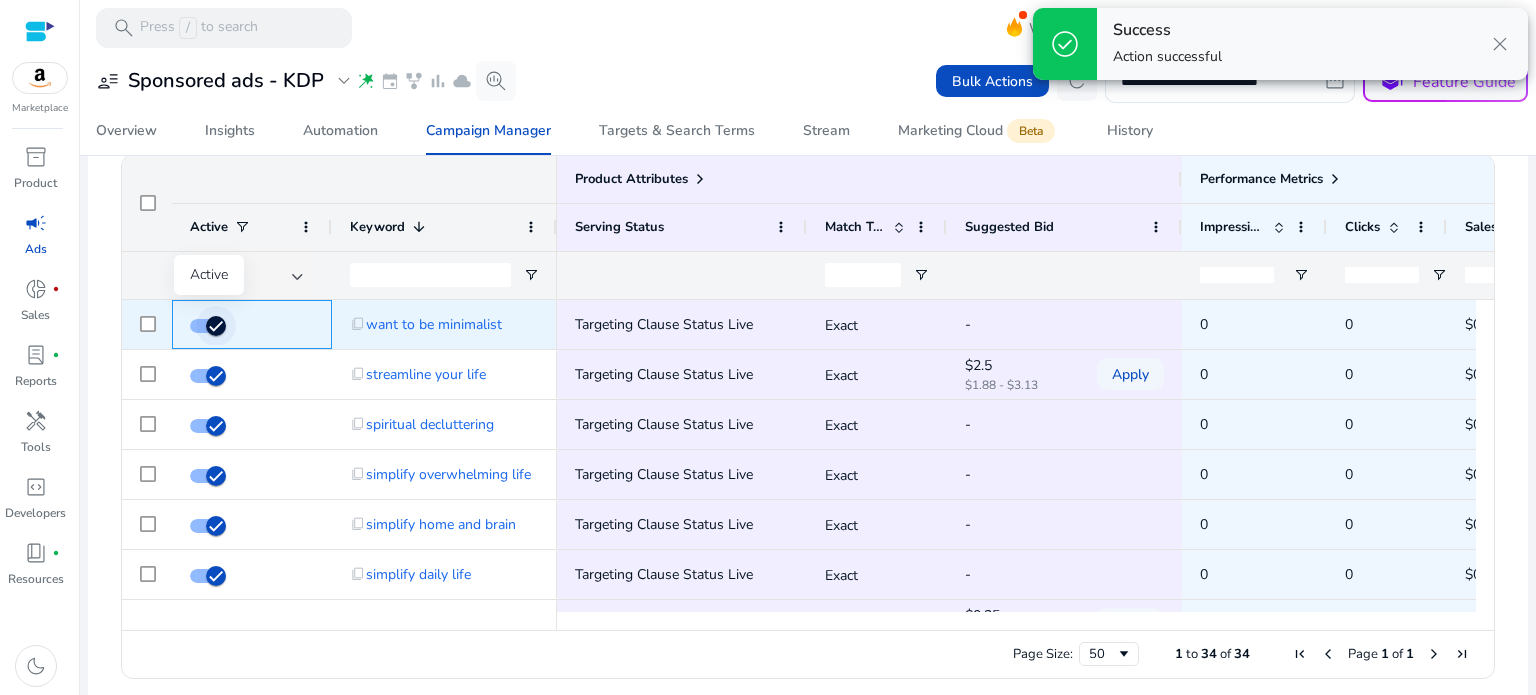 click at bounding box center (216, 326) 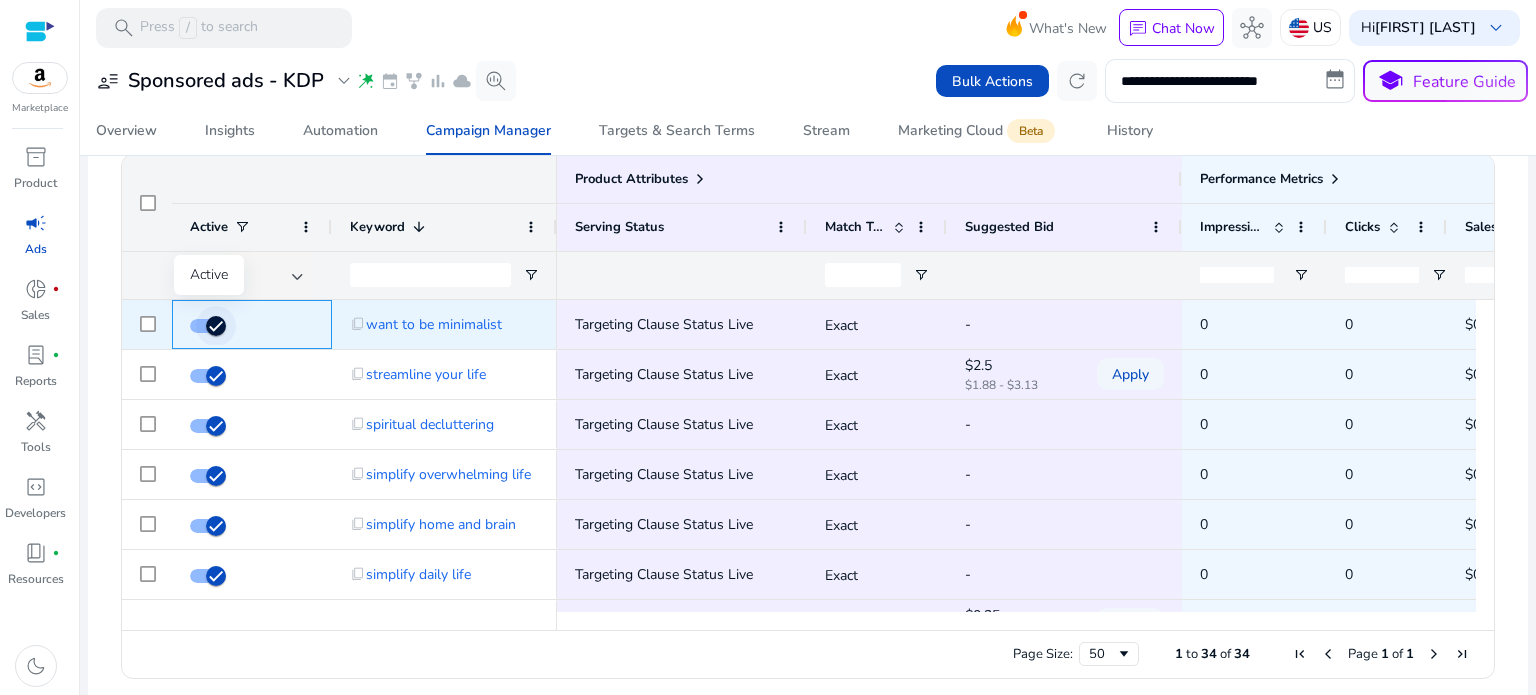 click at bounding box center [216, 326] 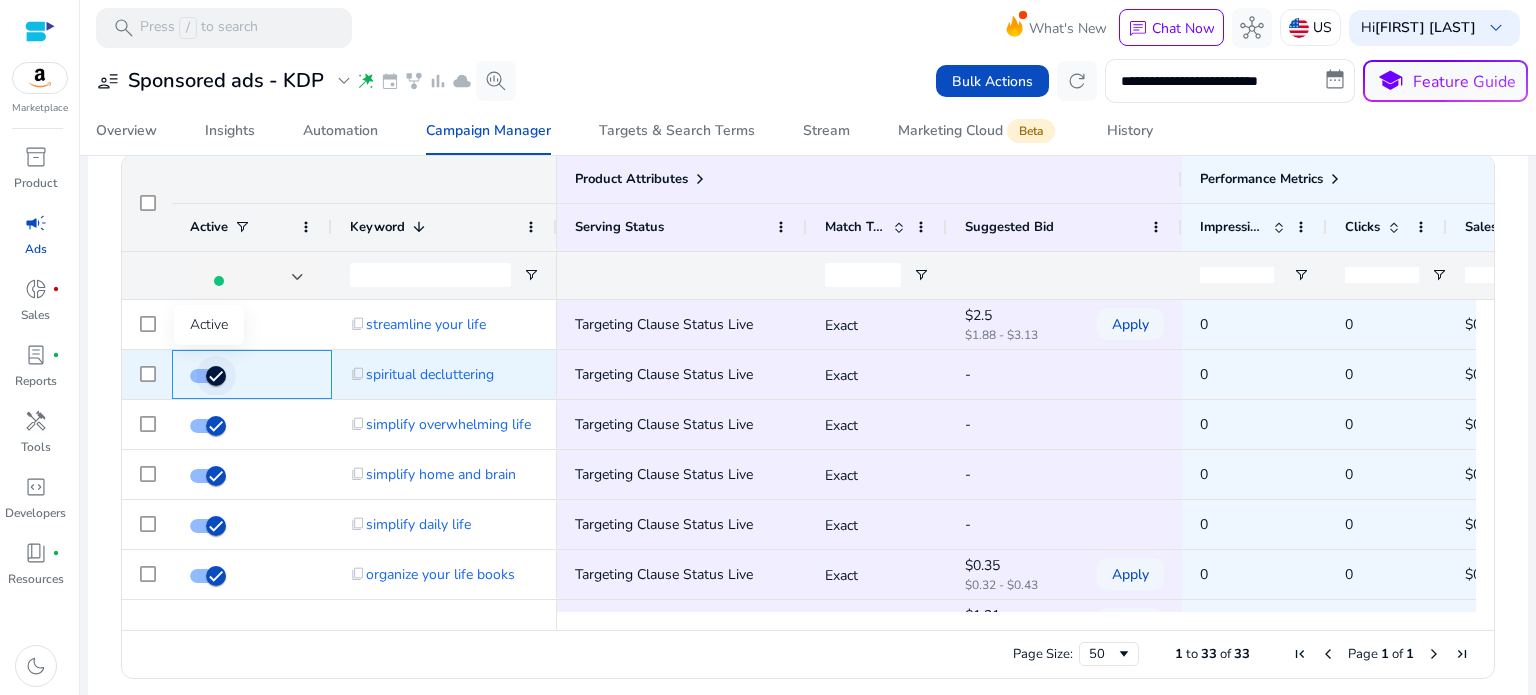 click at bounding box center [216, 376] 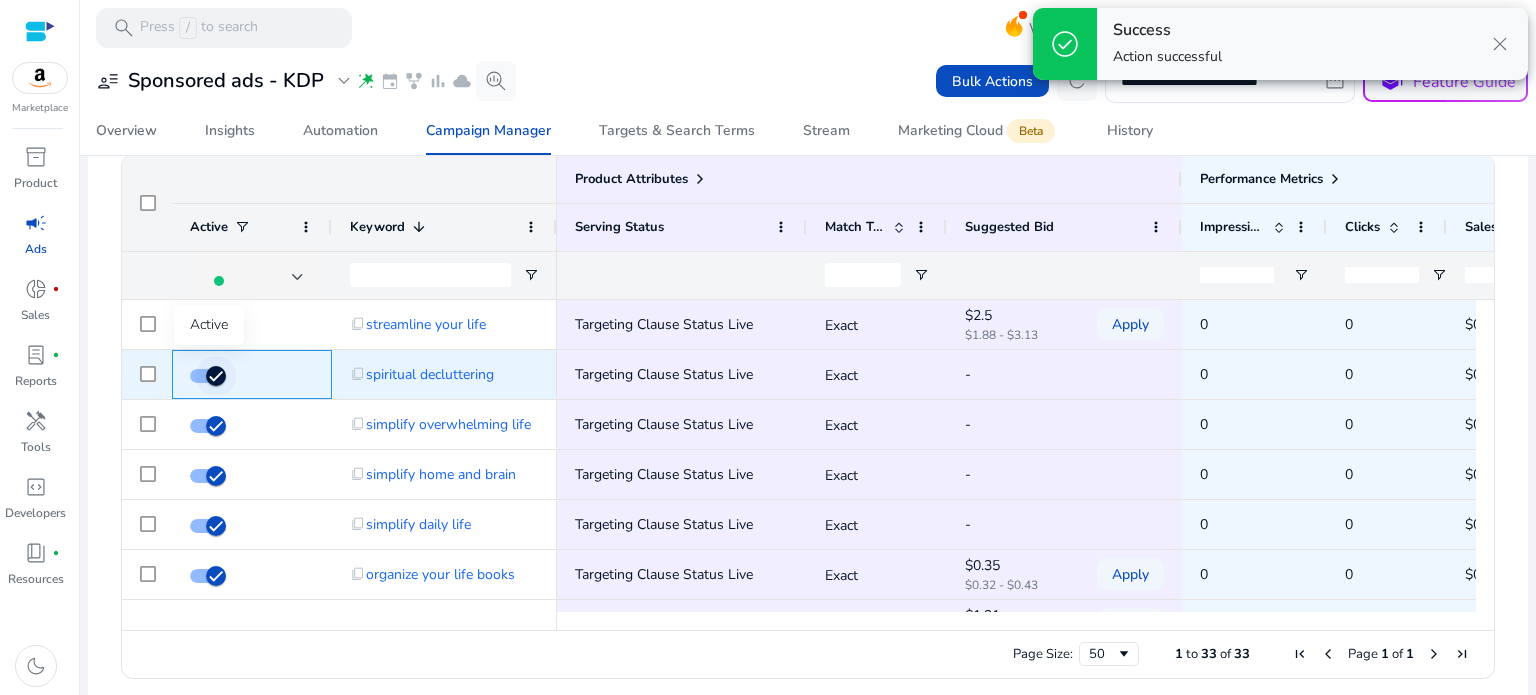 click 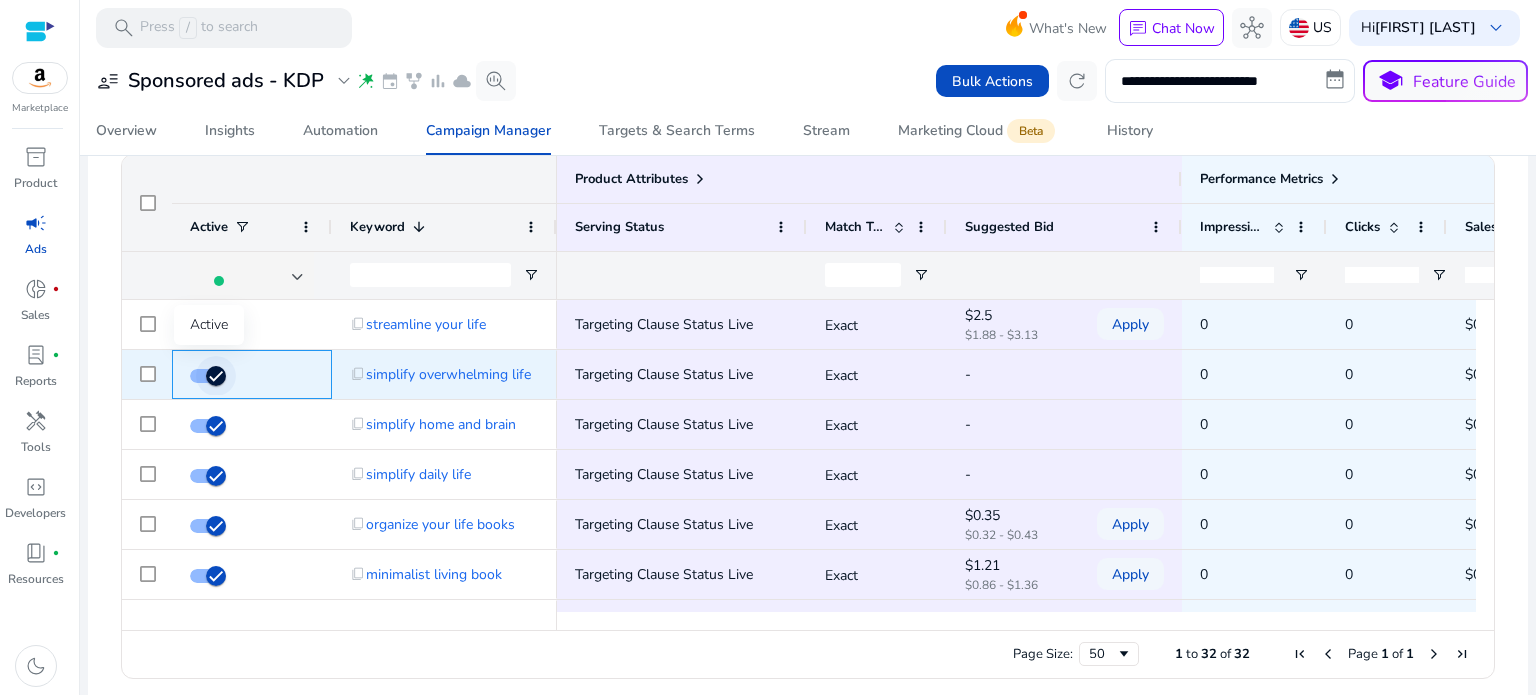 click 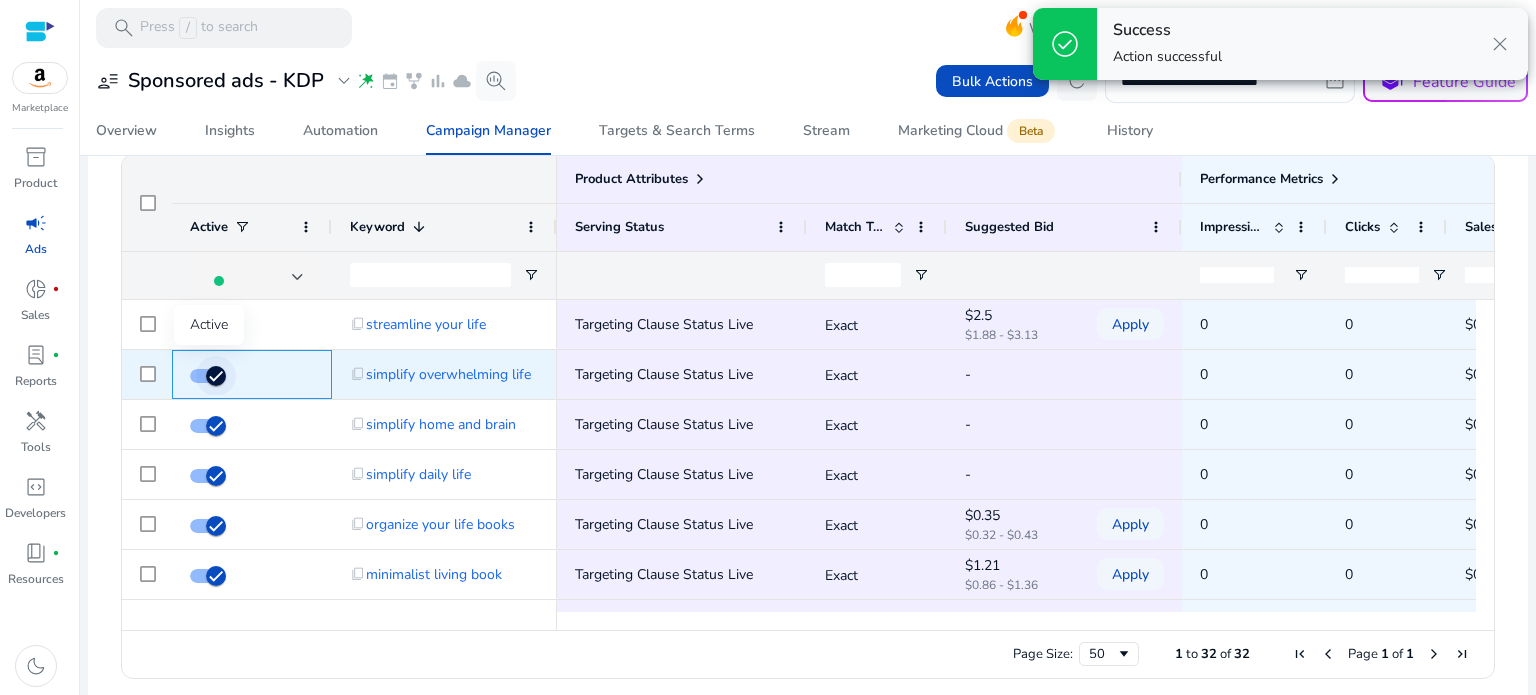 click 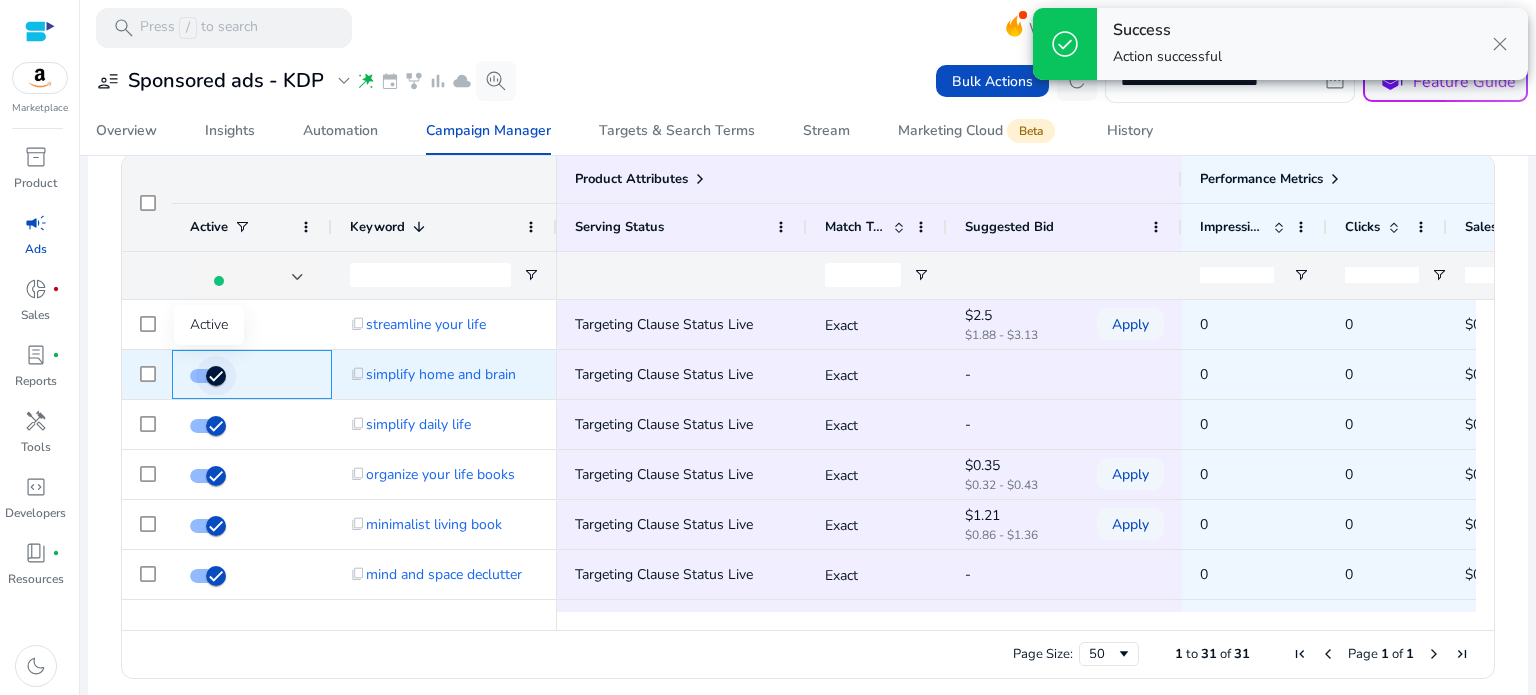 click 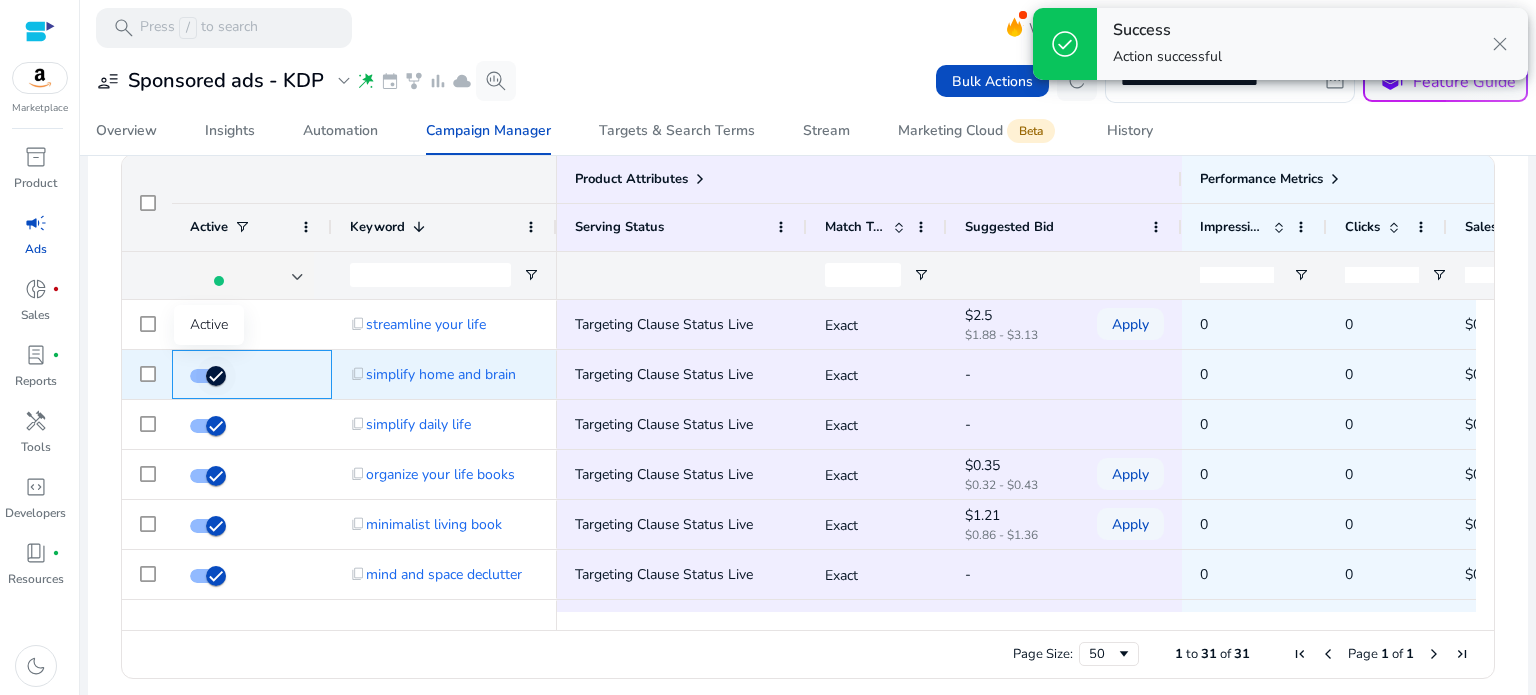 click 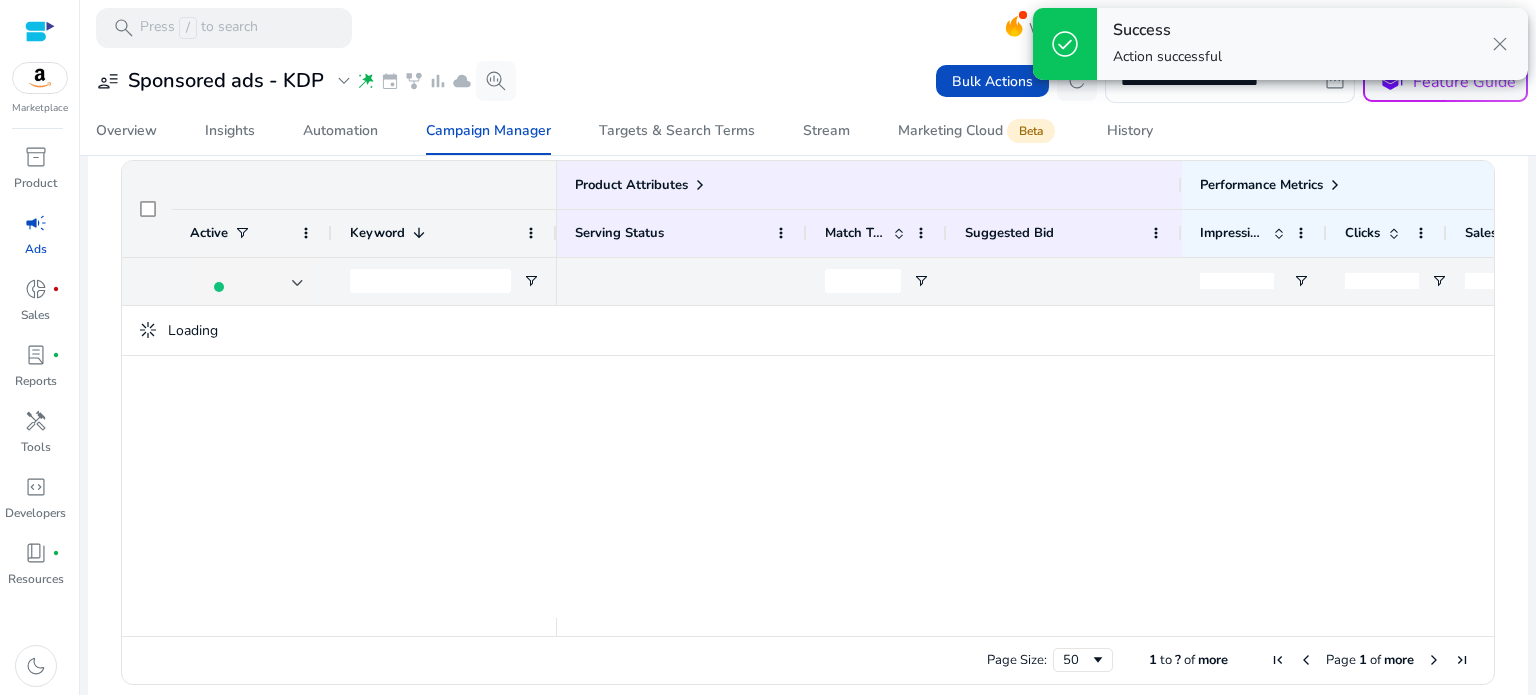 scroll, scrollTop: 788, scrollLeft: 0, axis: vertical 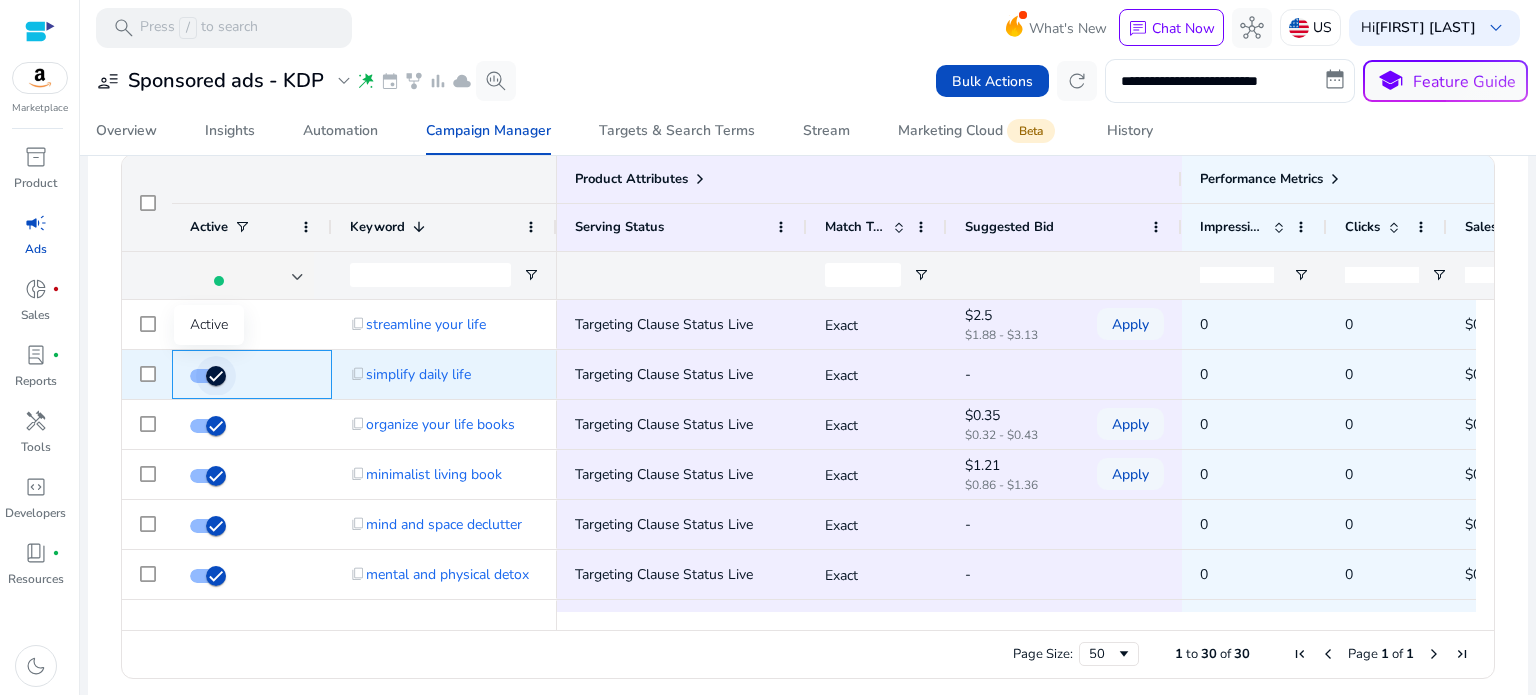 click 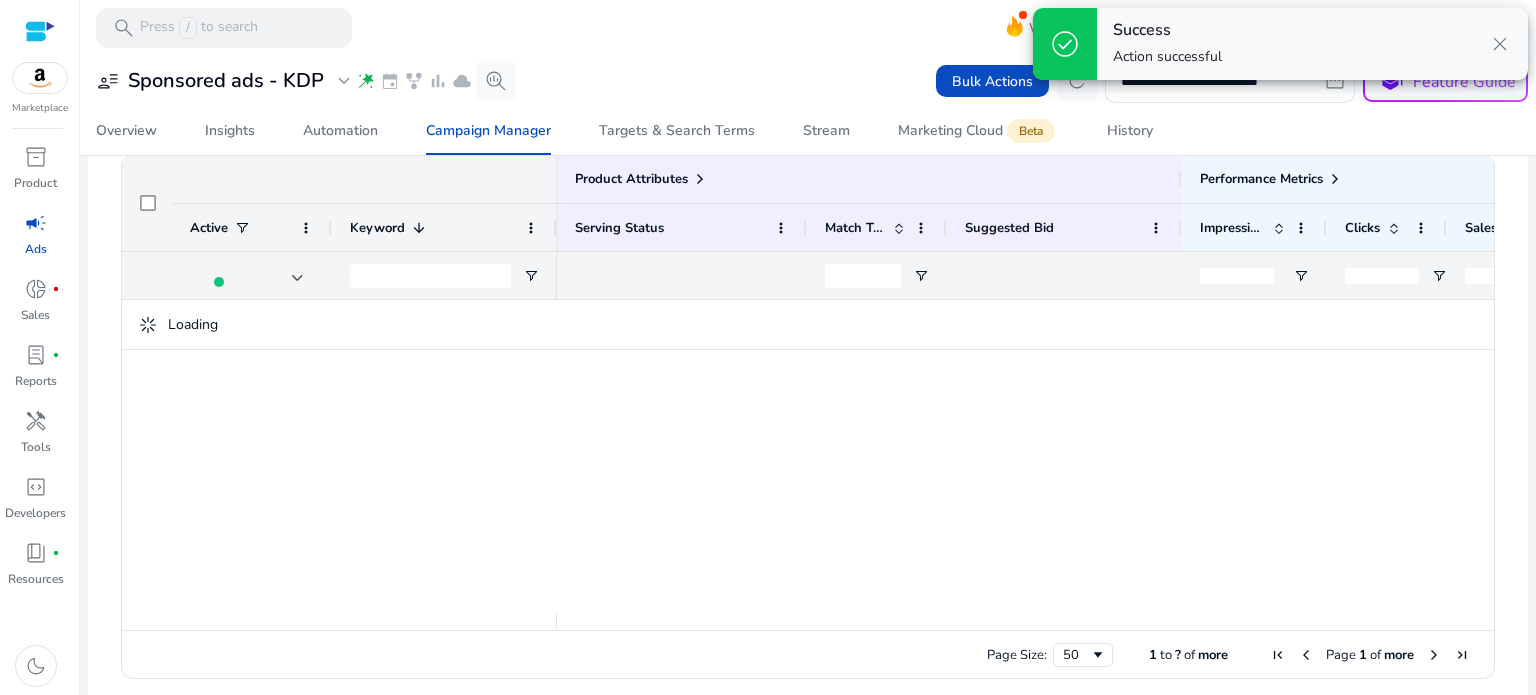 scroll, scrollTop: 788, scrollLeft: 0, axis: vertical 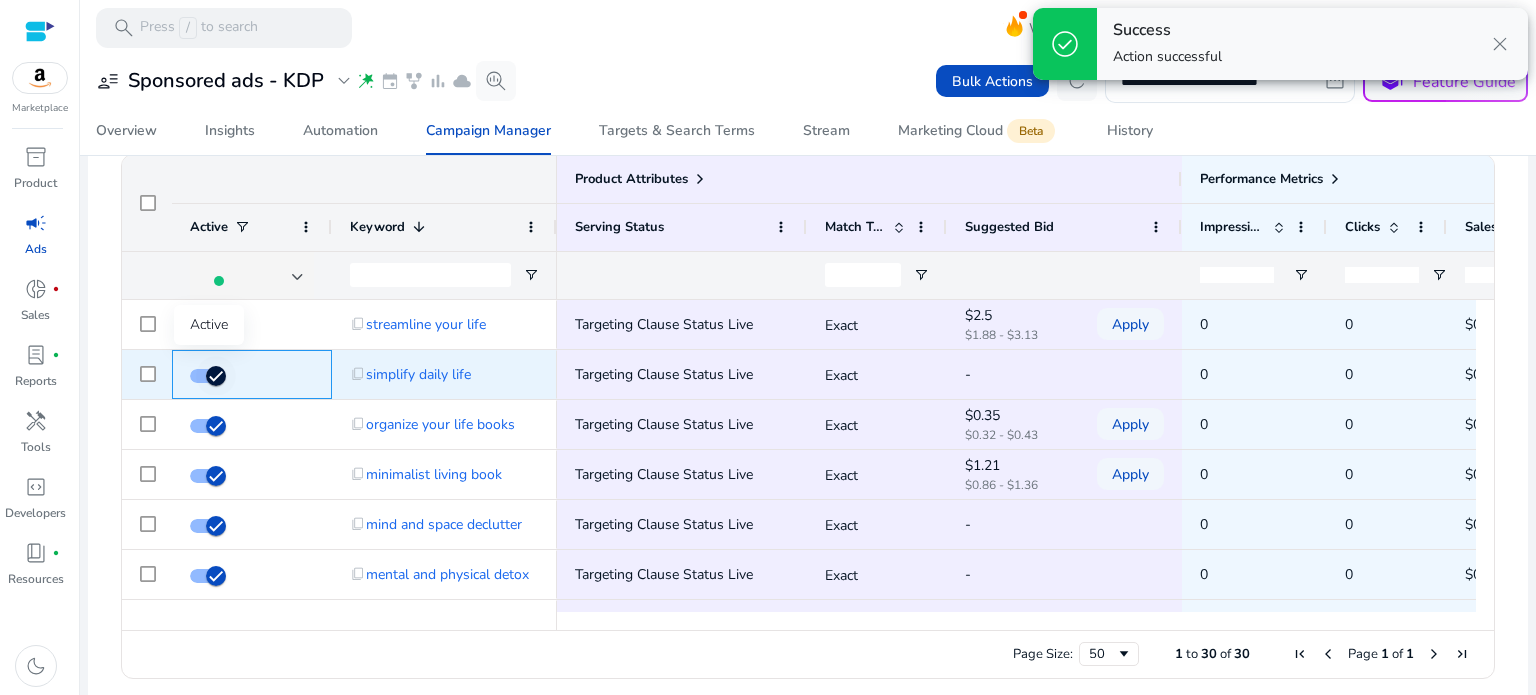 click 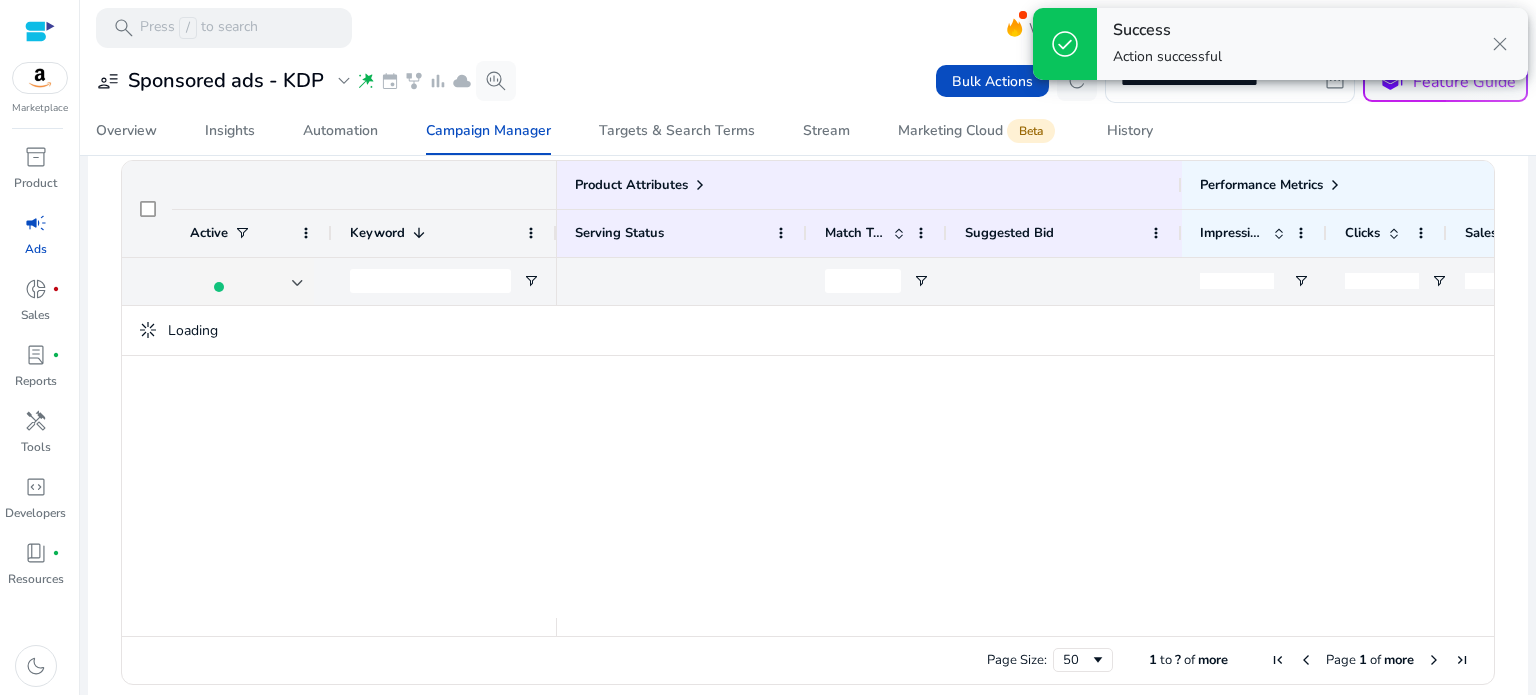 scroll, scrollTop: 788, scrollLeft: 0, axis: vertical 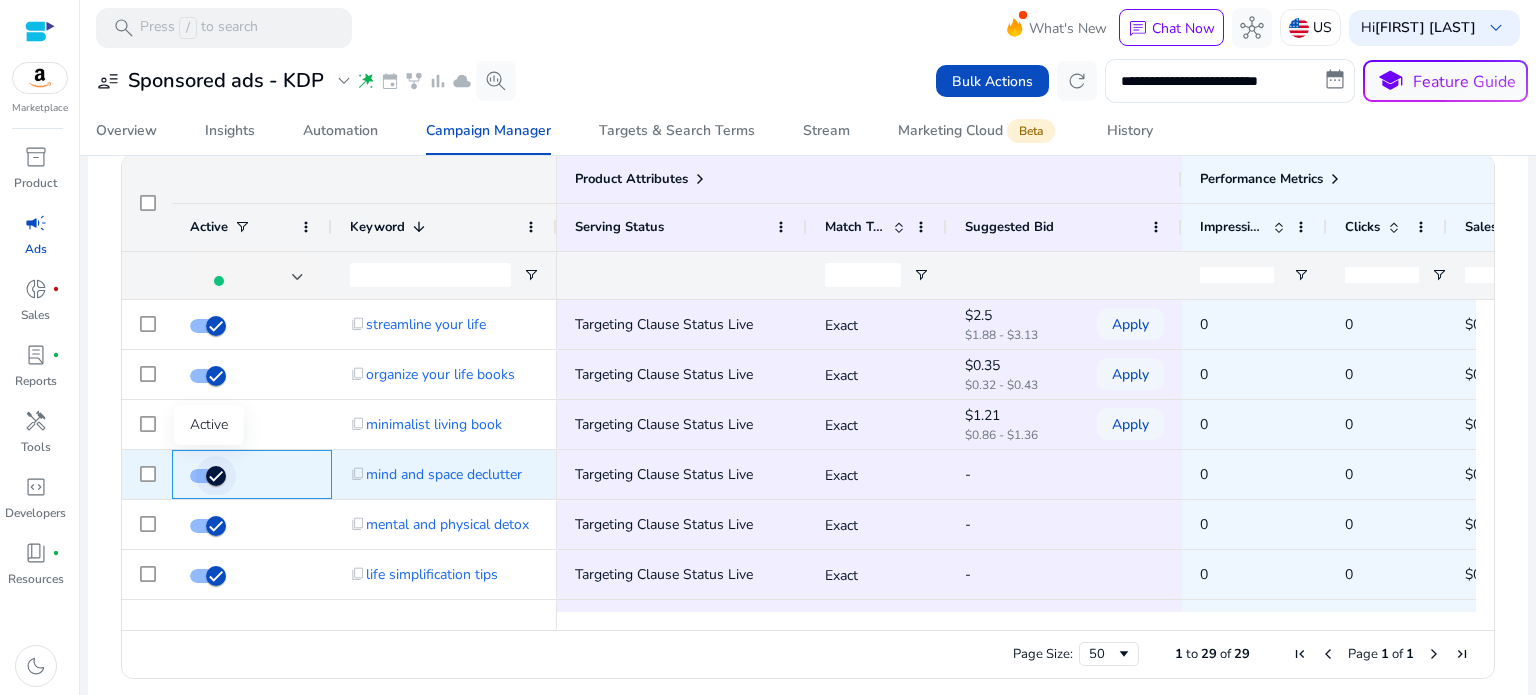click 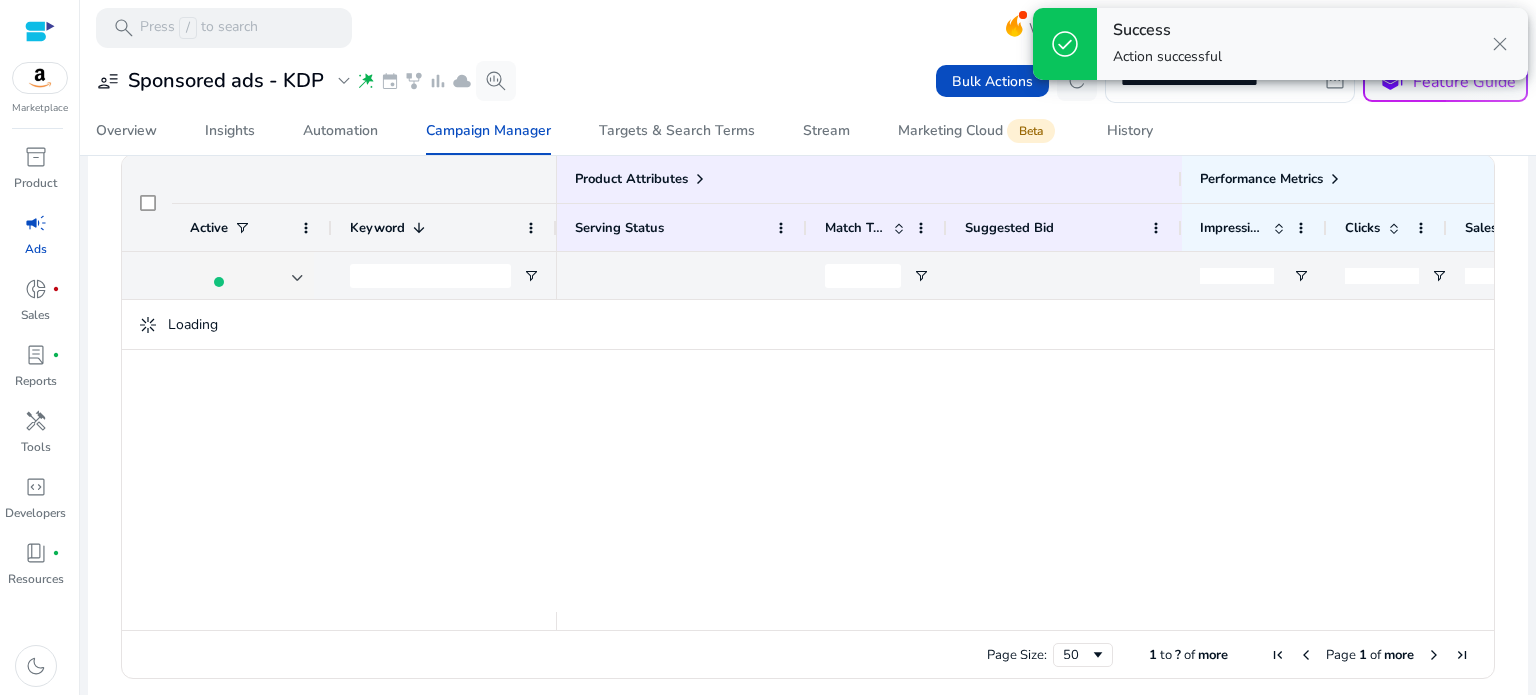scroll, scrollTop: 788, scrollLeft: 0, axis: vertical 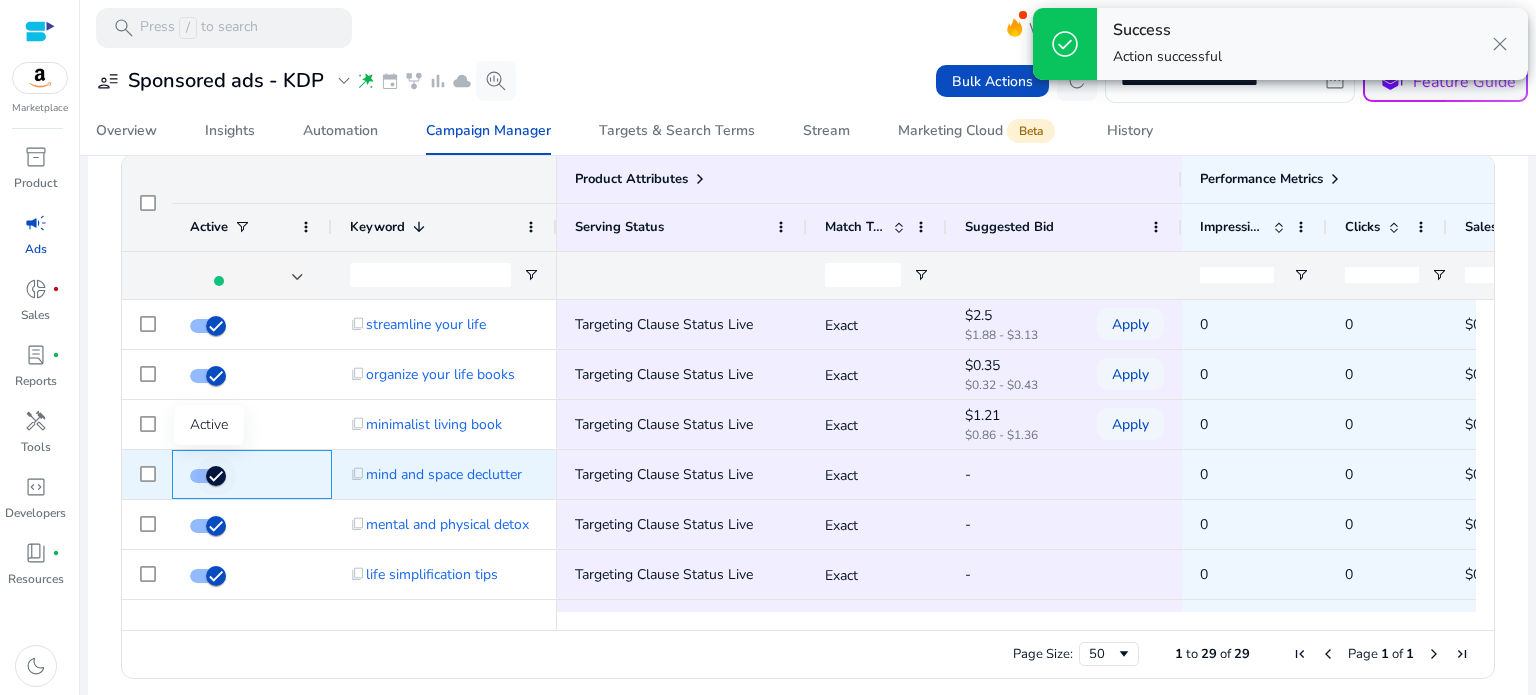click 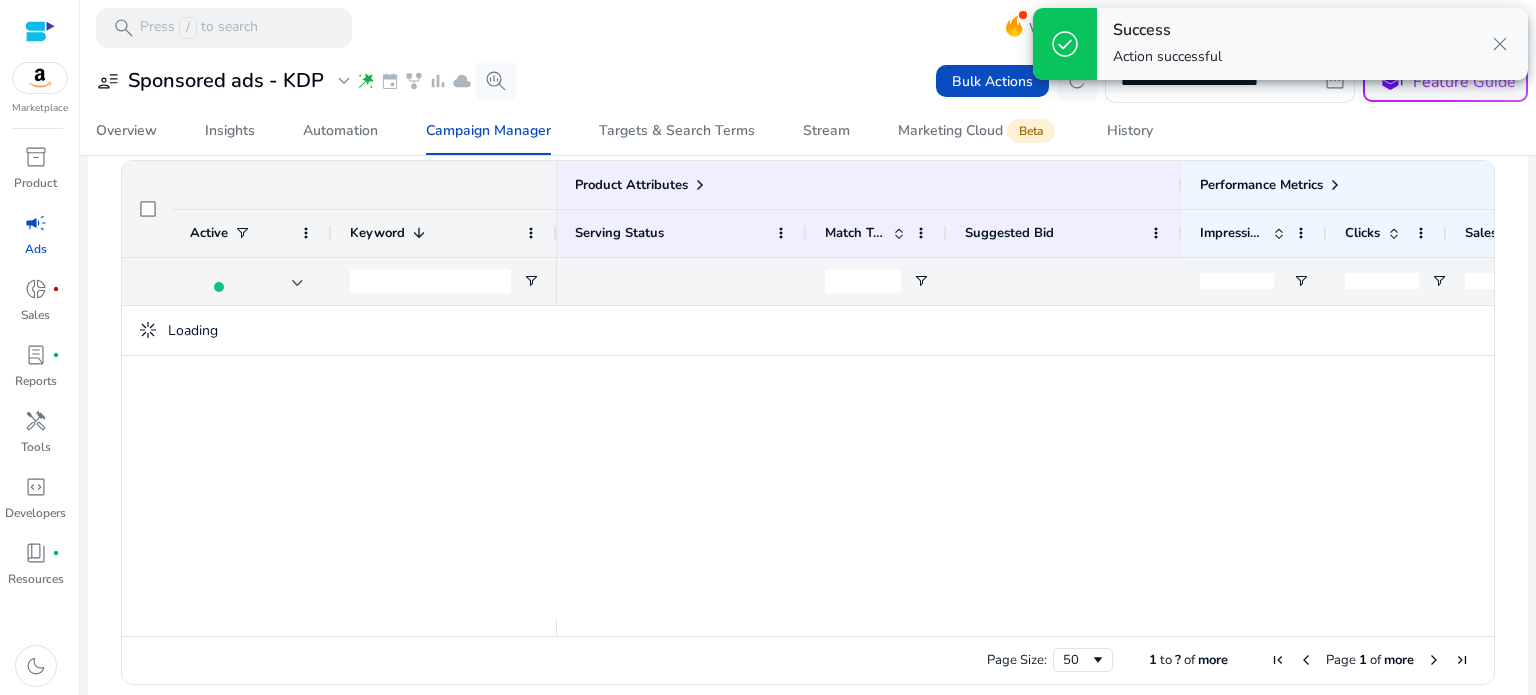 scroll, scrollTop: 788, scrollLeft: 0, axis: vertical 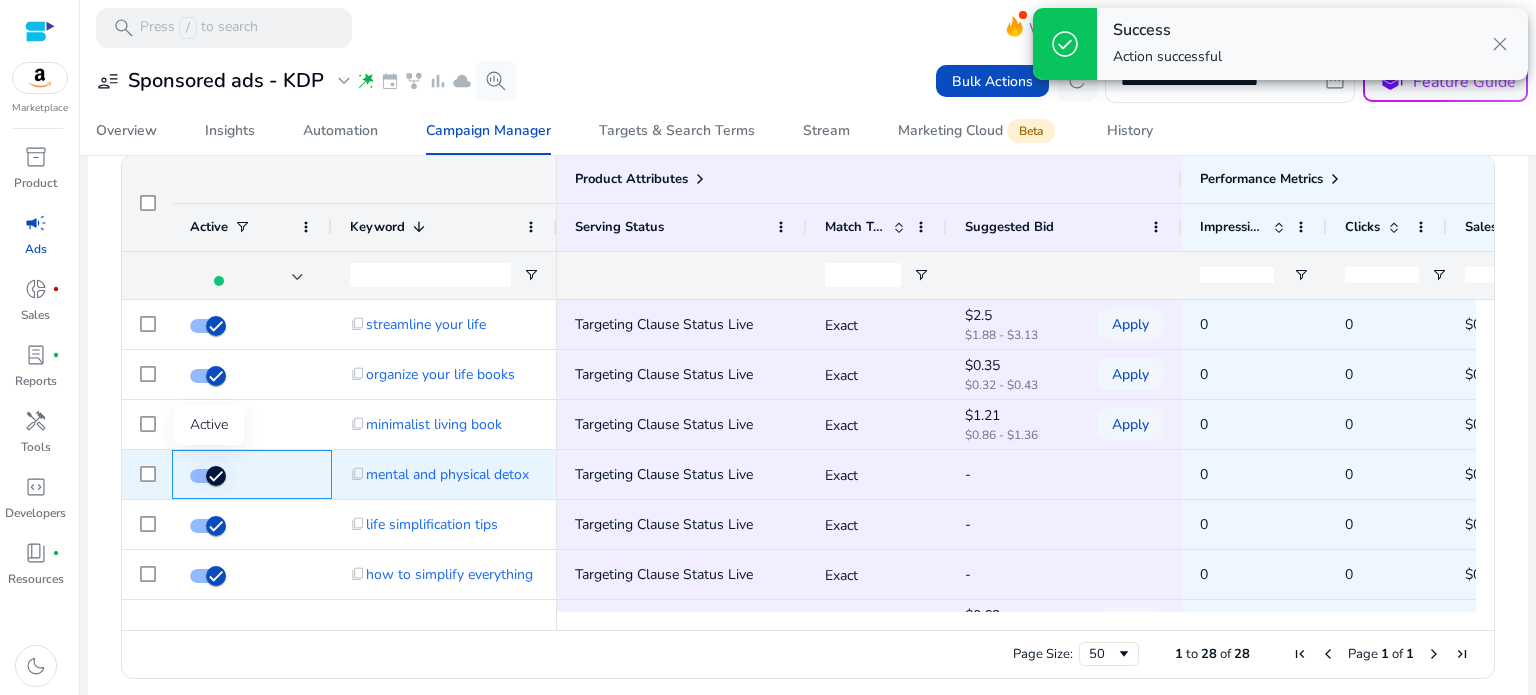 click 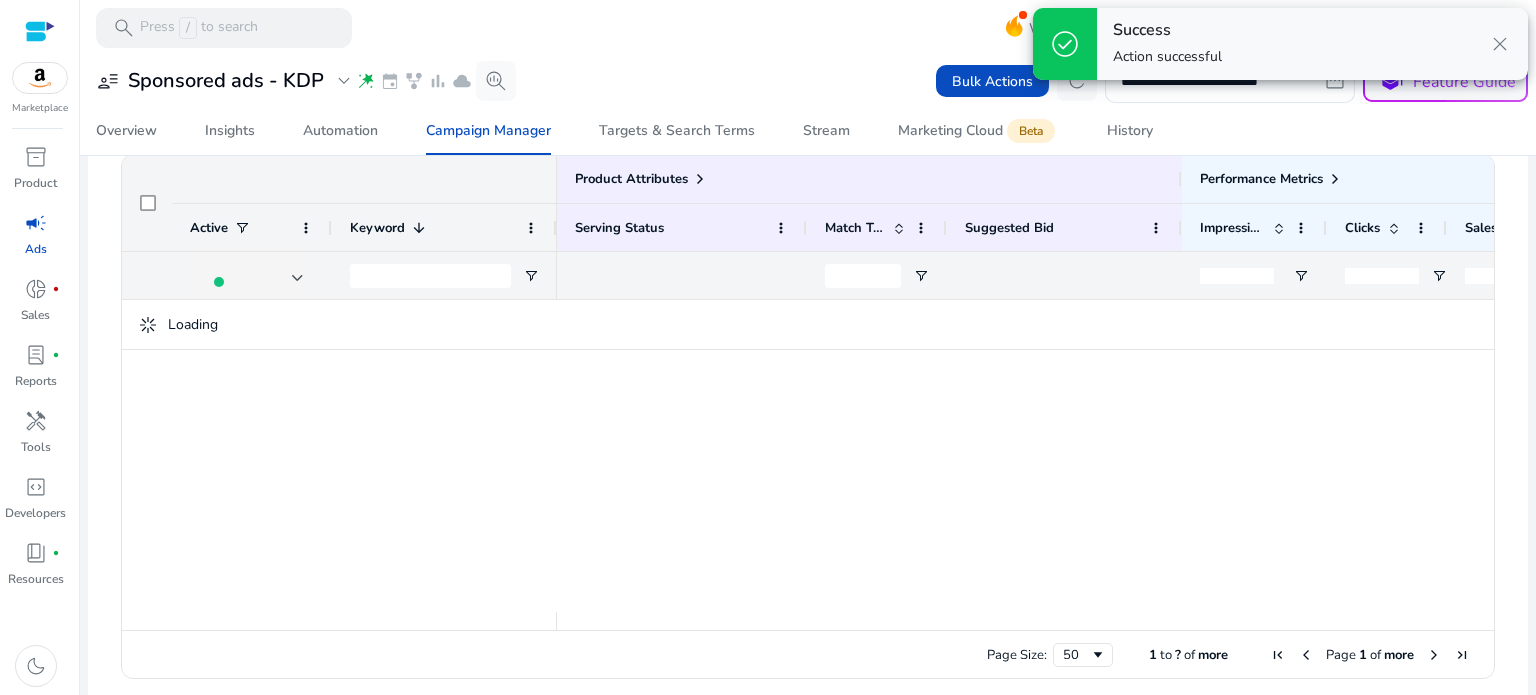 scroll, scrollTop: 788, scrollLeft: 0, axis: vertical 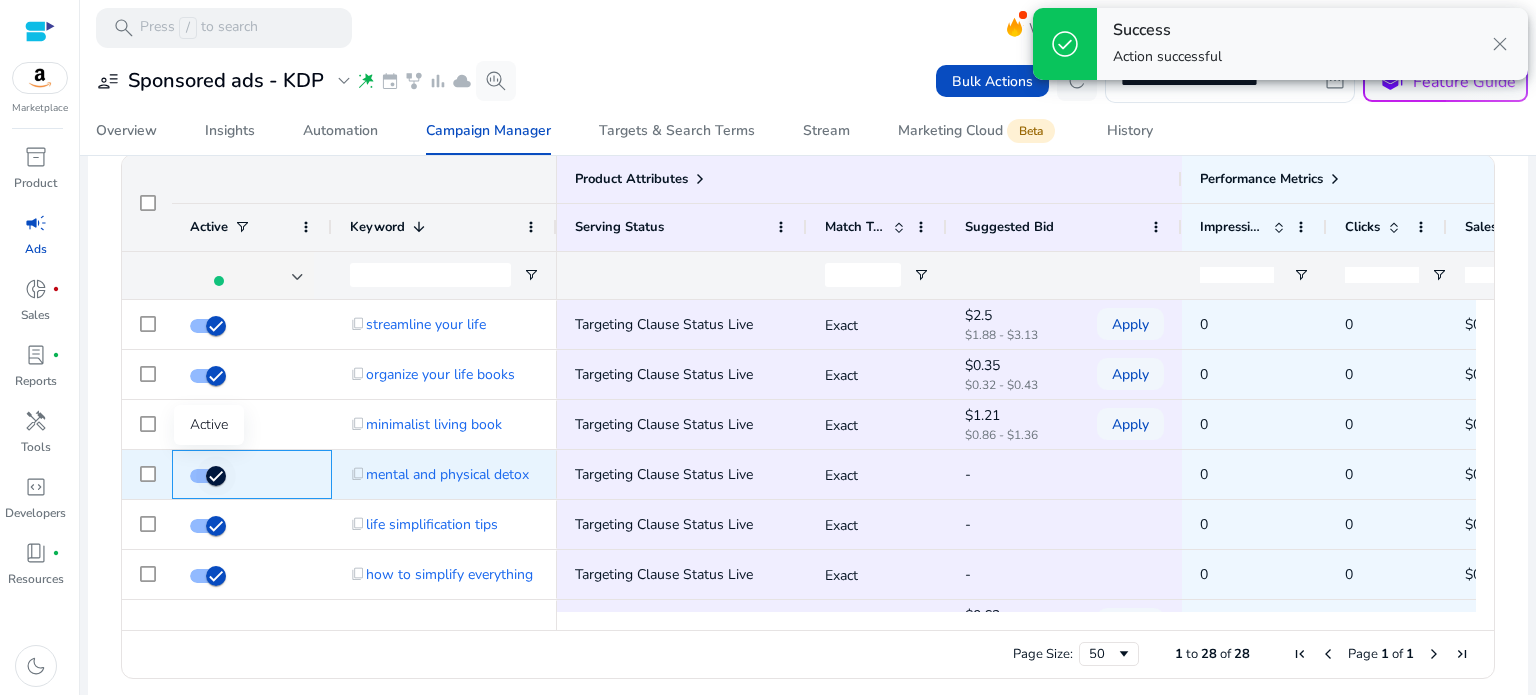 click 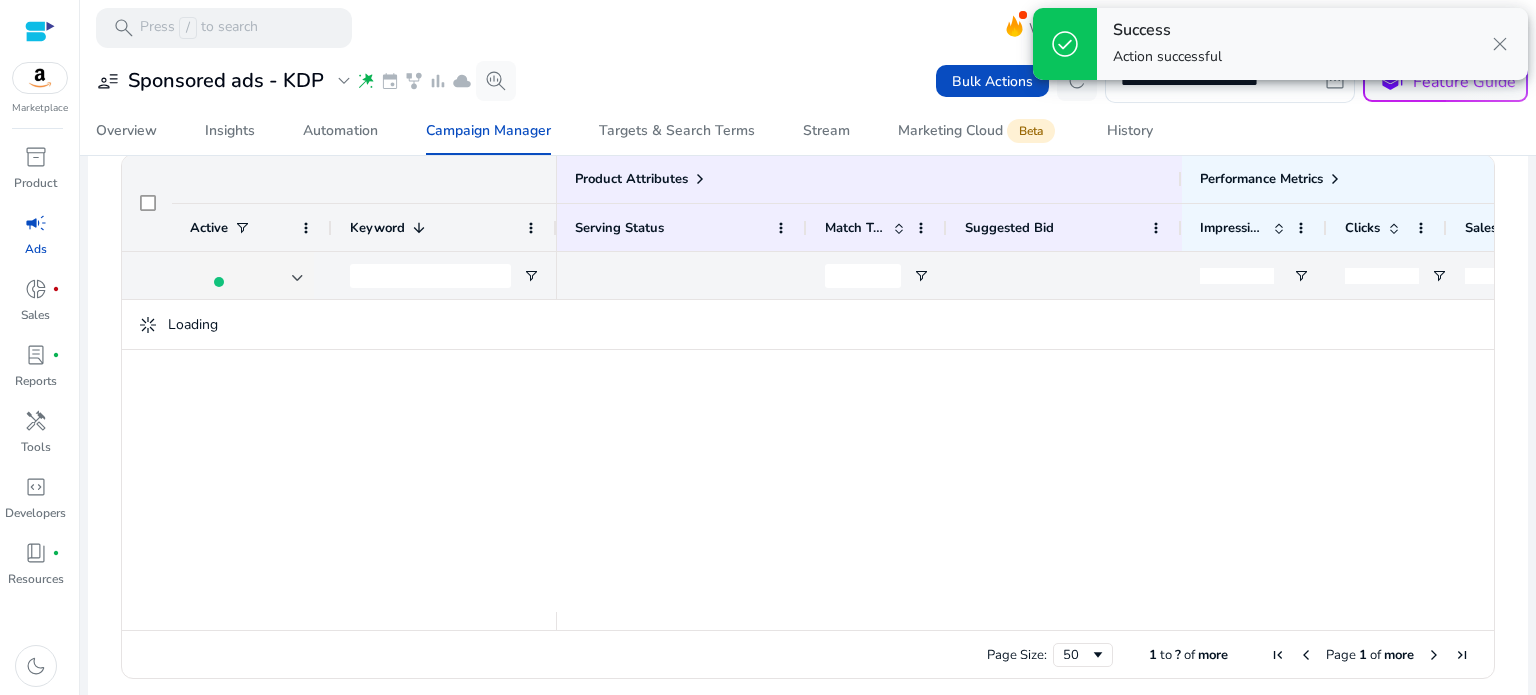 scroll, scrollTop: 788, scrollLeft: 0, axis: vertical 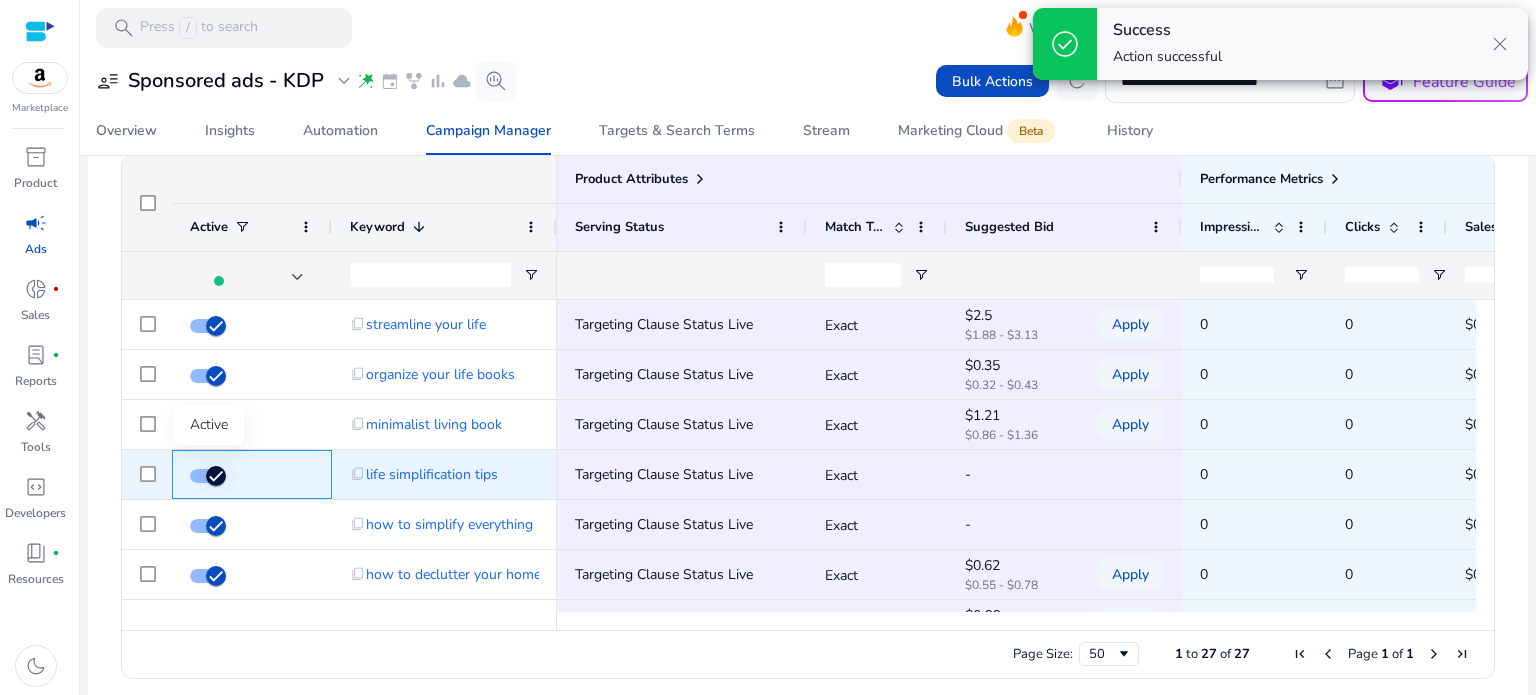 click 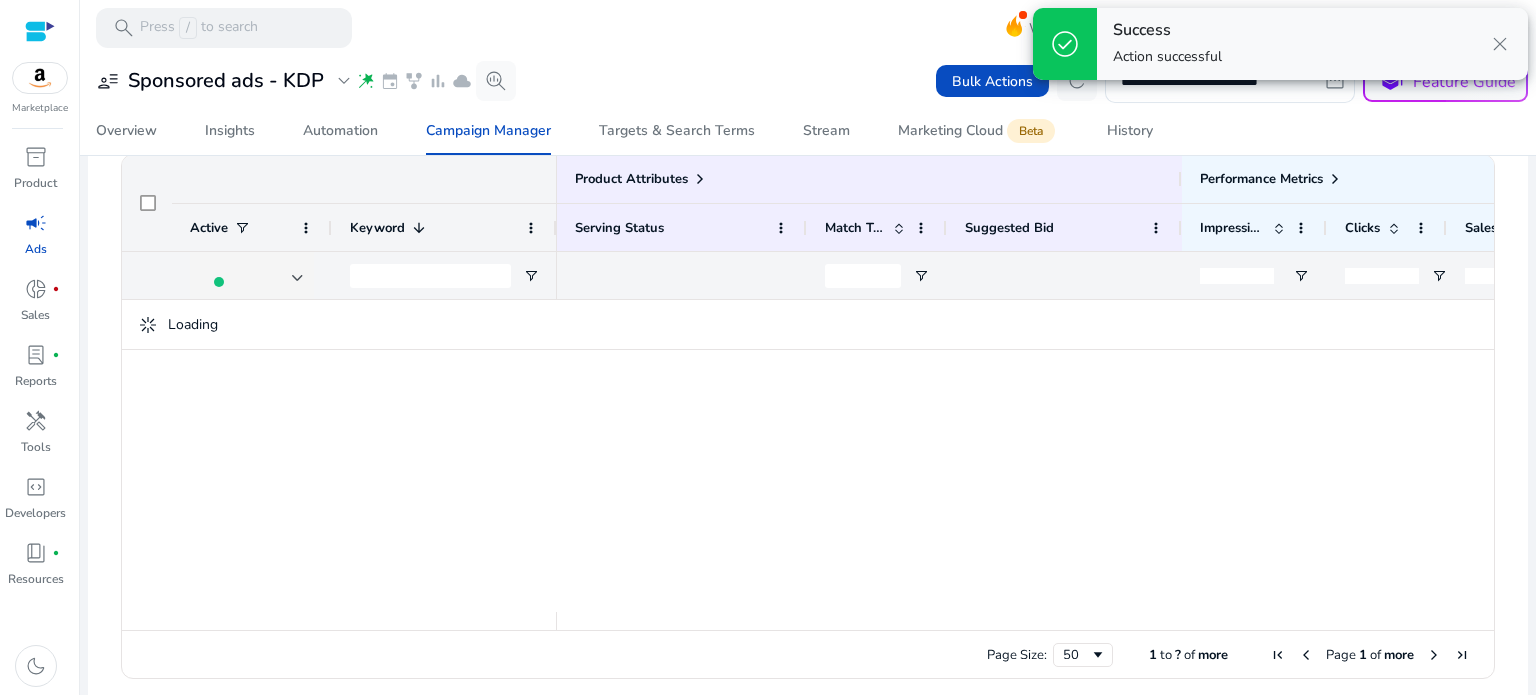 scroll, scrollTop: 788, scrollLeft: 0, axis: vertical 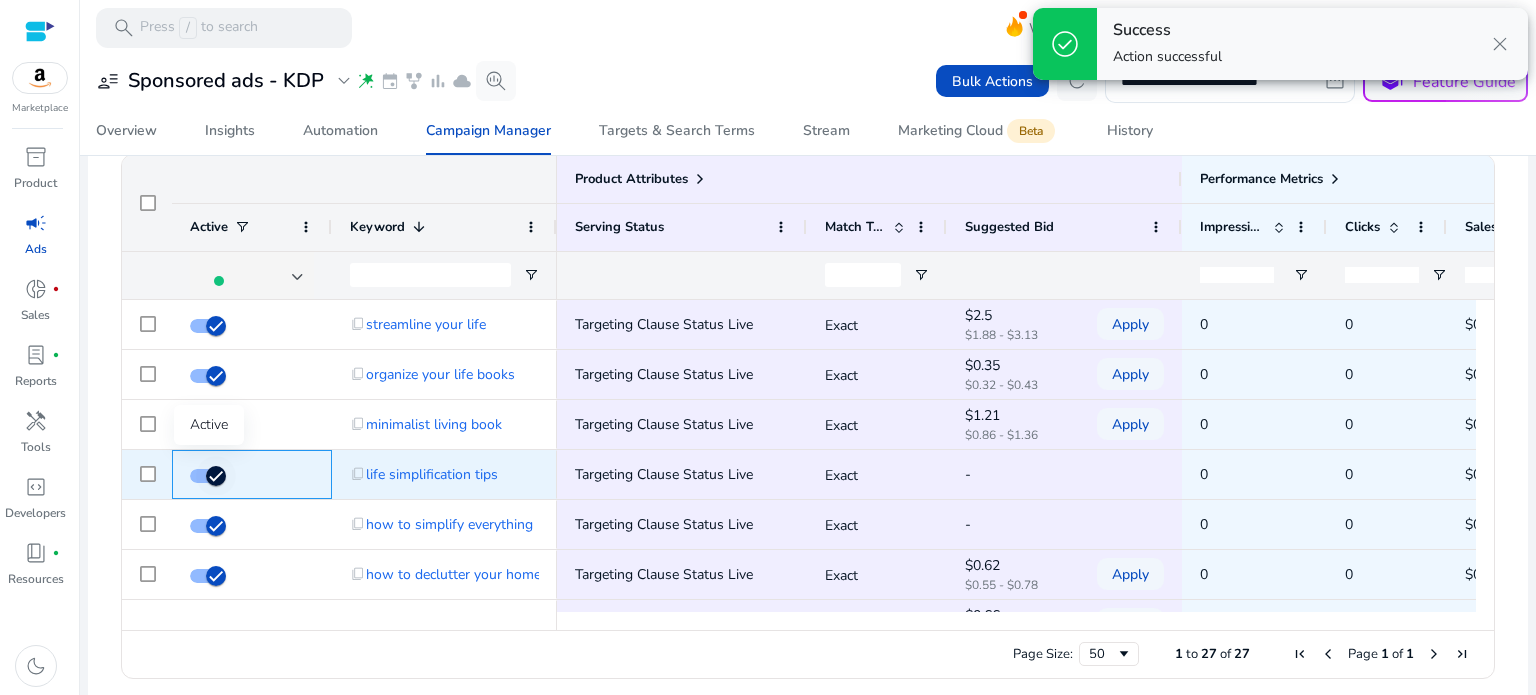 click 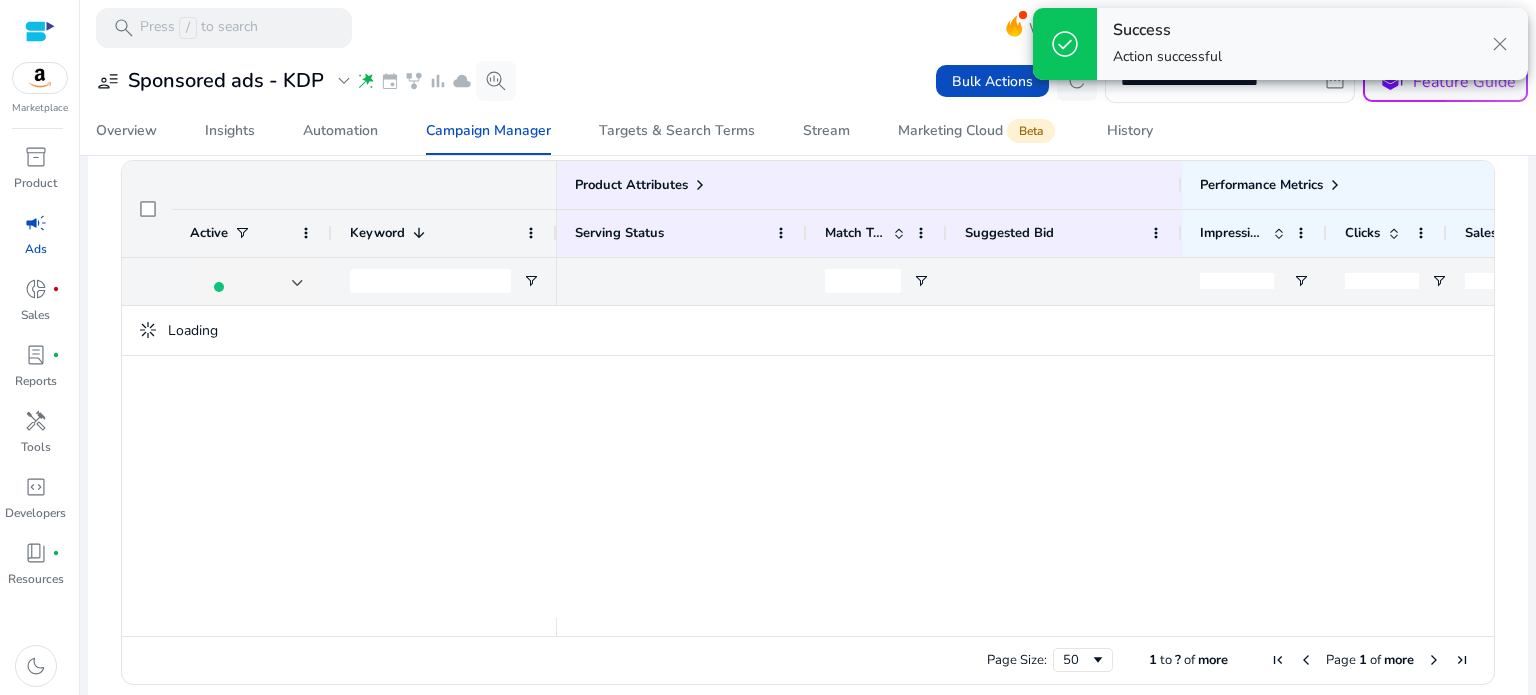 scroll, scrollTop: 788, scrollLeft: 0, axis: vertical 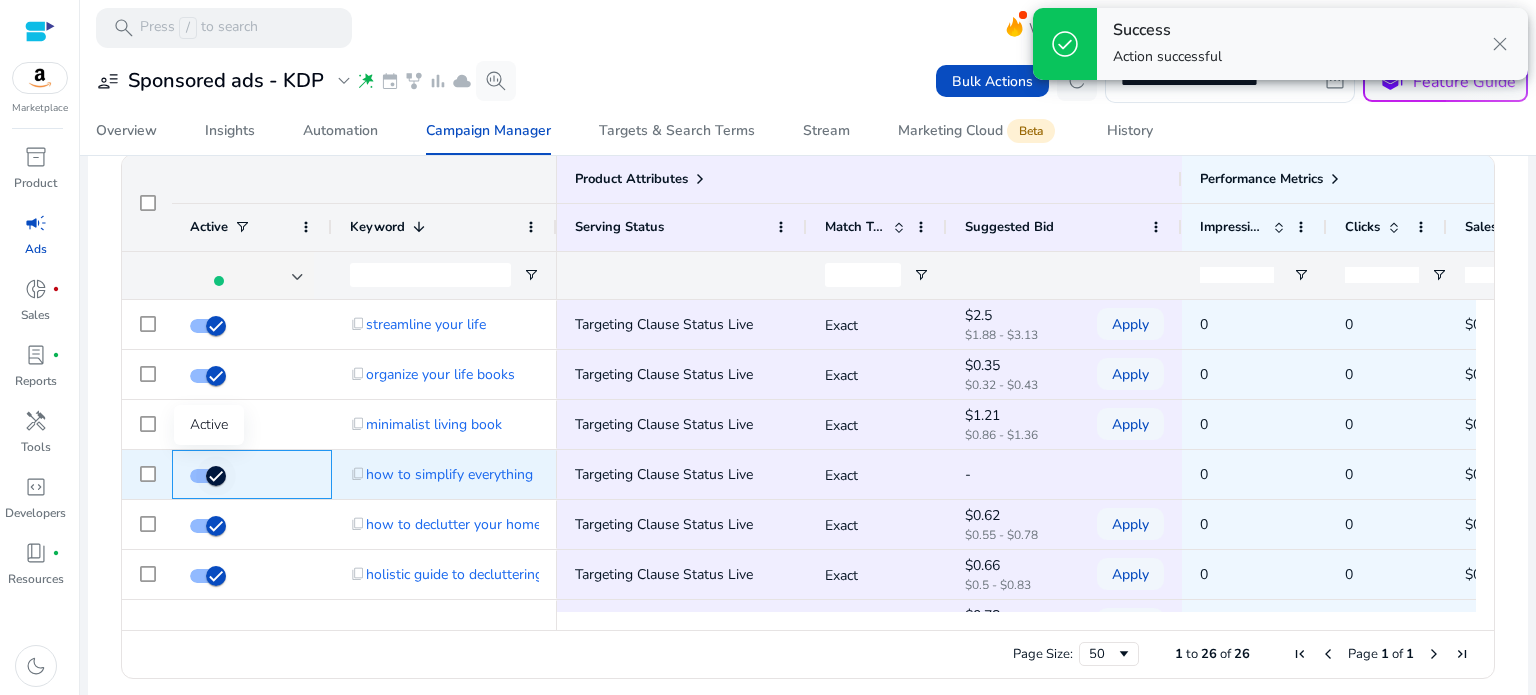 click 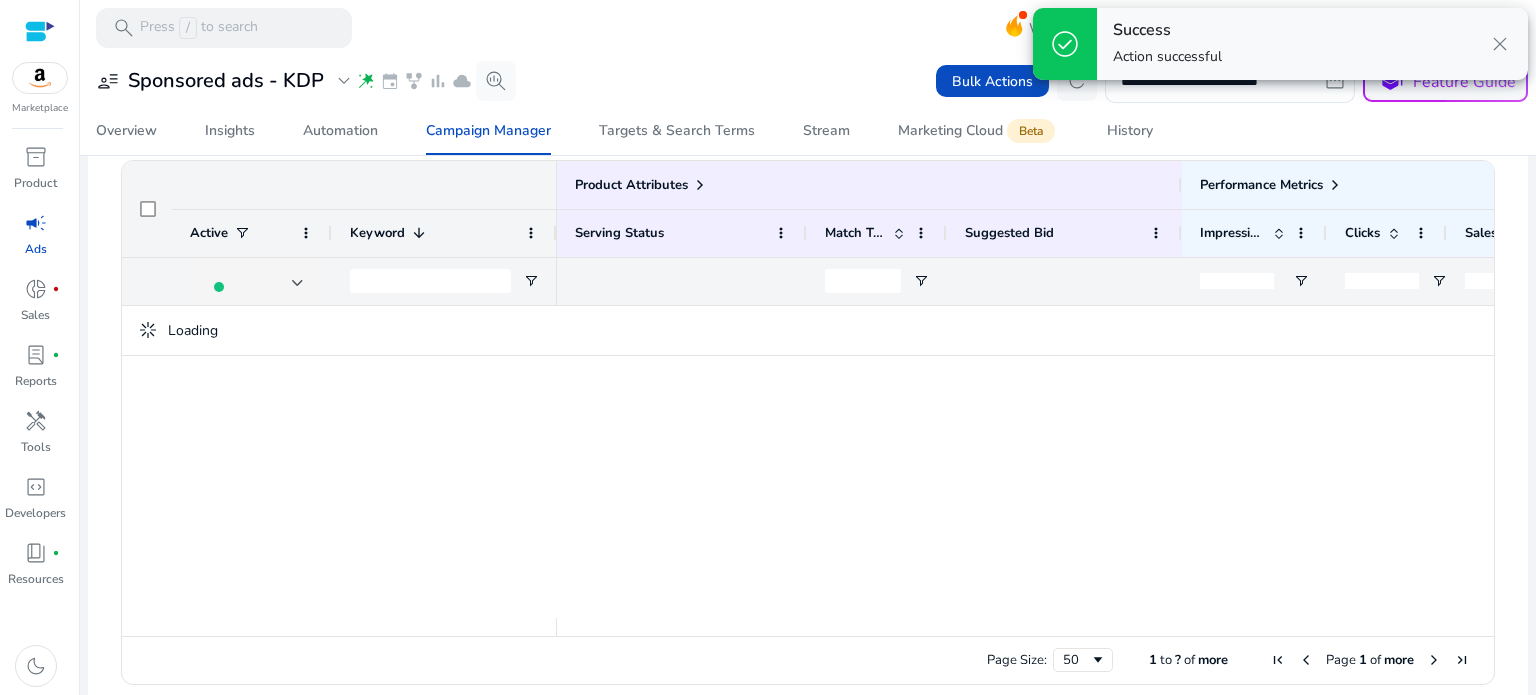 scroll, scrollTop: 788, scrollLeft: 0, axis: vertical 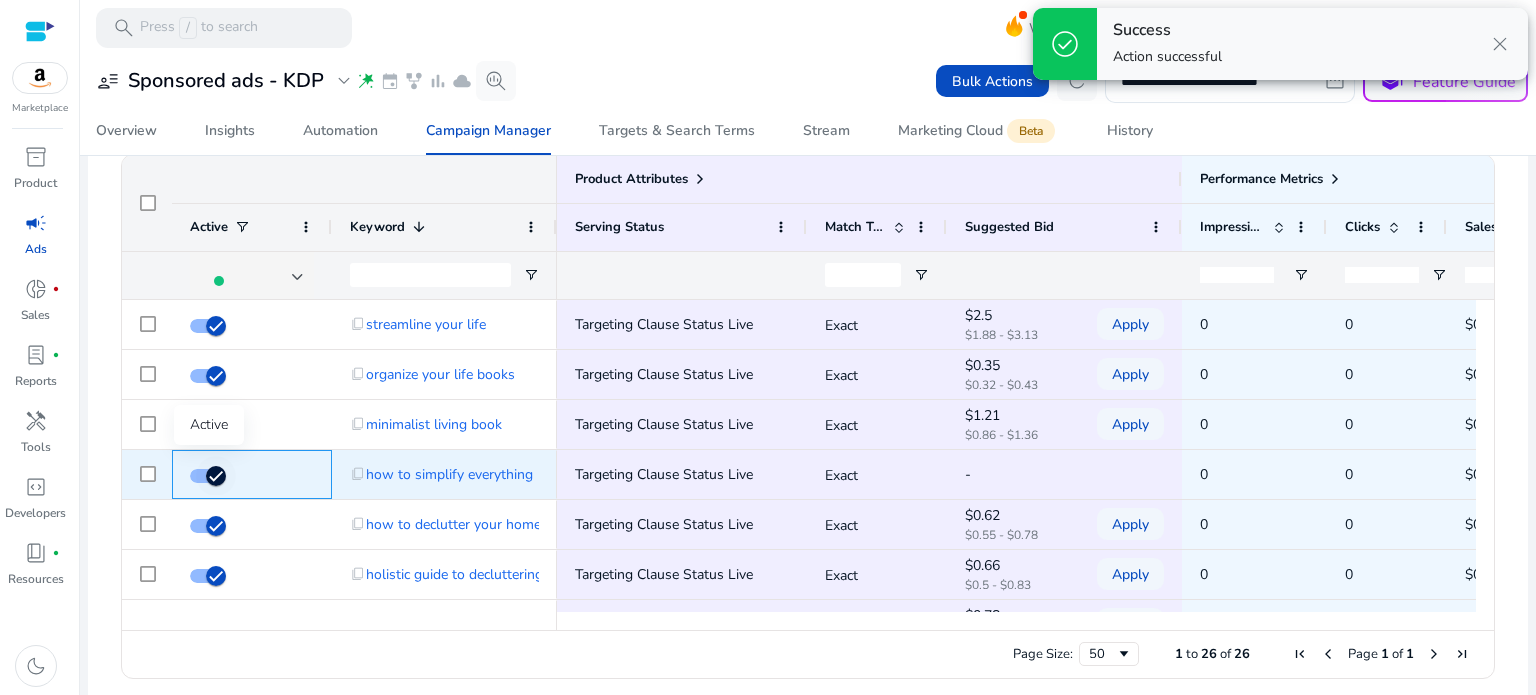 click 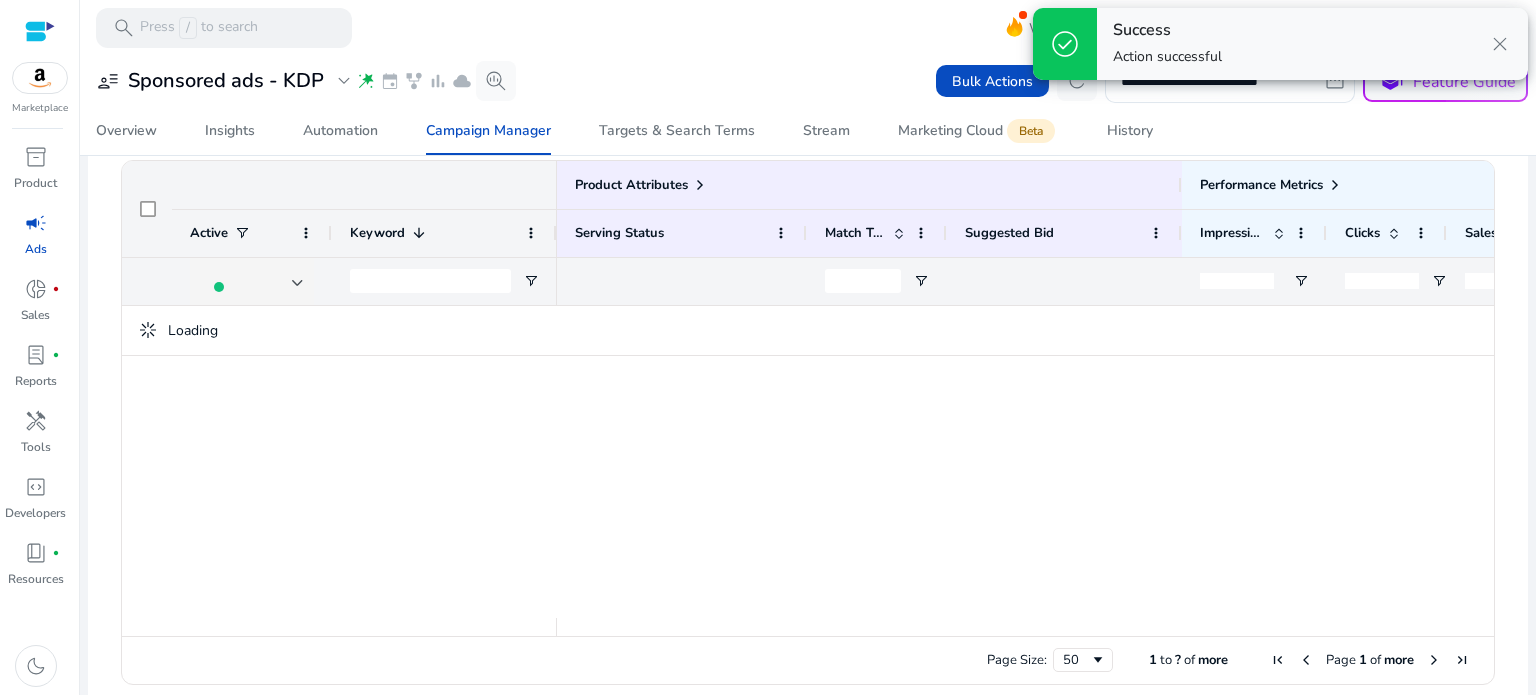 scroll, scrollTop: 788, scrollLeft: 0, axis: vertical 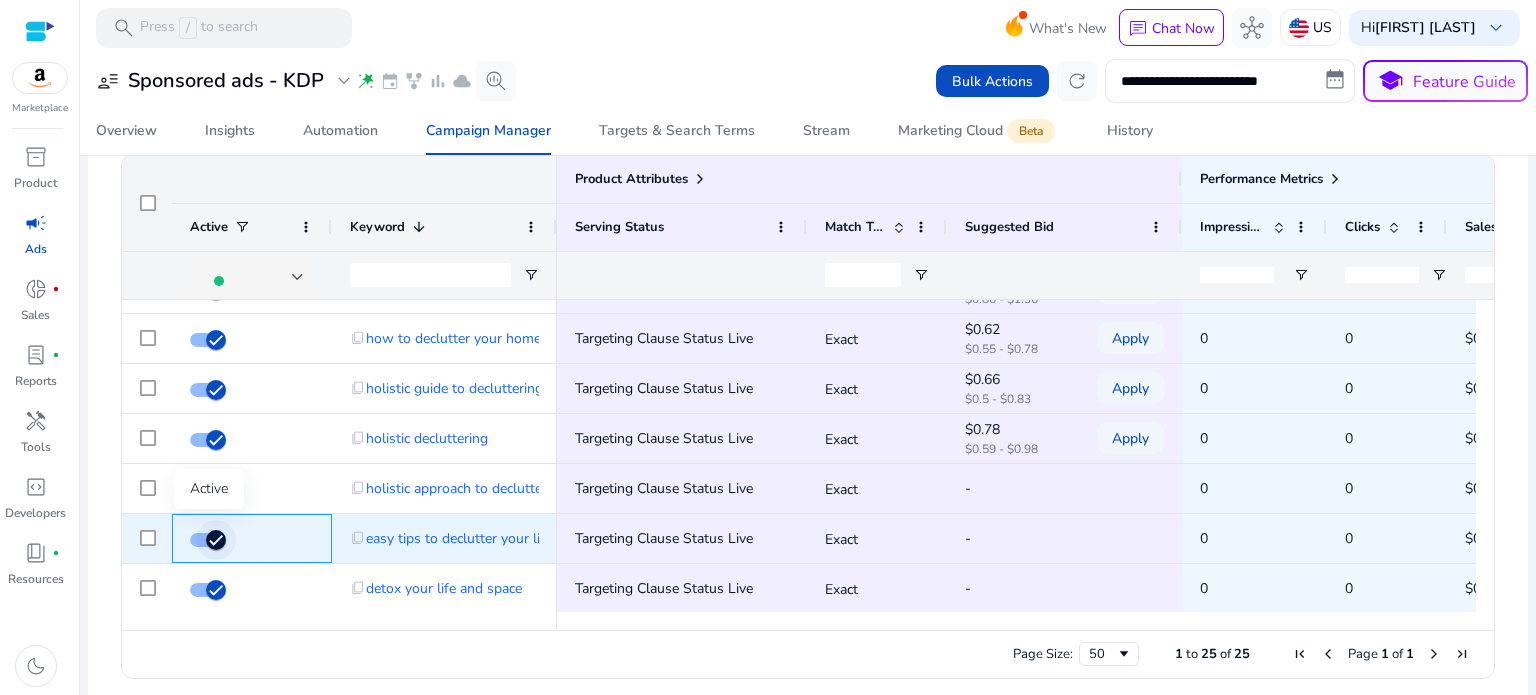 click 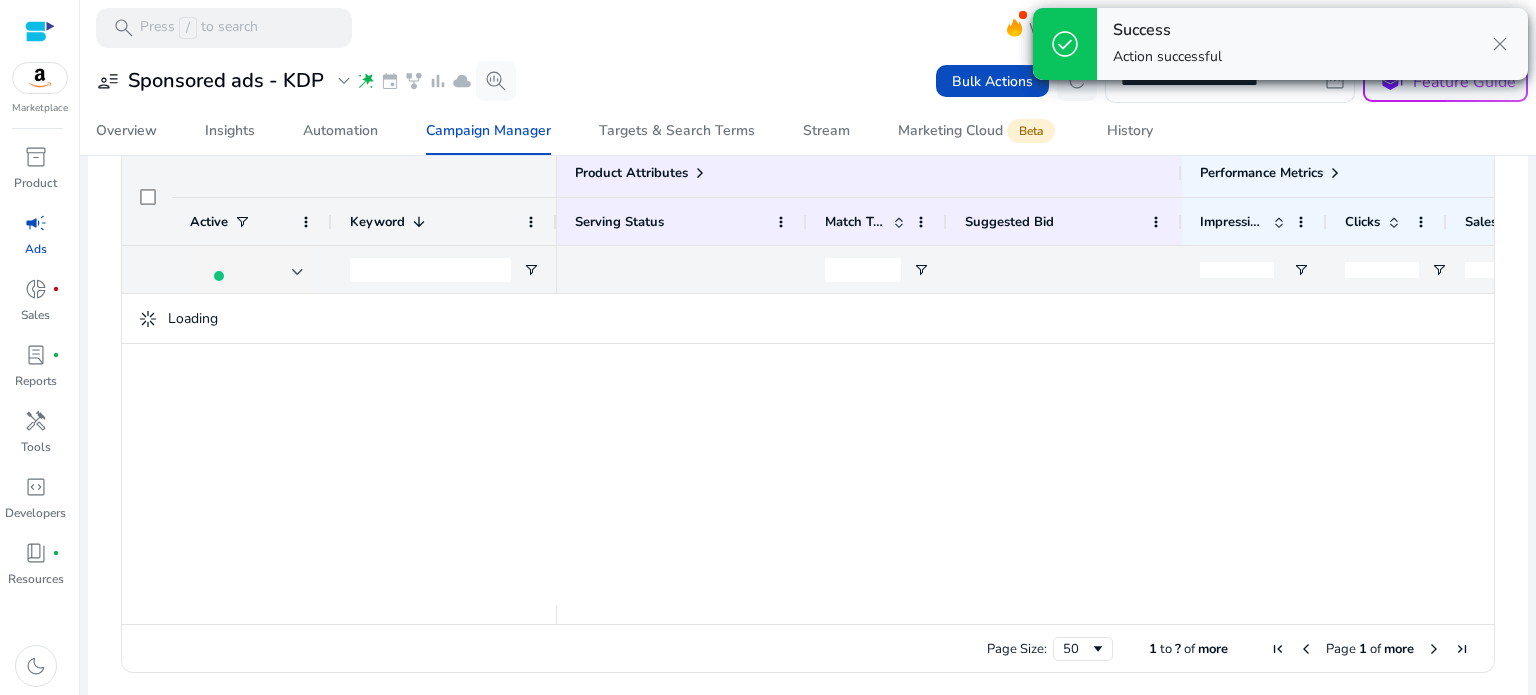 scroll, scrollTop: 0, scrollLeft: 0, axis: both 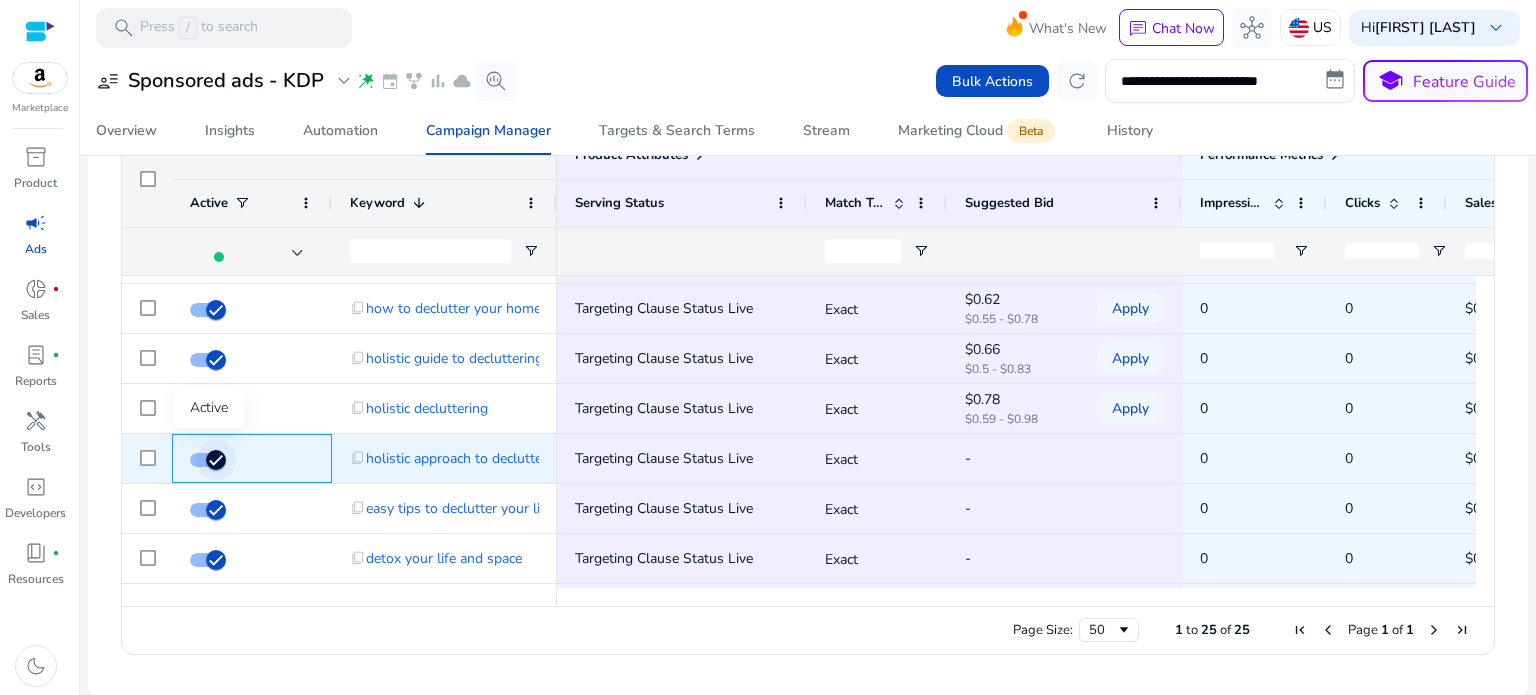 click at bounding box center (216, 460) 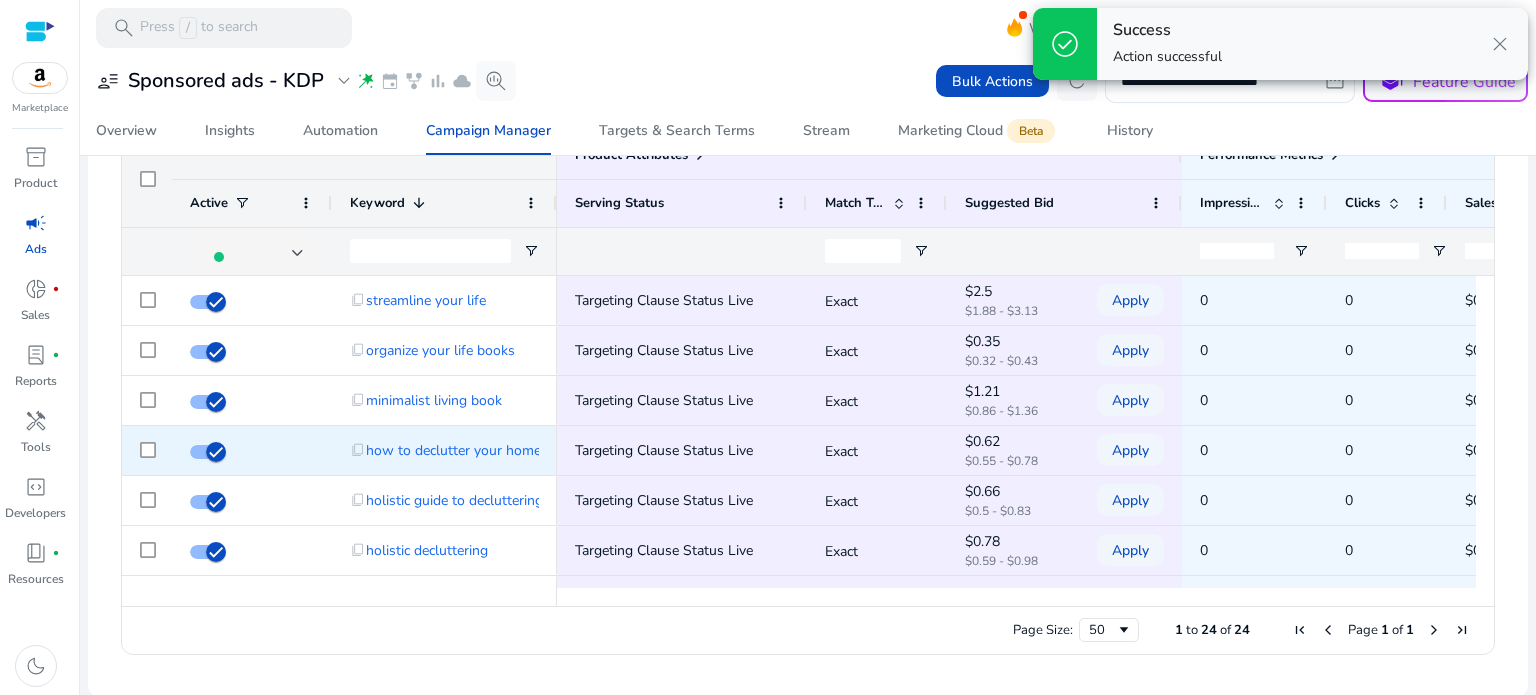 click 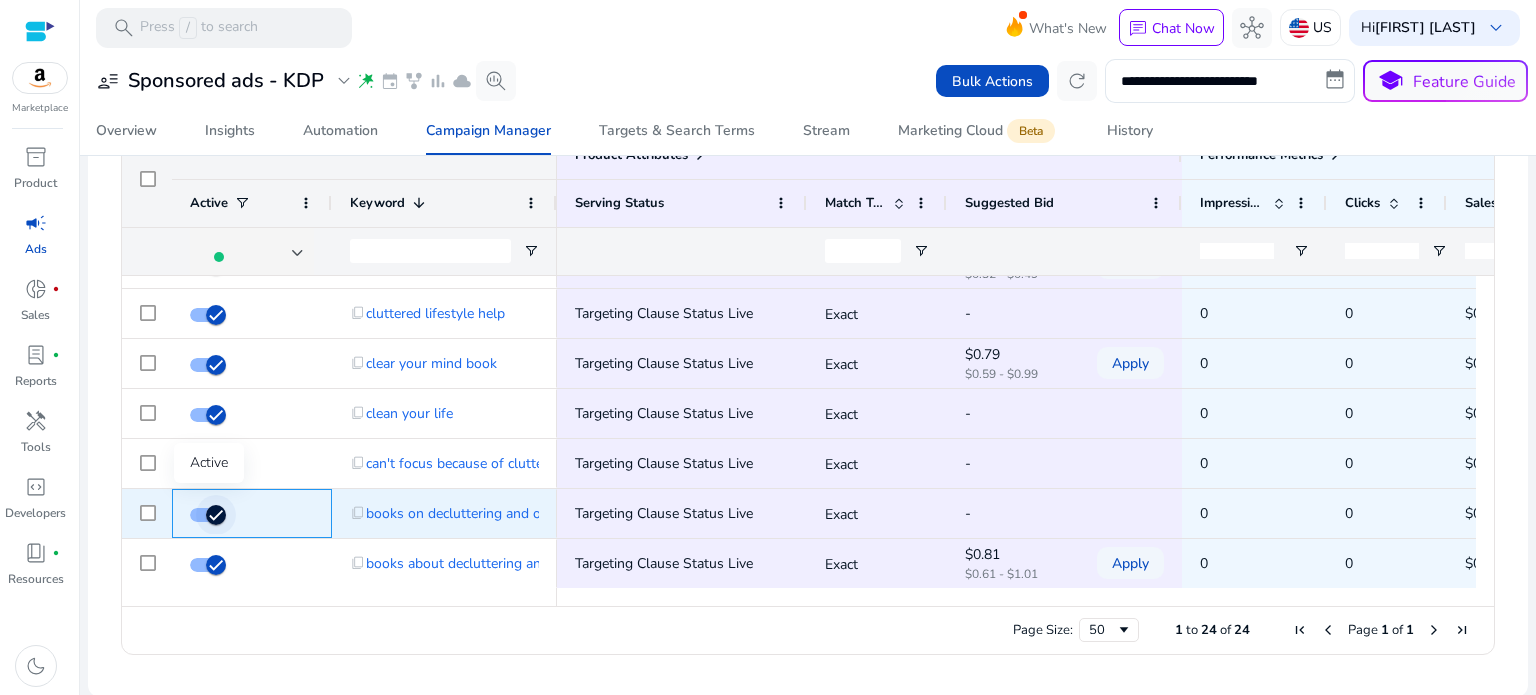 click at bounding box center [208, 515] 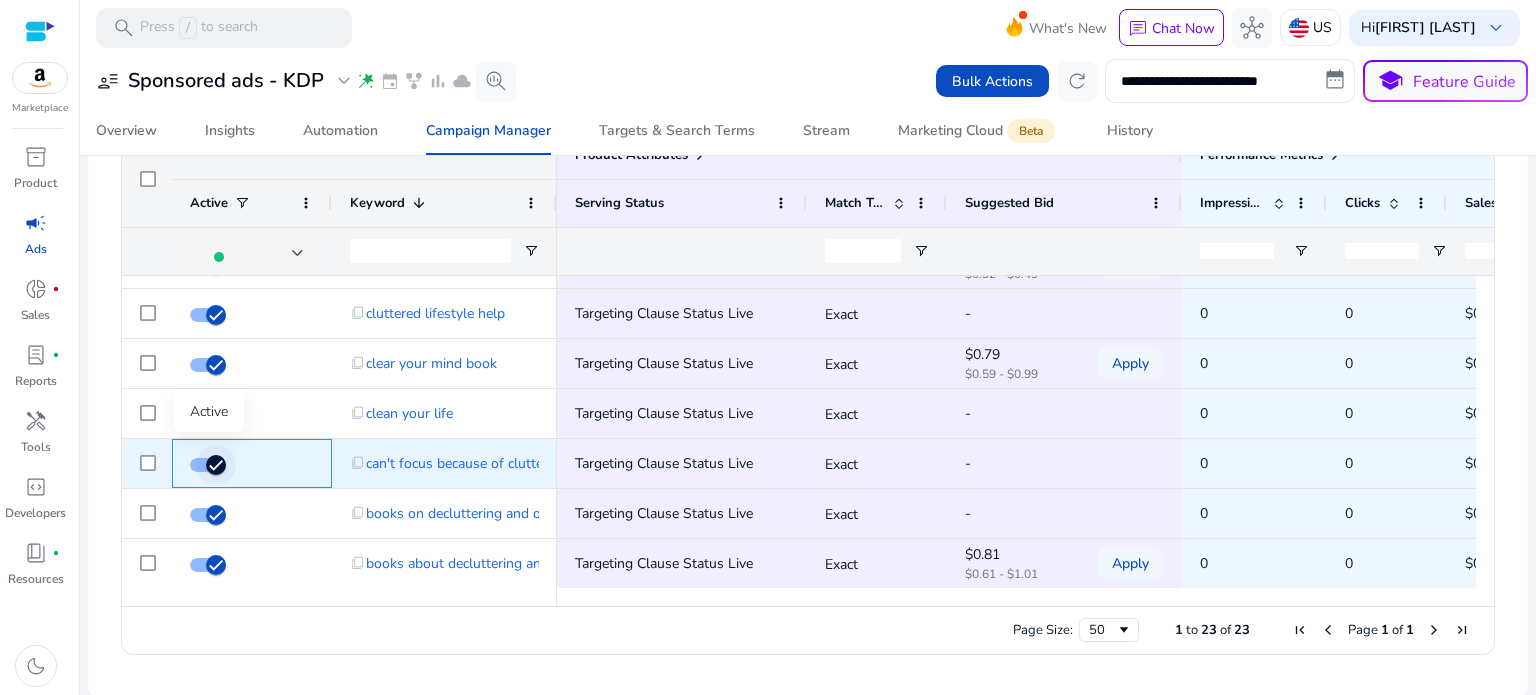 click at bounding box center [216, 465] 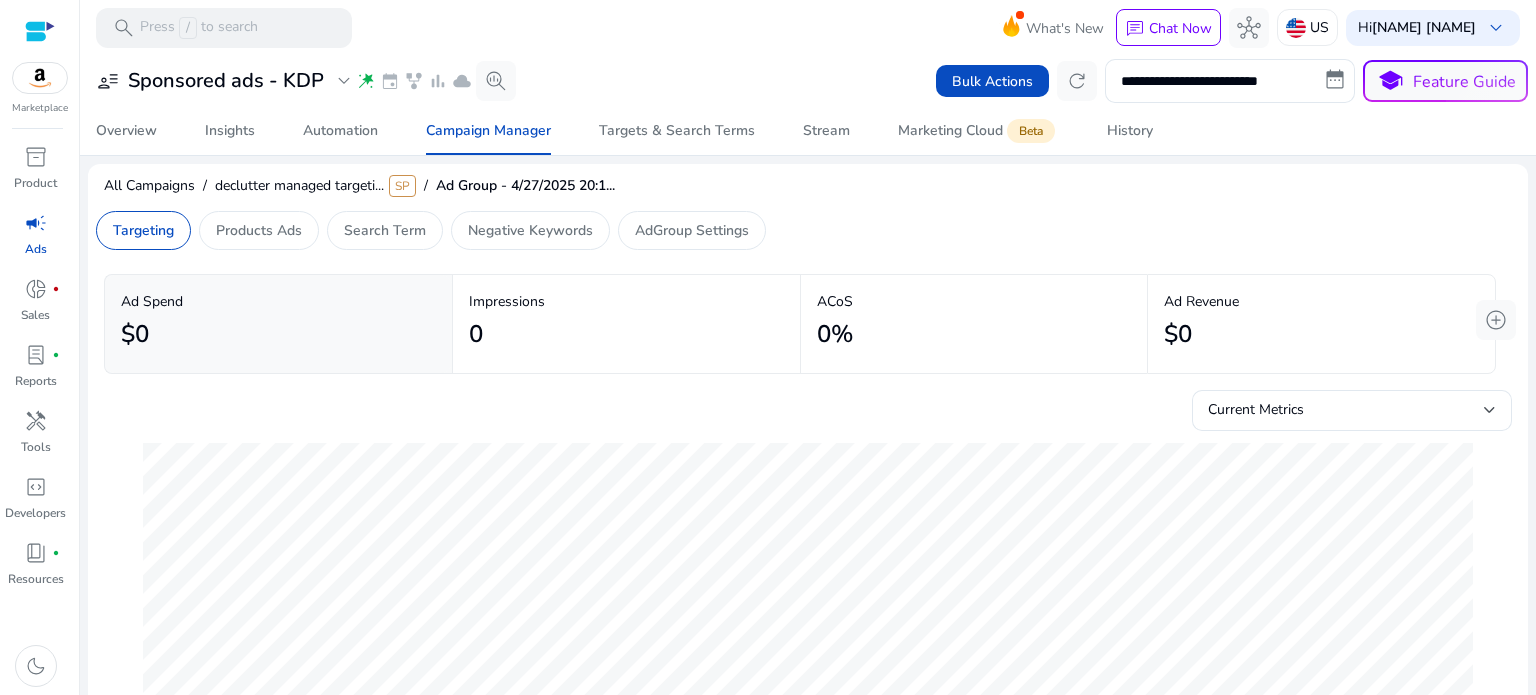 scroll, scrollTop: 0, scrollLeft: 0, axis: both 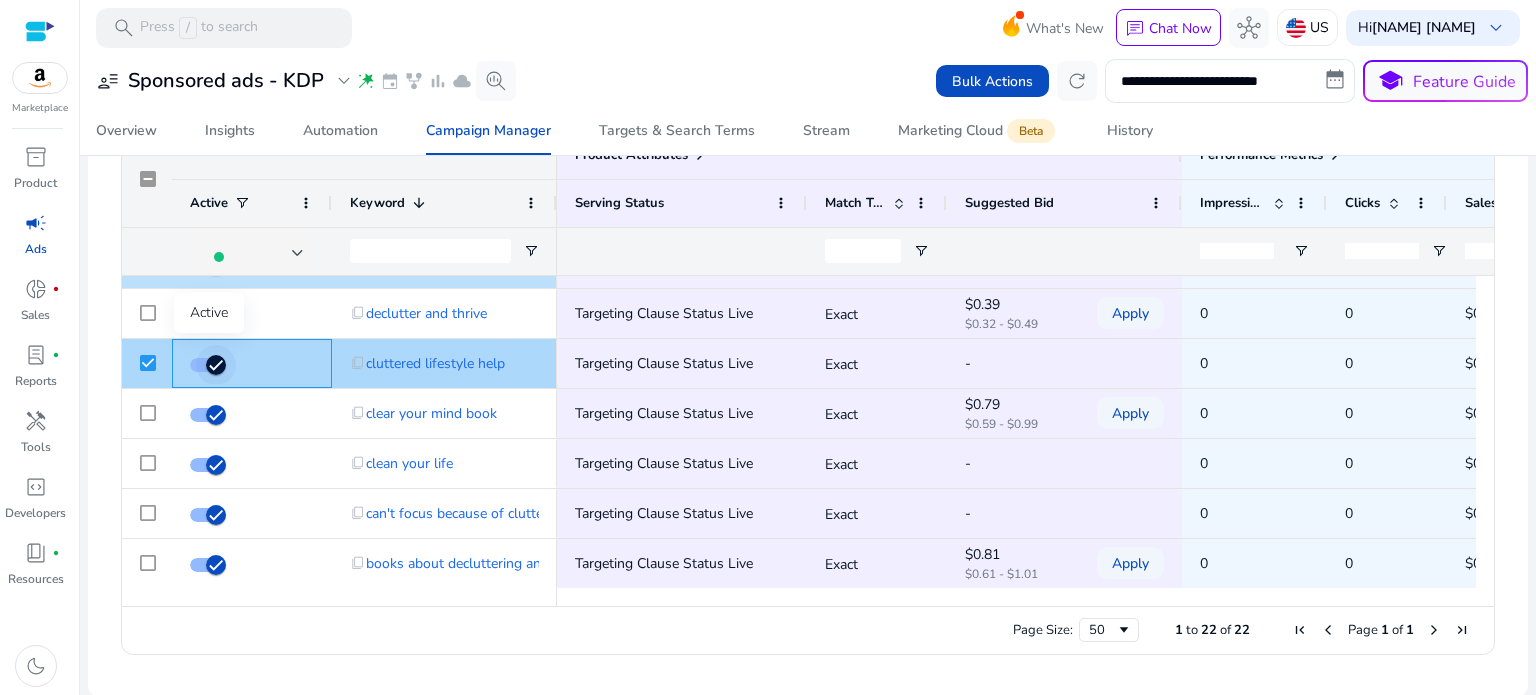 click at bounding box center [216, 365] 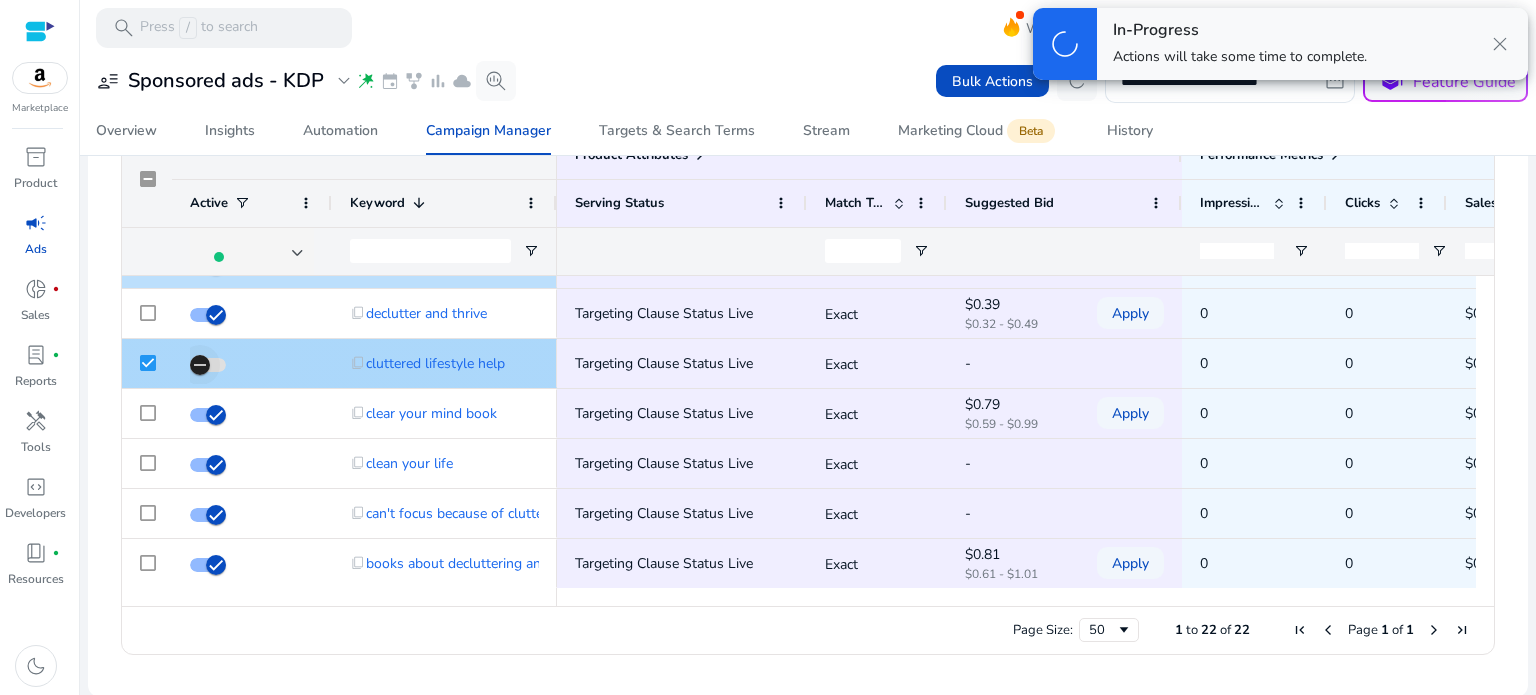 scroll, scrollTop: 0, scrollLeft: 0, axis: both 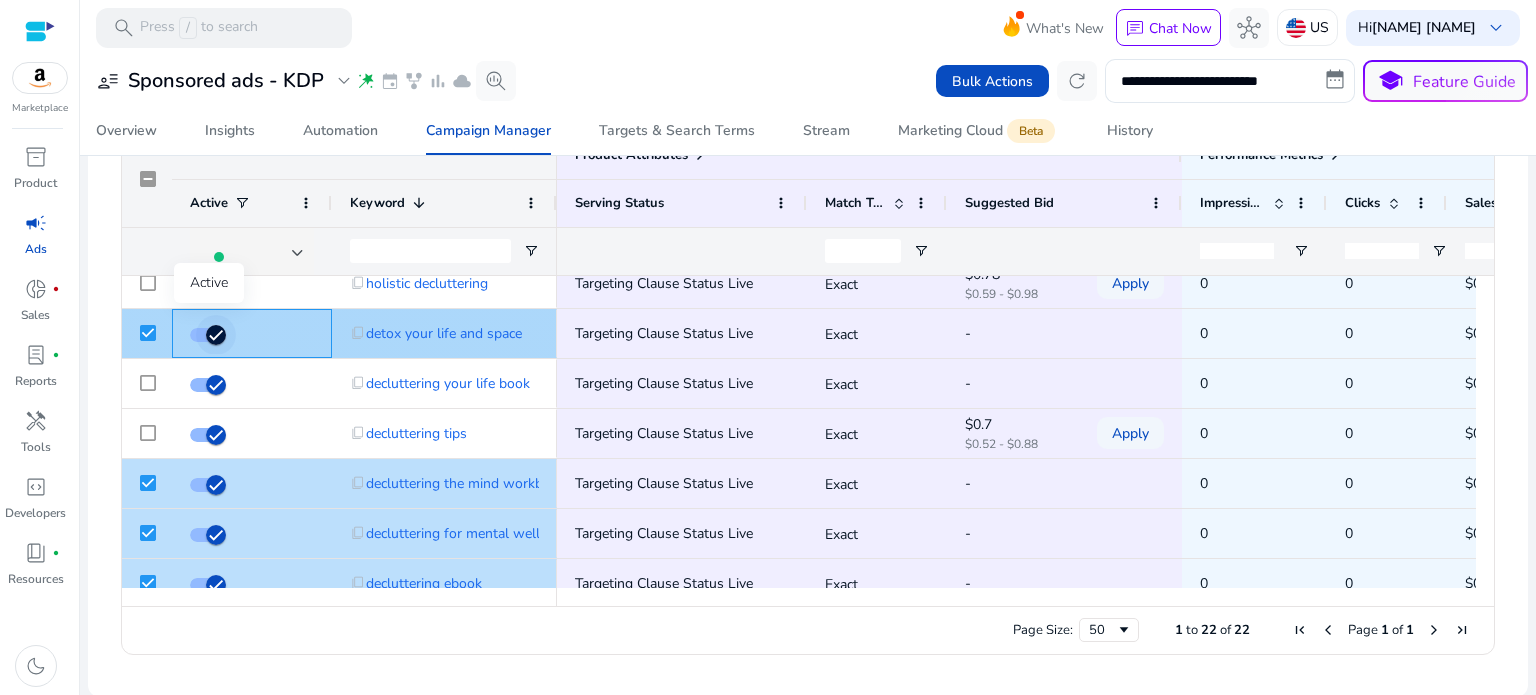 click at bounding box center [216, 335] 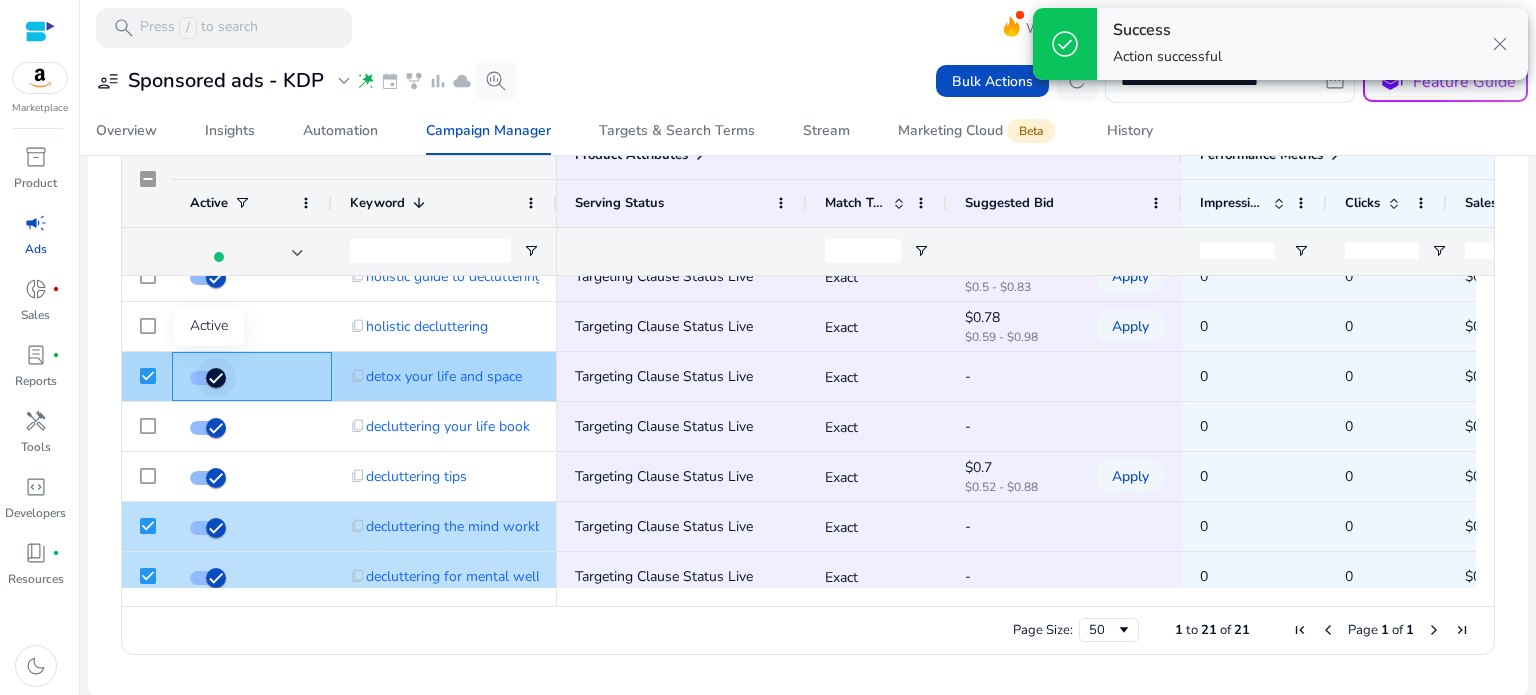 click at bounding box center (216, 378) 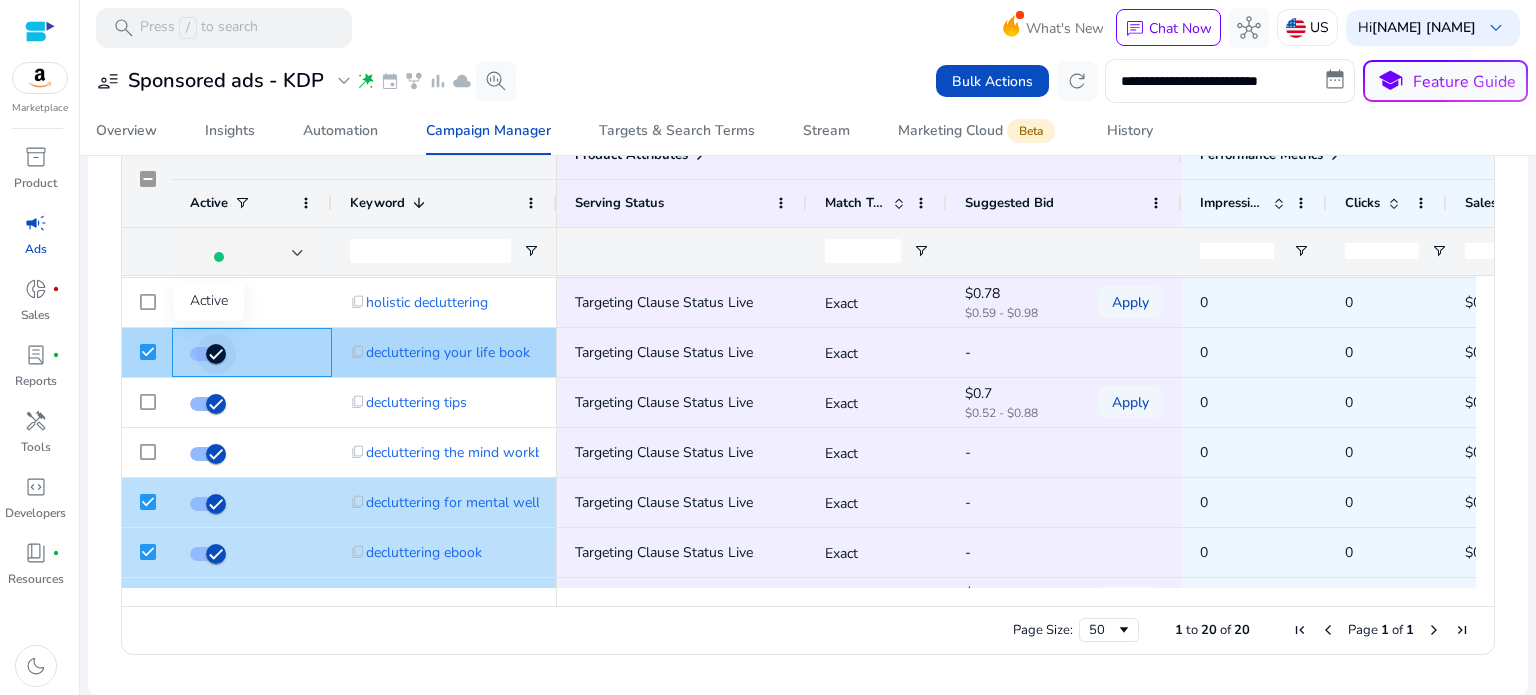 click at bounding box center (208, 354) 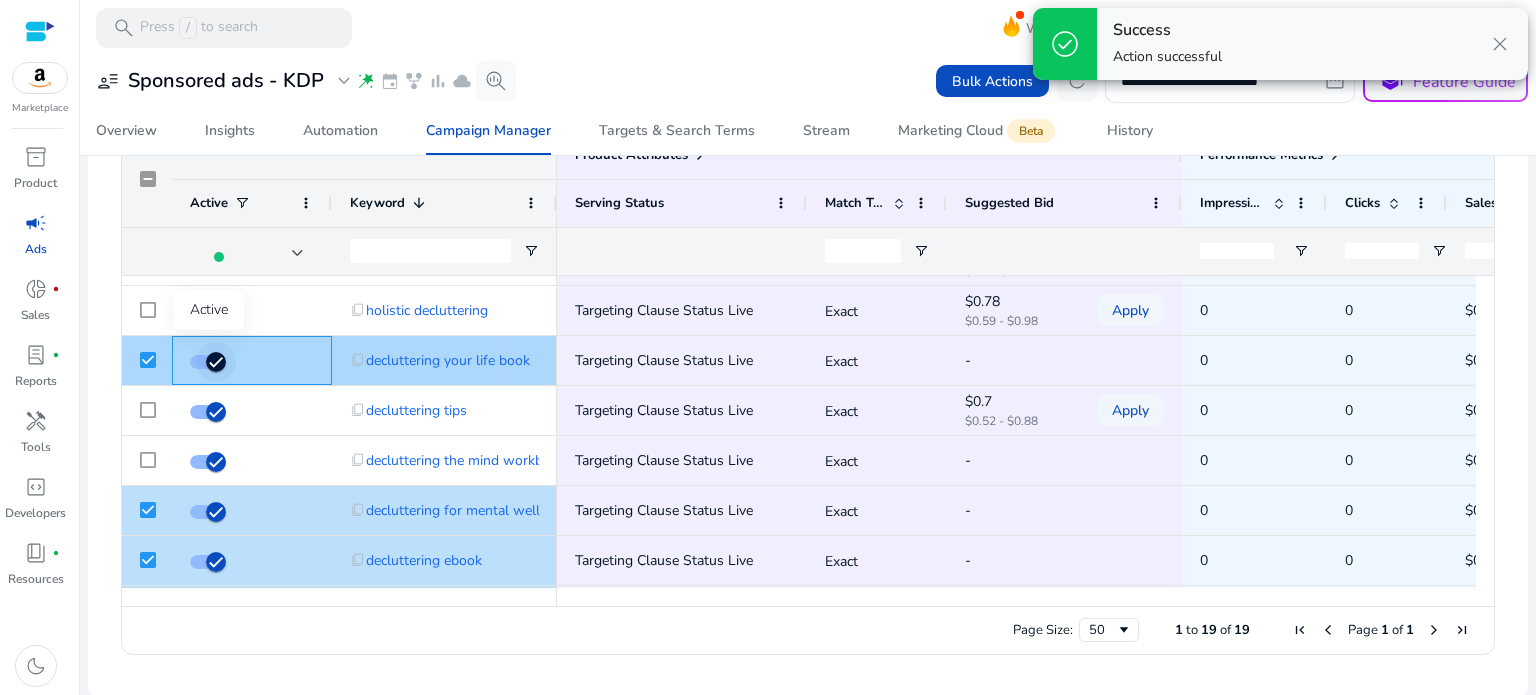 click at bounding box center [216, 362] 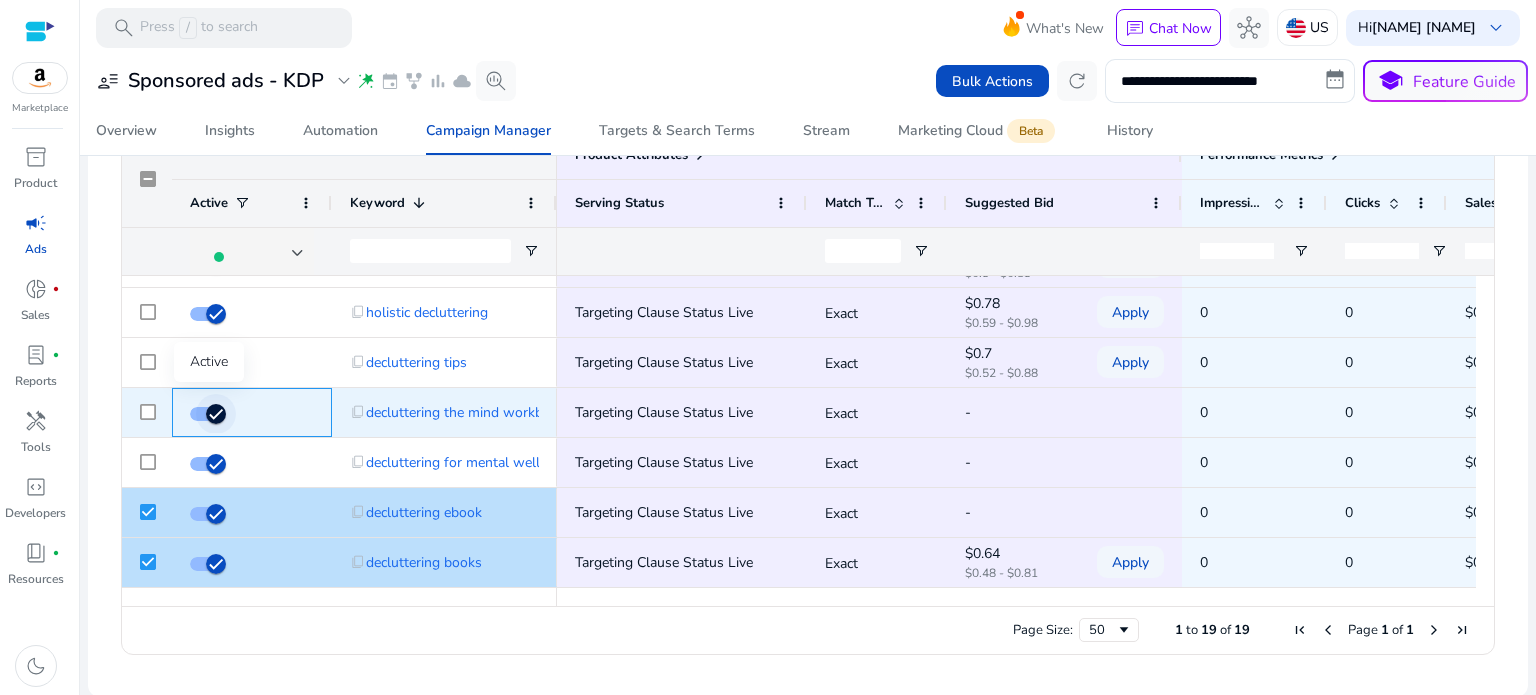 click at bounding box center (208, 414) 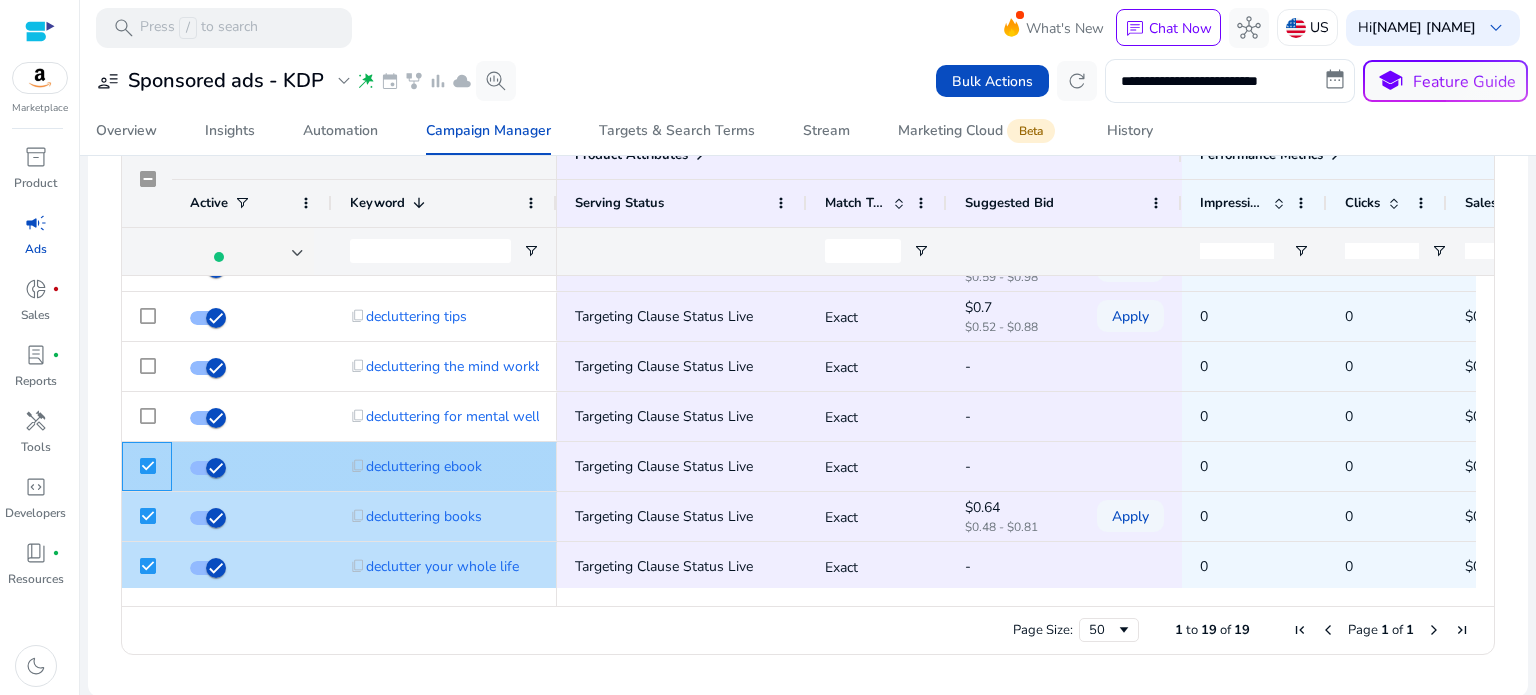 click 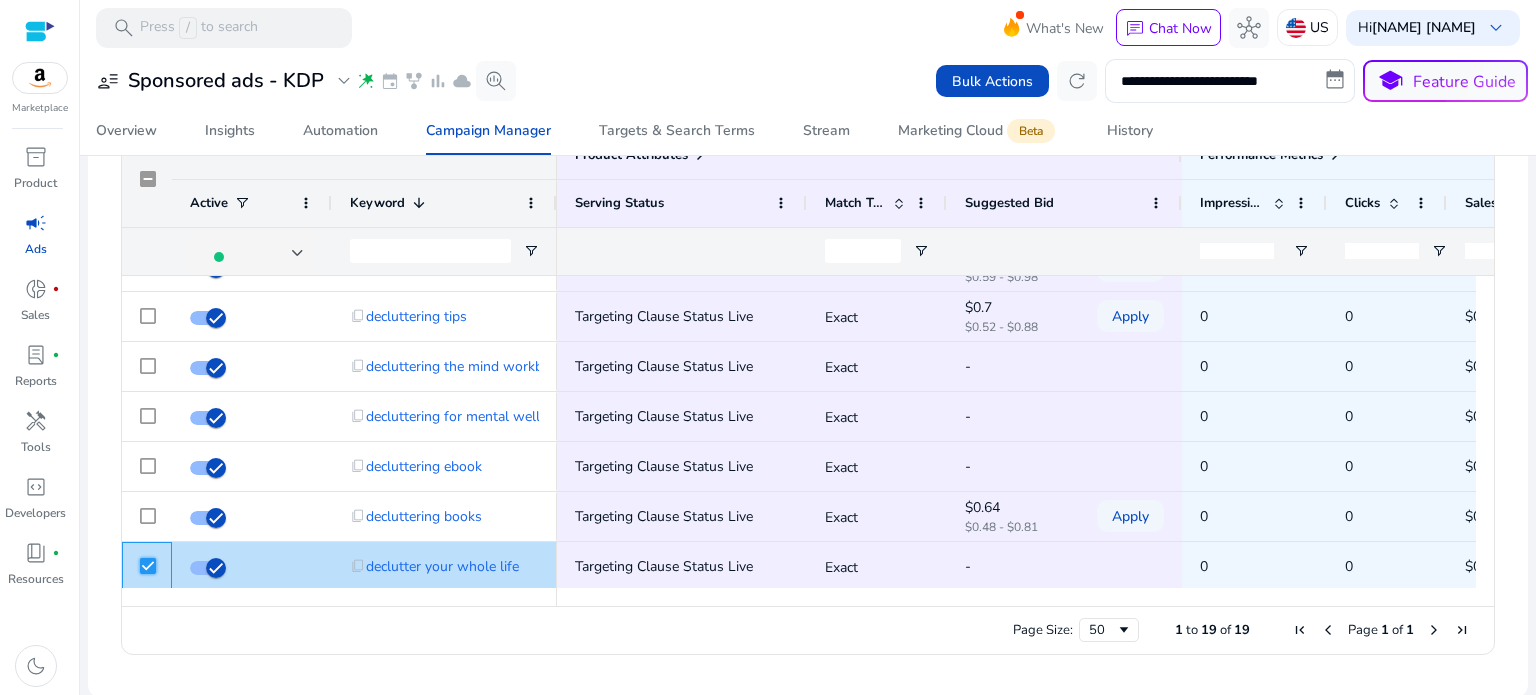 click on "Product Attributes
Active
Keyword 1 0" 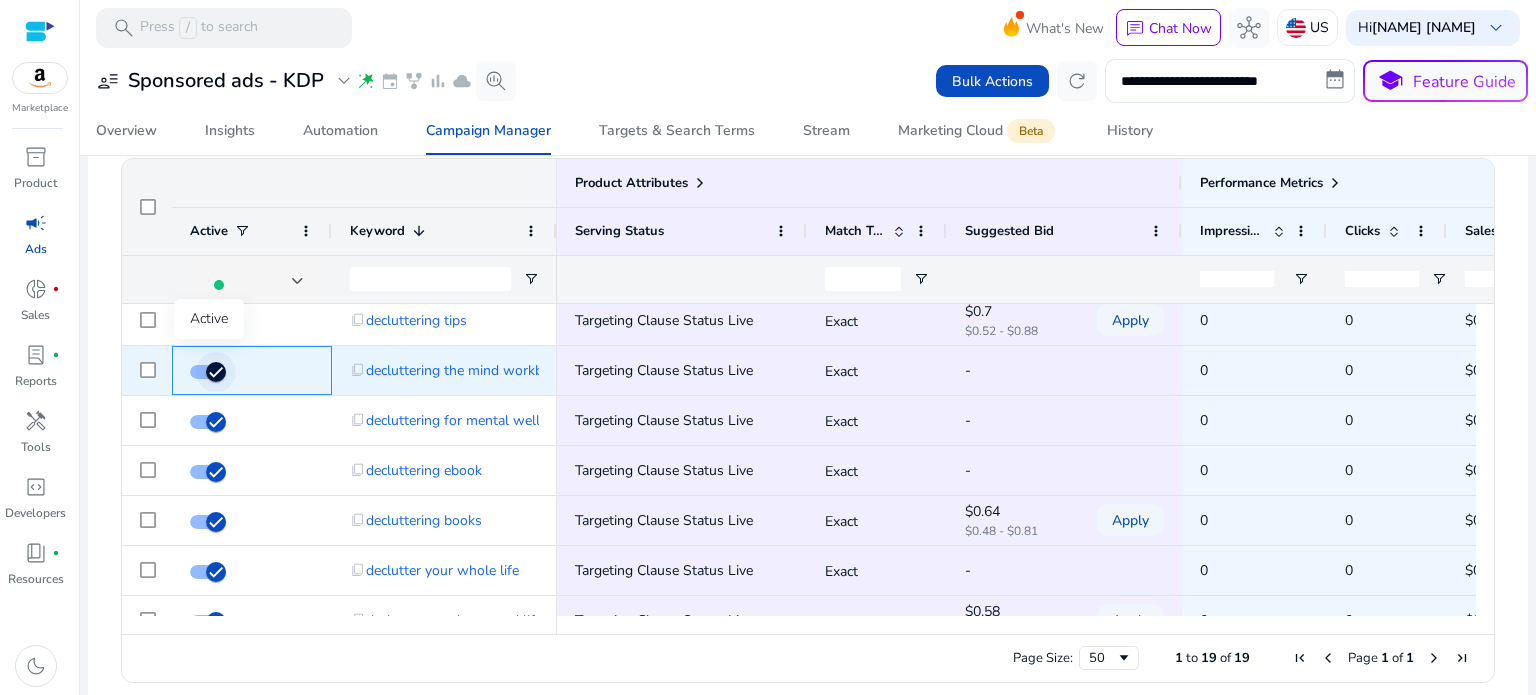 click at bounding box center (216, 372) 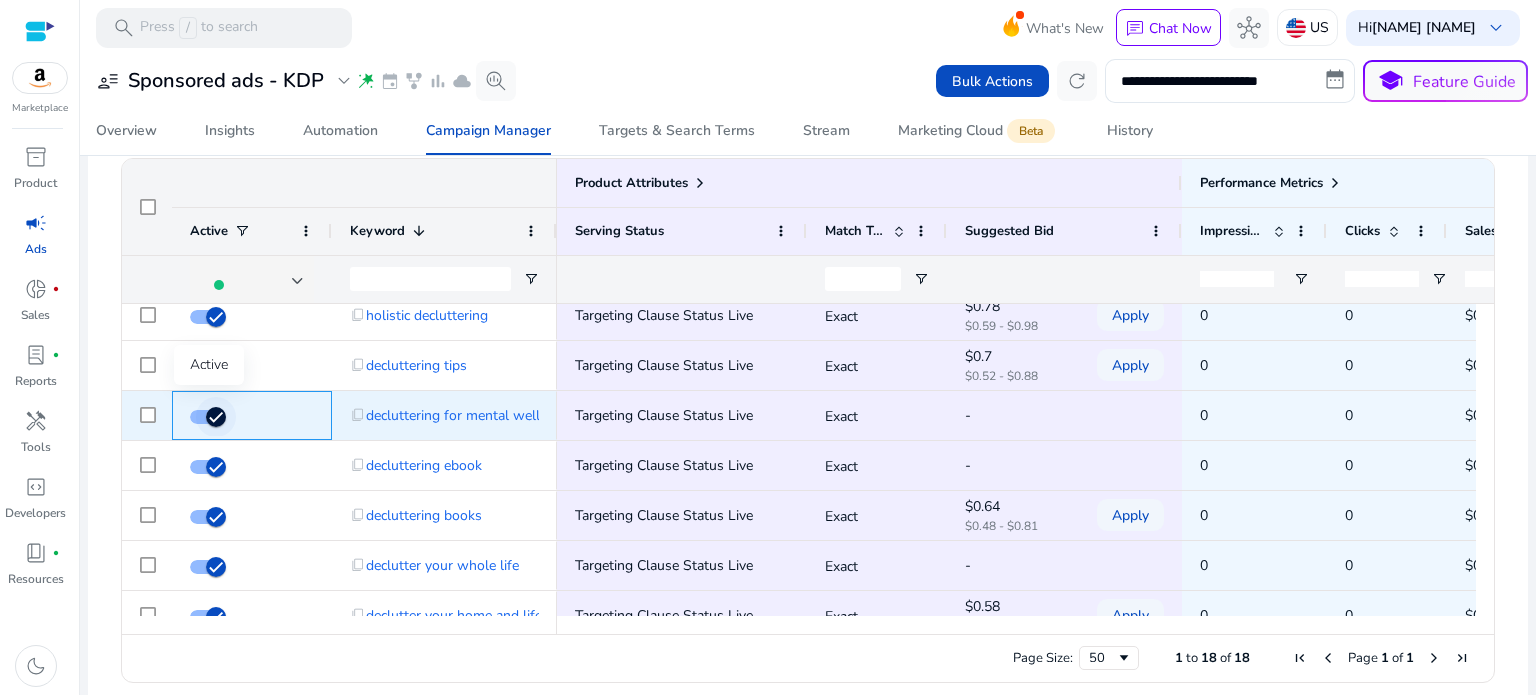 click at bounding box center (216, 417) 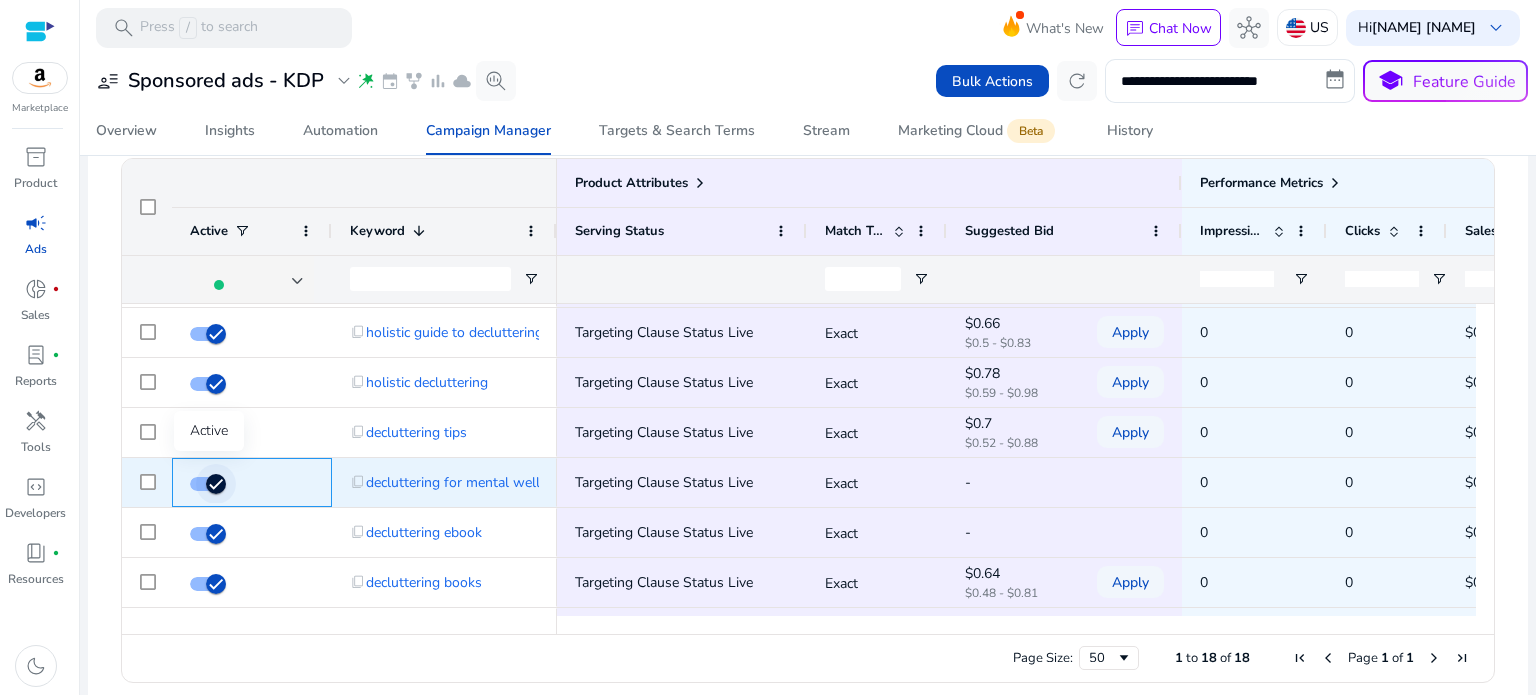 click at bounding box center [216, 484] 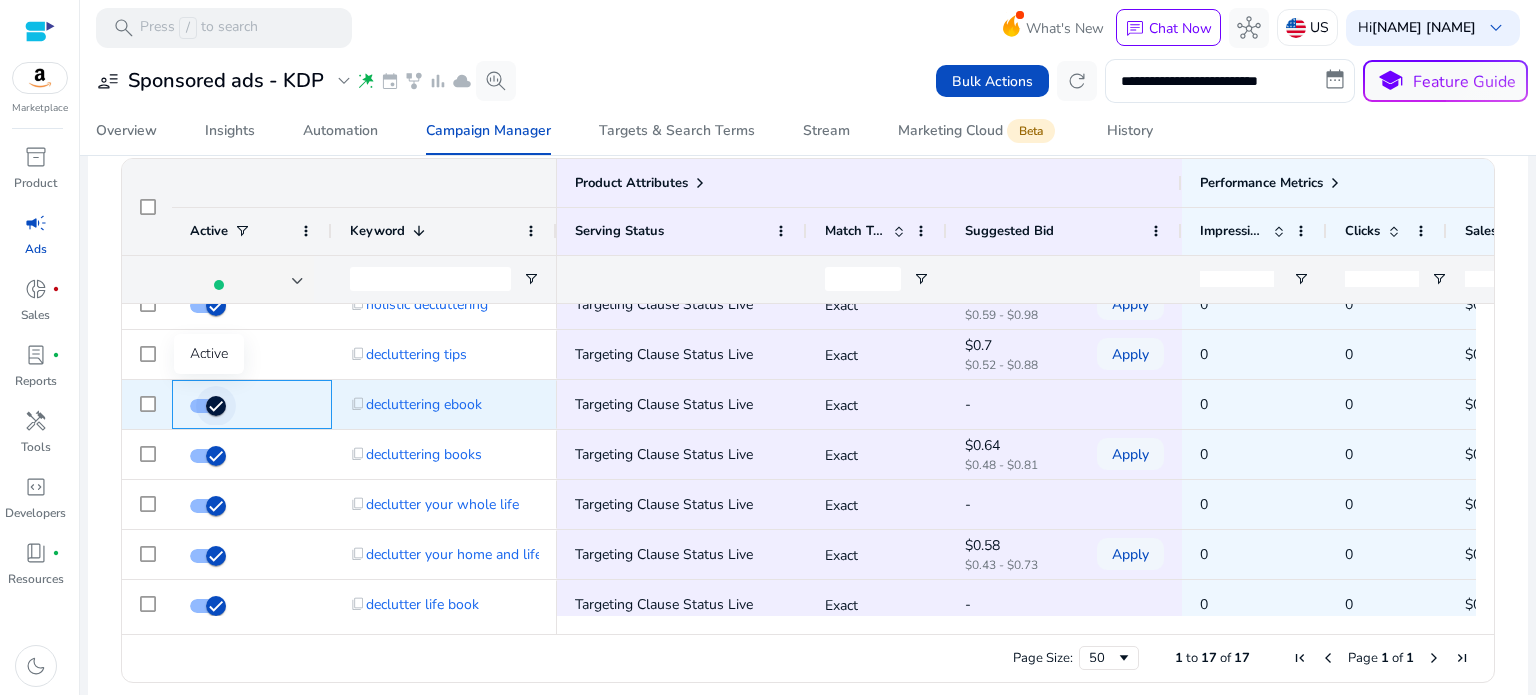 click 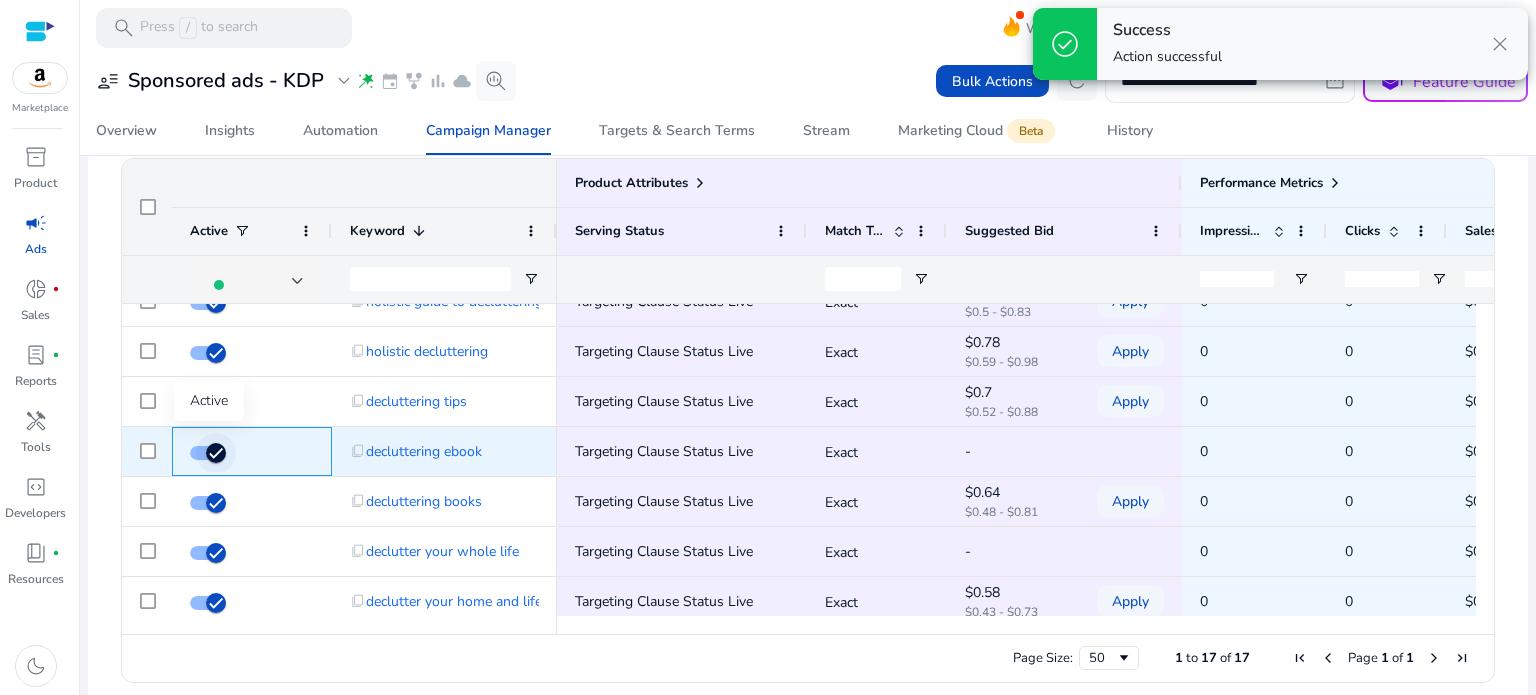 click 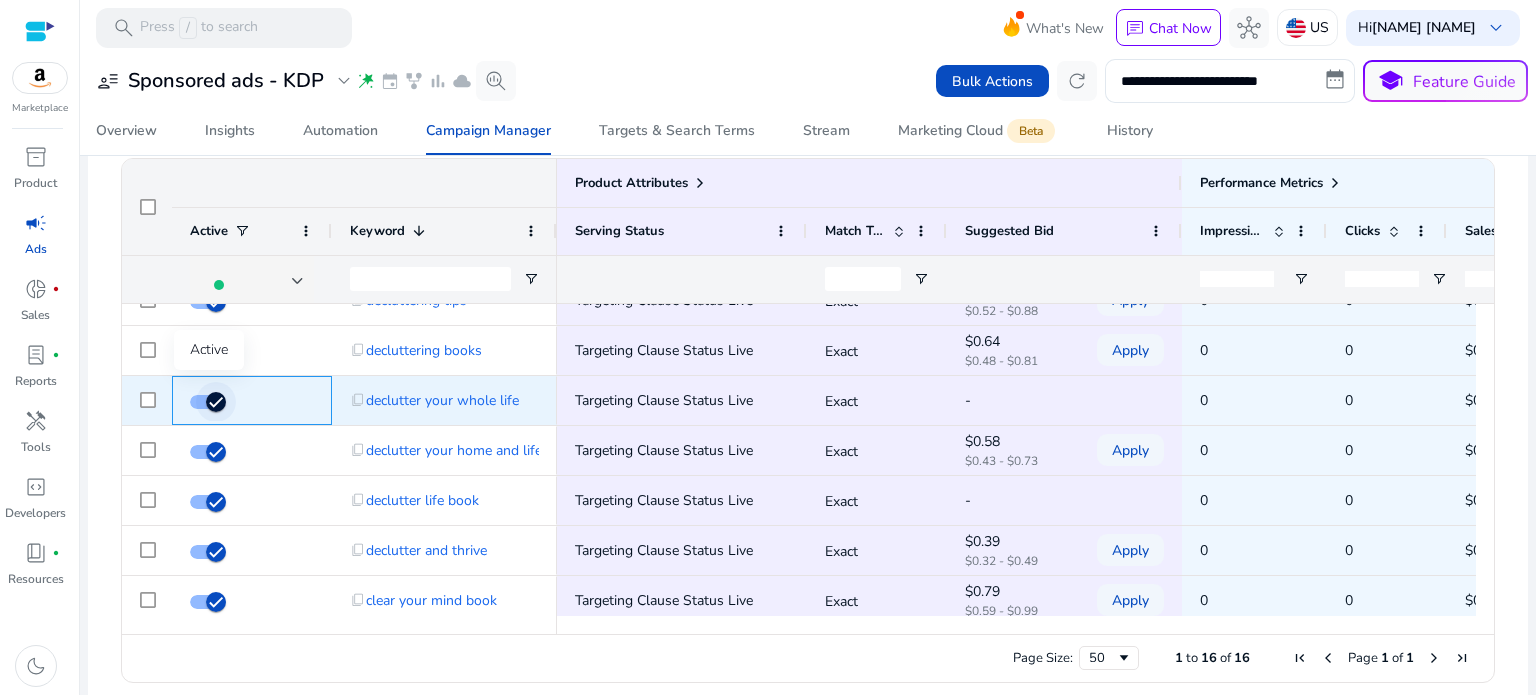 click at bounding box center [216, 402] 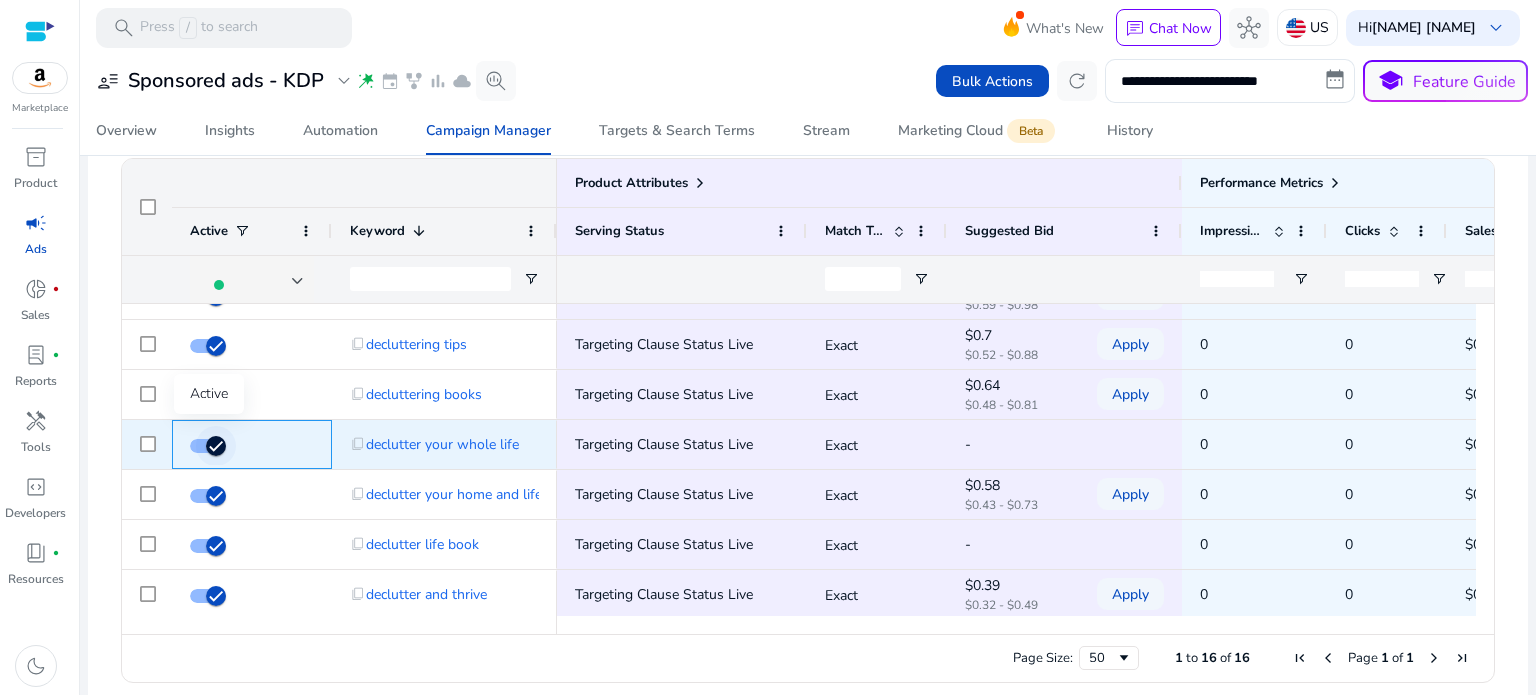 click 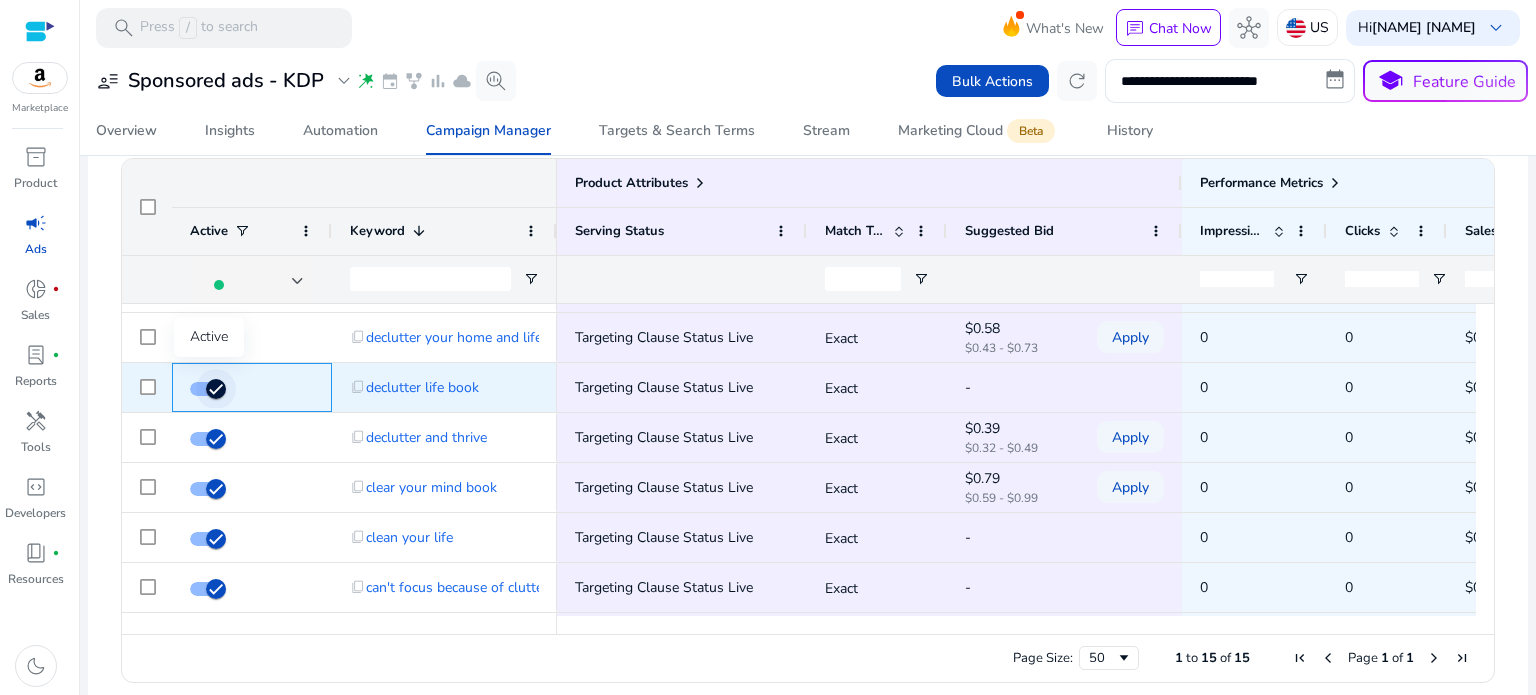 click 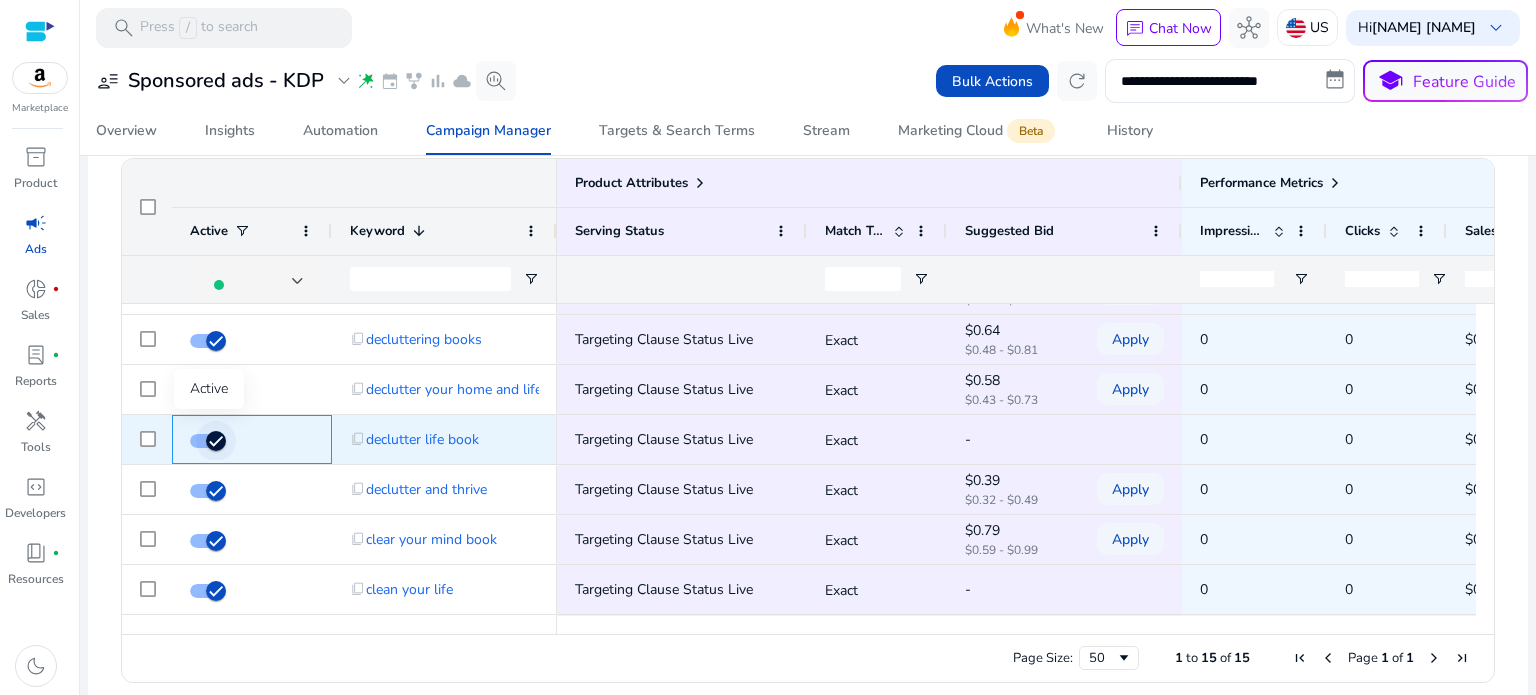 click 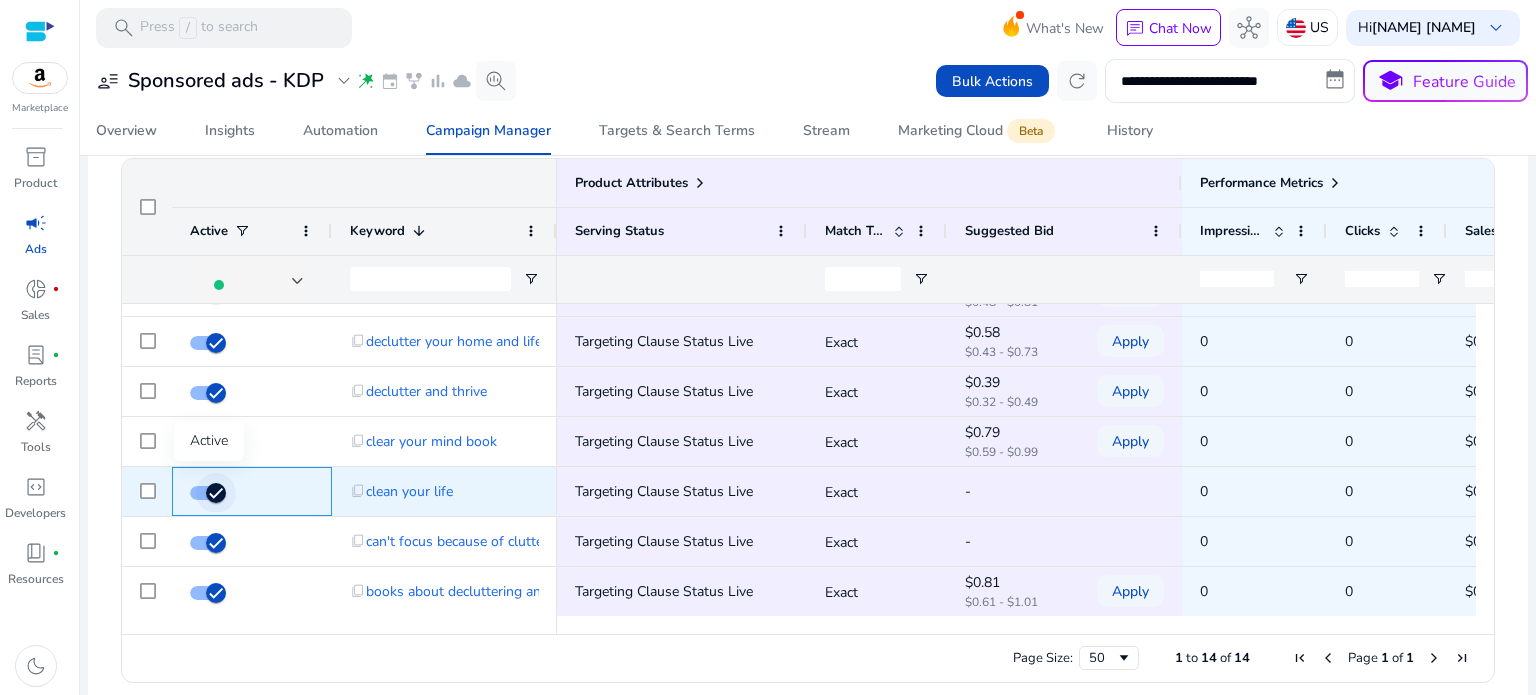 click 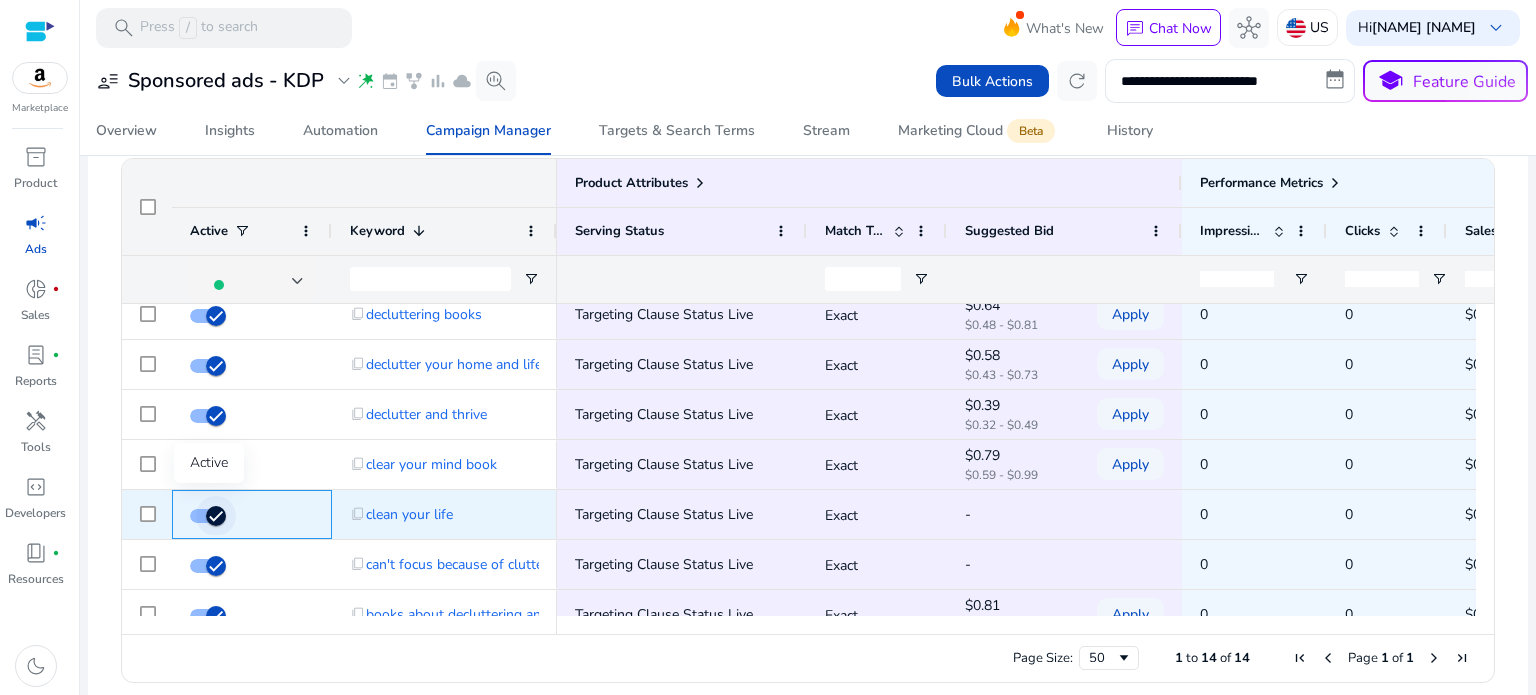click 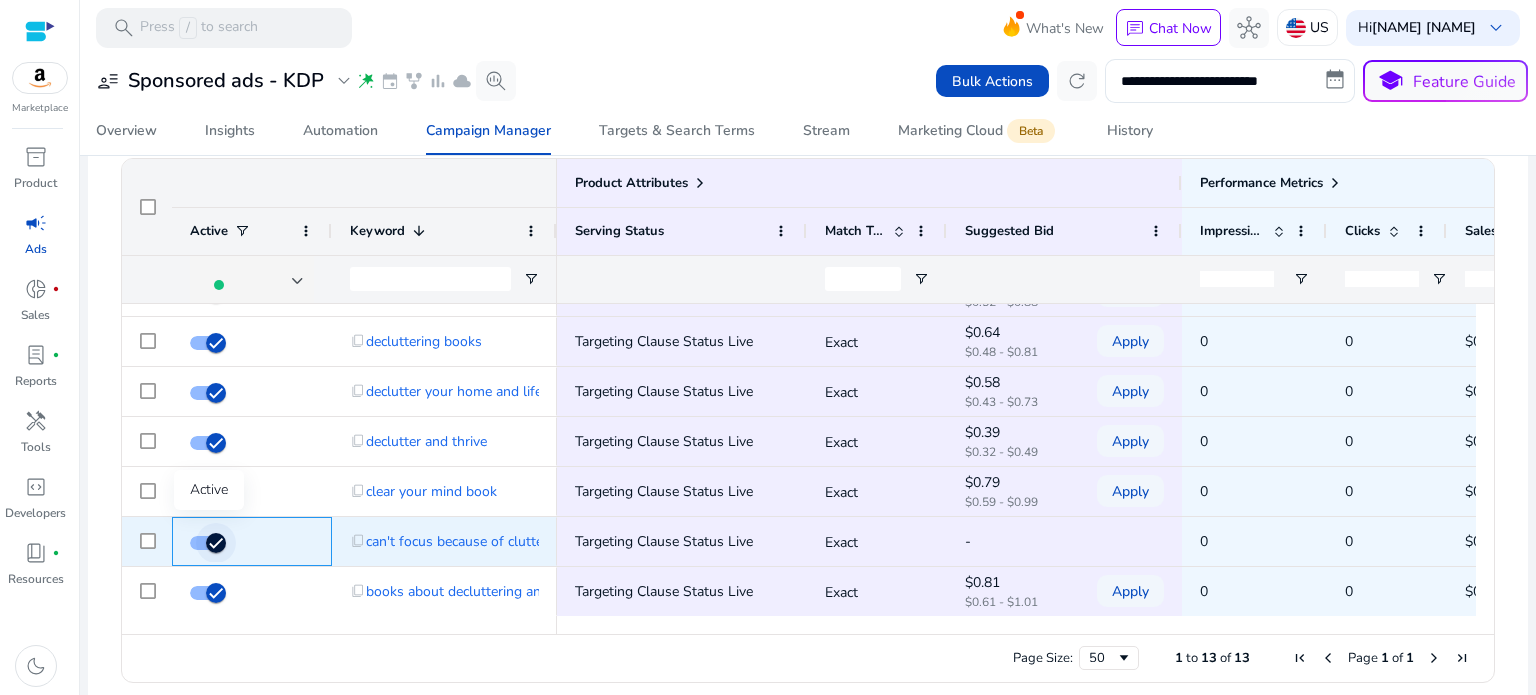 click 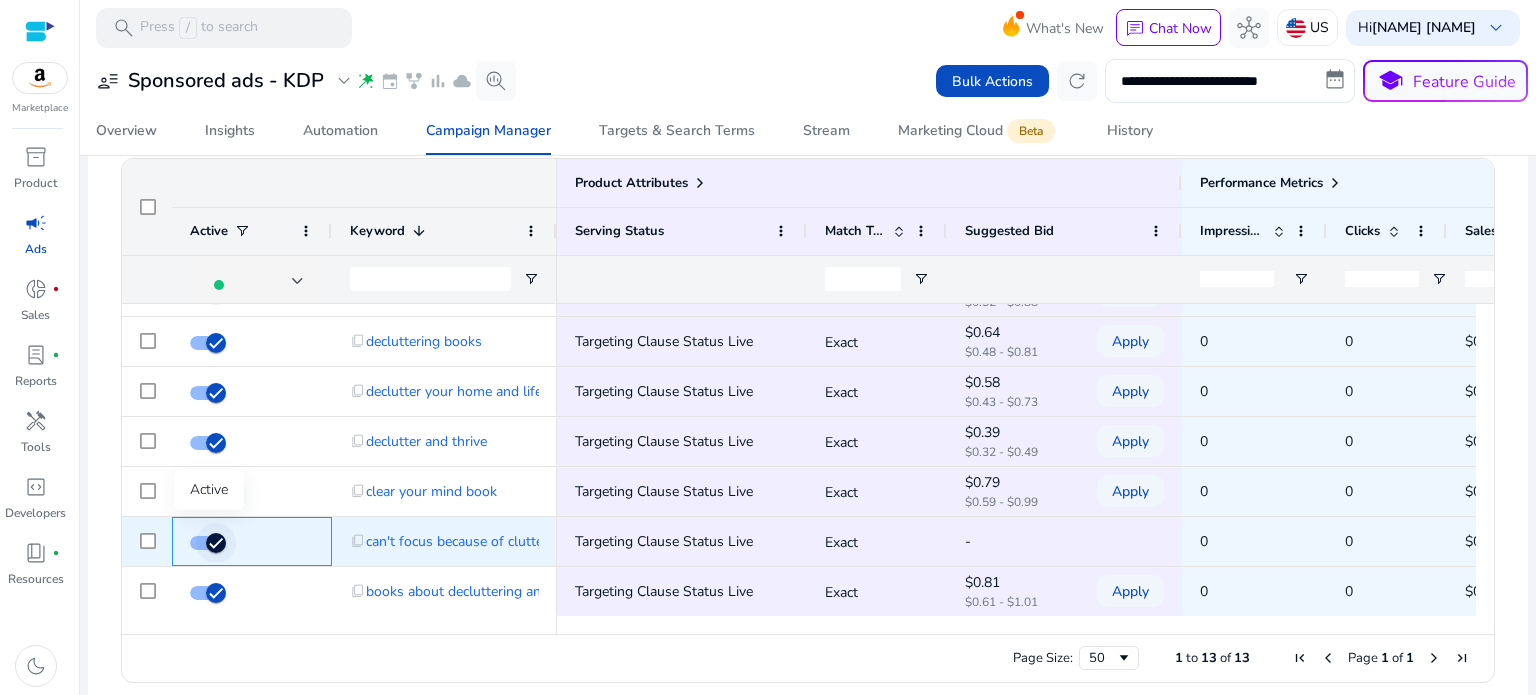 click 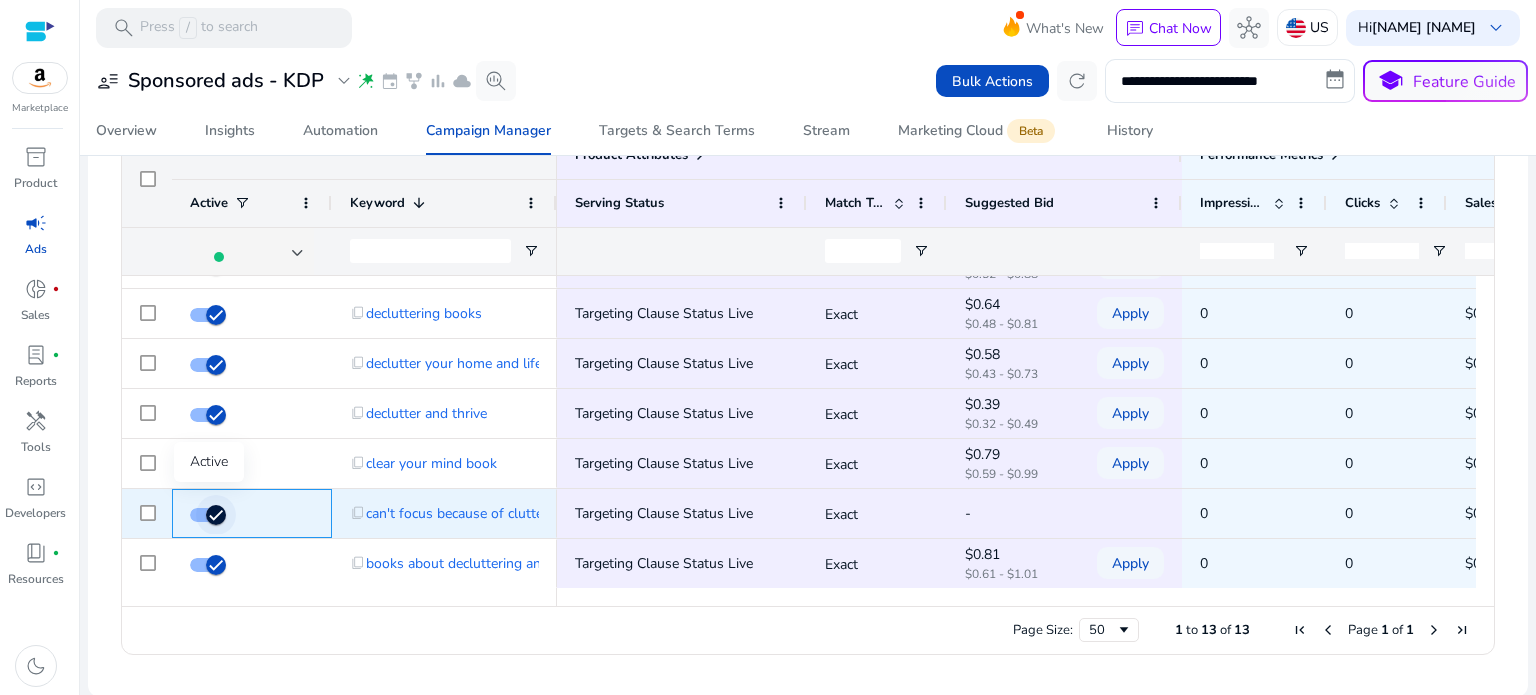 click at bounding box center (216, 515) 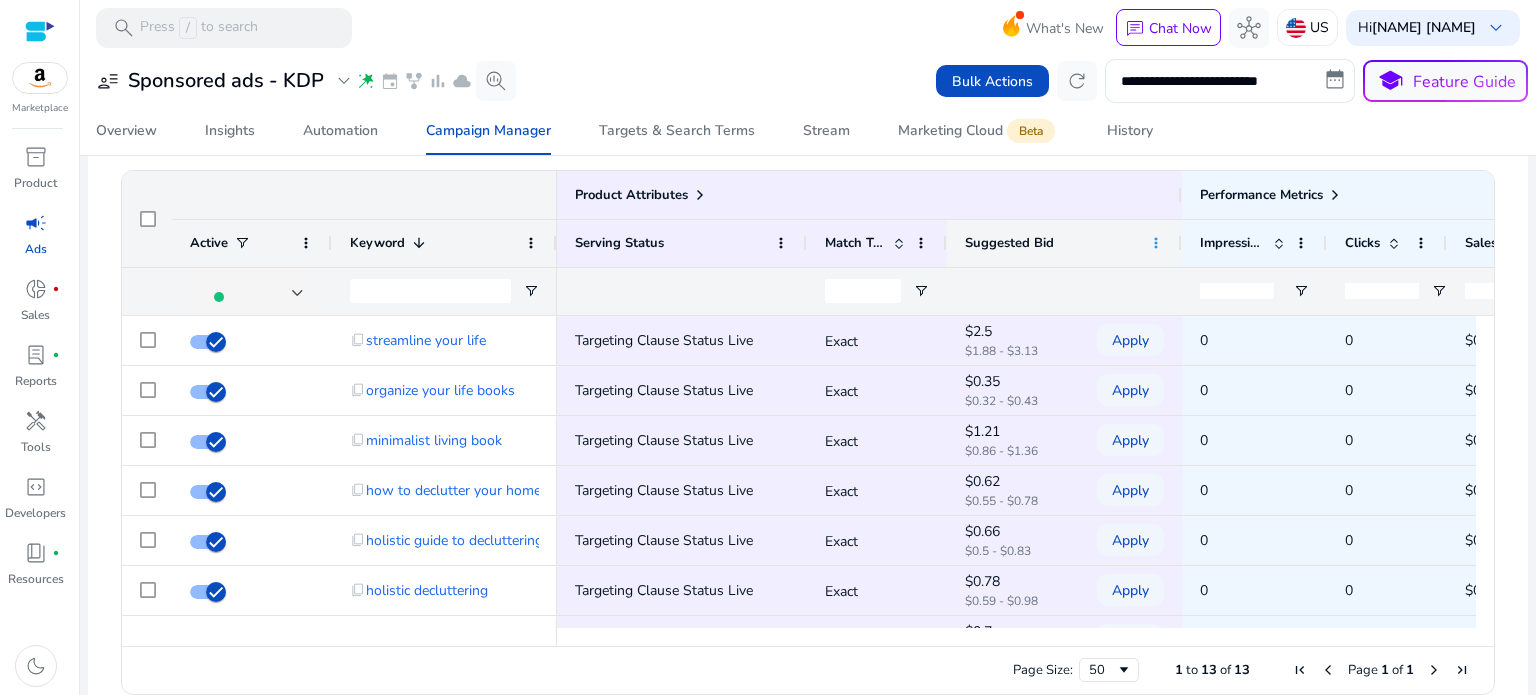 click 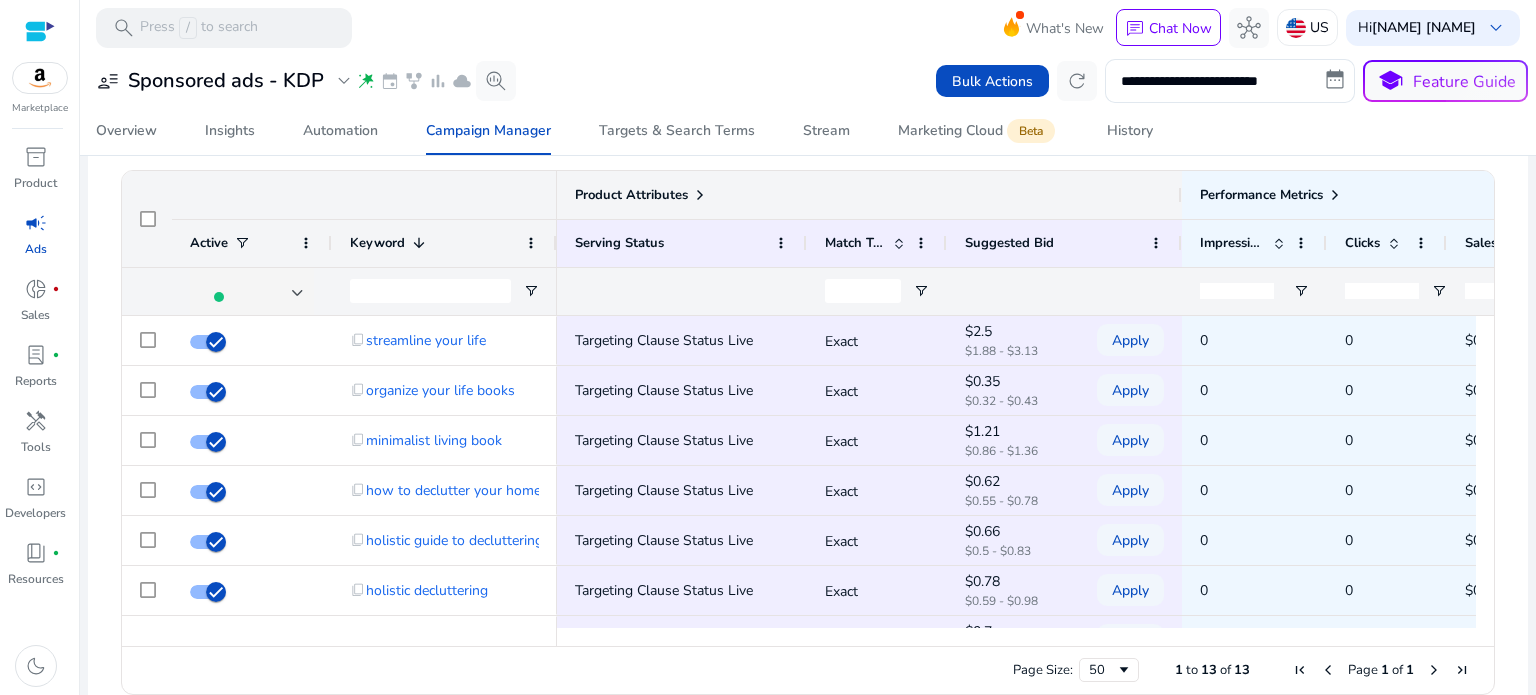 click on "Product Attributes" 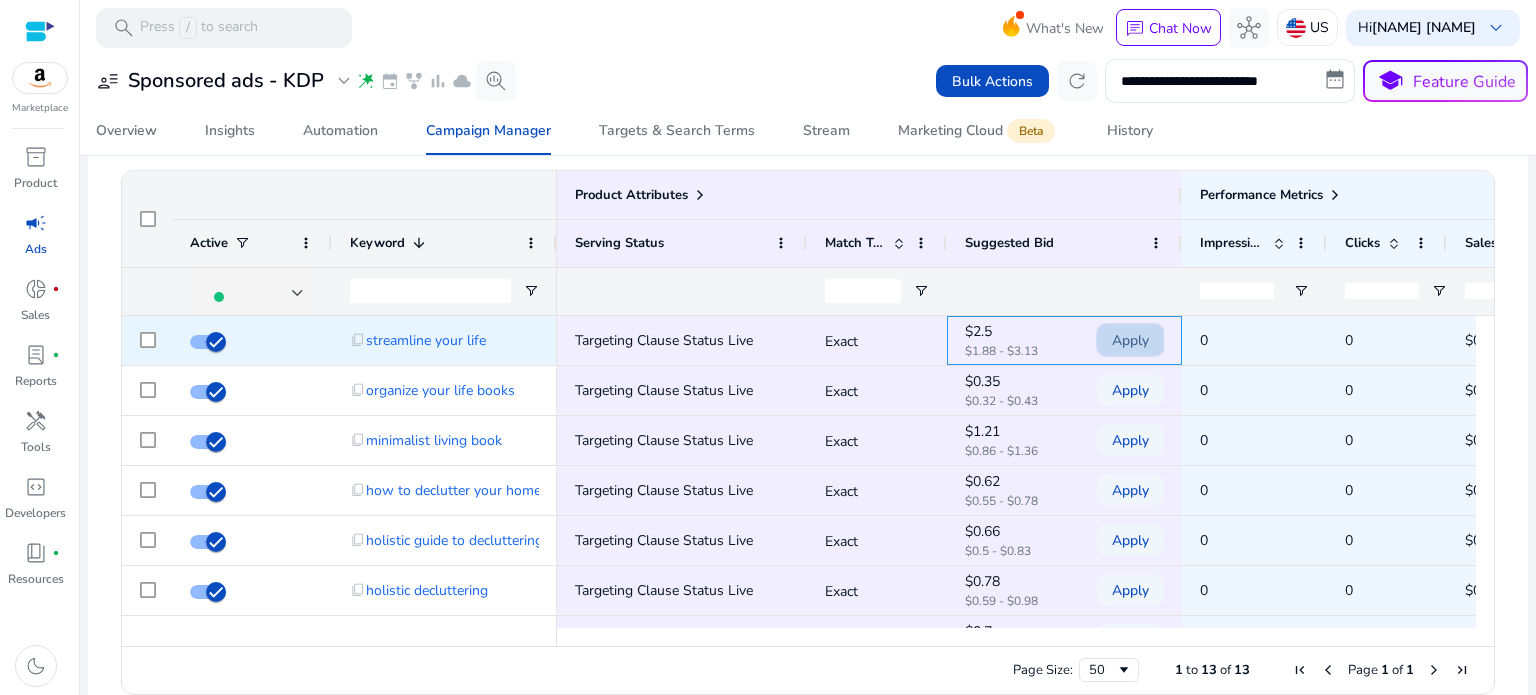 click on "Apply" 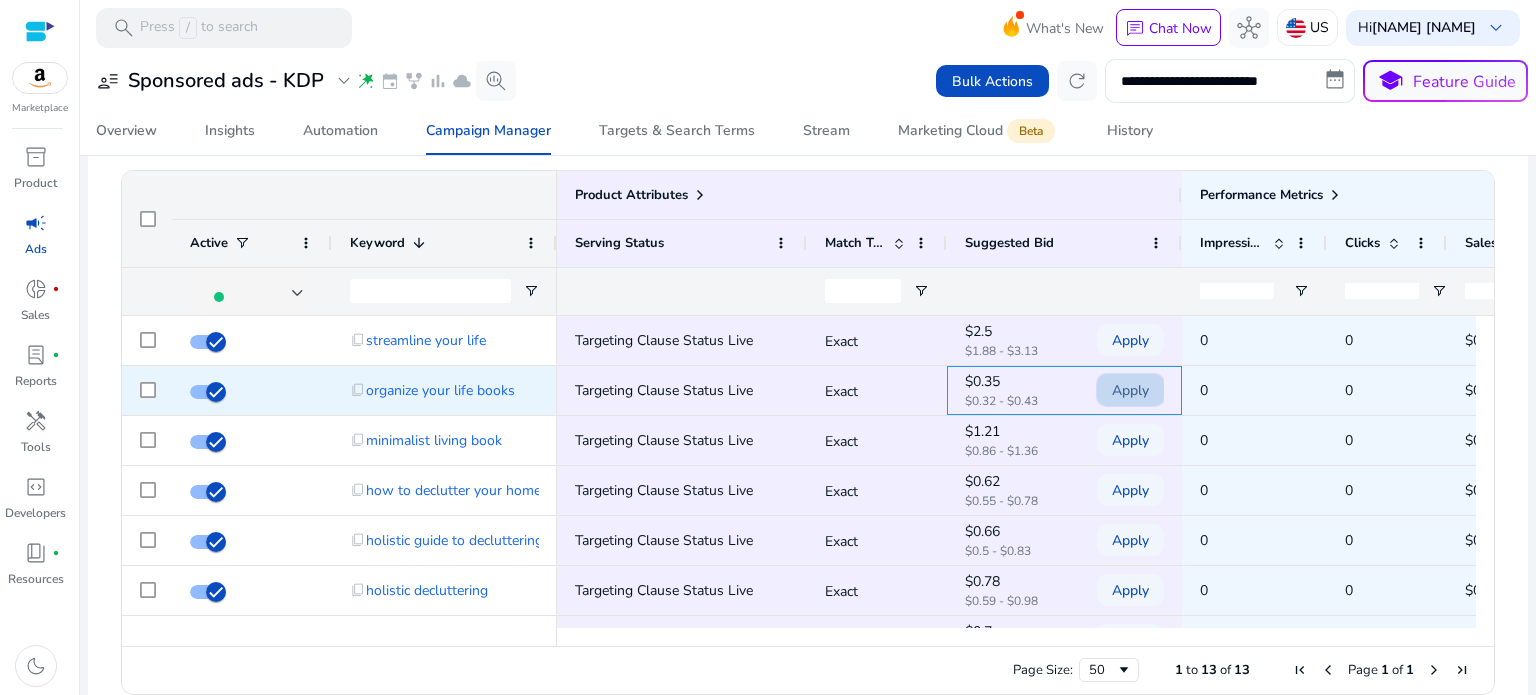 click on "Apply" 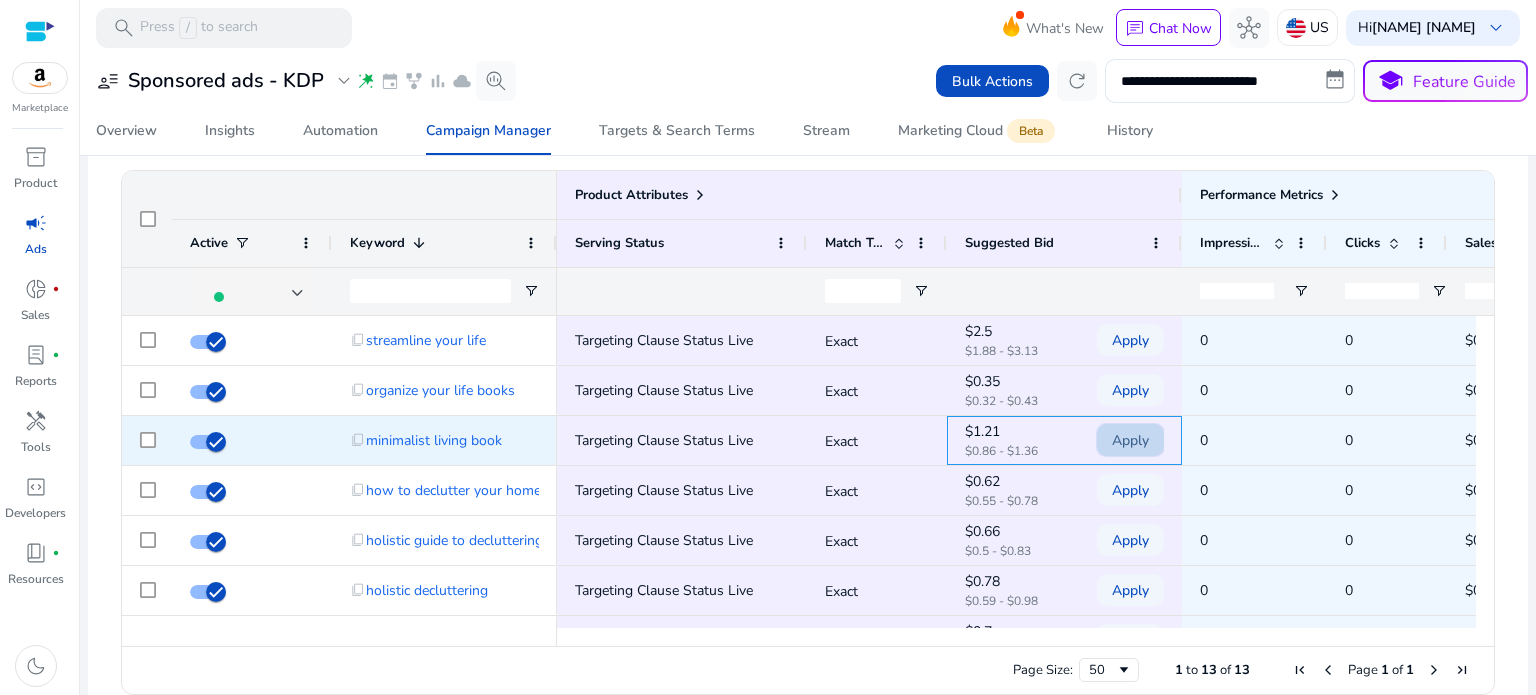 click on "Apply" 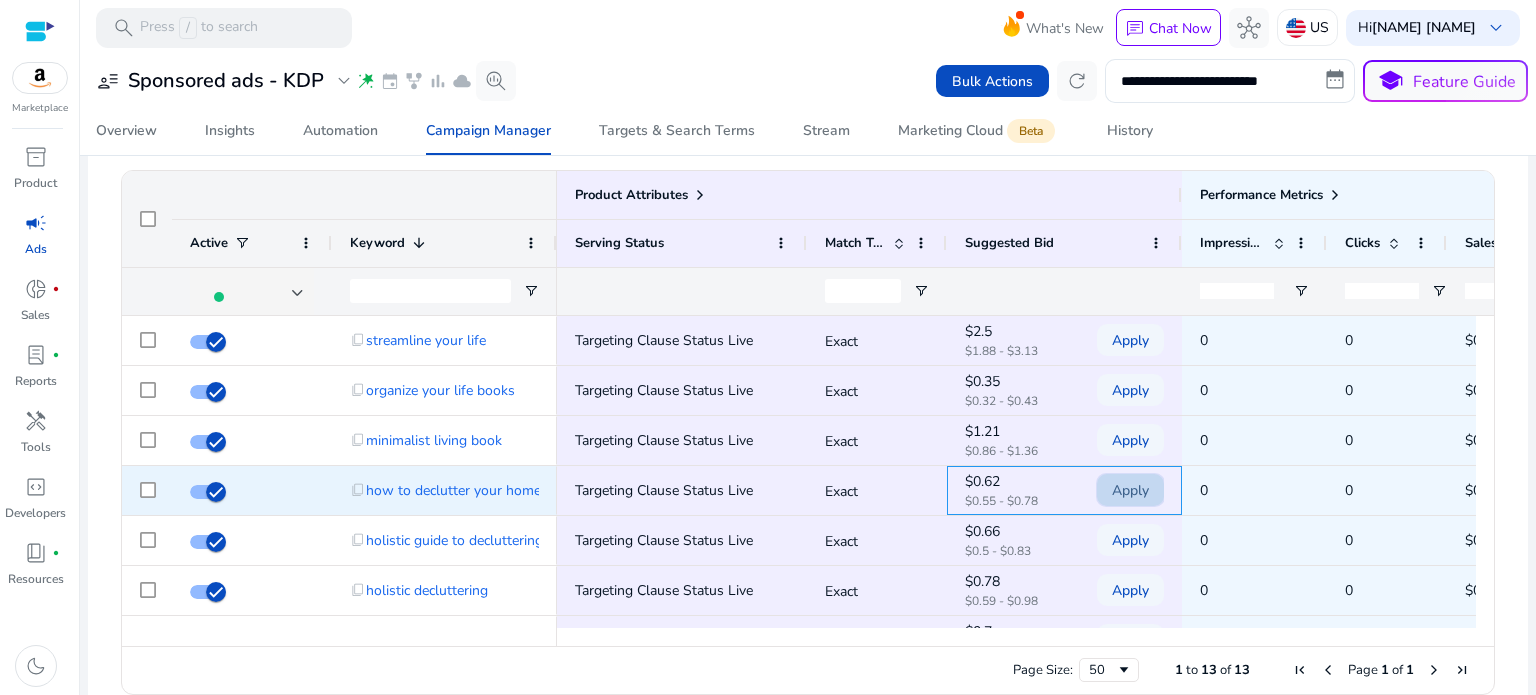 click on "Apply" 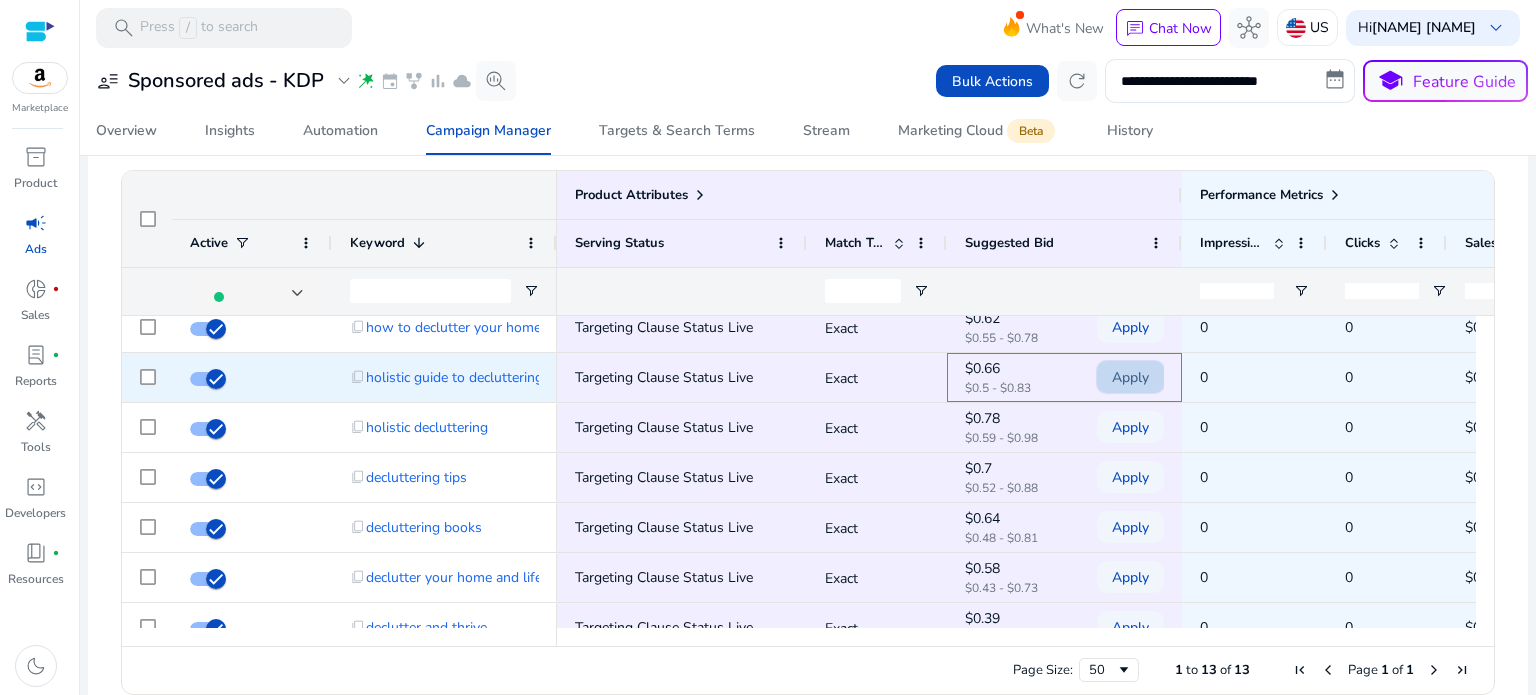 click on "Apply" 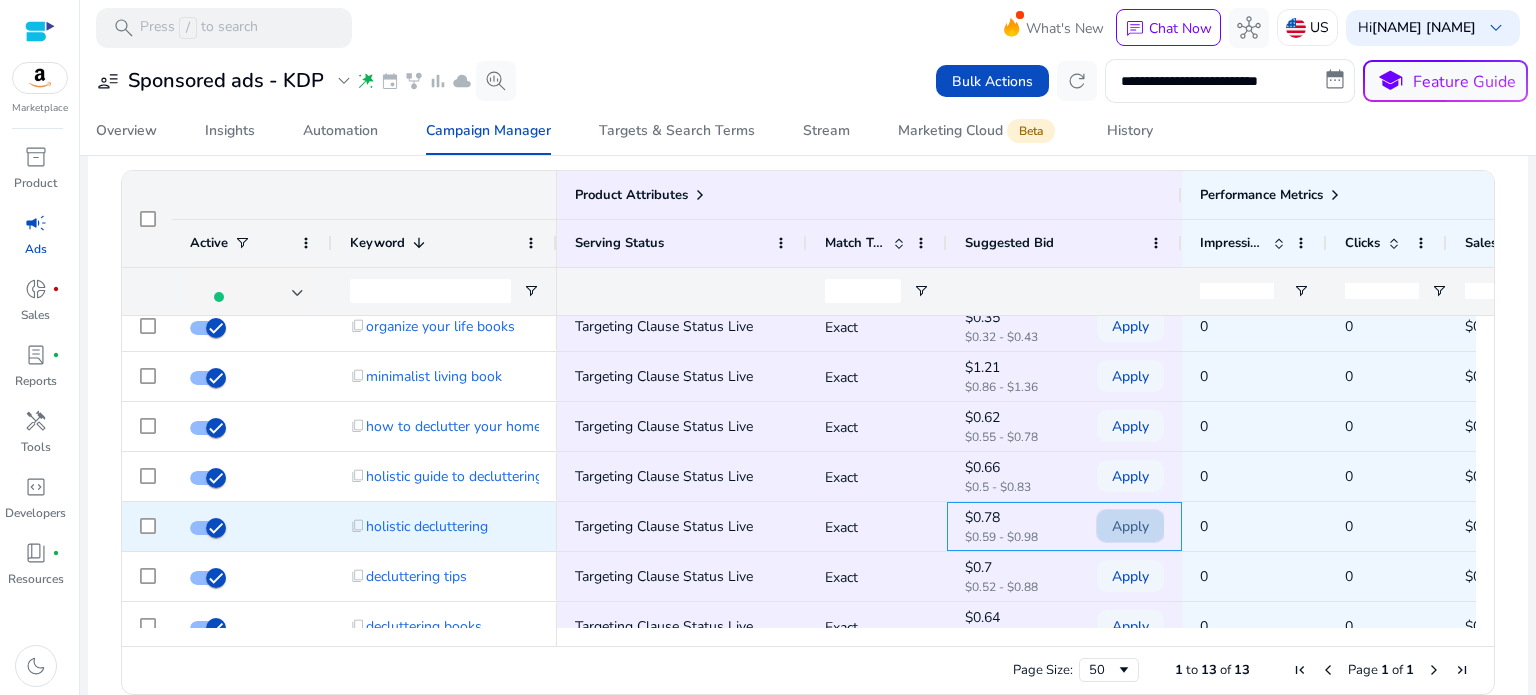 click on "Apply" 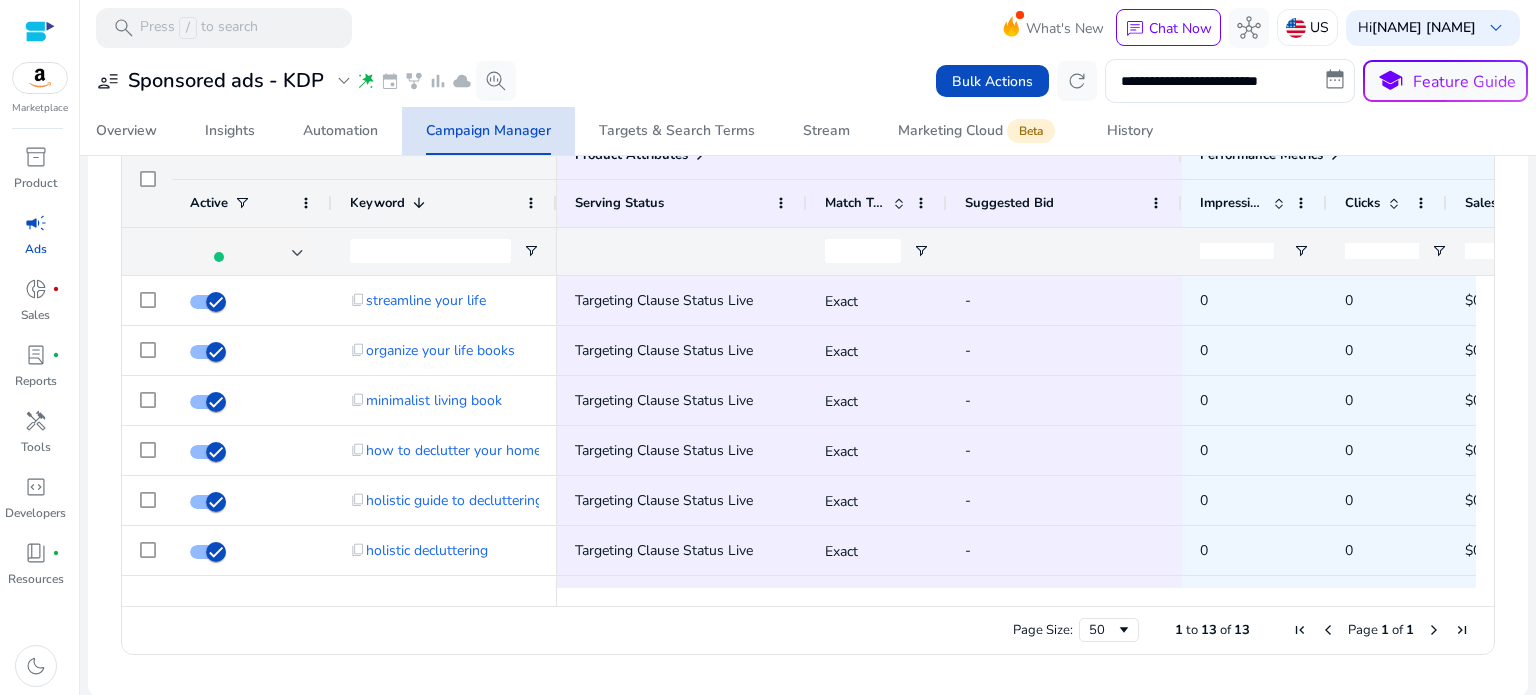 click on "Campaign Manager" at bounding box center [488, 131] 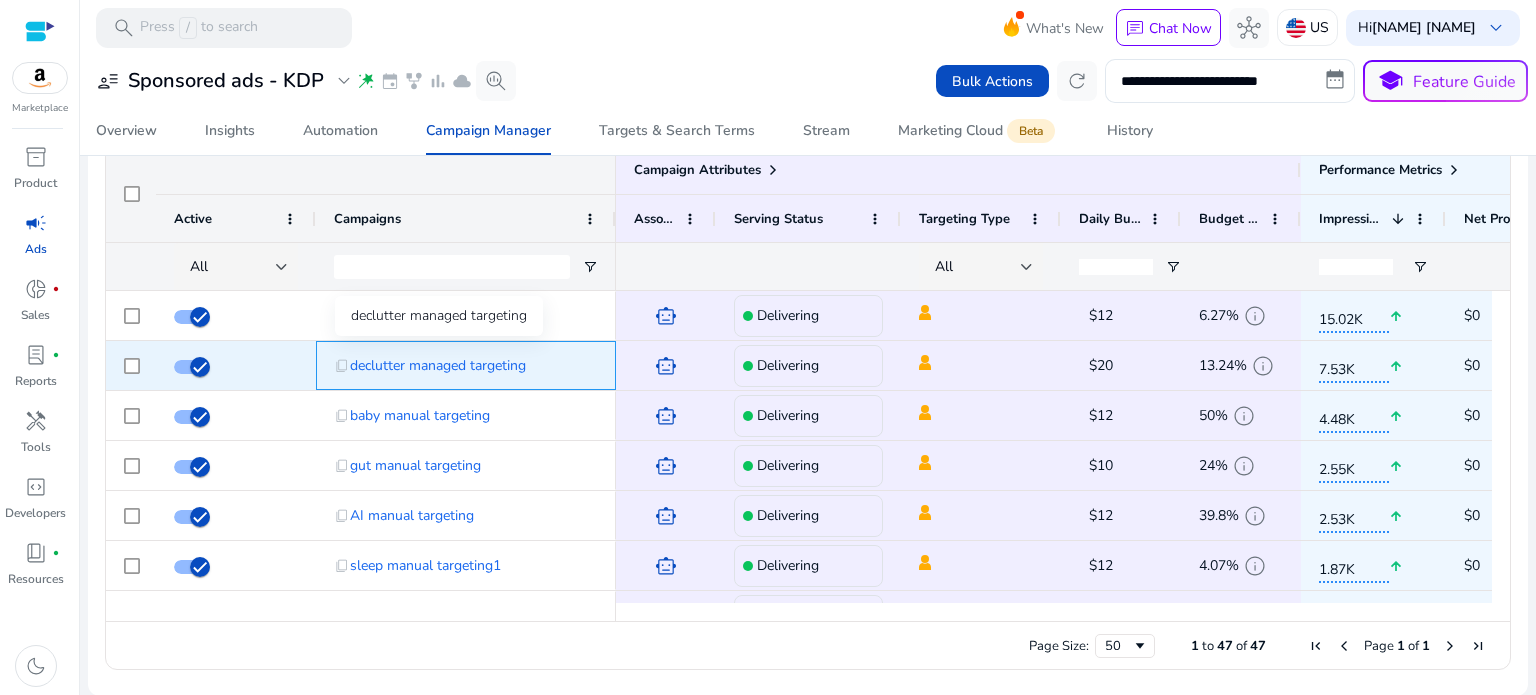 click on "declutter managed targeting" 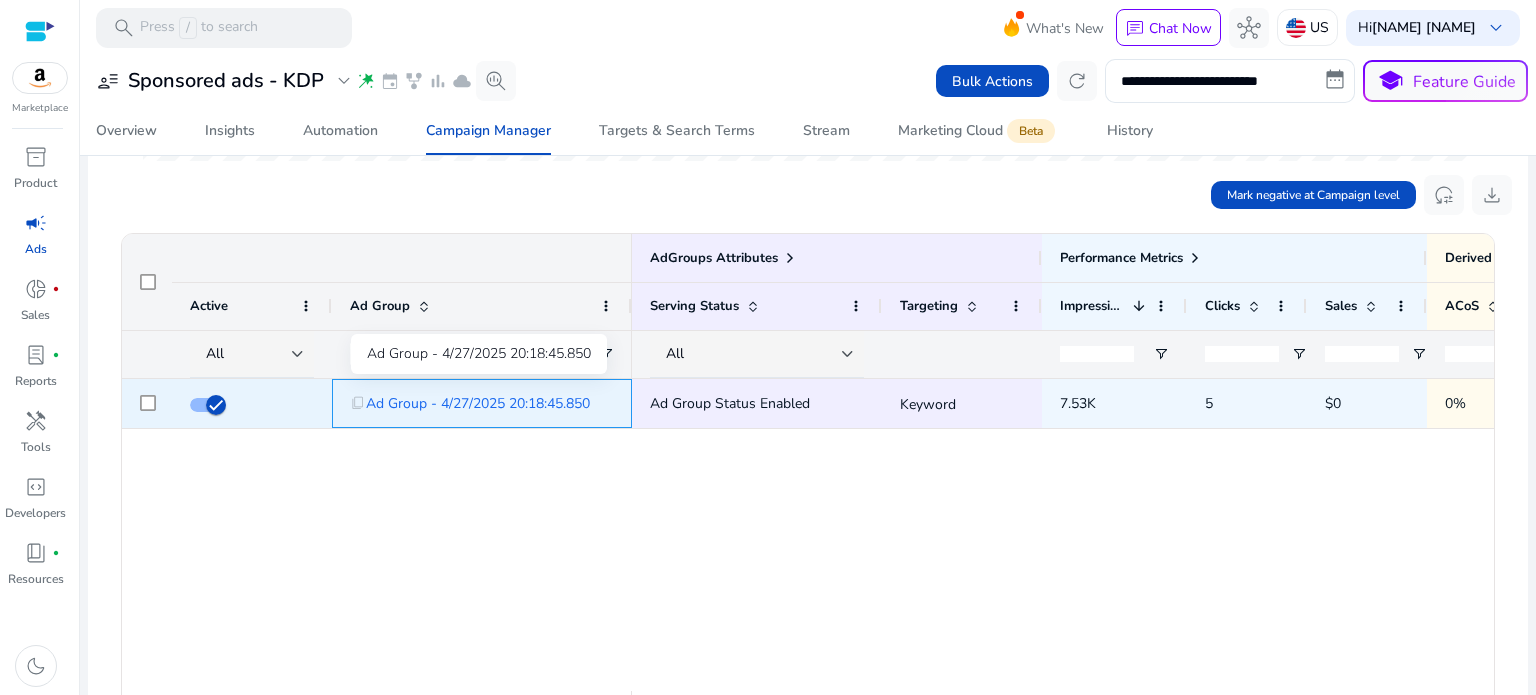 click on "Ad Group - 4/27/2025 20:18:45.850" 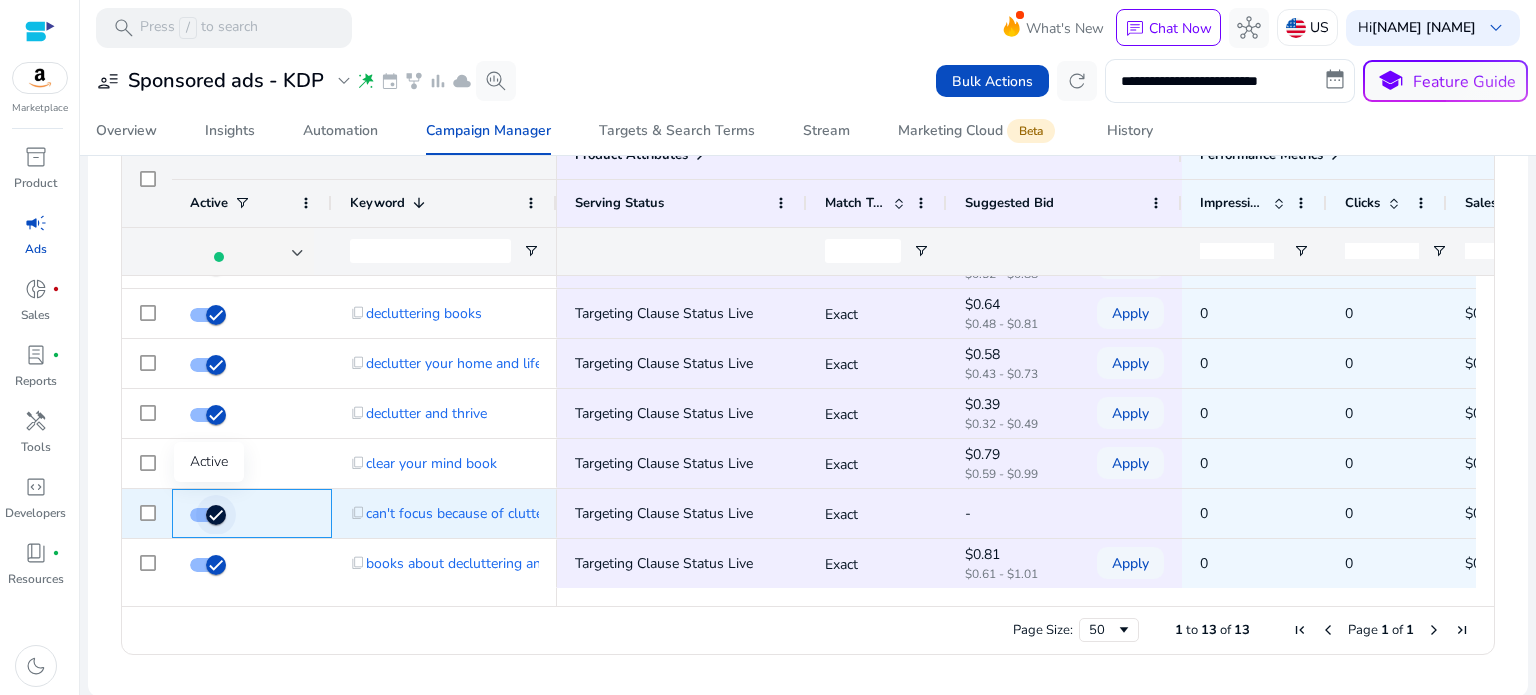 click at bounding box center (216, 515) 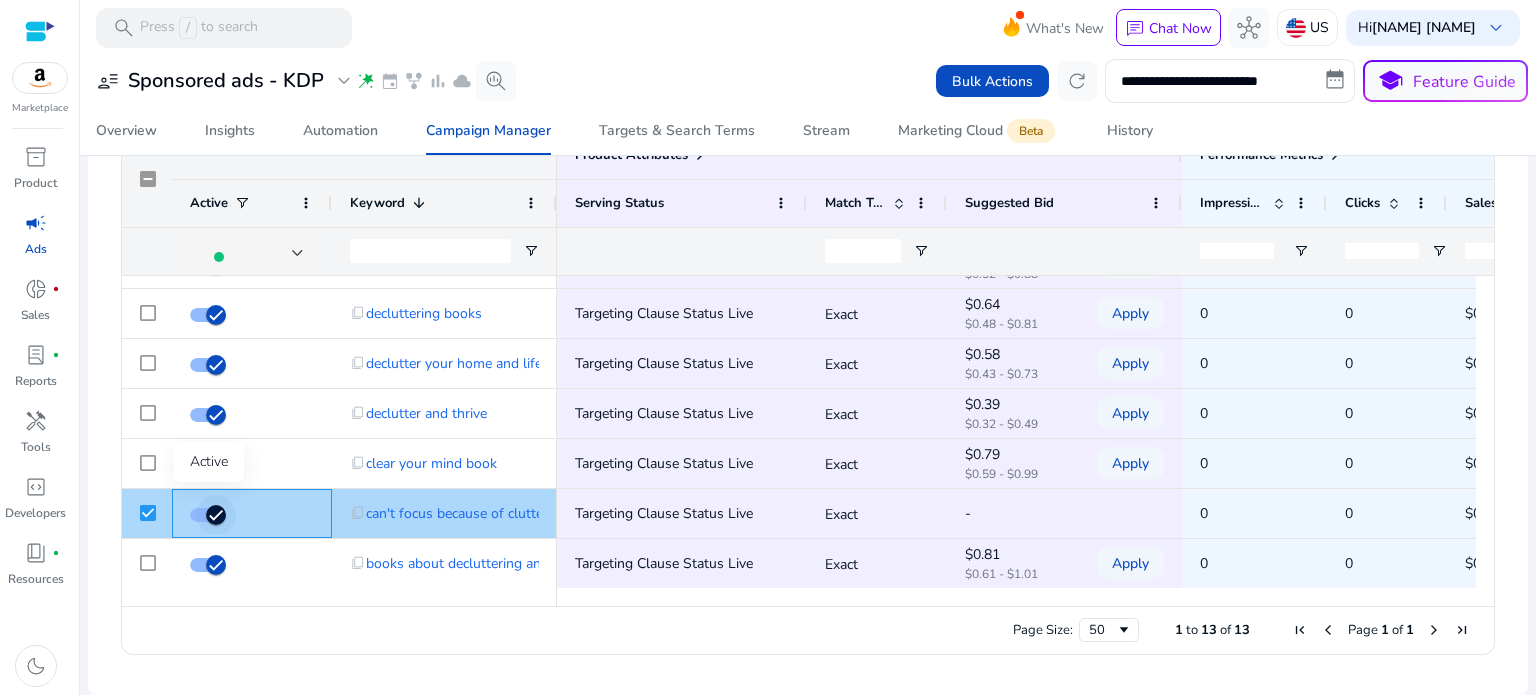 click at bounding box center [216, 515] 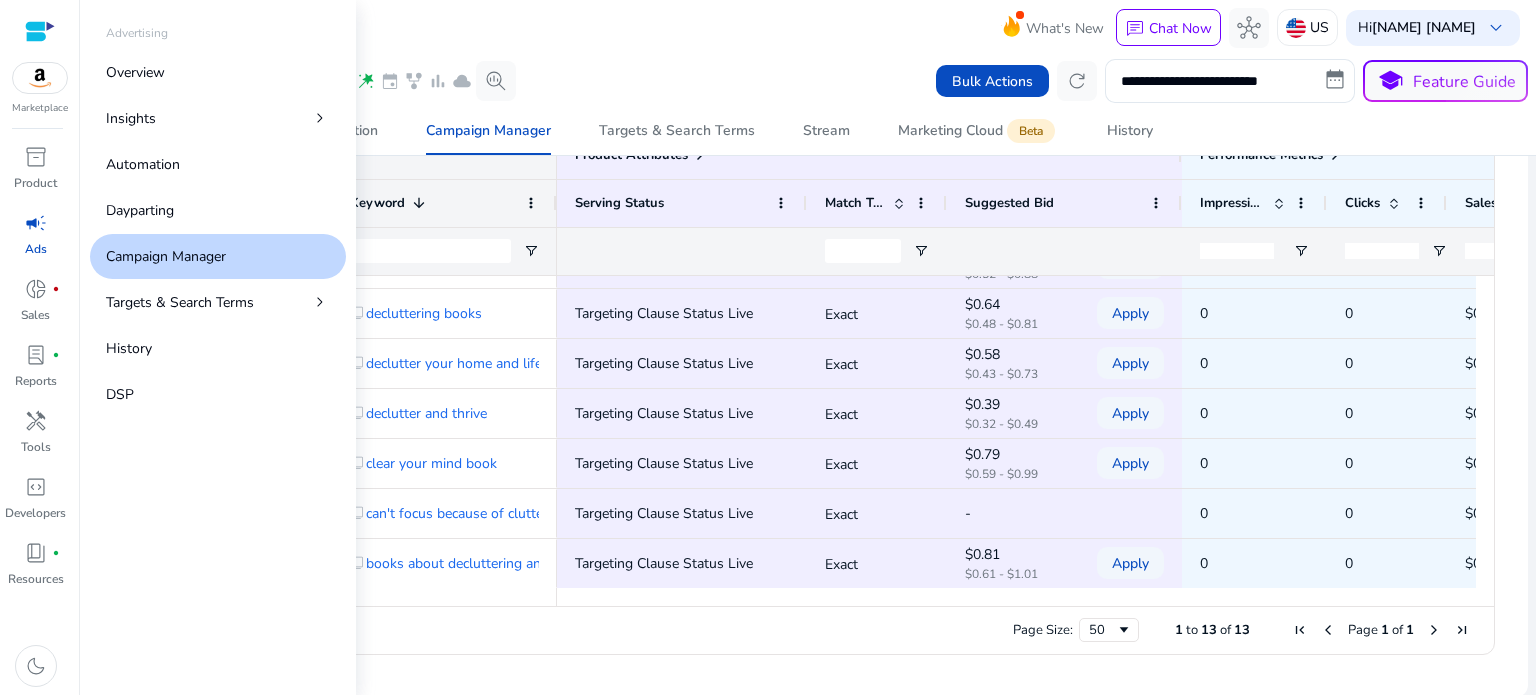 click on "Campaign Manager" at bounding box center (166, 256) 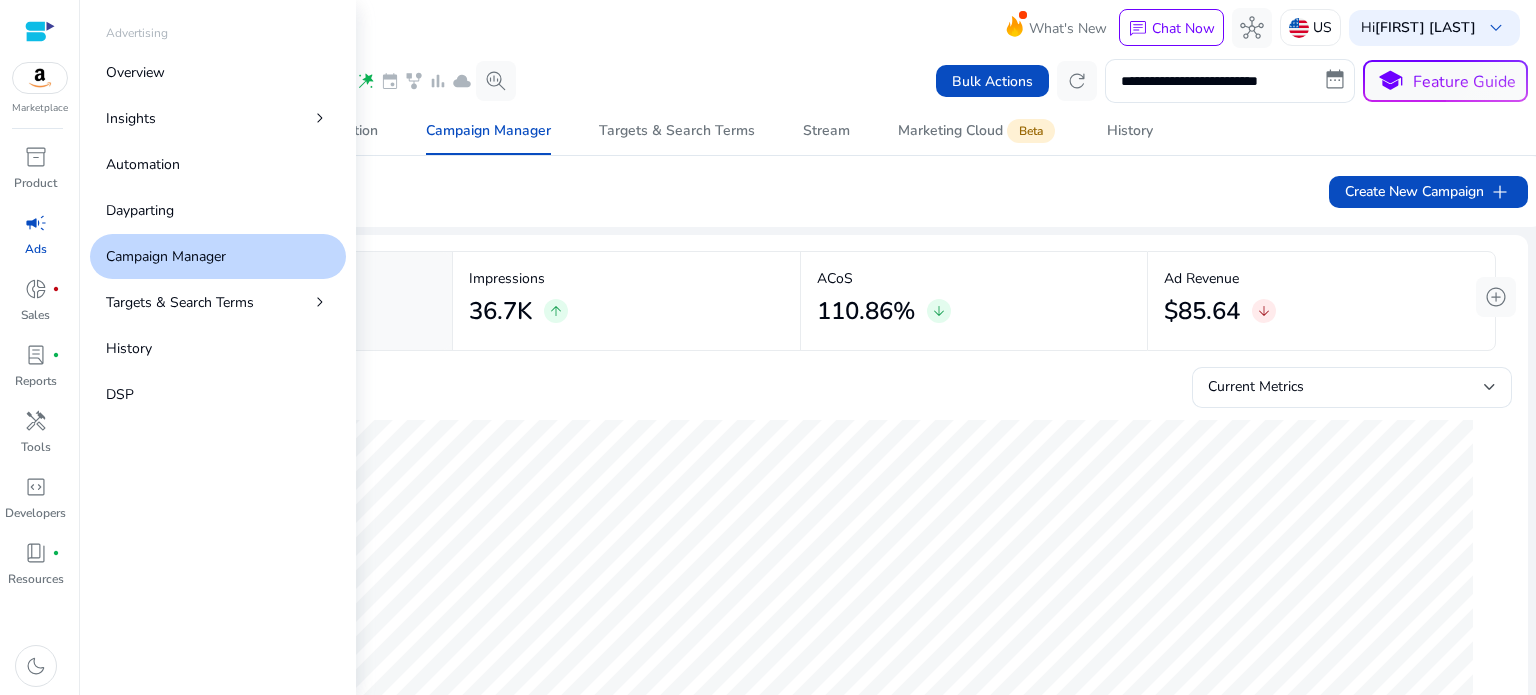 scroll, scrollTop: 0, scrollLeft: 0, axis: both 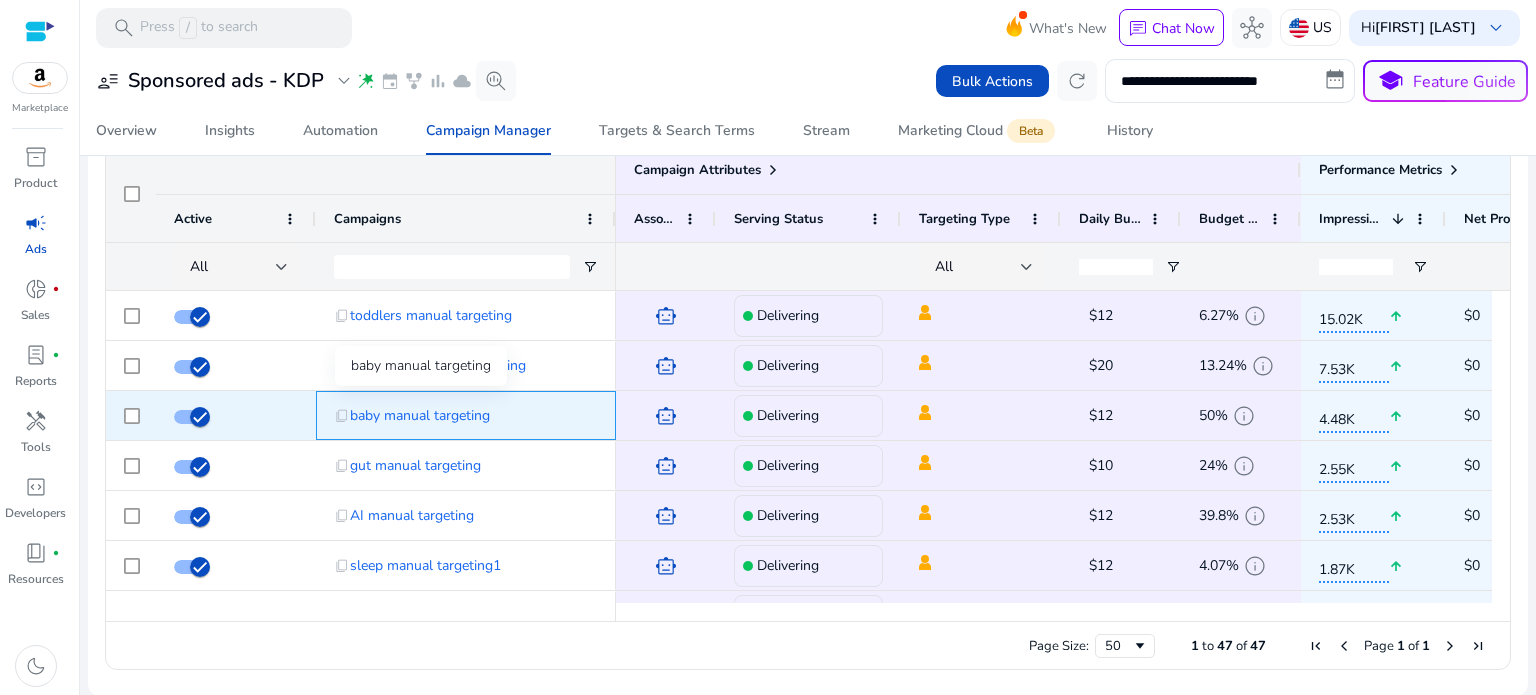 click on "baby manual targeting" 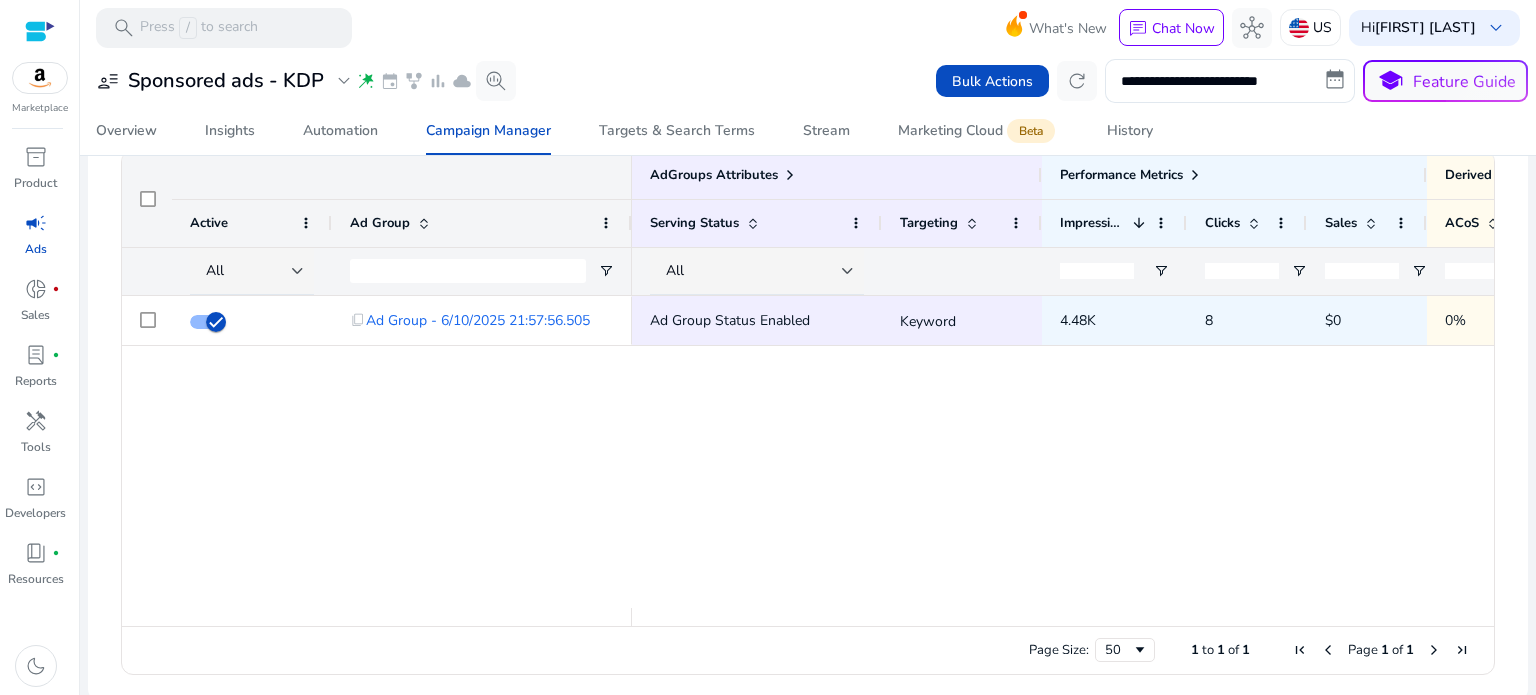 scroll, scrollTop: 704, scrollLeft: 0, axis: vertical 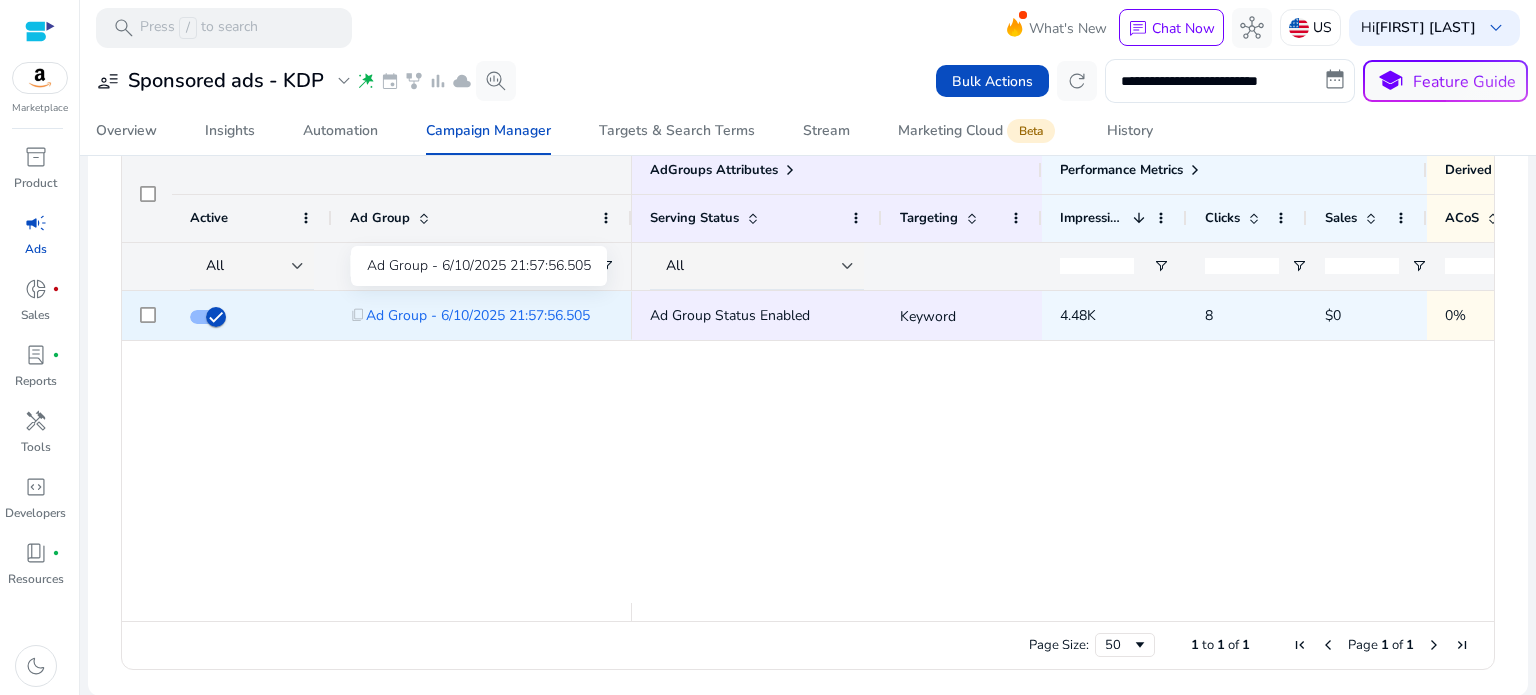 click on "Ad Group - 6/10/2025 21:57:56.505" 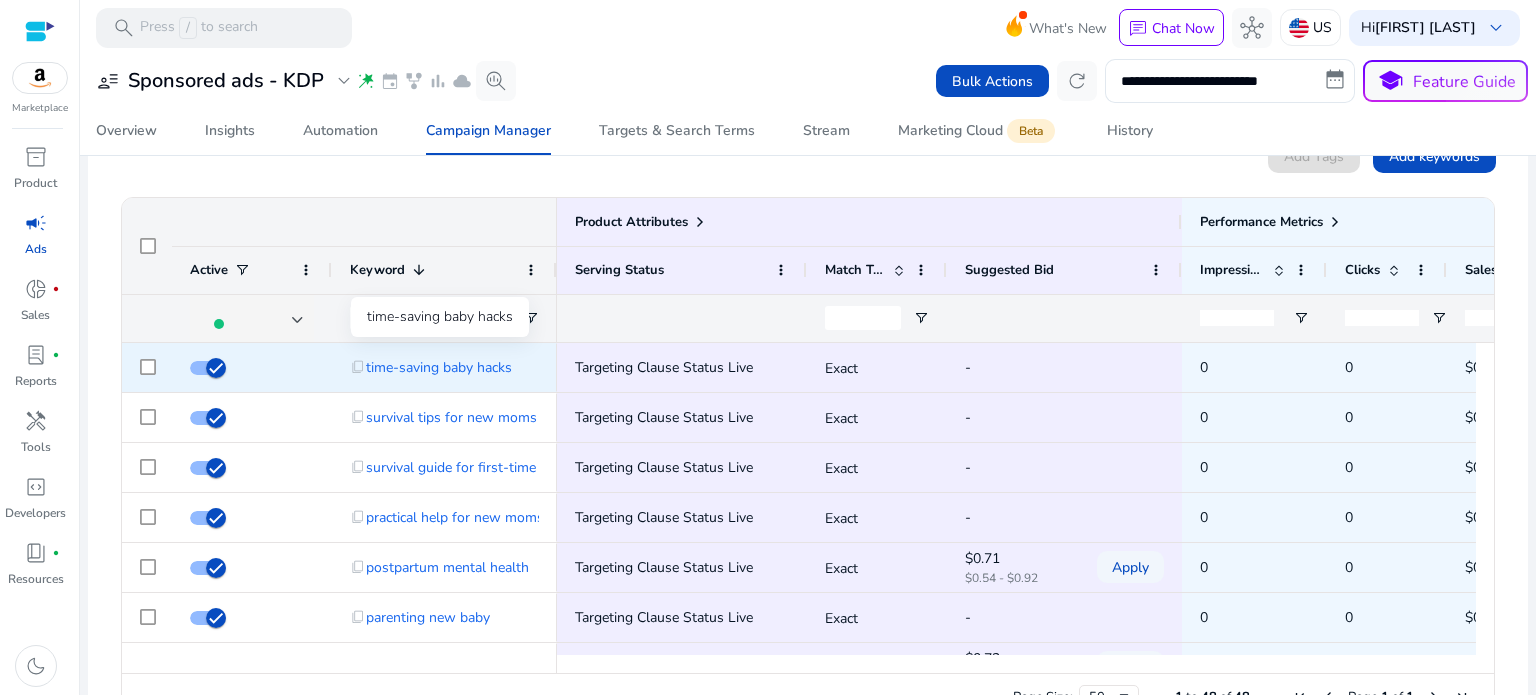scroll, scrollTop: 323, scrollLeft: 0, axis: vertical 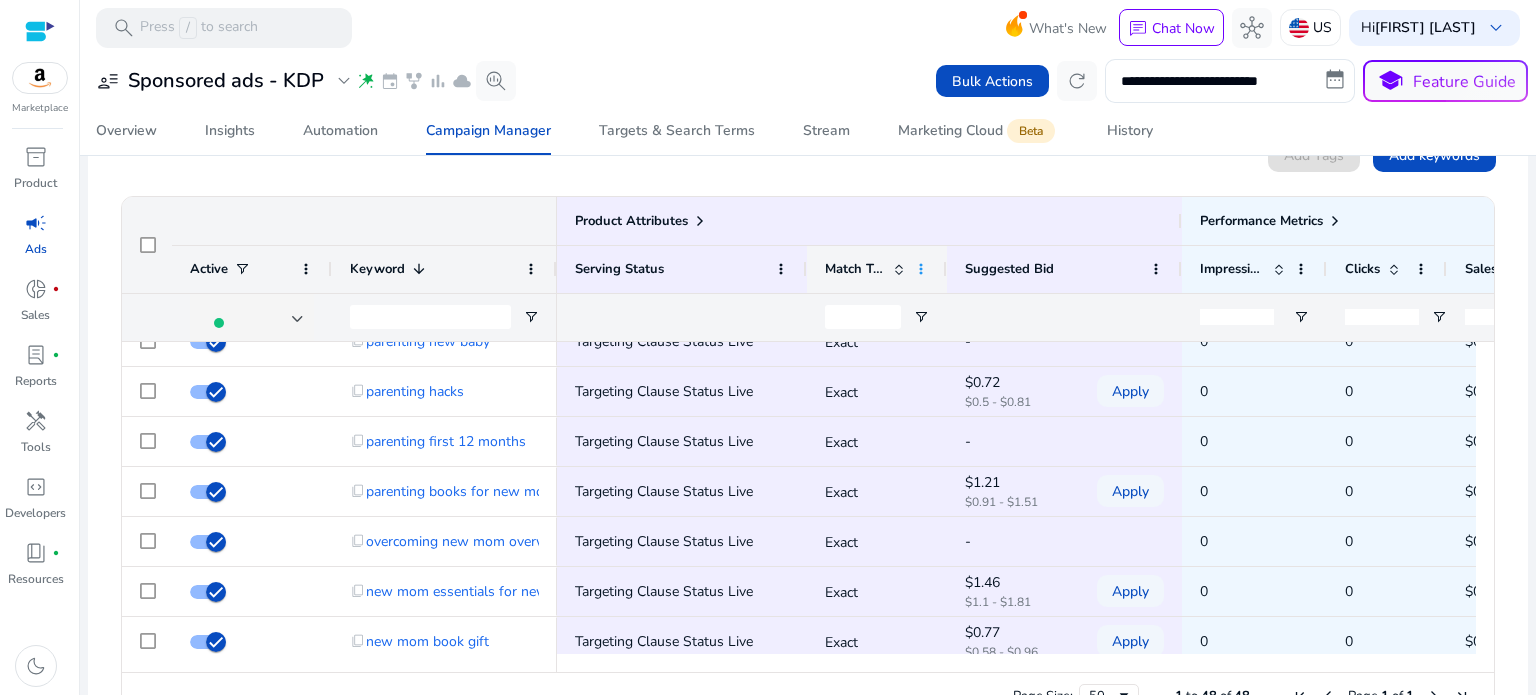 click 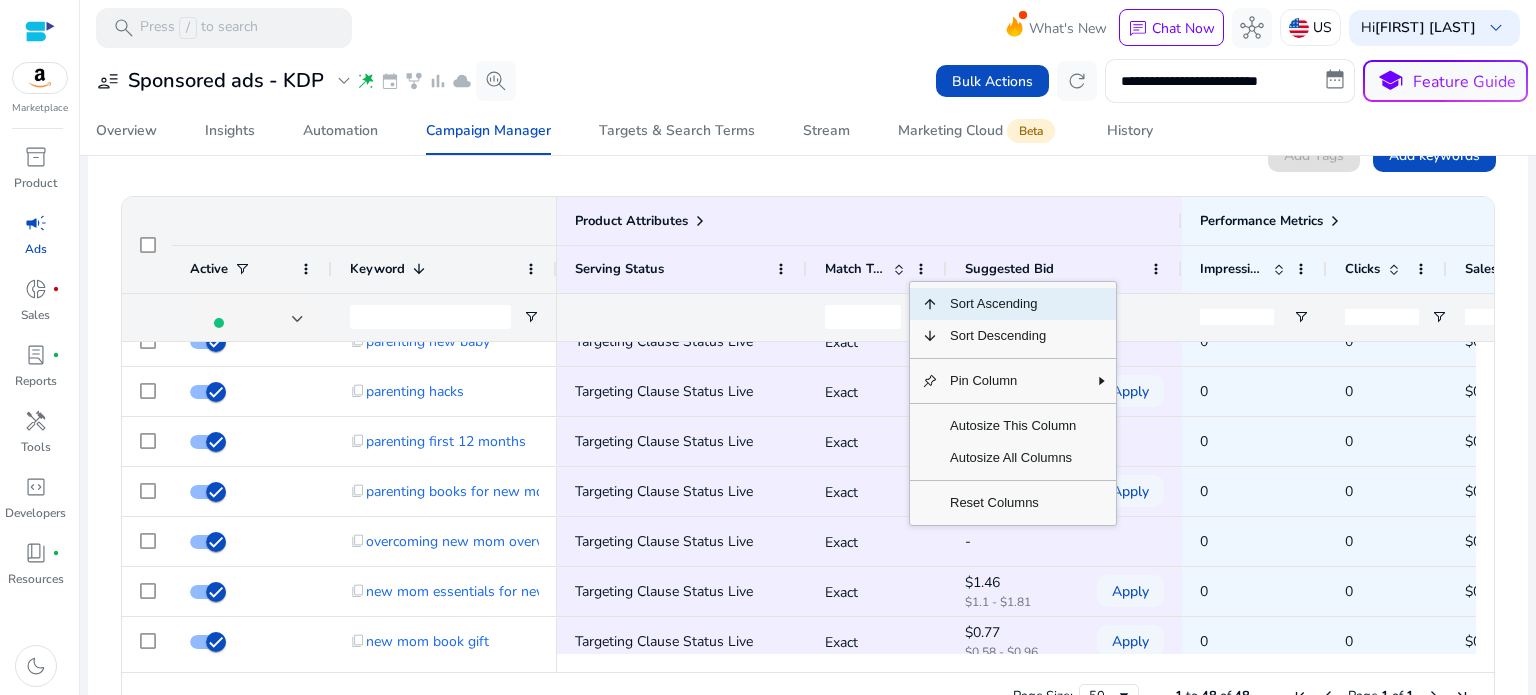 click on "Sort Ascending" 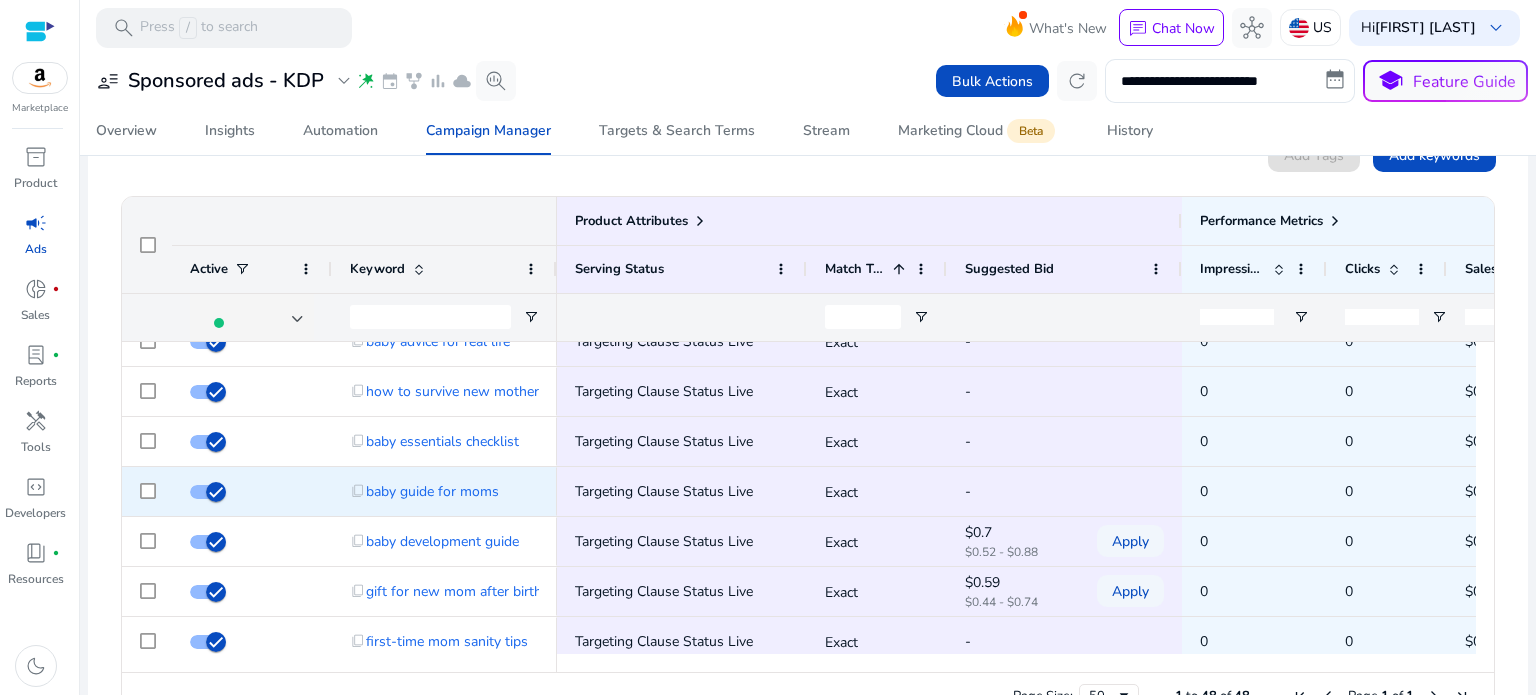 scroll, scrollTop: 514, scrollLeft: 0, axis: vertical 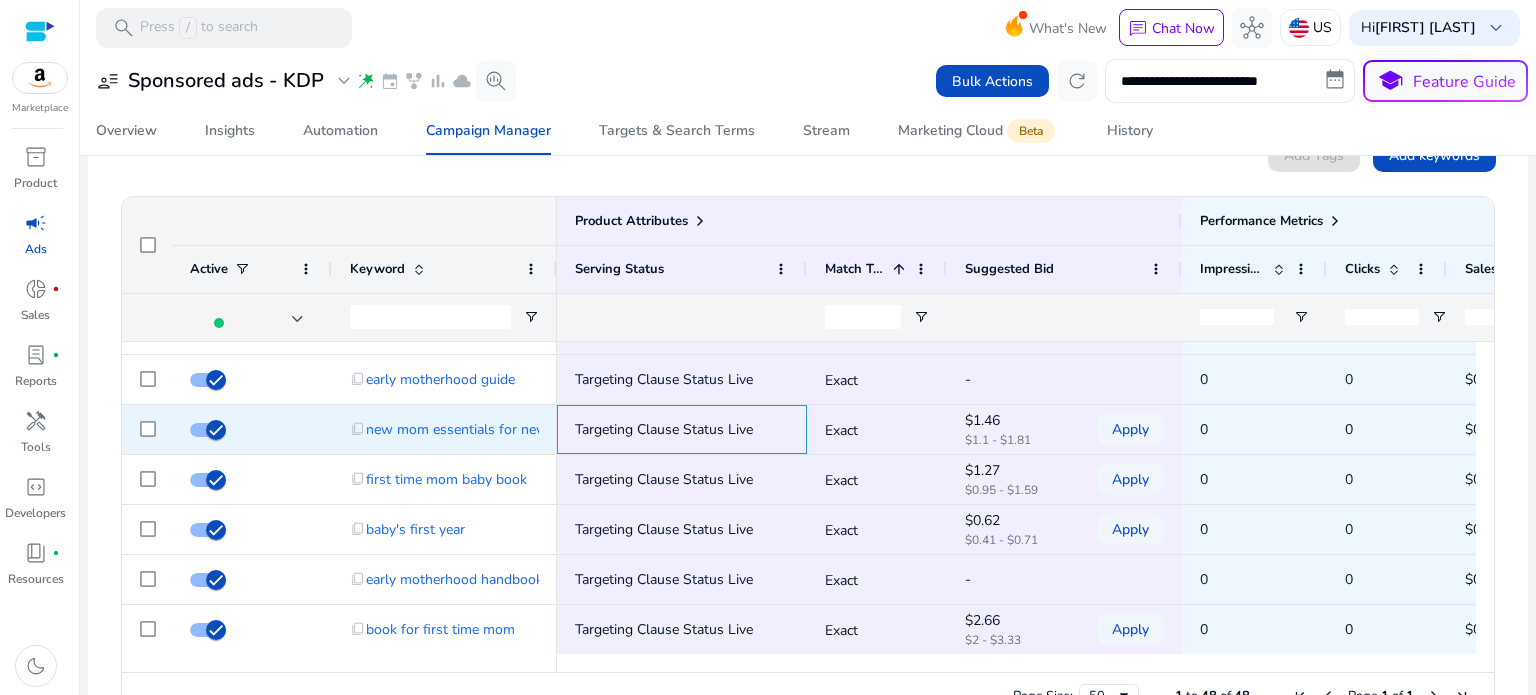 click on "Targeting Clause Status Live" 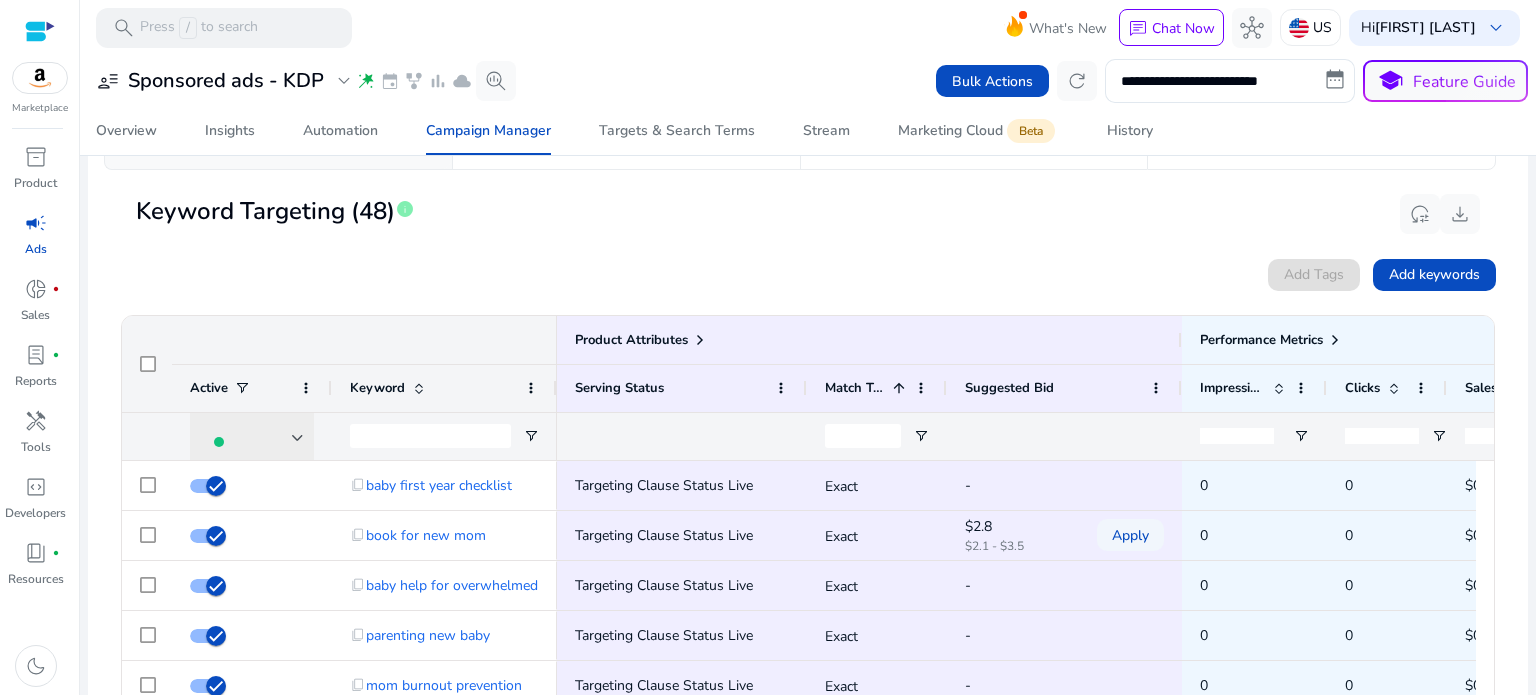 click at bounding box center (298, 438) 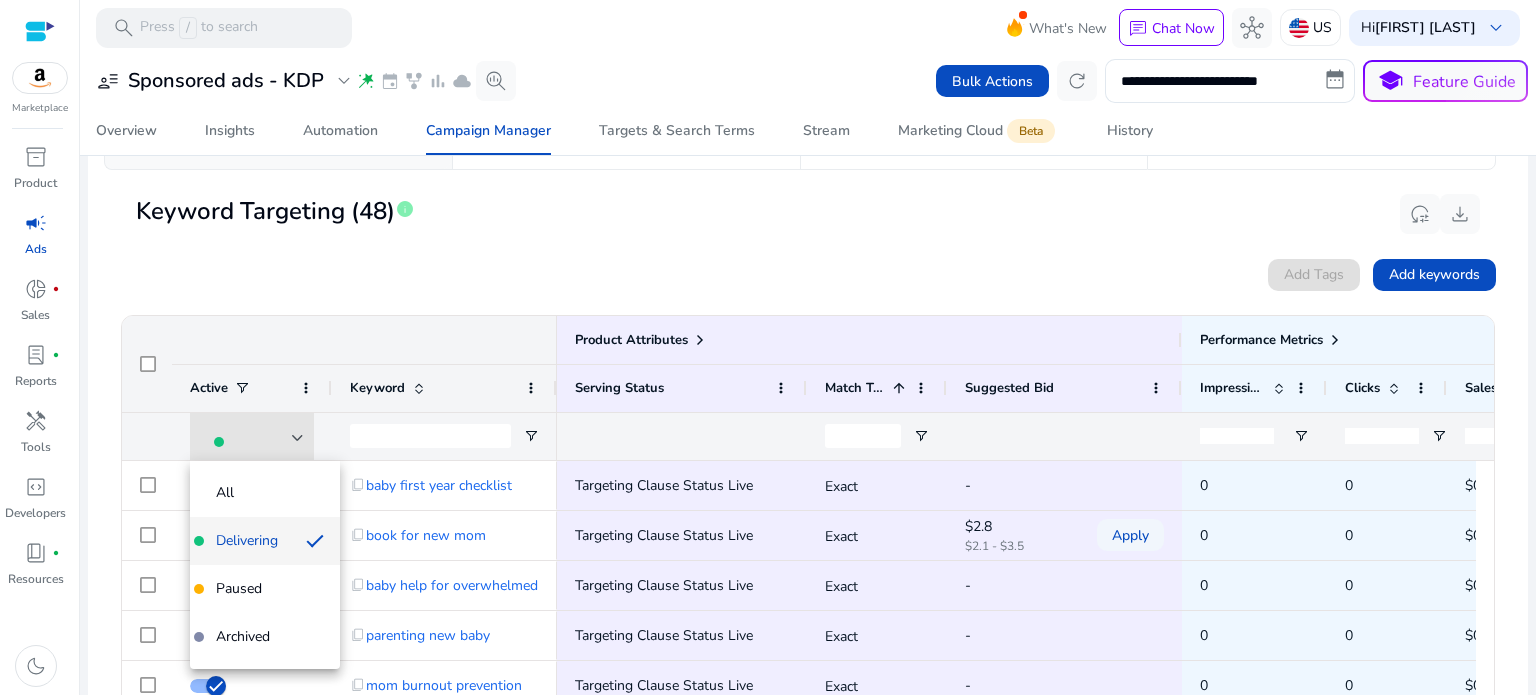 click at bounding box center [768, 347] 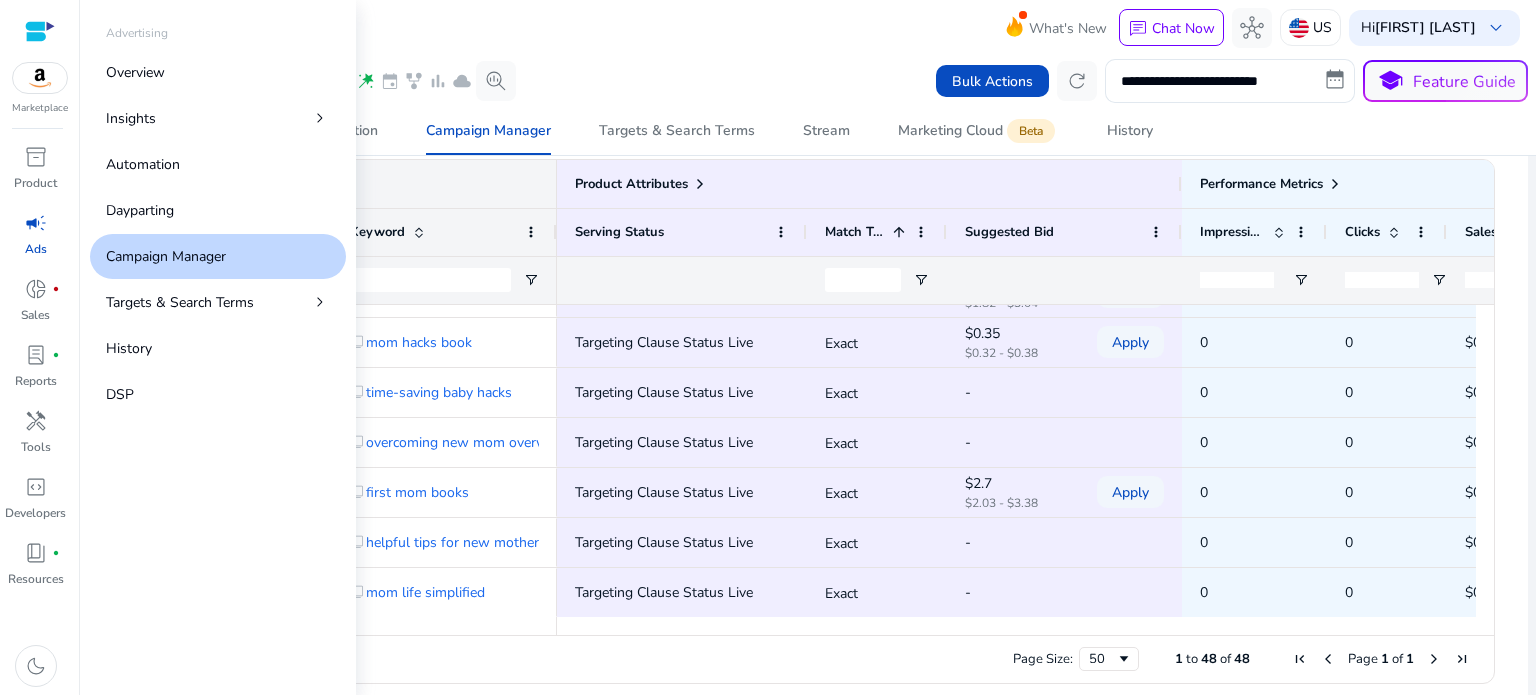 click on "Campaign Manager" at bounding box center (166, 256) 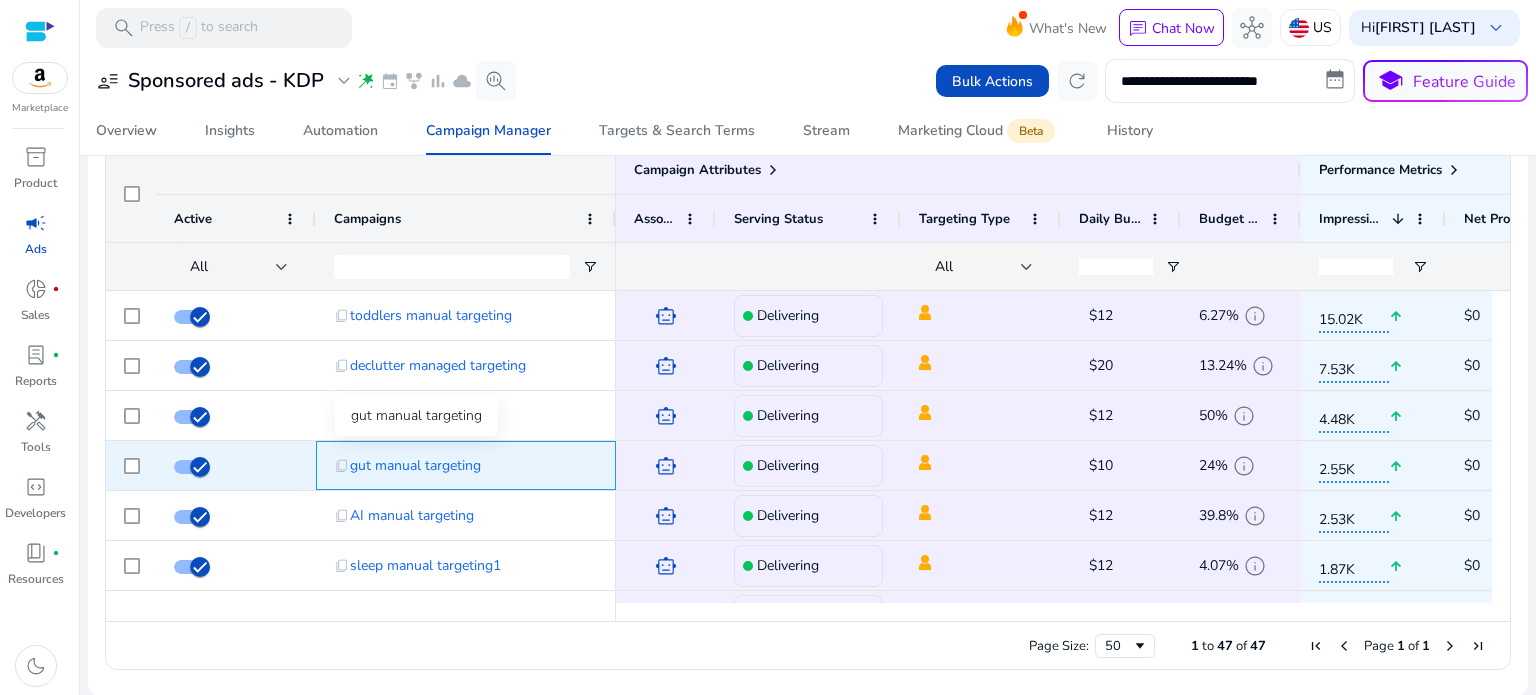 click on "gut manual targeting" 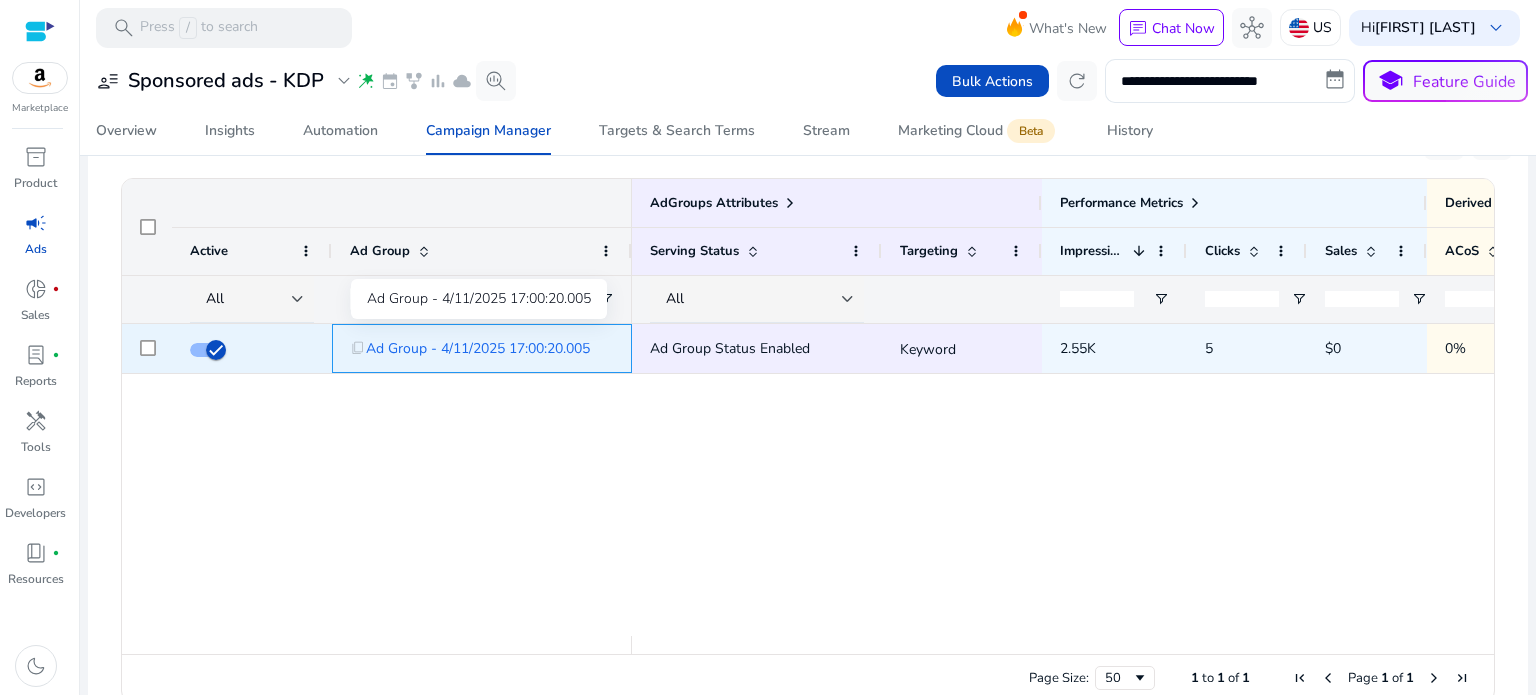 click on "Ad Group - 4/11/2025 17:00:20.005" 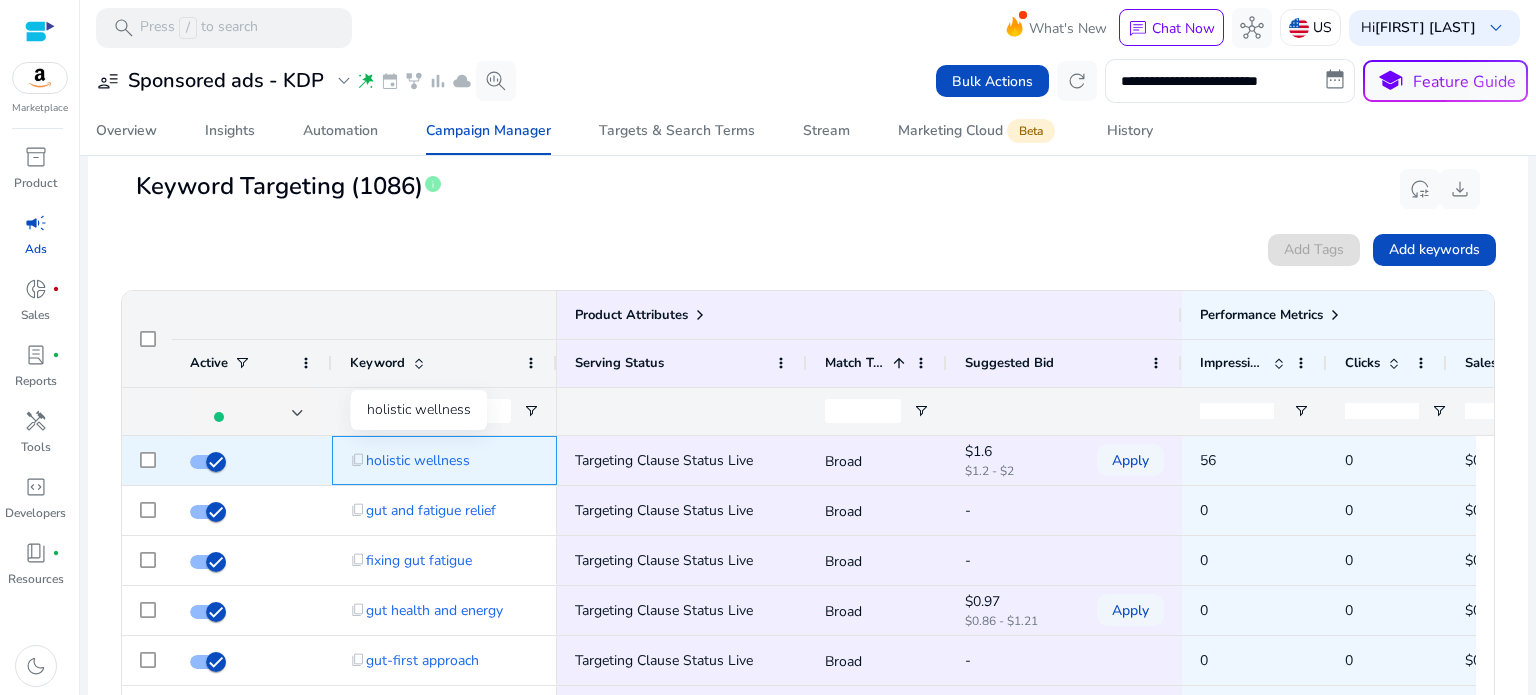 click on "holistic wellness" 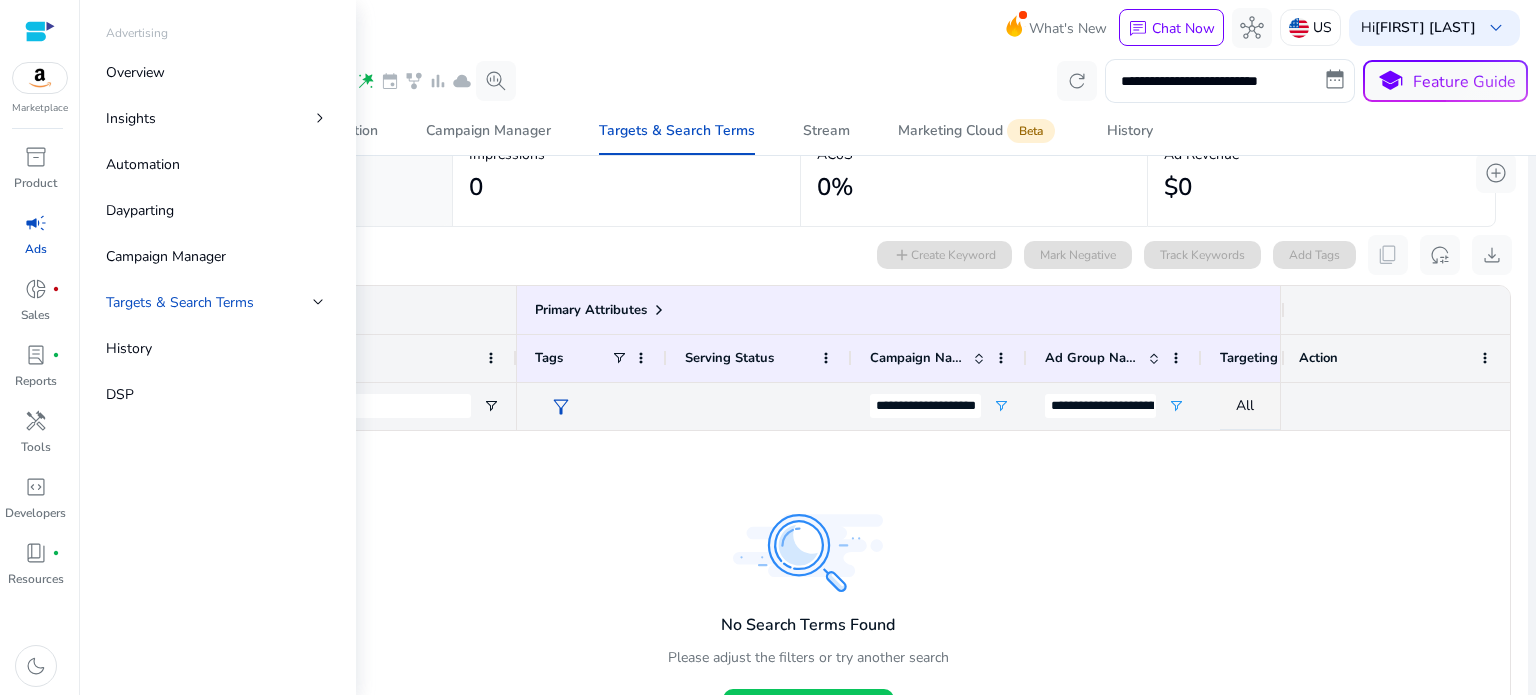 click on "campaign" at bounding box center (36, 223) 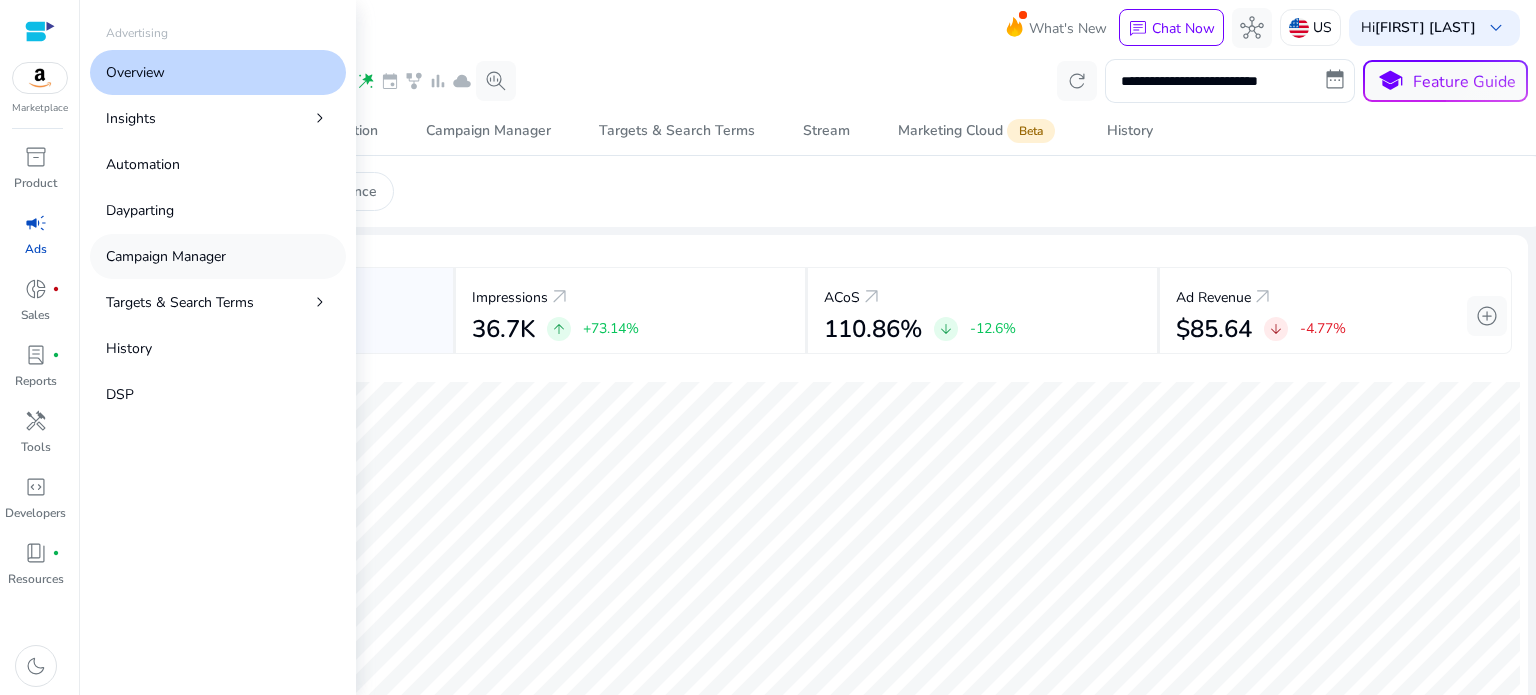 click on "Campaign Manager" at bounding box center (166, 256) 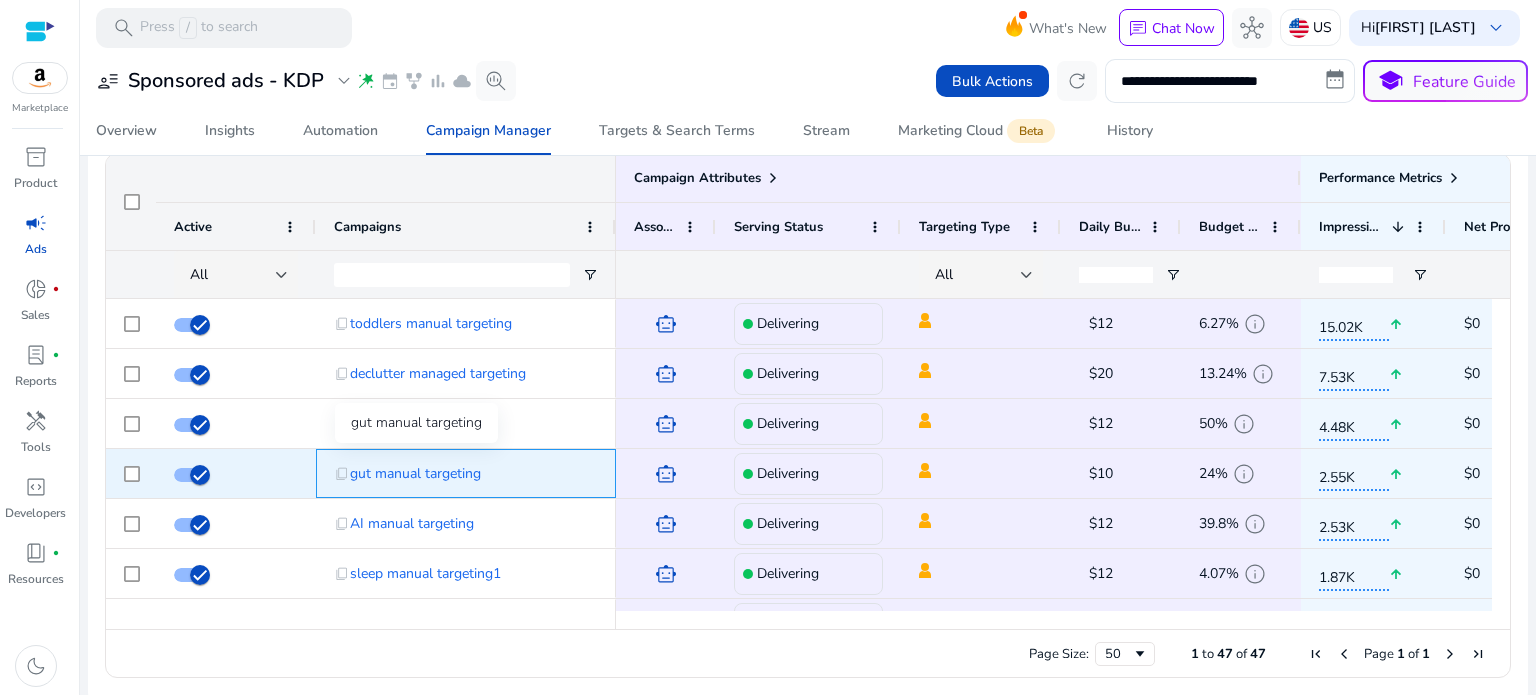 click on "gut manual targeting" 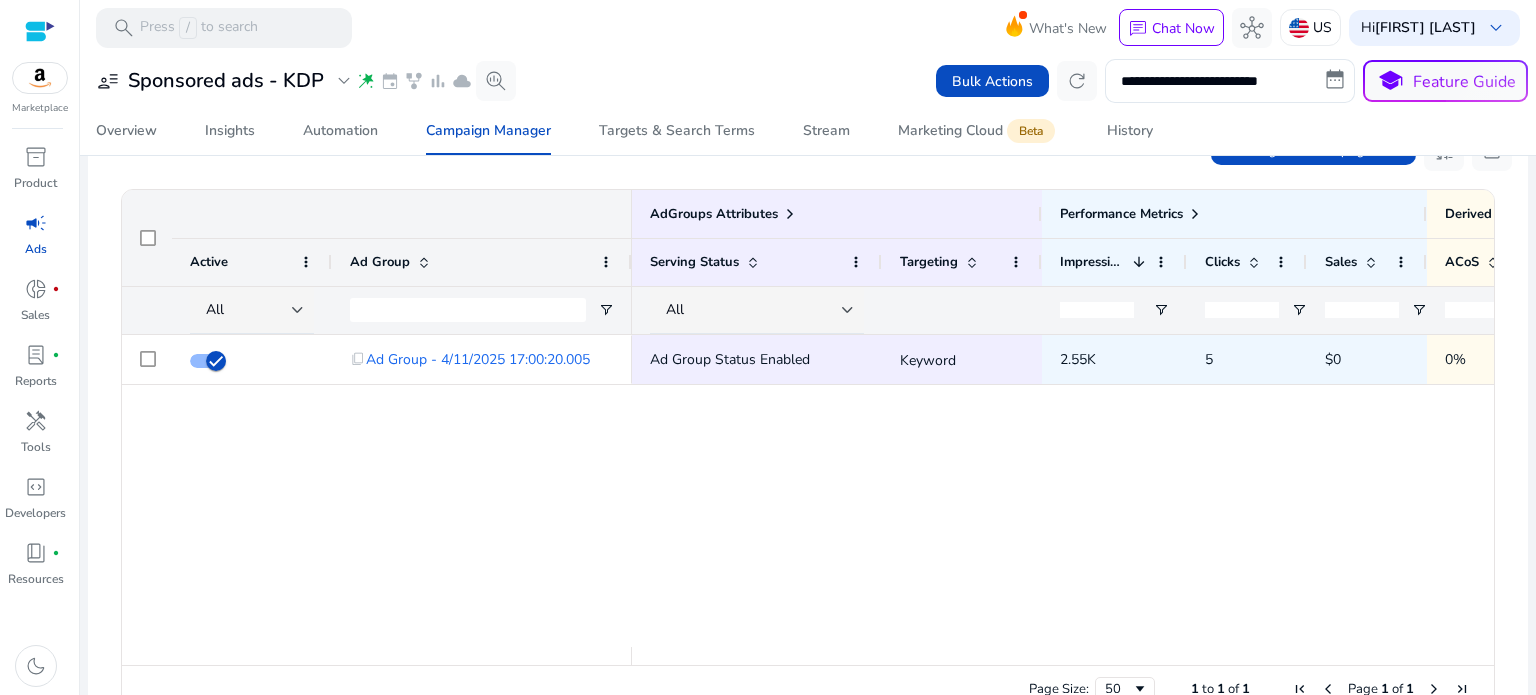 scroll, scrollTop: 704, scrollLeft: 0, axis: vertical 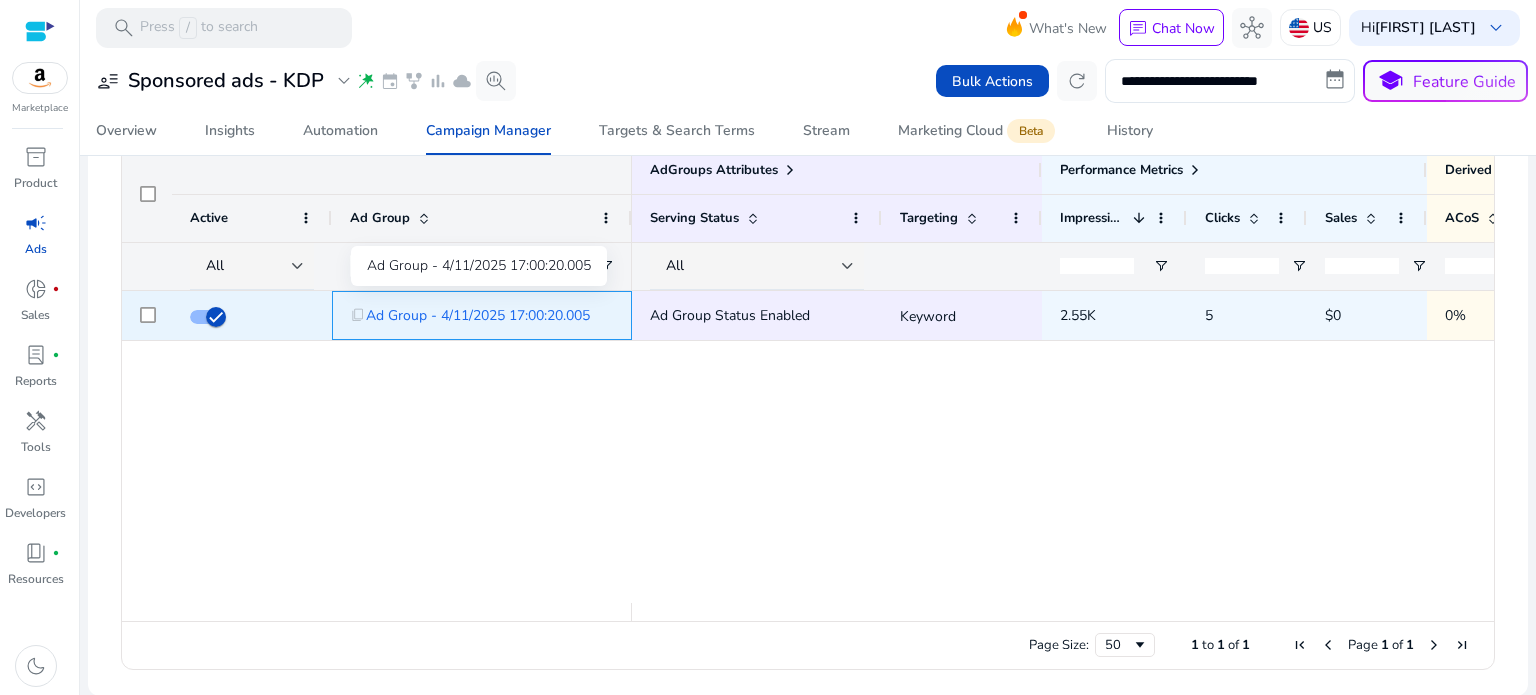 click on "Ad Group - 4/11/2025 17:00:20.005" 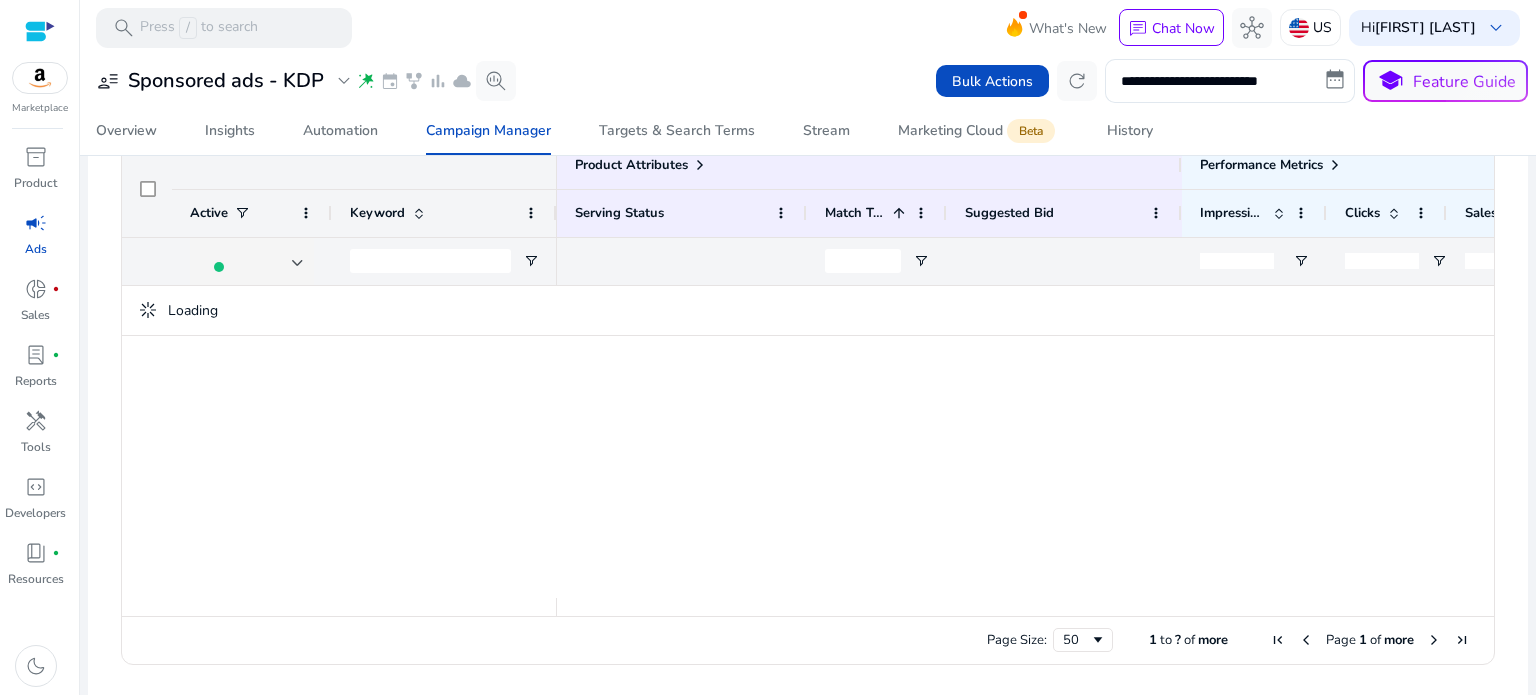 scroll, scrollTop: 812, scrollLeft: 0, axis: vertical 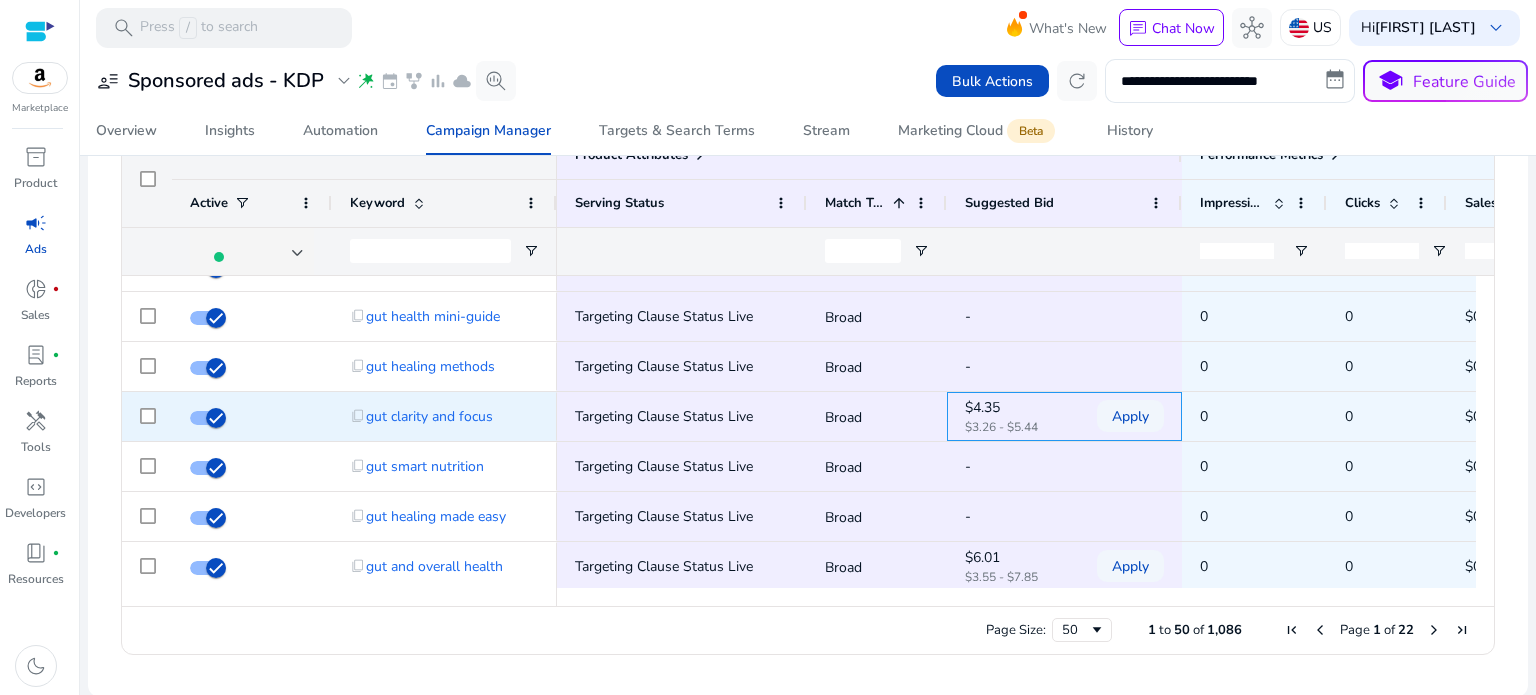 click on "$4.35" 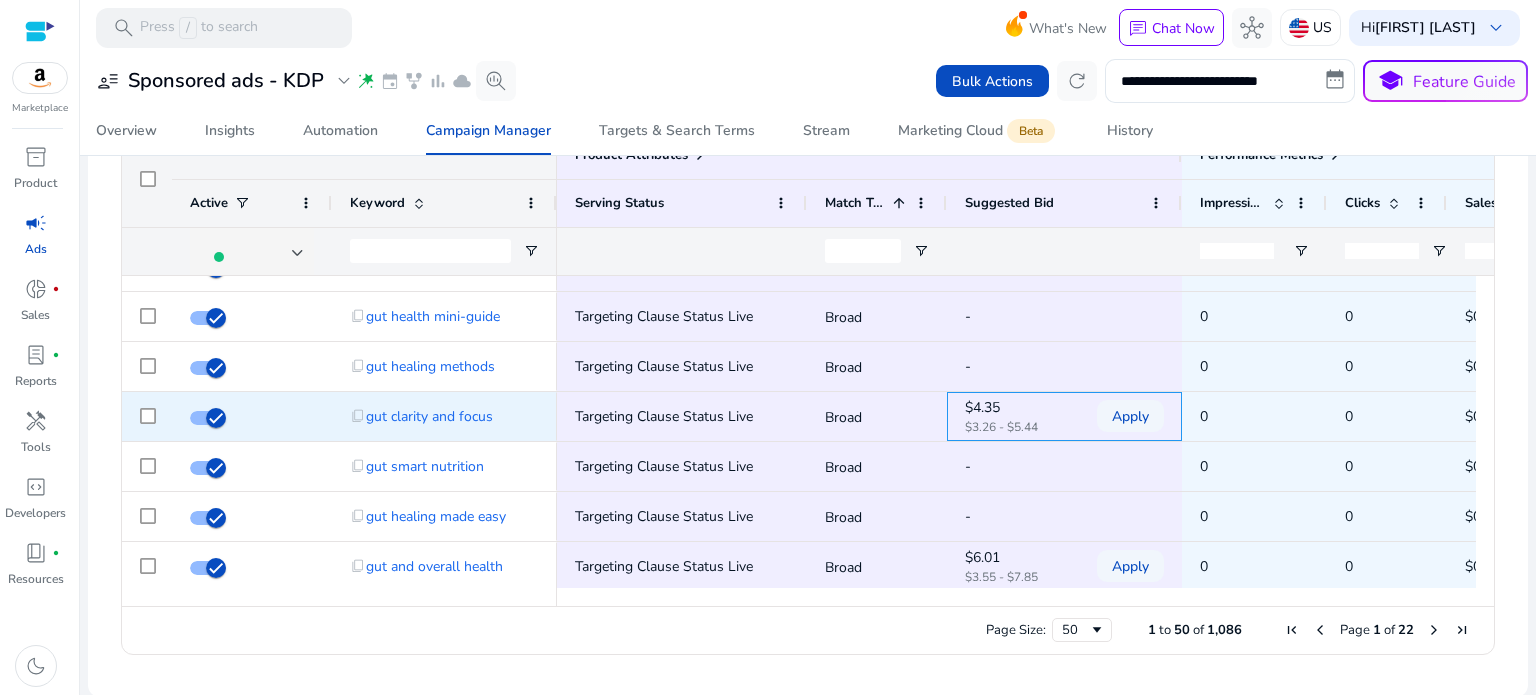 click on "$4.35" 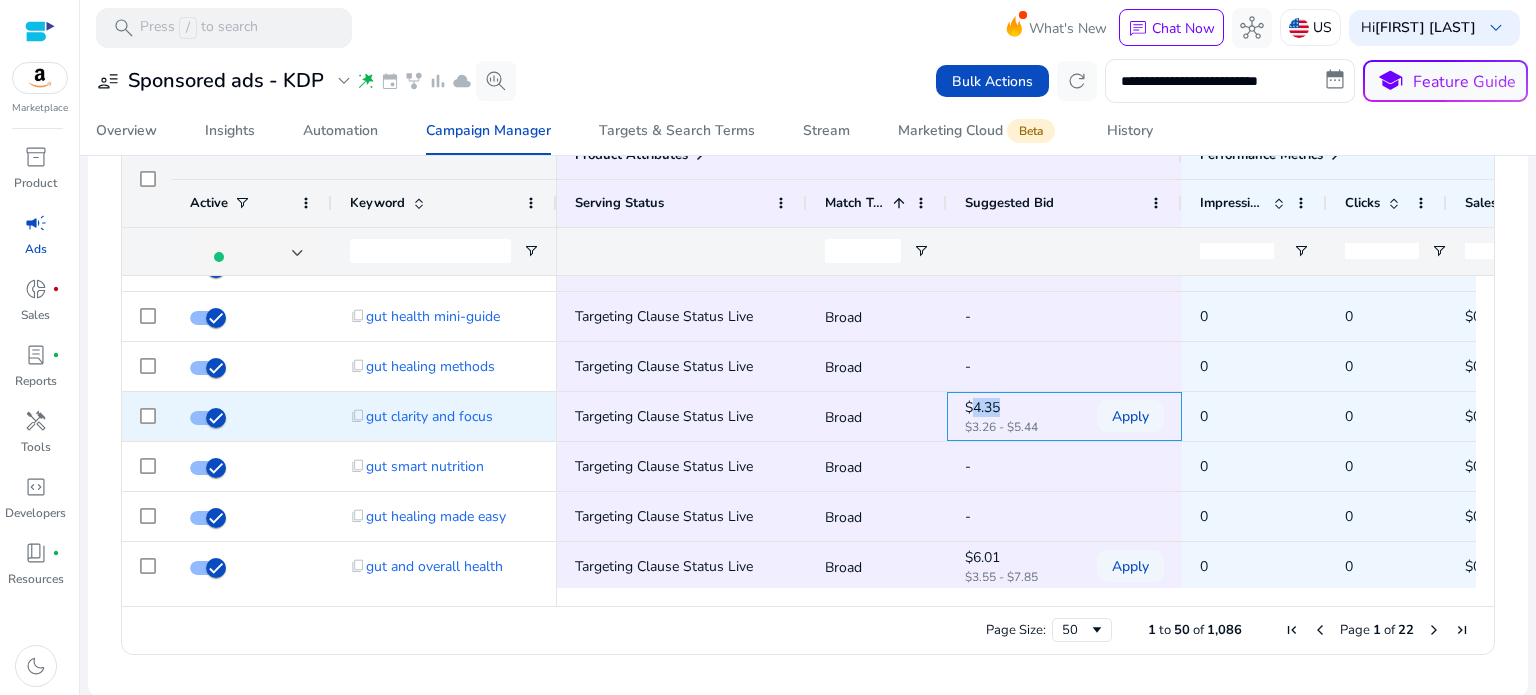 click on "$4.35" 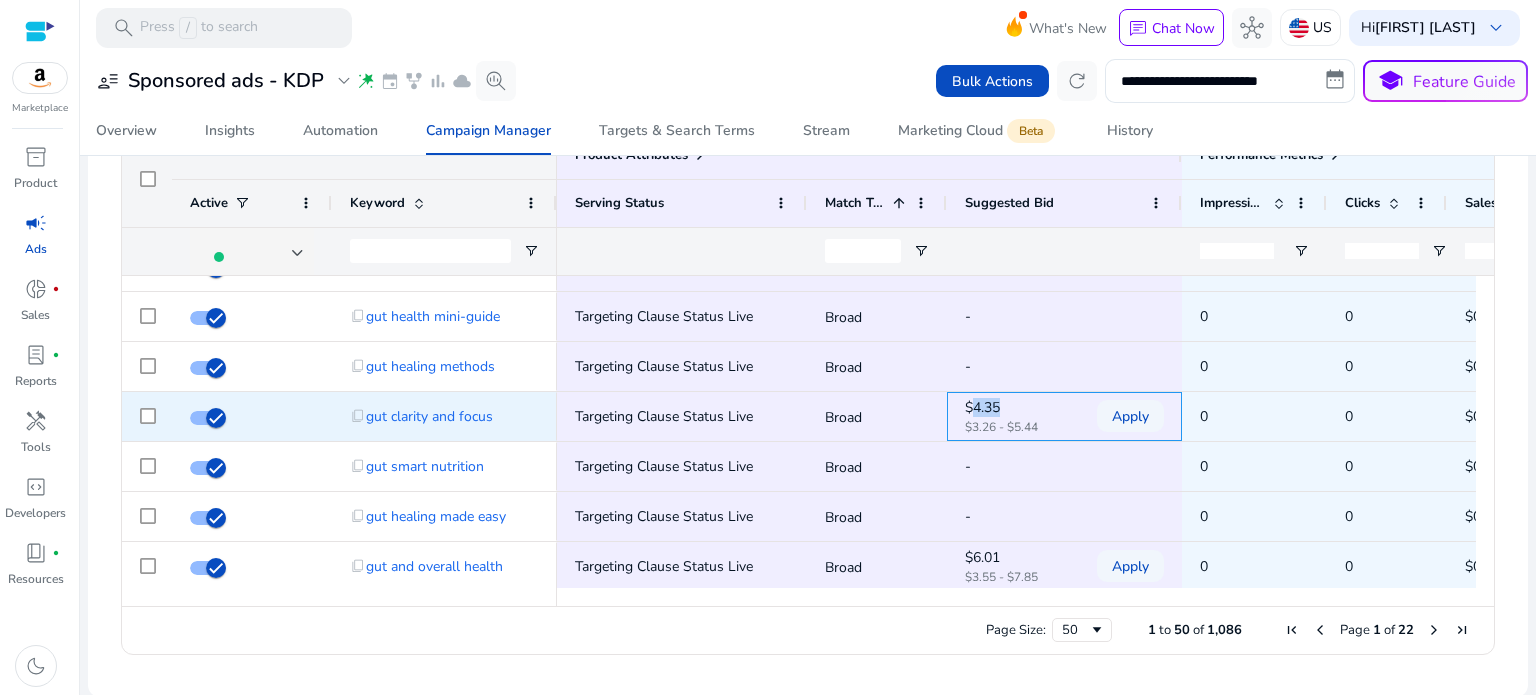 click on "$4.35" 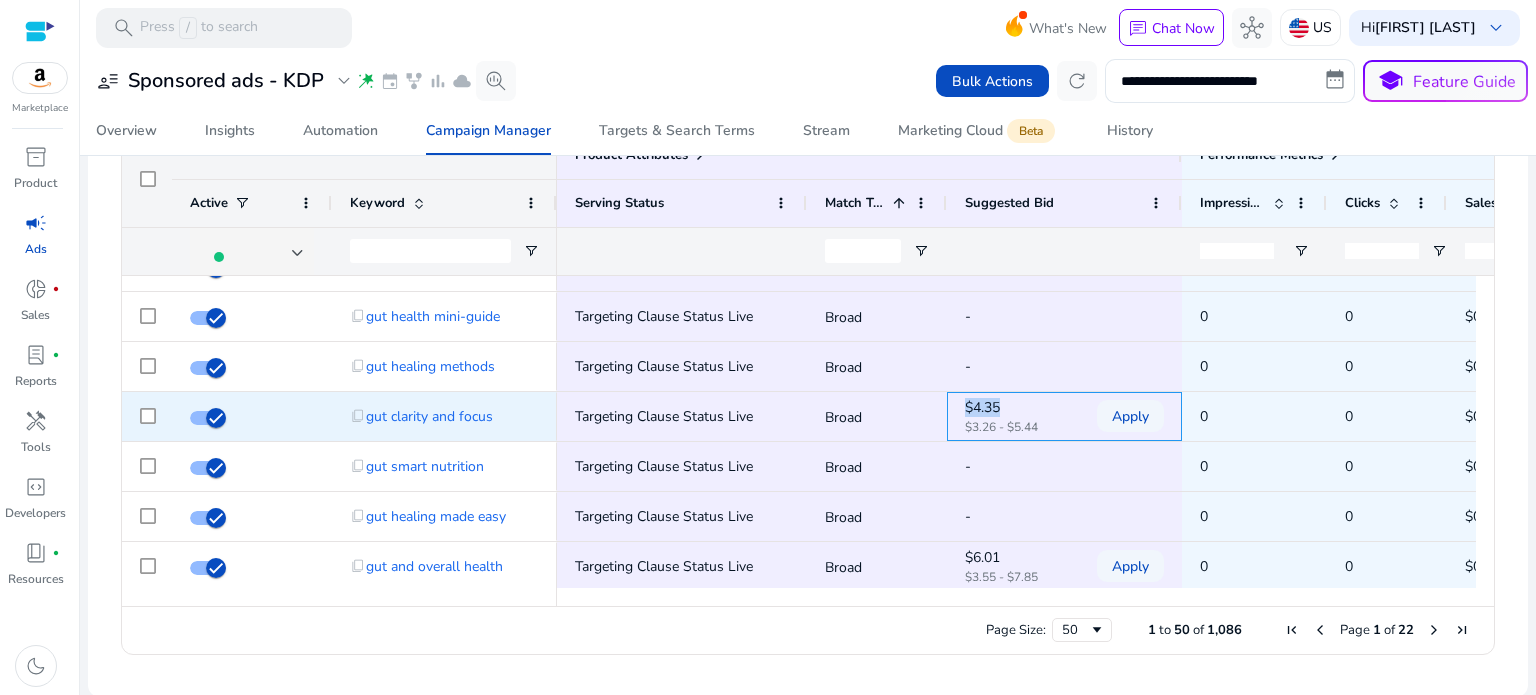 drag, startPoint x: 1010, startPoint y: 401, endPoint x: 960, endPoint y: 406, distance: 50.24938 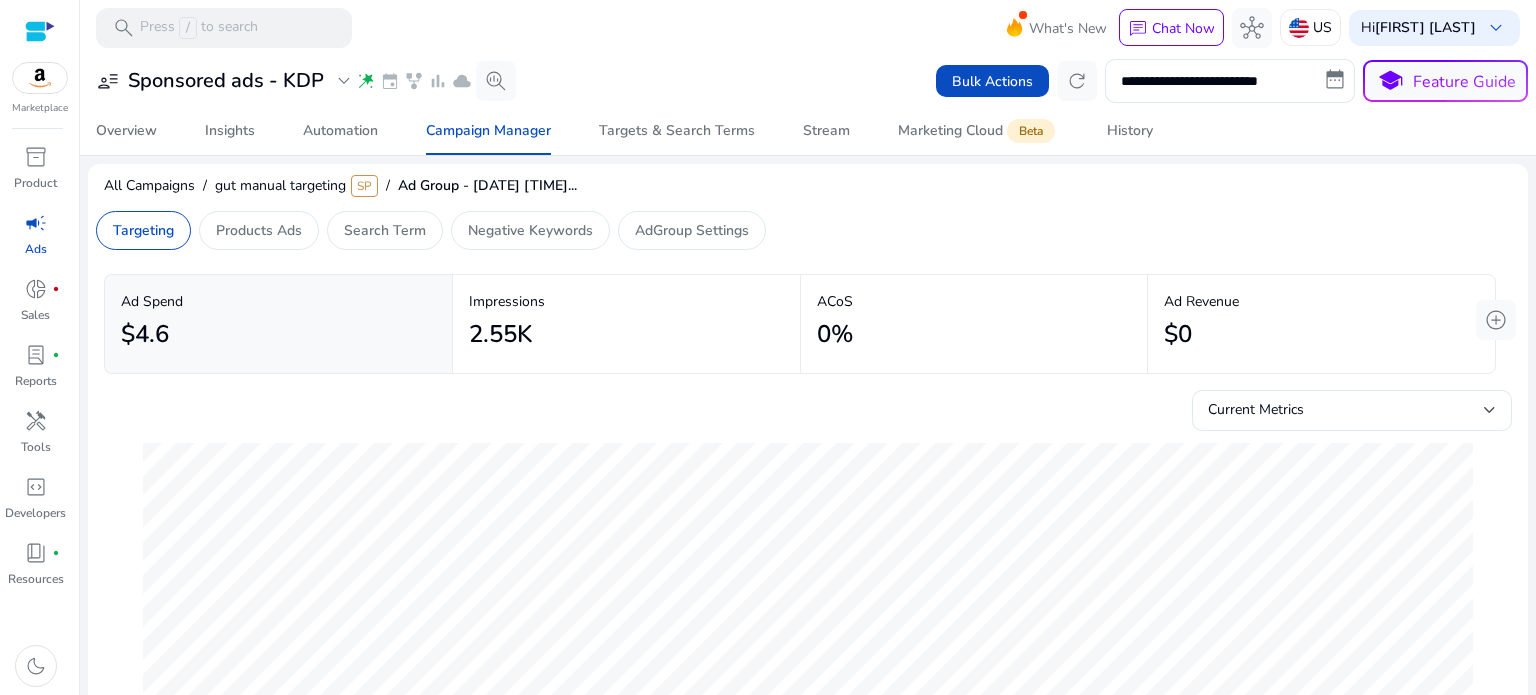 scroll, scrollTop: 0, scrollLeft: 0, axis: both 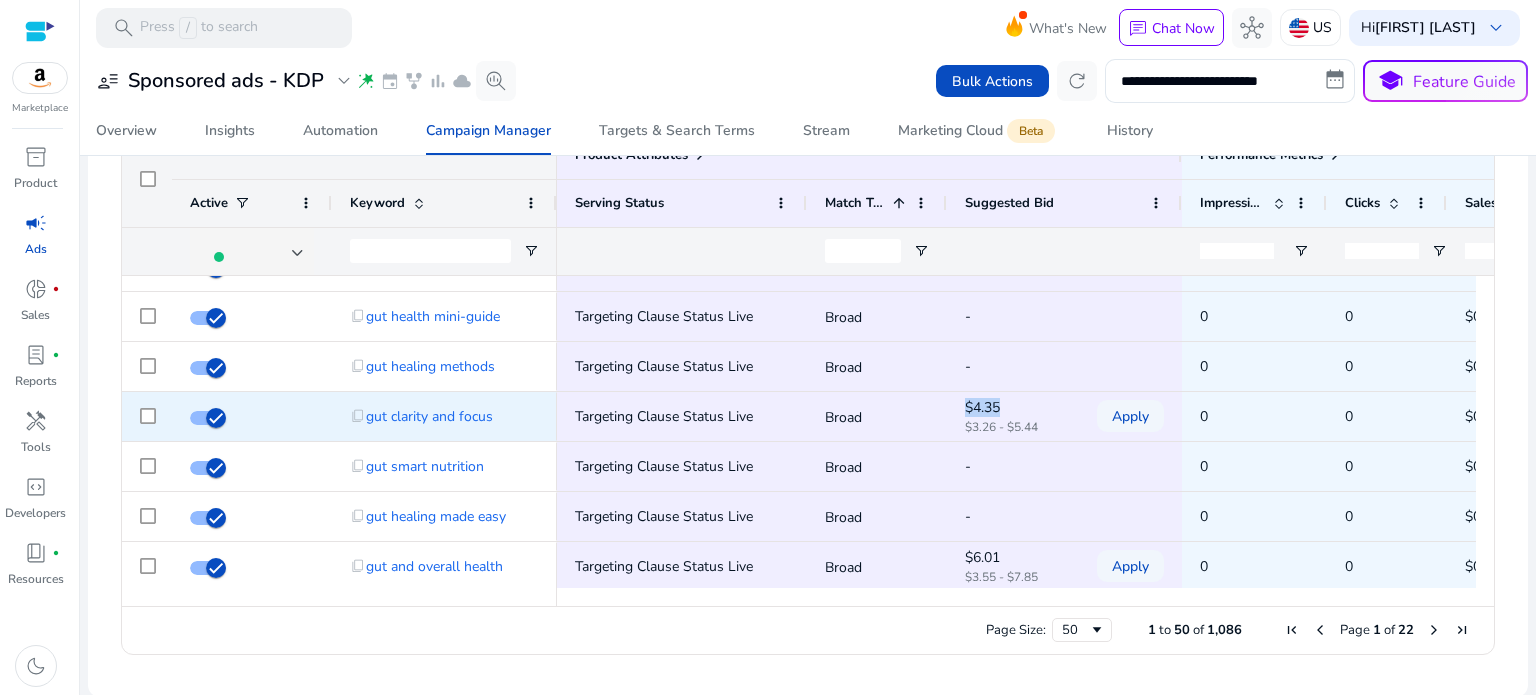 click on "$4.35" 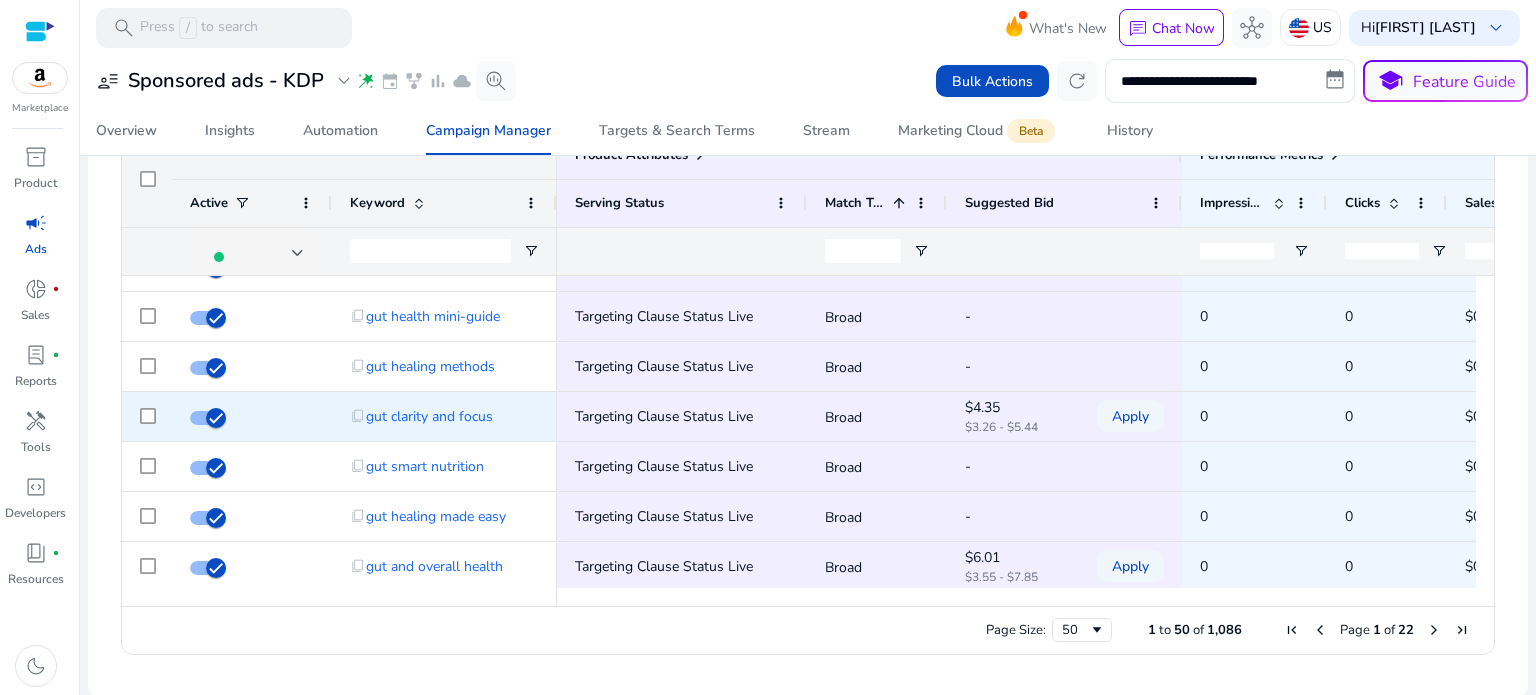 click on "$3.26 - $5.44" 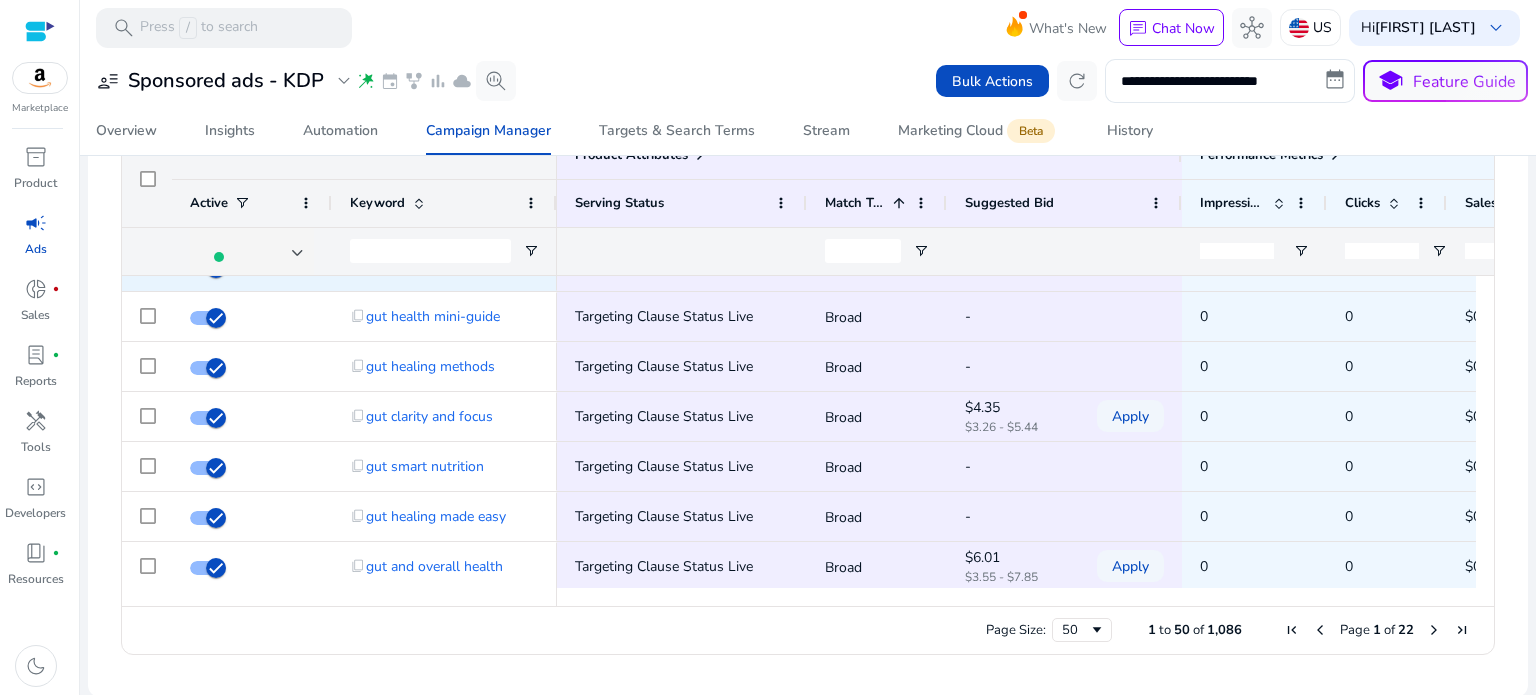 scroll, scrollTop: 484, scrollLeft: 0, axis: vertical 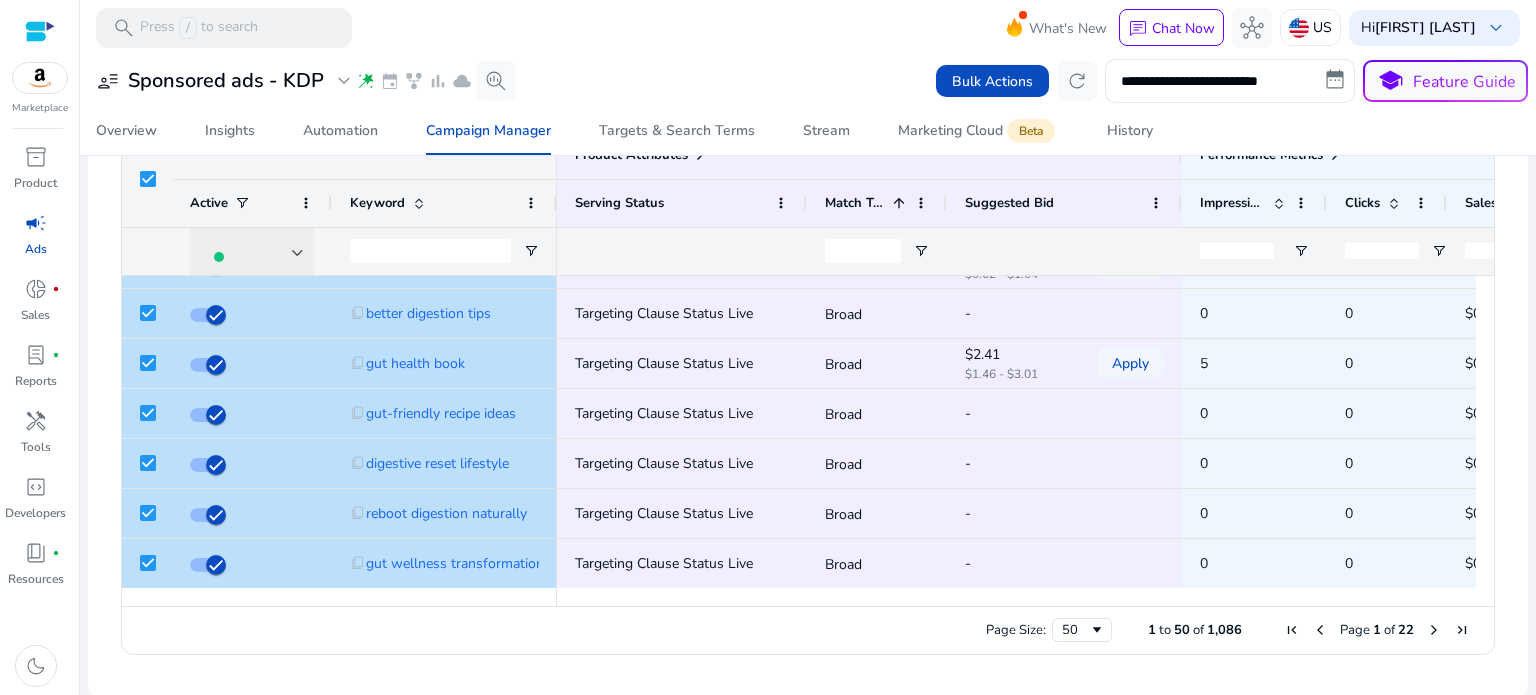 click at bounding box center [219, 257] 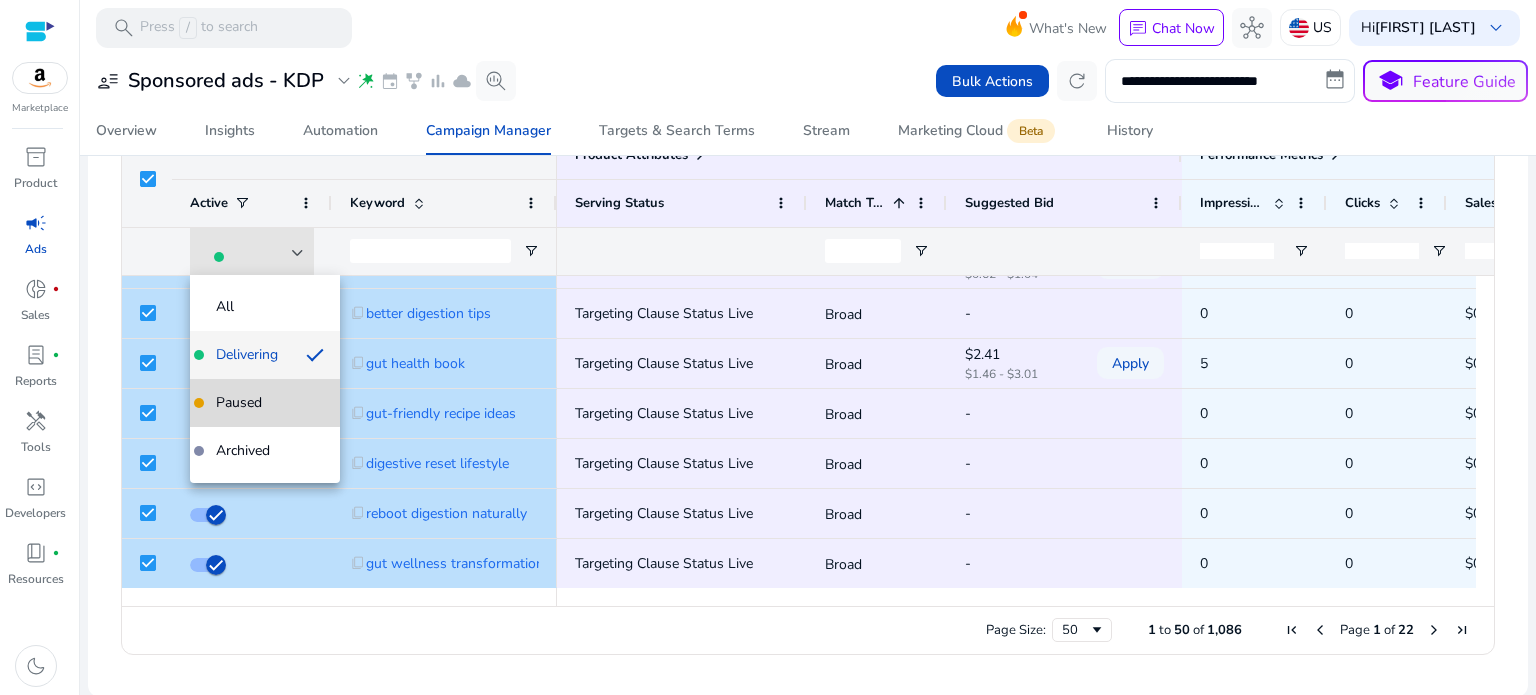 click on "Paused" at bounding box center [239, 403] 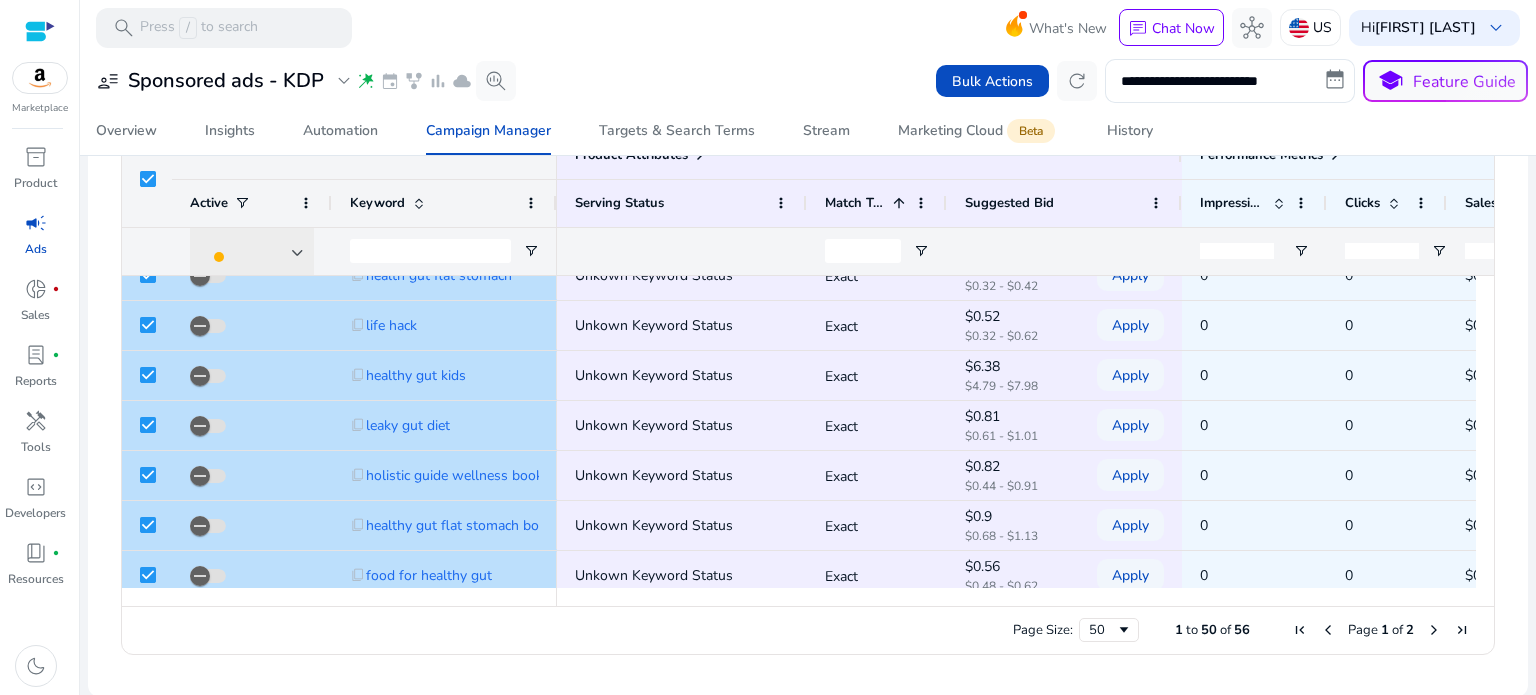 click at bounding box center (298, 253) 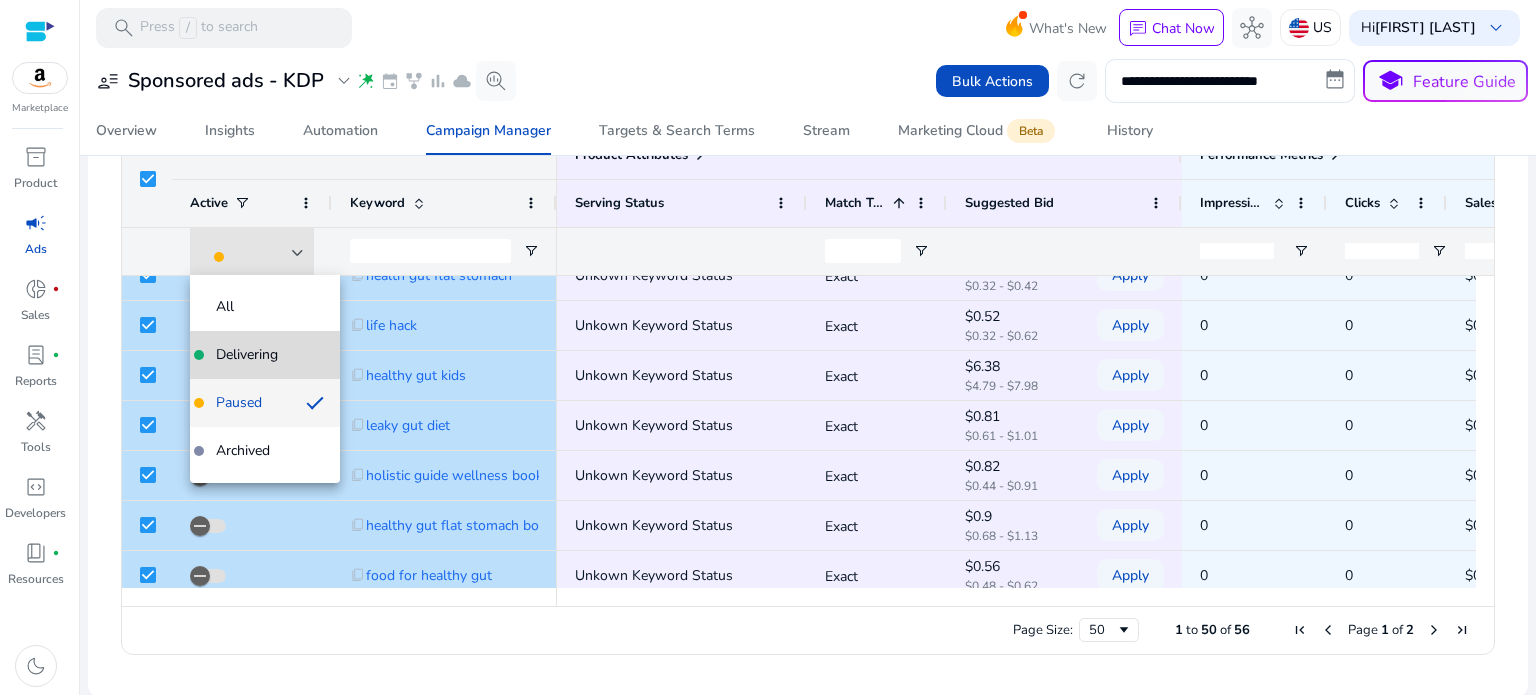 click on "Delivering" at bounding box center [247, 355] 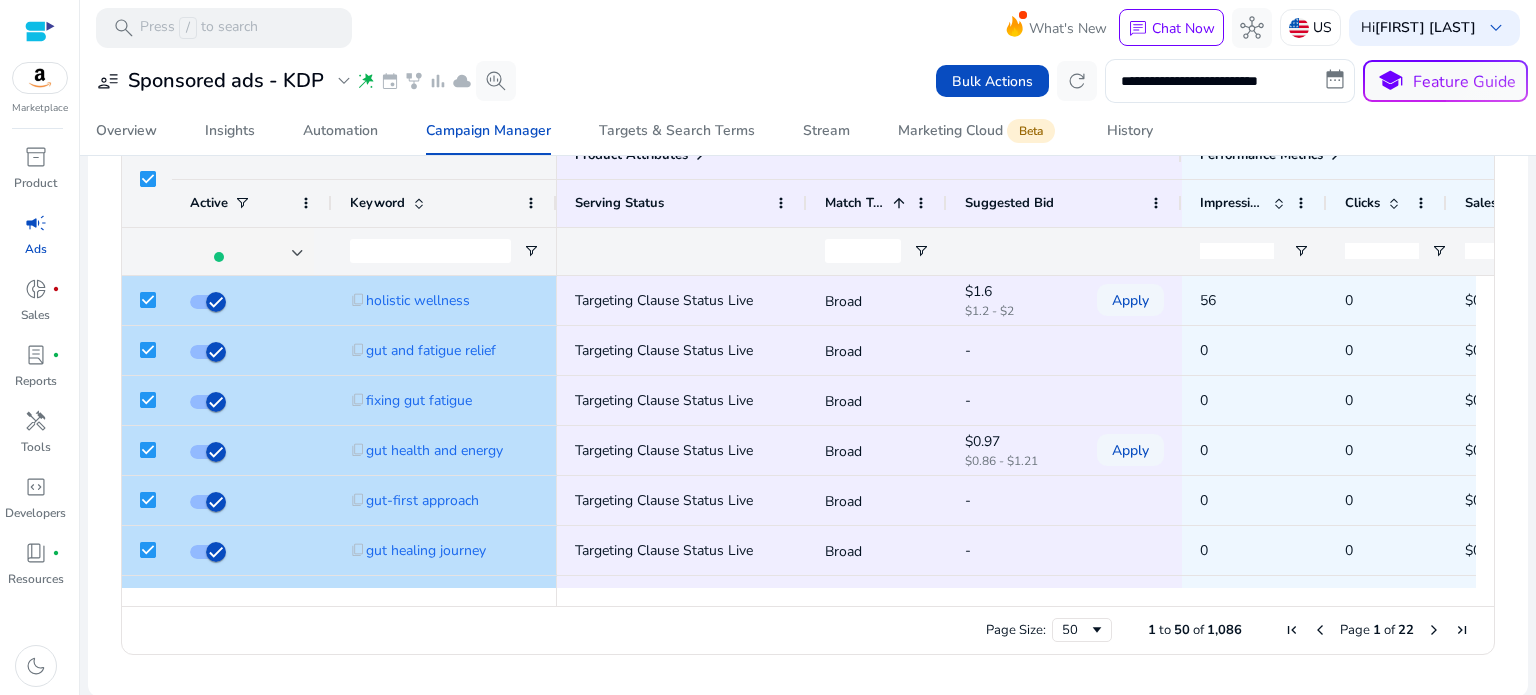 click on "Page Size:
50
1
to
50
of
1,086
Page
1
of
22" at bounding box center [808, 630] 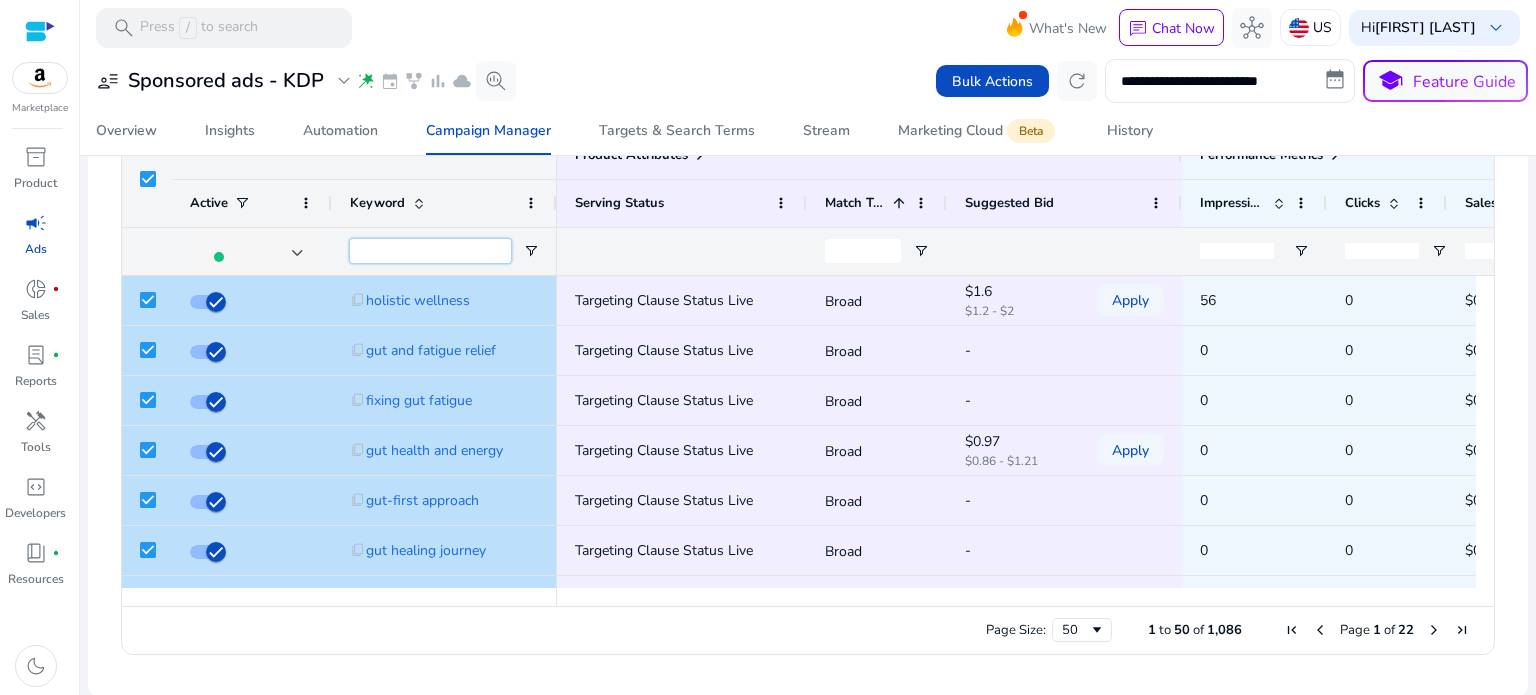 click at bounding box center [430, 251] 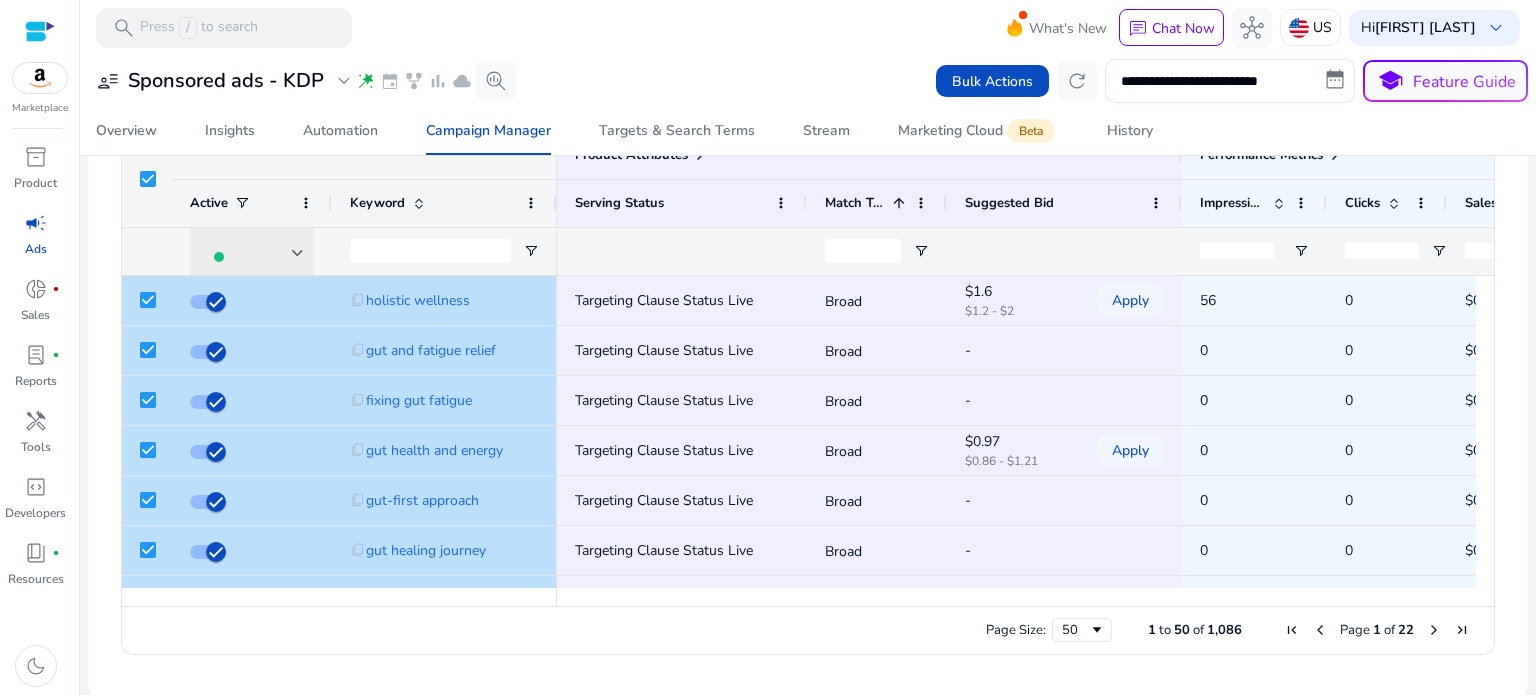 click at bounding box center [255, 253] 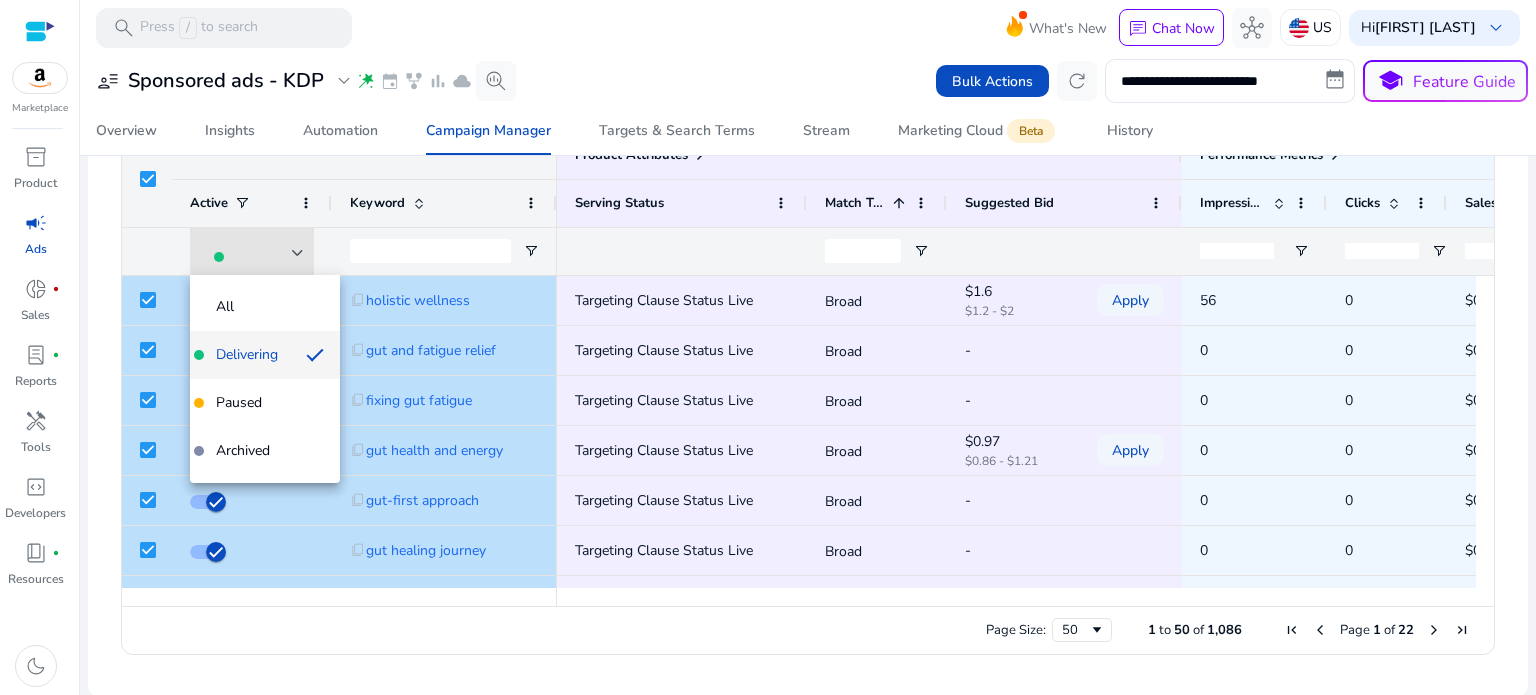 click at bounding box center [768, 347] 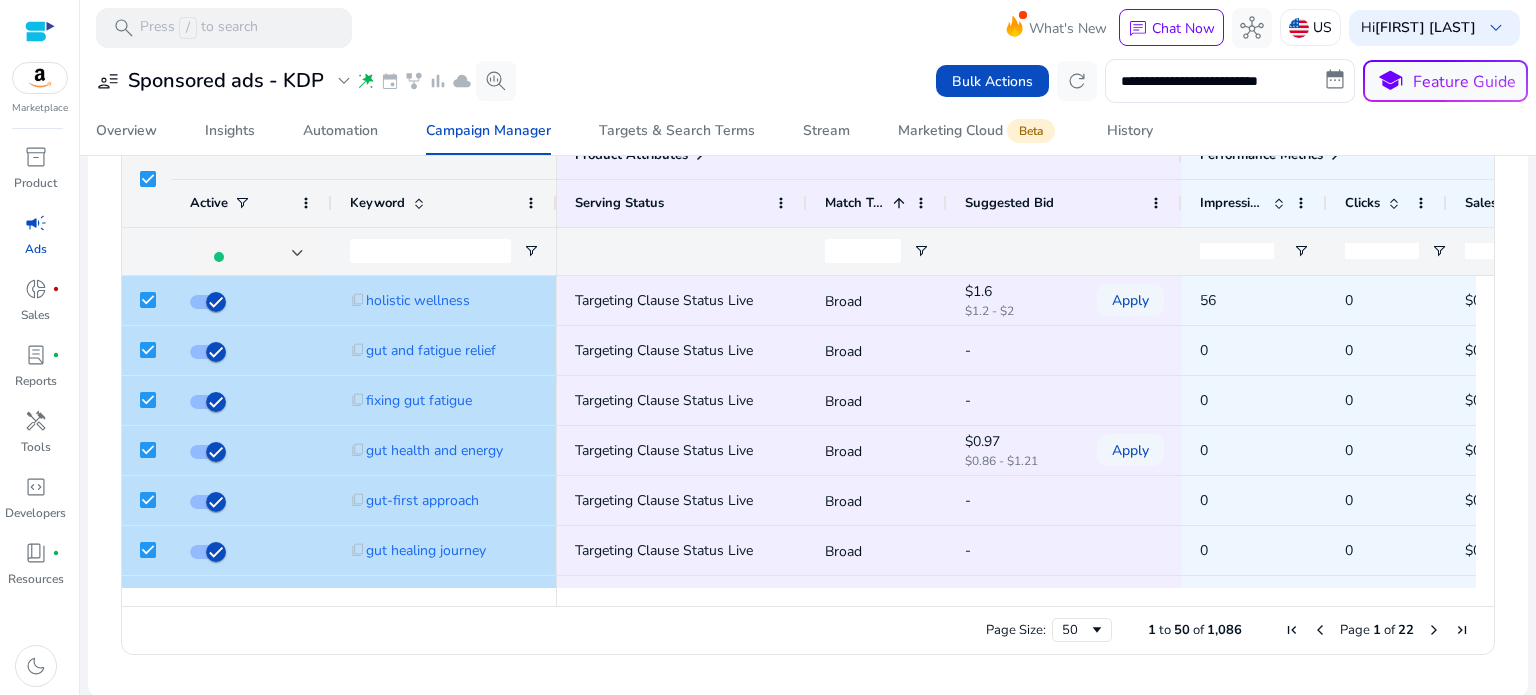 click on "Page Size:
50
1
to
50
of
1,086
Page
1
of
22" at bounding box center [808, 630] 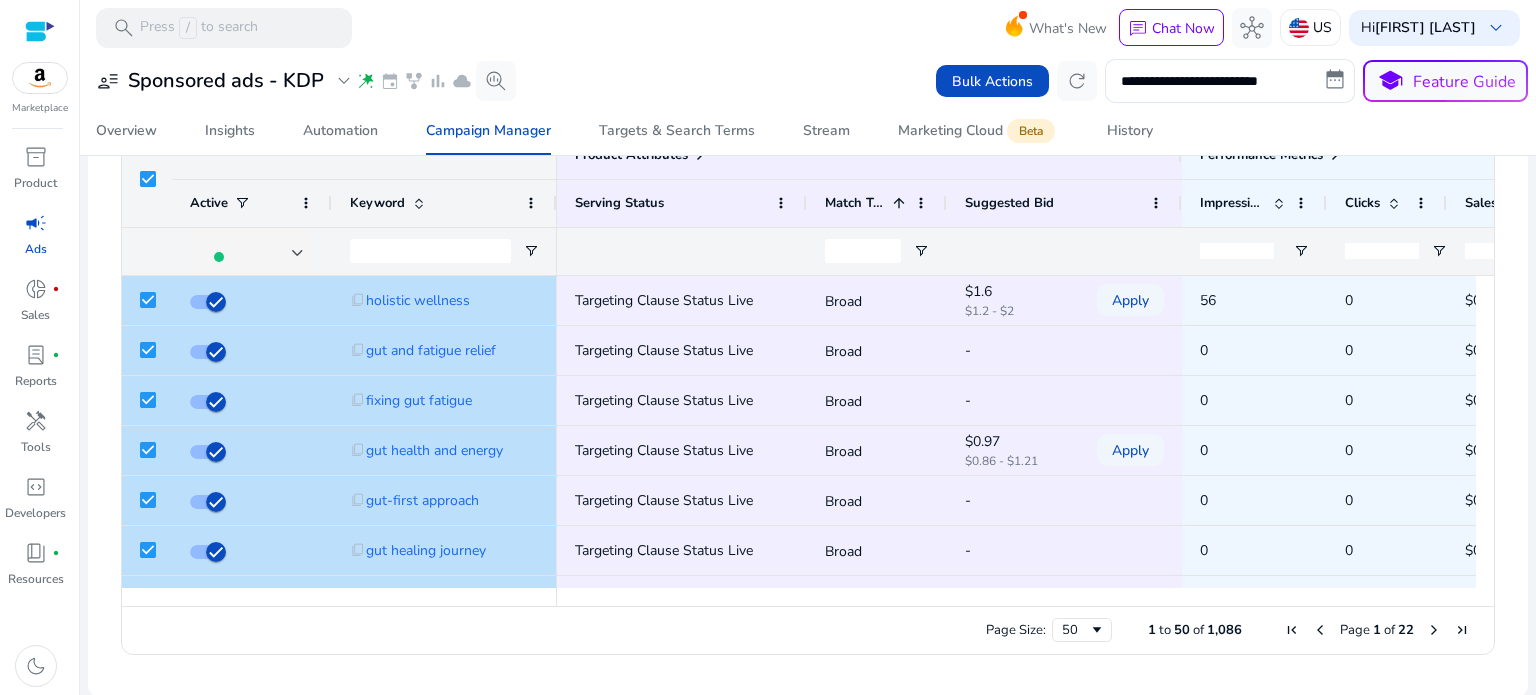click 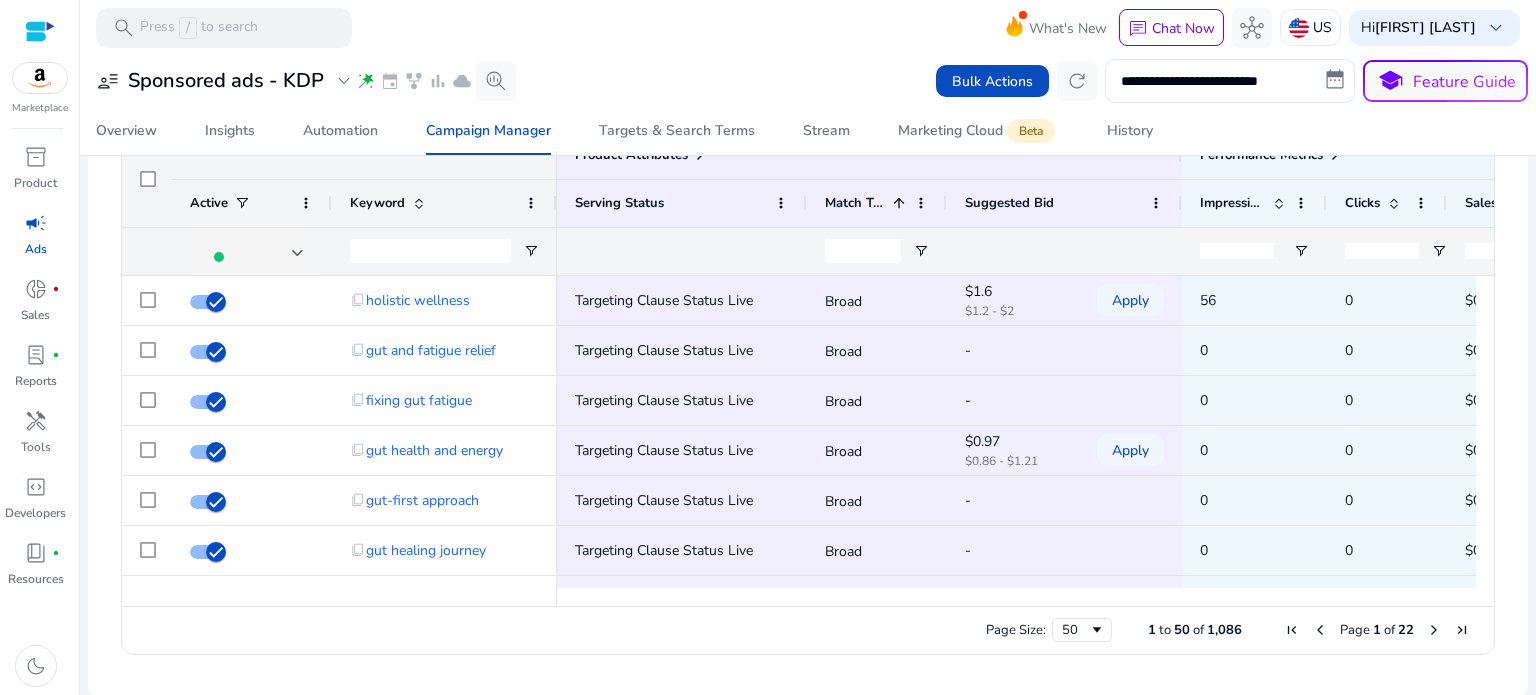 click 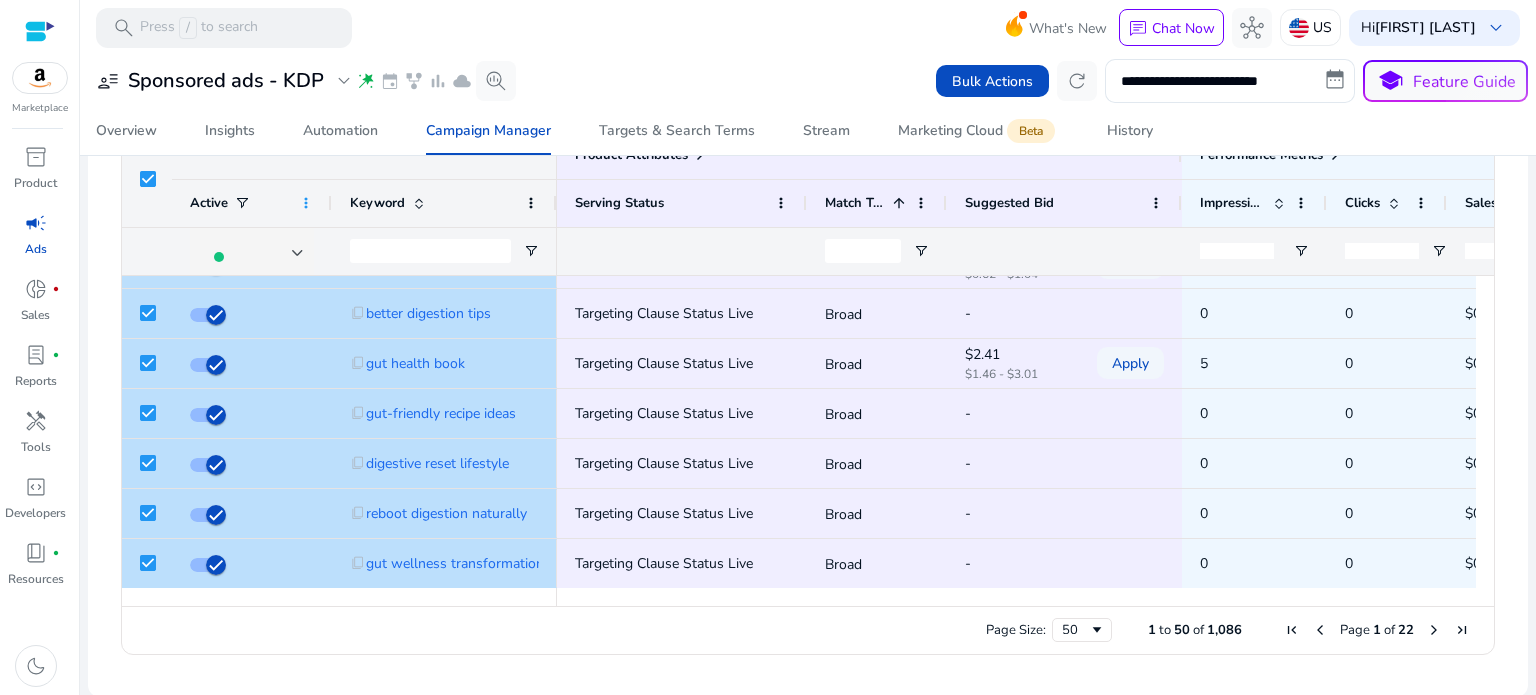 click 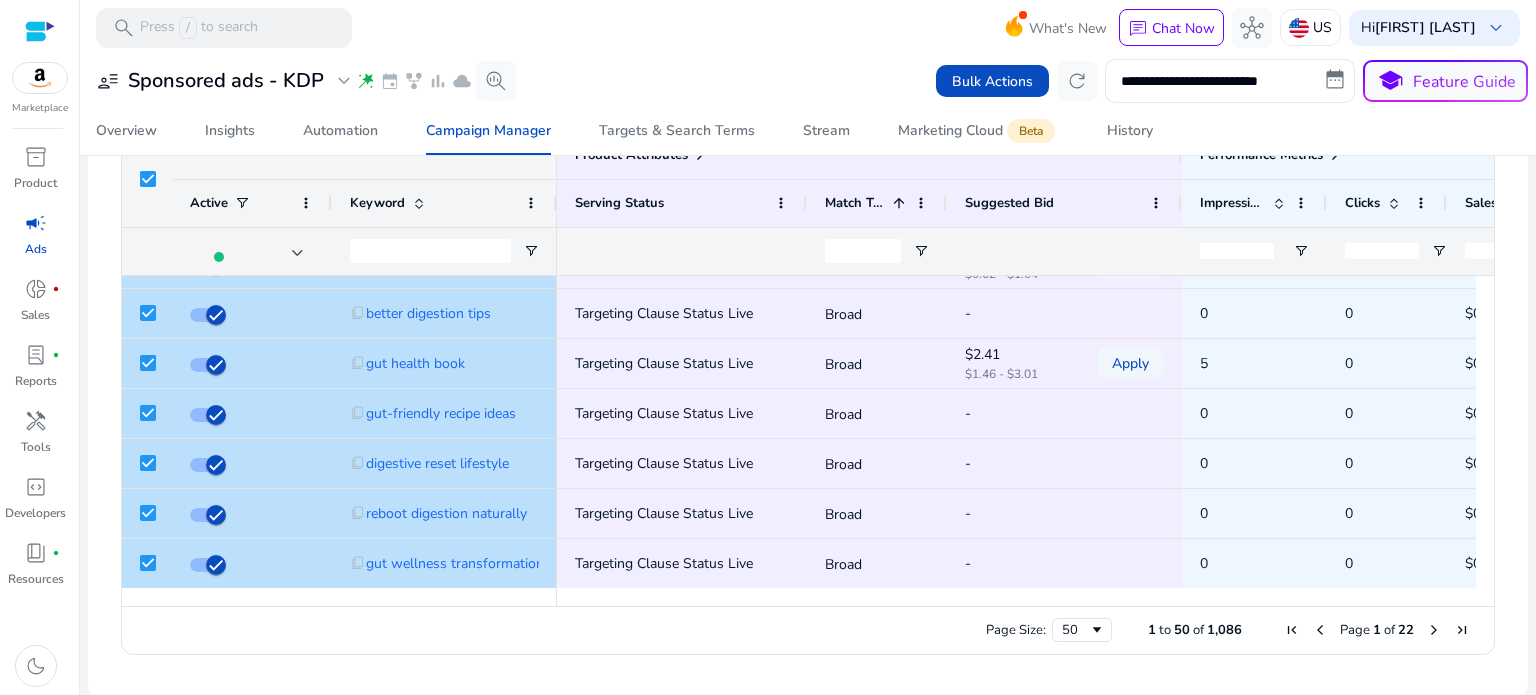 click on "Product Attributes" 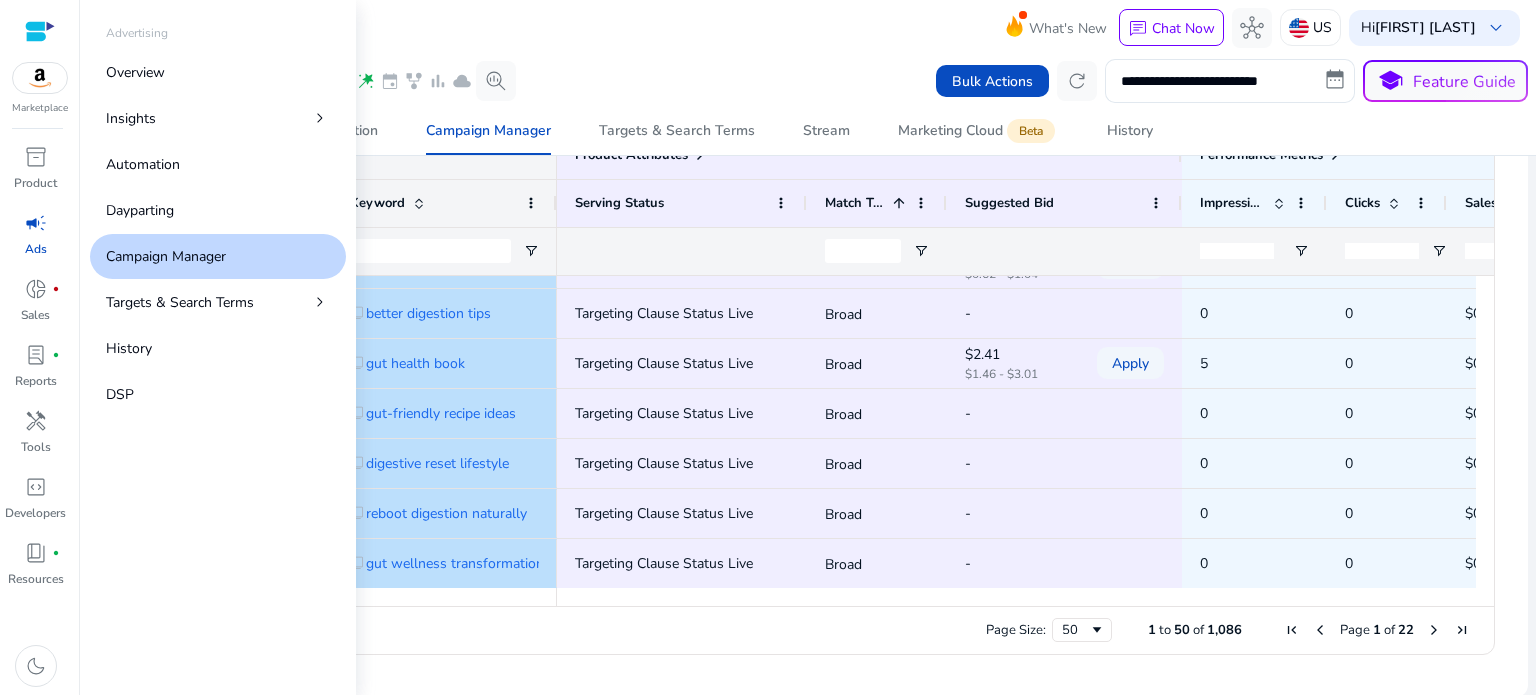 click on "campaign" at bounding box center [36, 223] 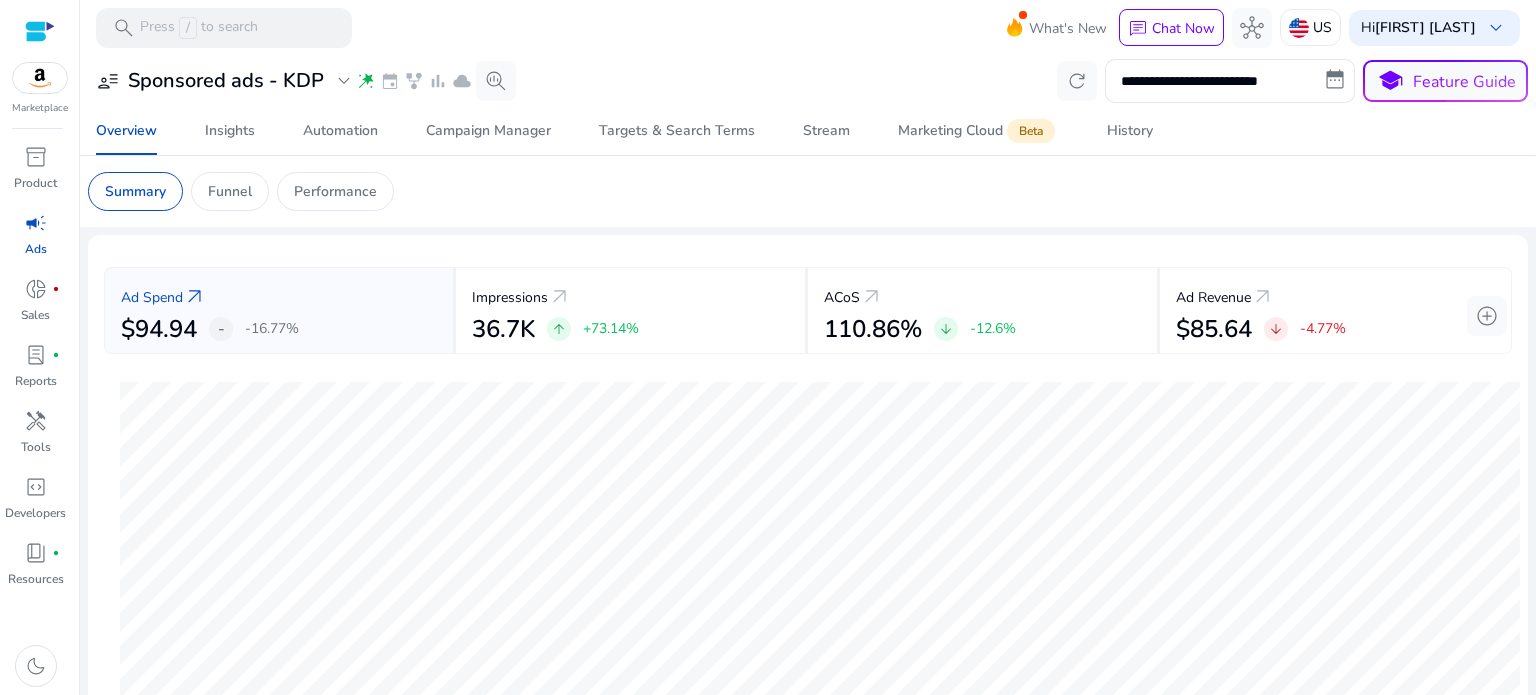 click on "search   Press  /  to search  What's New  chat  Chat Now  hub  US  Hi  Pauline Isaksen  keyboard_arrow_down" at bounding box center [808, 27] 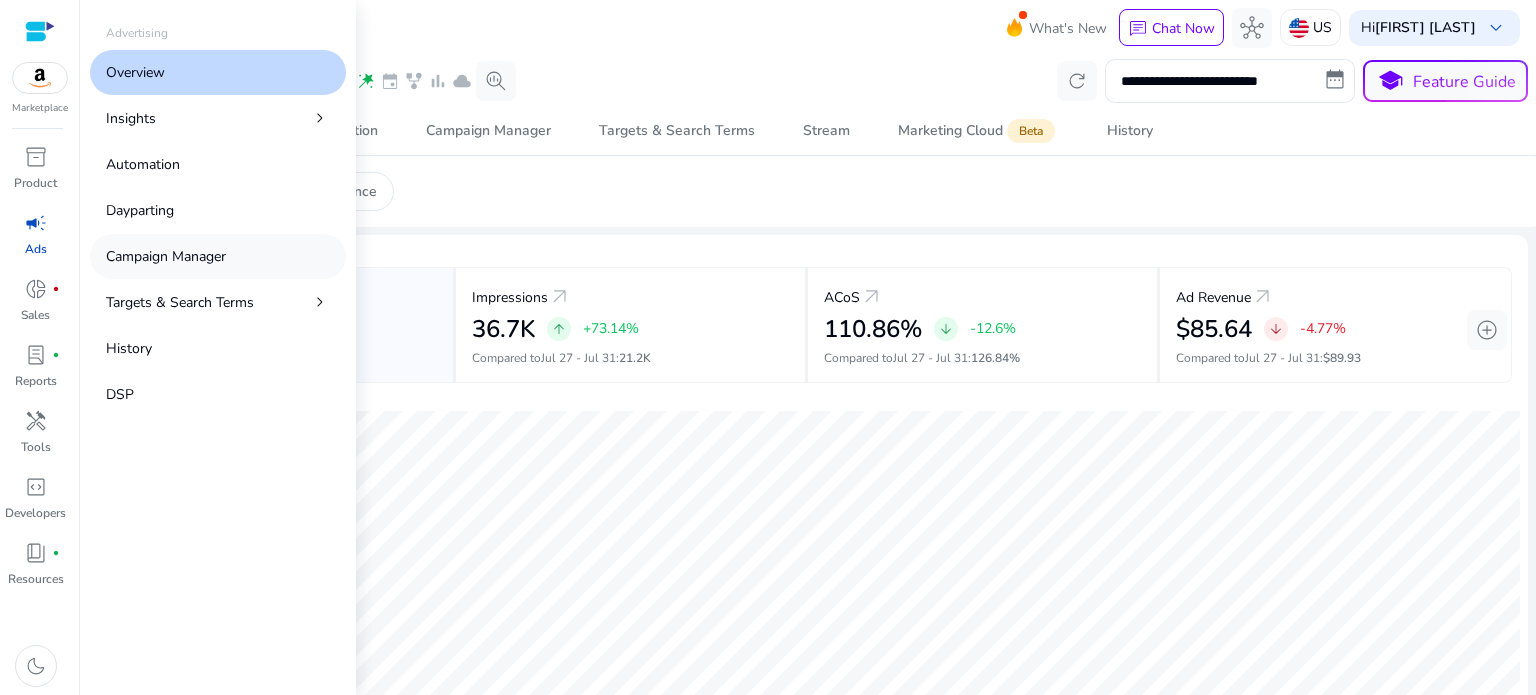 click on "Campaign Manager" at bounding box center [166, 256] 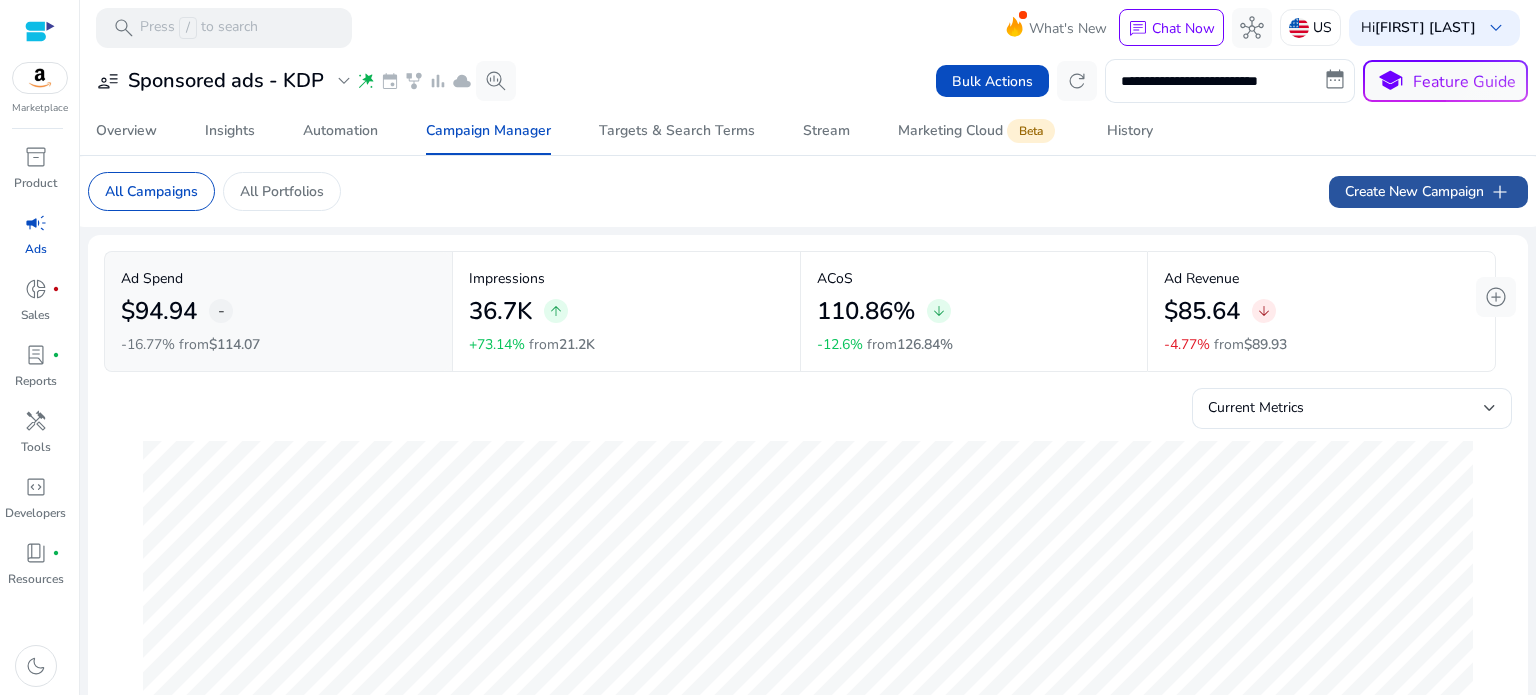 click on "Create New Campaign   add" 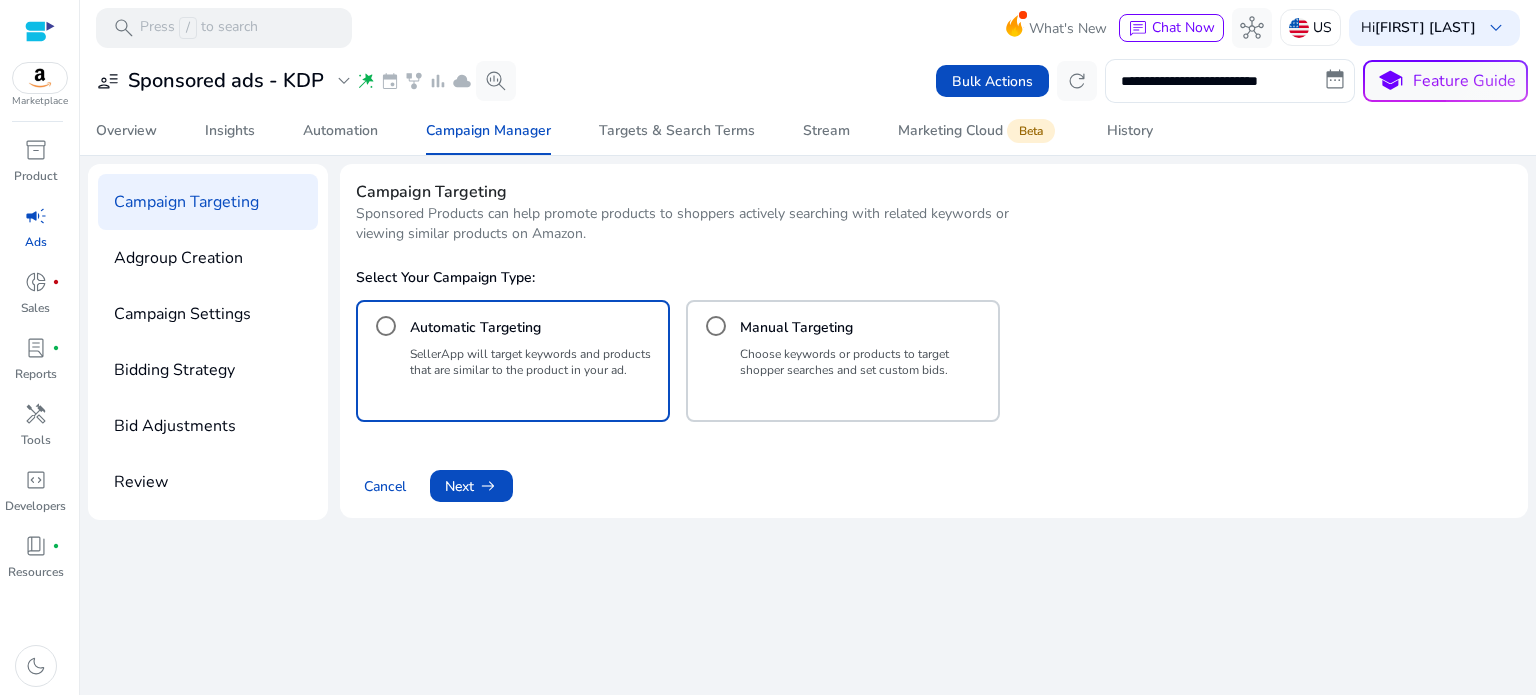 click on "SellerApp will target keywords and products that are similar to the product in your ad." at bounding box center [535, 362] 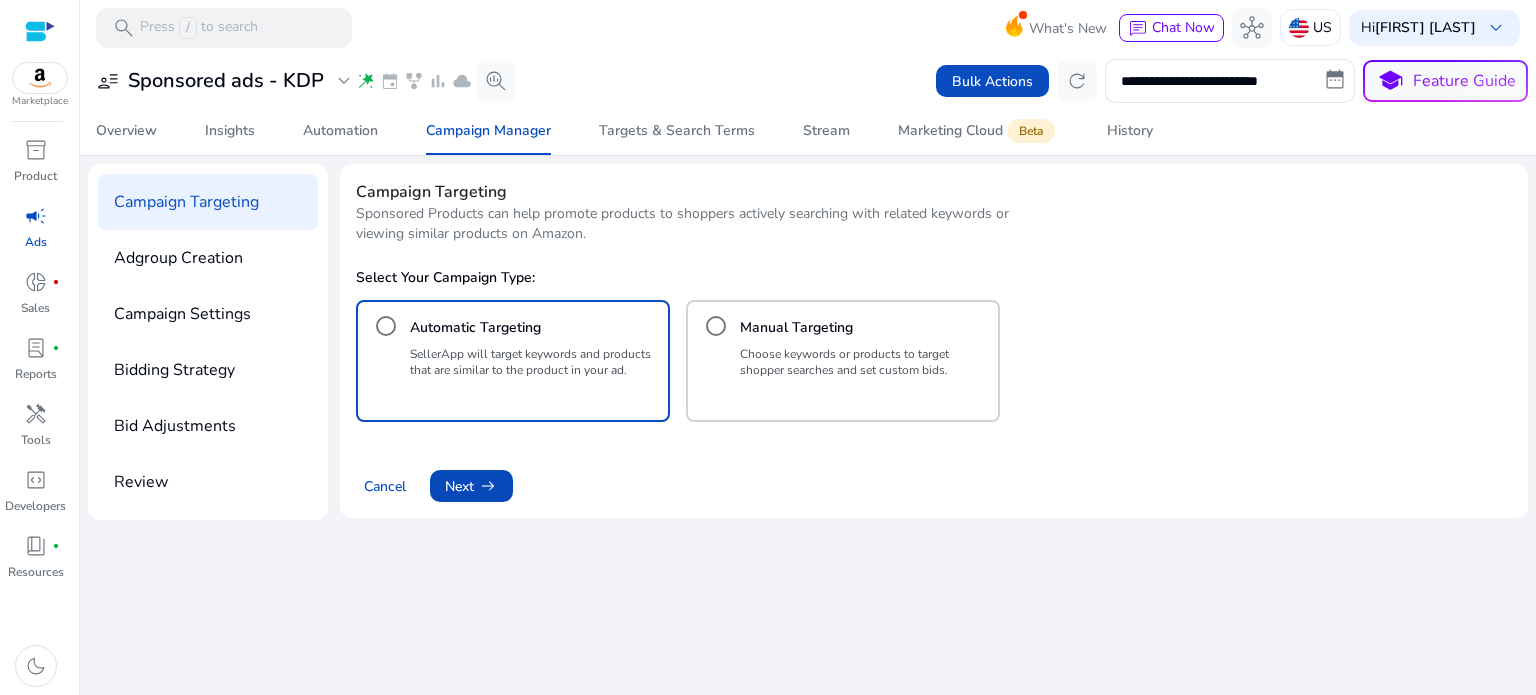 click on "Next   arrow_right_alt" at bounding box center [471, 486] 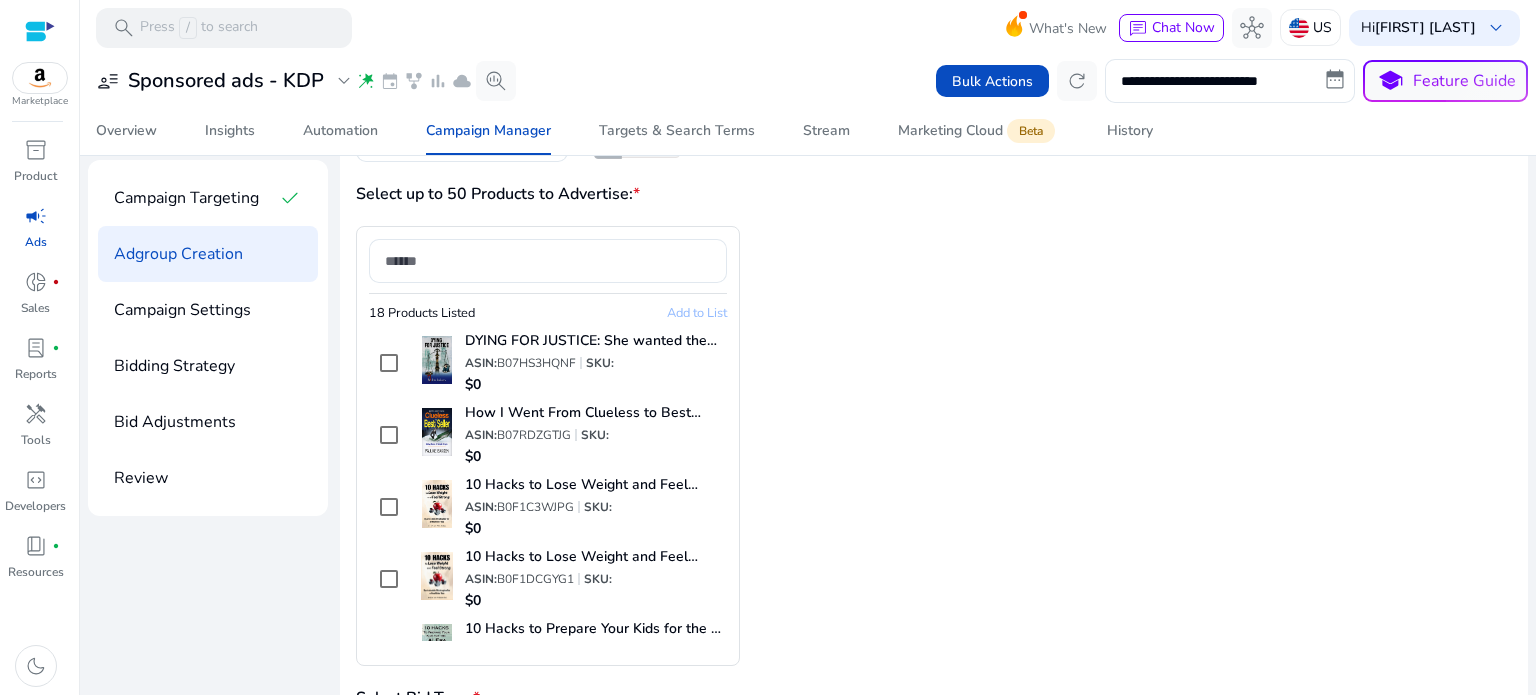 scroll, scrollTop: 179, scrollLeft: 0, axis: vertical 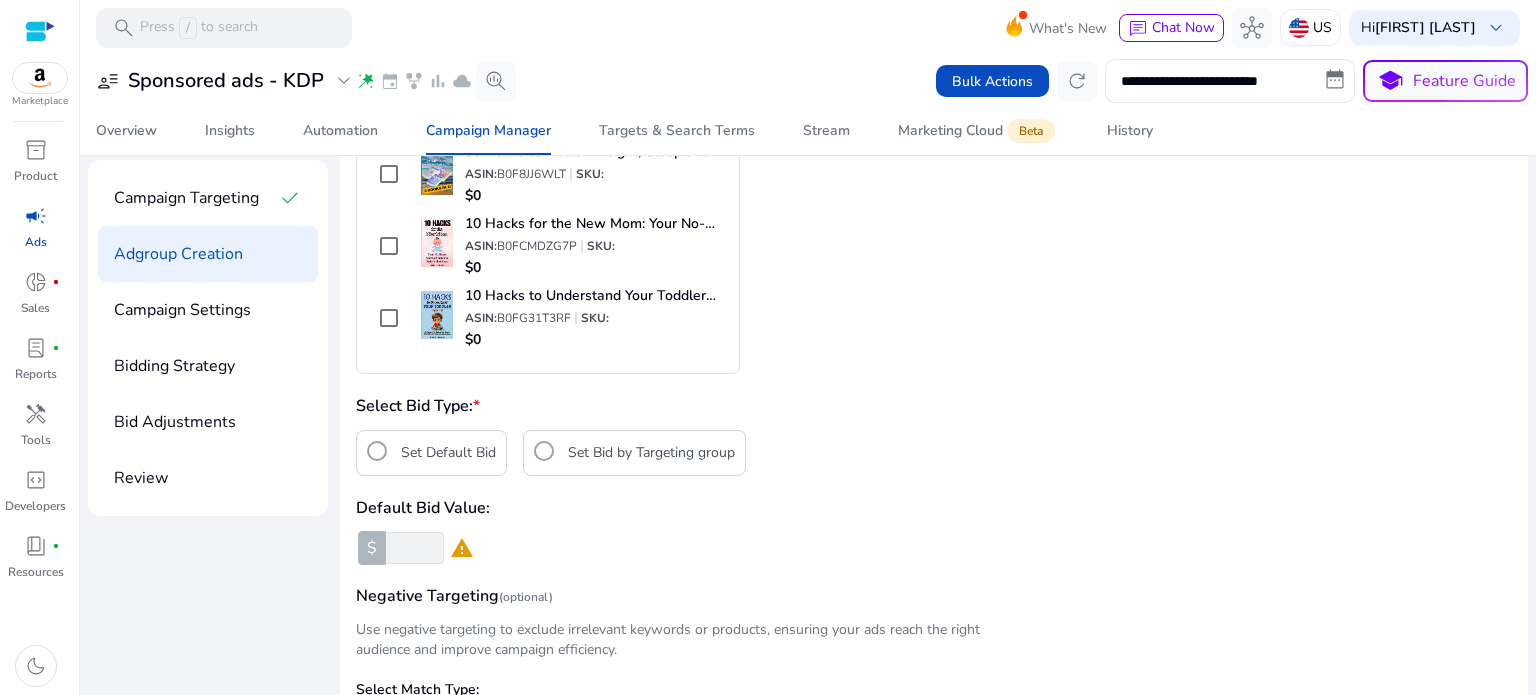 click on "Set Default Bid" at bounding box center (448, 453) 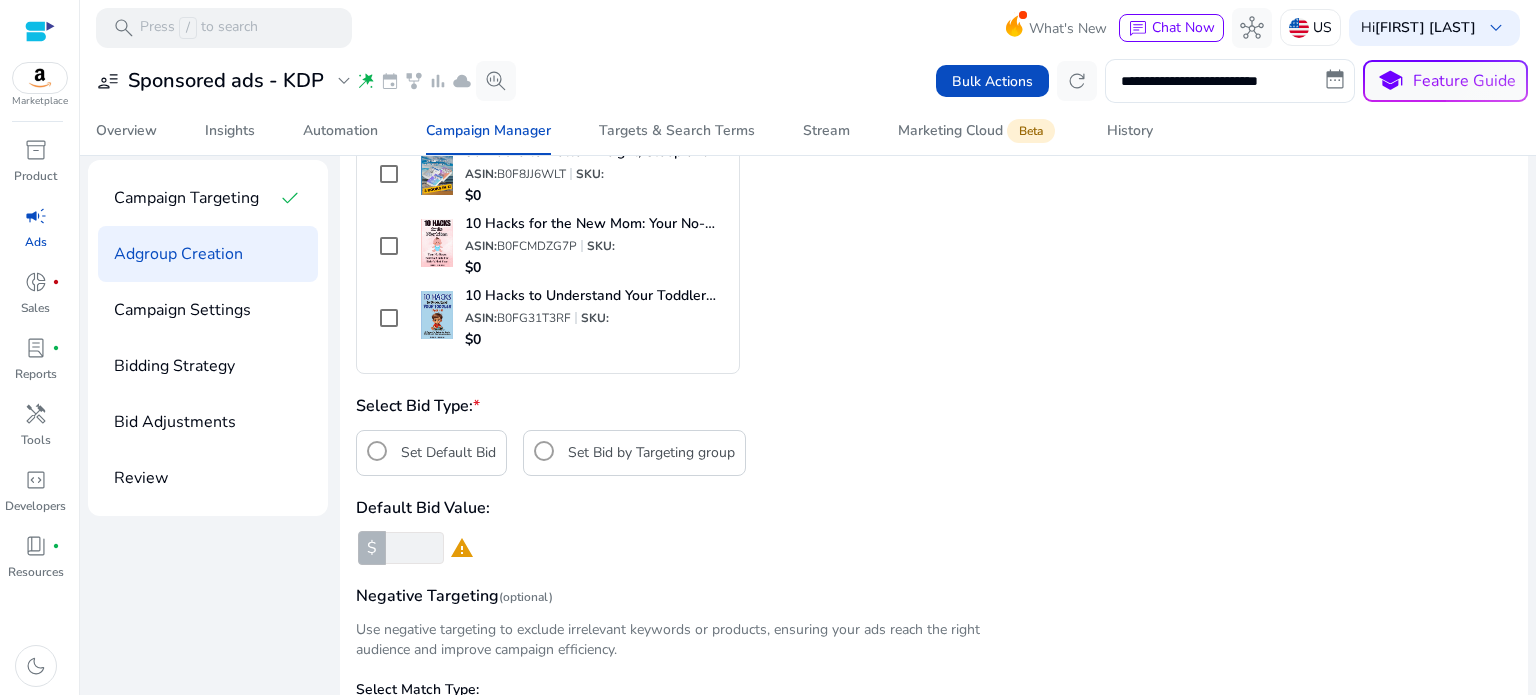 click on "Set Bid by Targeting group" at bounding box center (629, 451) 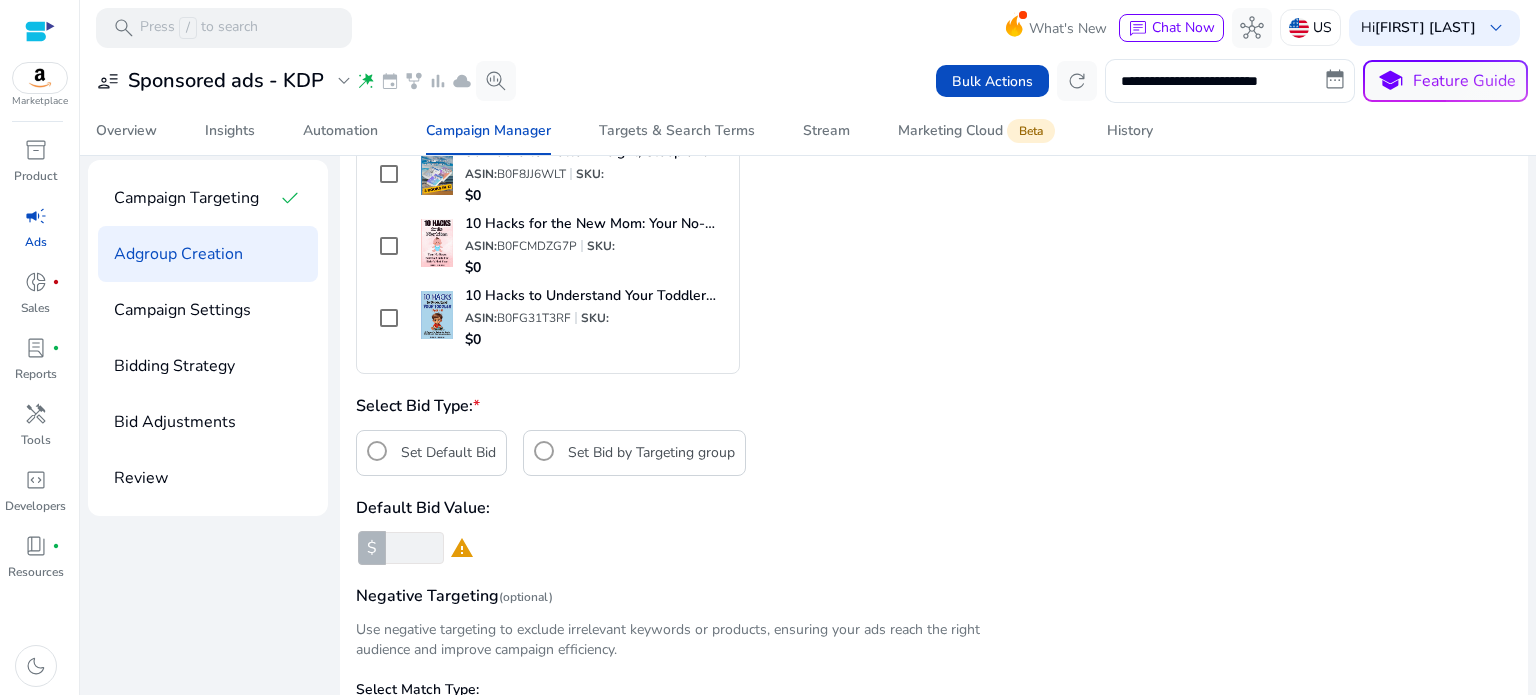 click on "Set Bid by Targeting group" at bounding box center [629, 451] 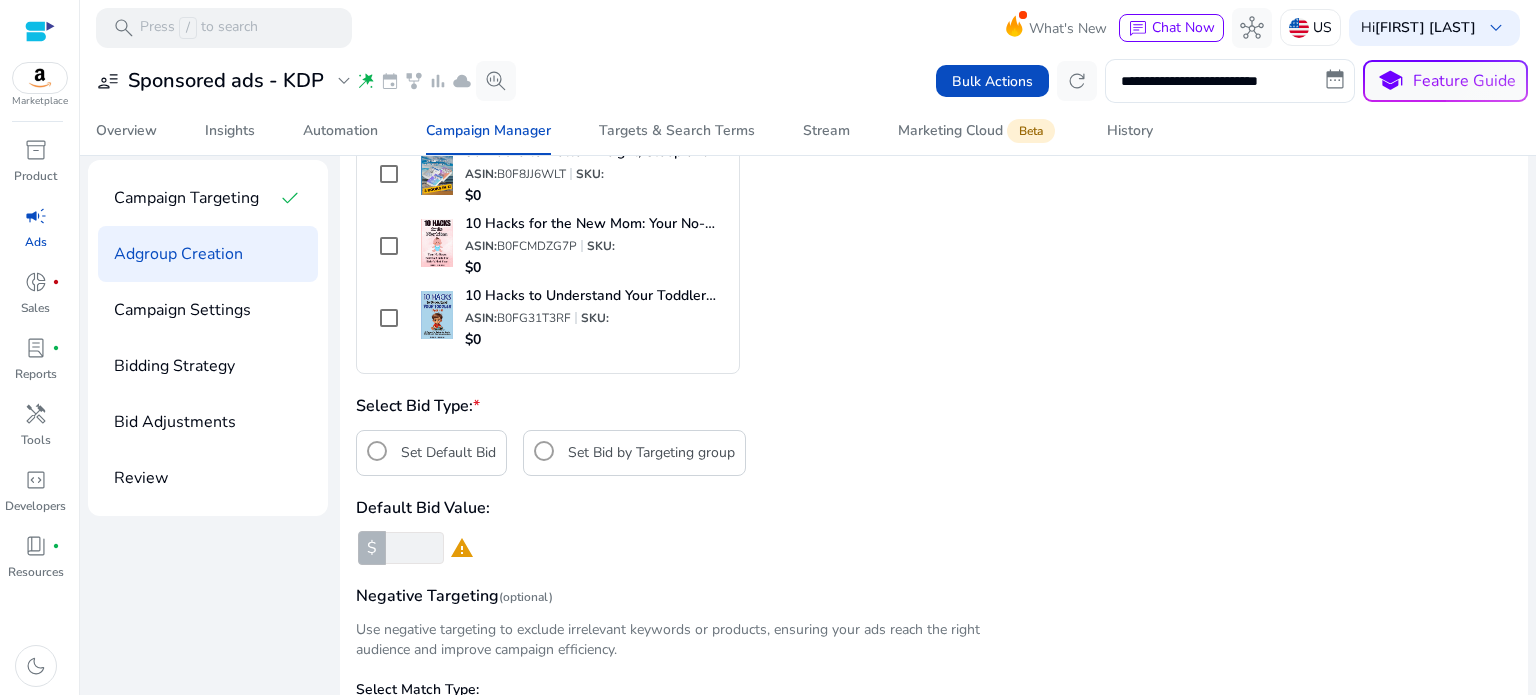 click on "Set Bid by Targeting group" at bounding box center (629, 451) 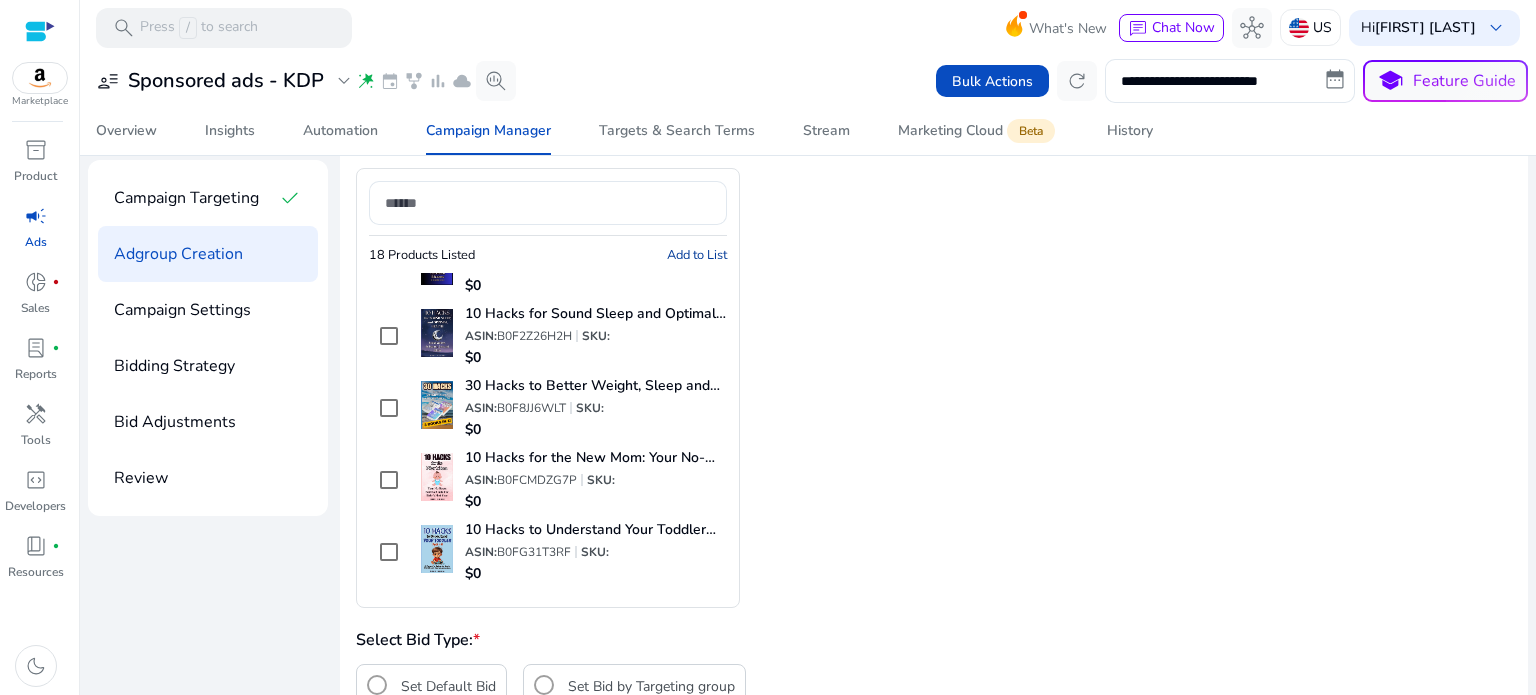 scroll, scrollTop: 230, scrollLeft: 0, axis: vertical 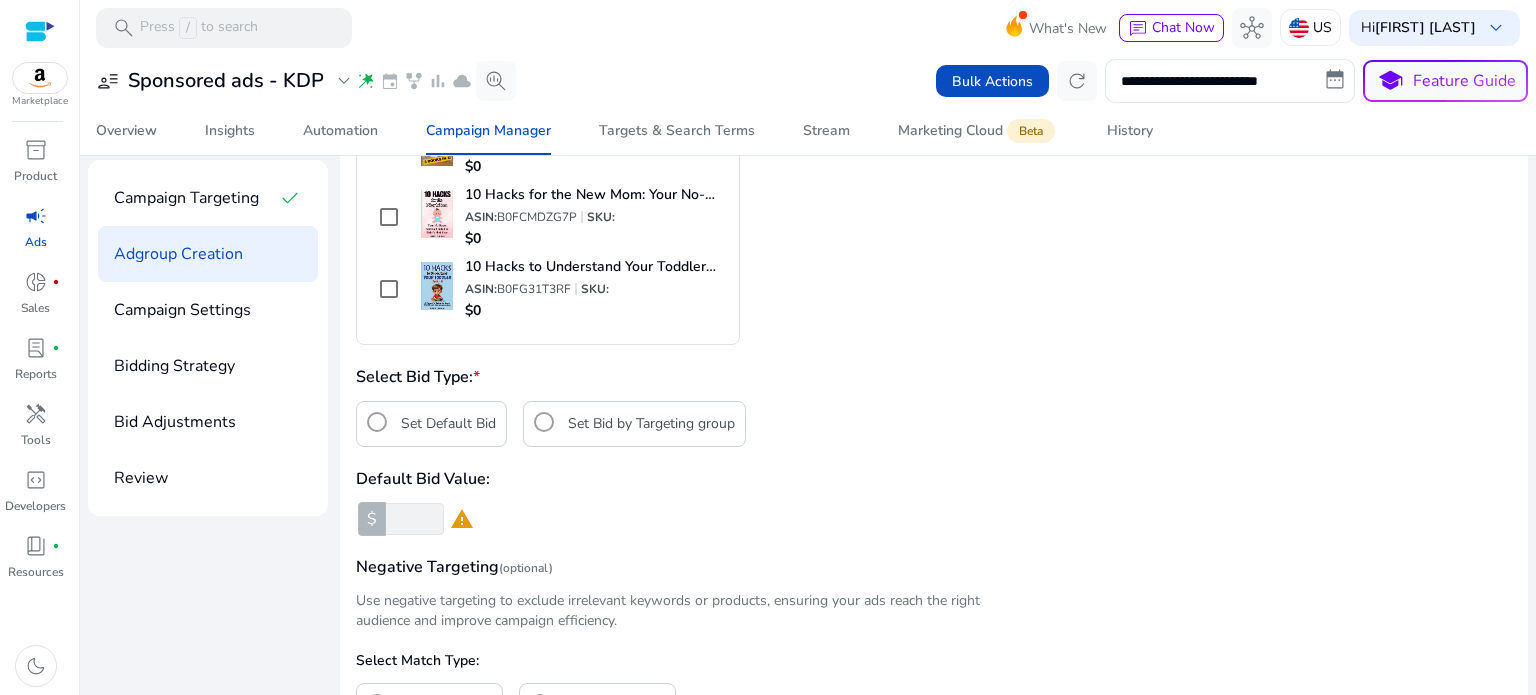 click on "Set Bid by Targeting group" at bounding box center [629, 422] 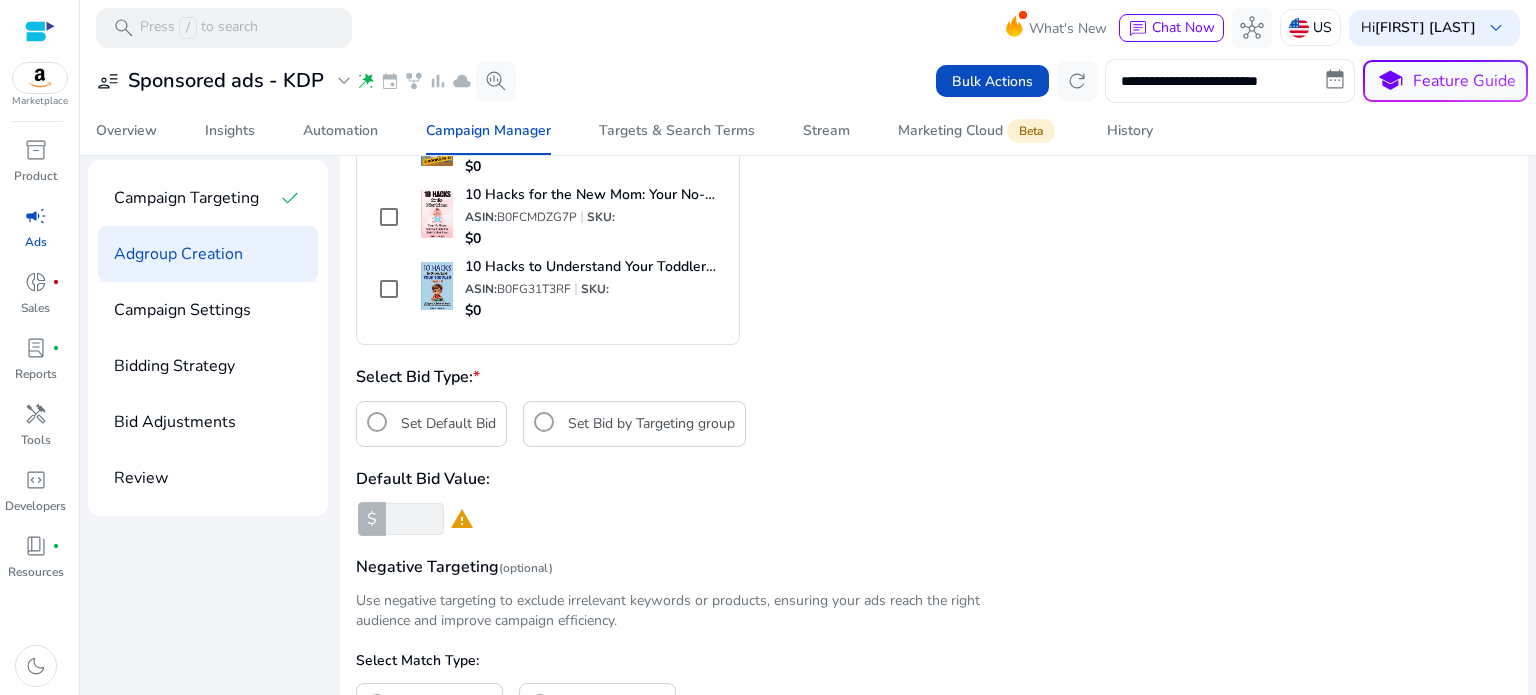 click on "Select Bid Type:  *" at bounding box center (645, 377) 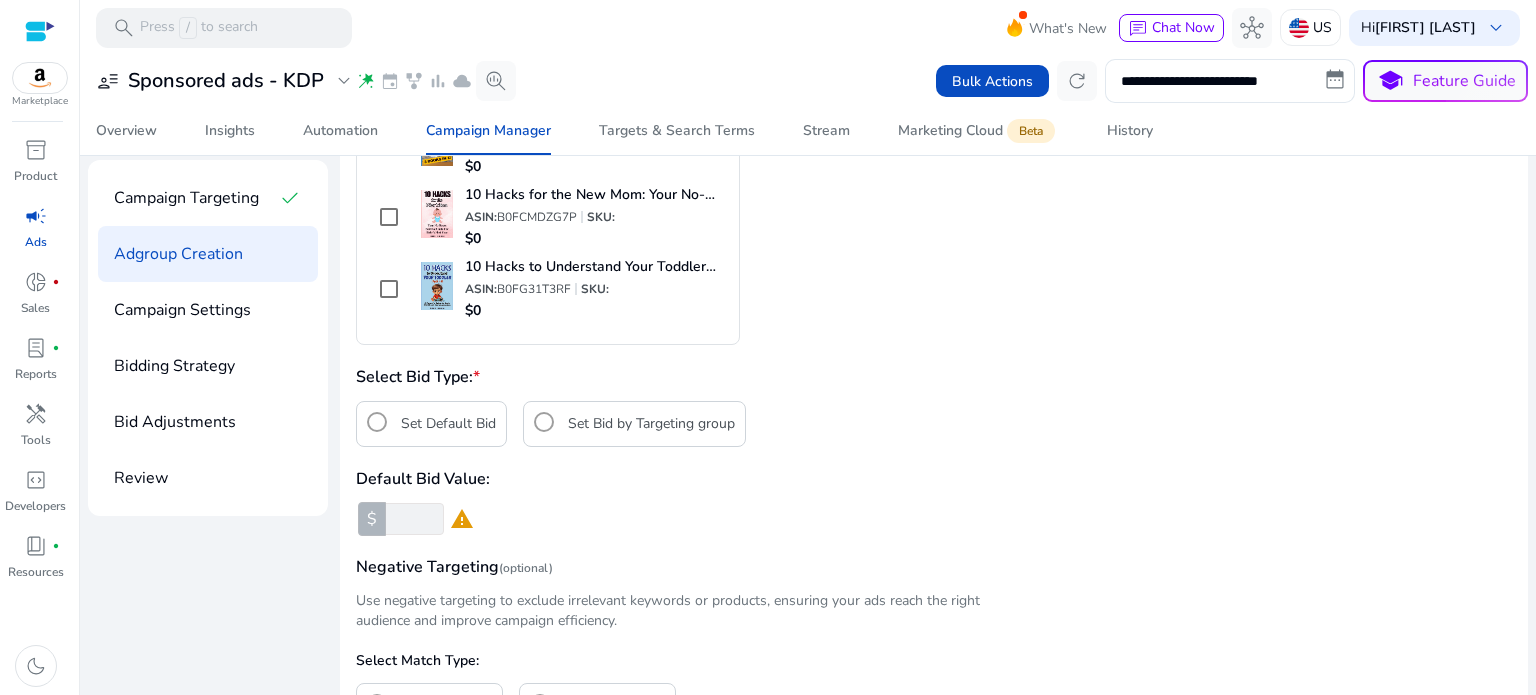 click at bounding box center [437, 286] 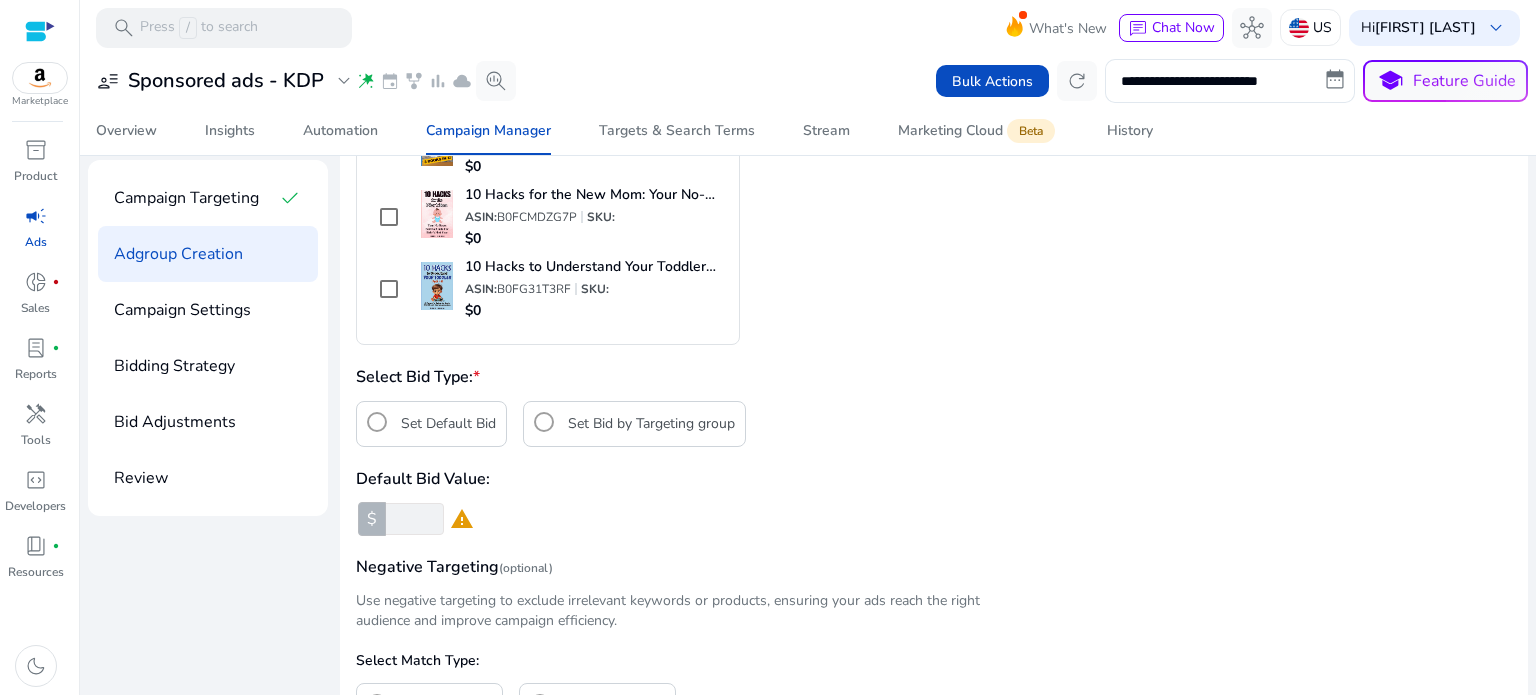 click at bounding box center (437, 286) 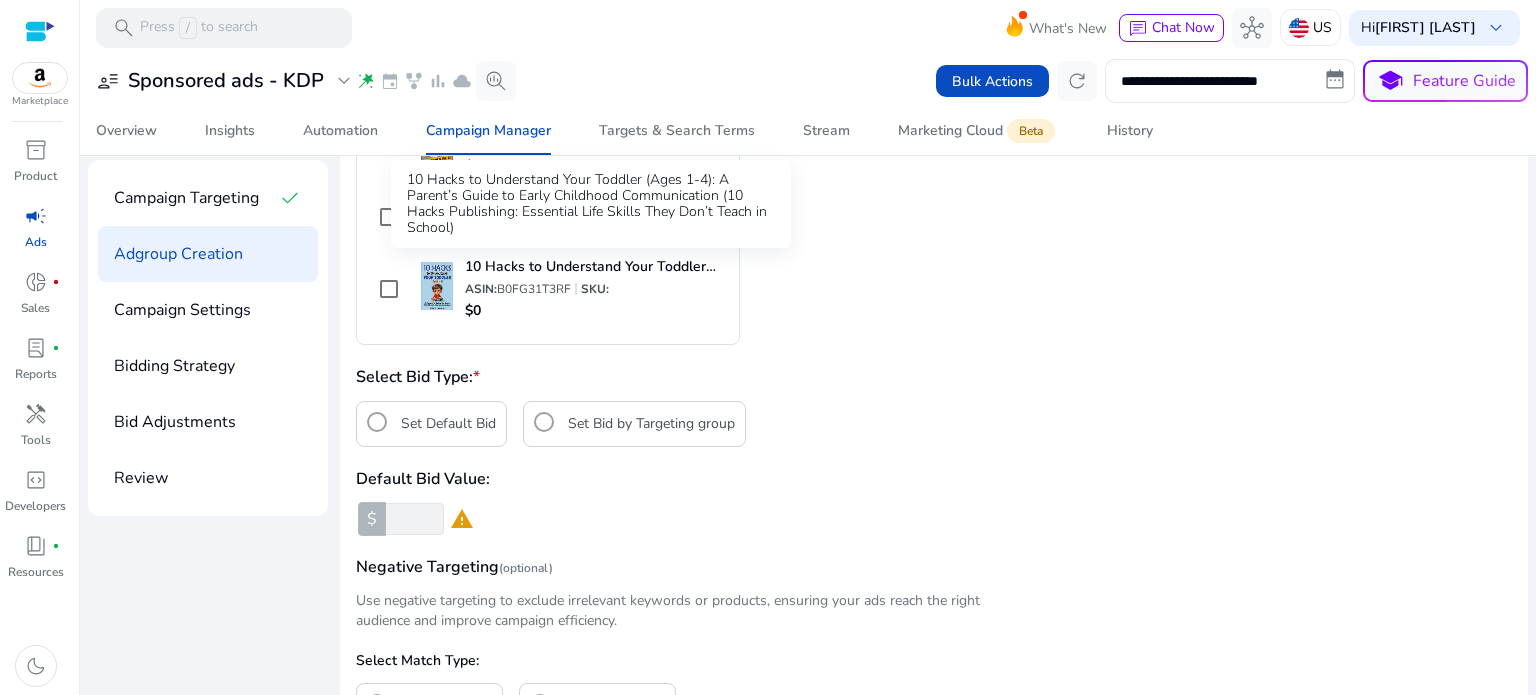 click on "10 Hacks to Understand Your Toddler (Ages 1-4): A Parent’s Guide to Early Childhood Communication (10 Hacks Publishing: Essential Life Skills They Don’t Teach in School)" at bounding box center [596, 267] 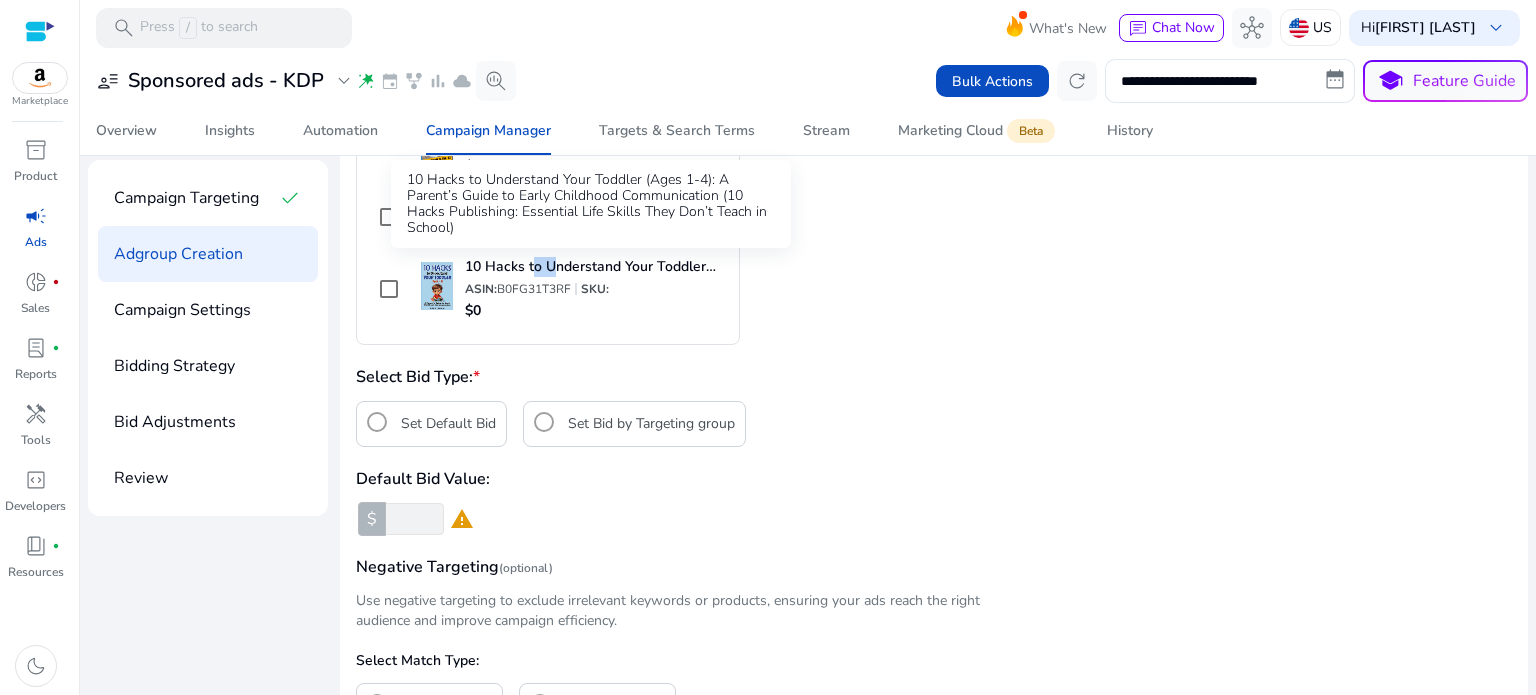 click on "10 Hacks to Understand Your Toddler (Ages 1-4): A Parent’s Guide to Early Childhood Communication (10 Hacks Publishing: Essential Life Skills They Don’t Teach in School)" at bounding box center (596, 267) 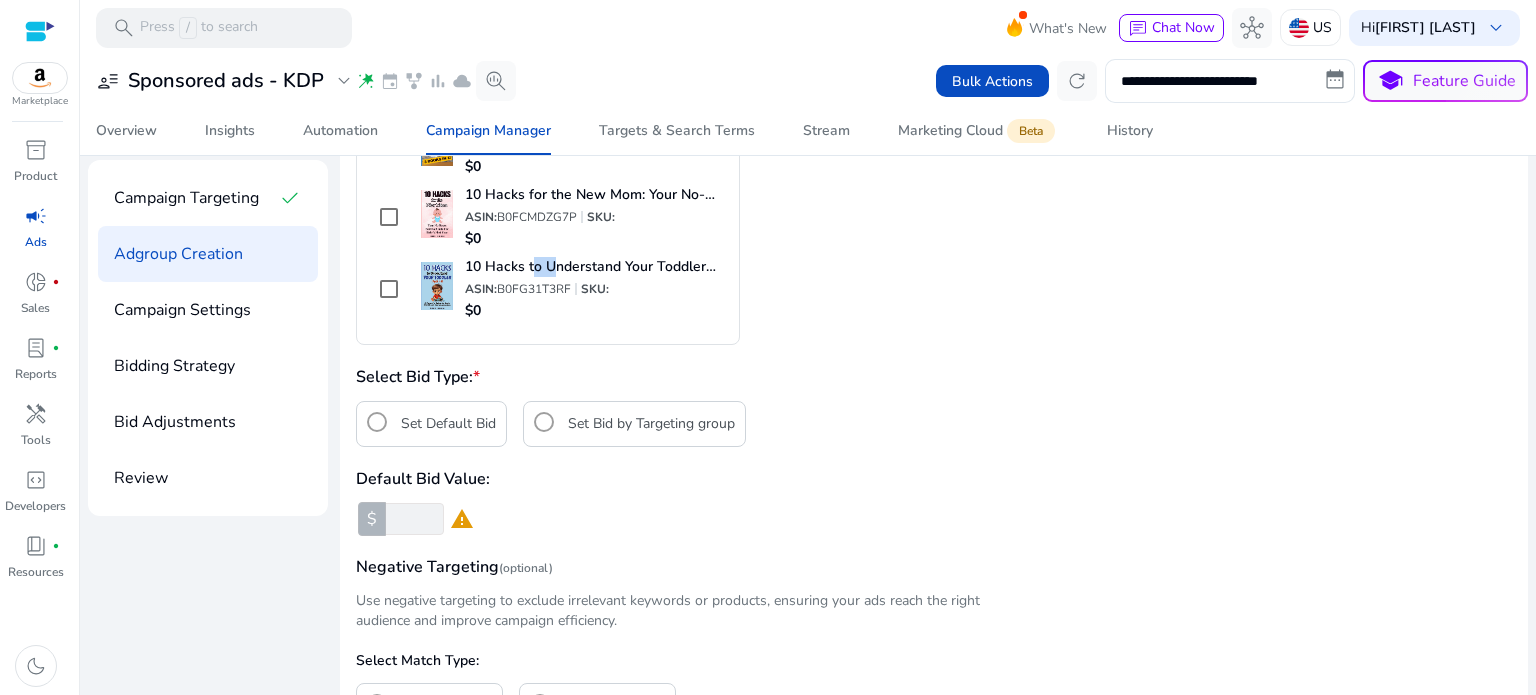 click at bounding box center (437, 286) 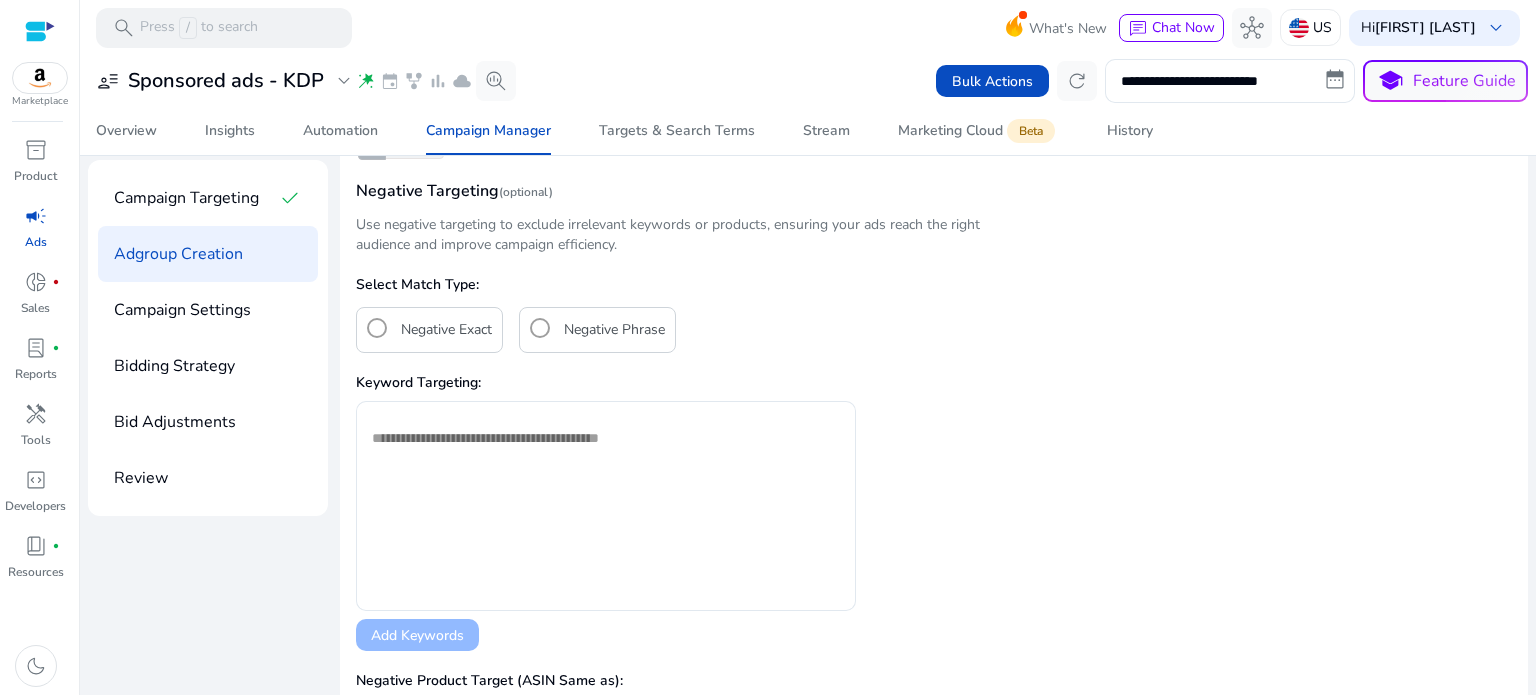scroll, scrollTop: 876, scrollLeft: 0, axis: vertical 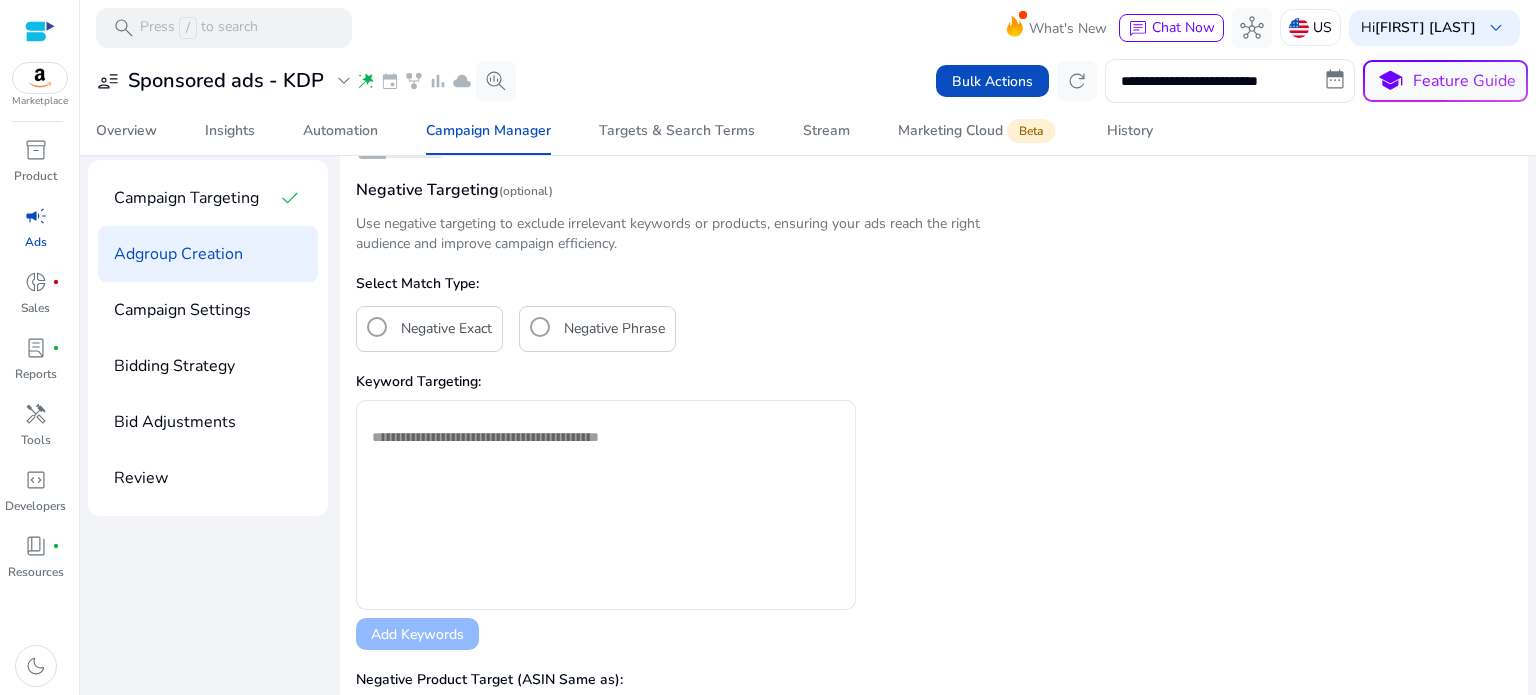 click on "Add Keywords" at bounding box center [606, 630] 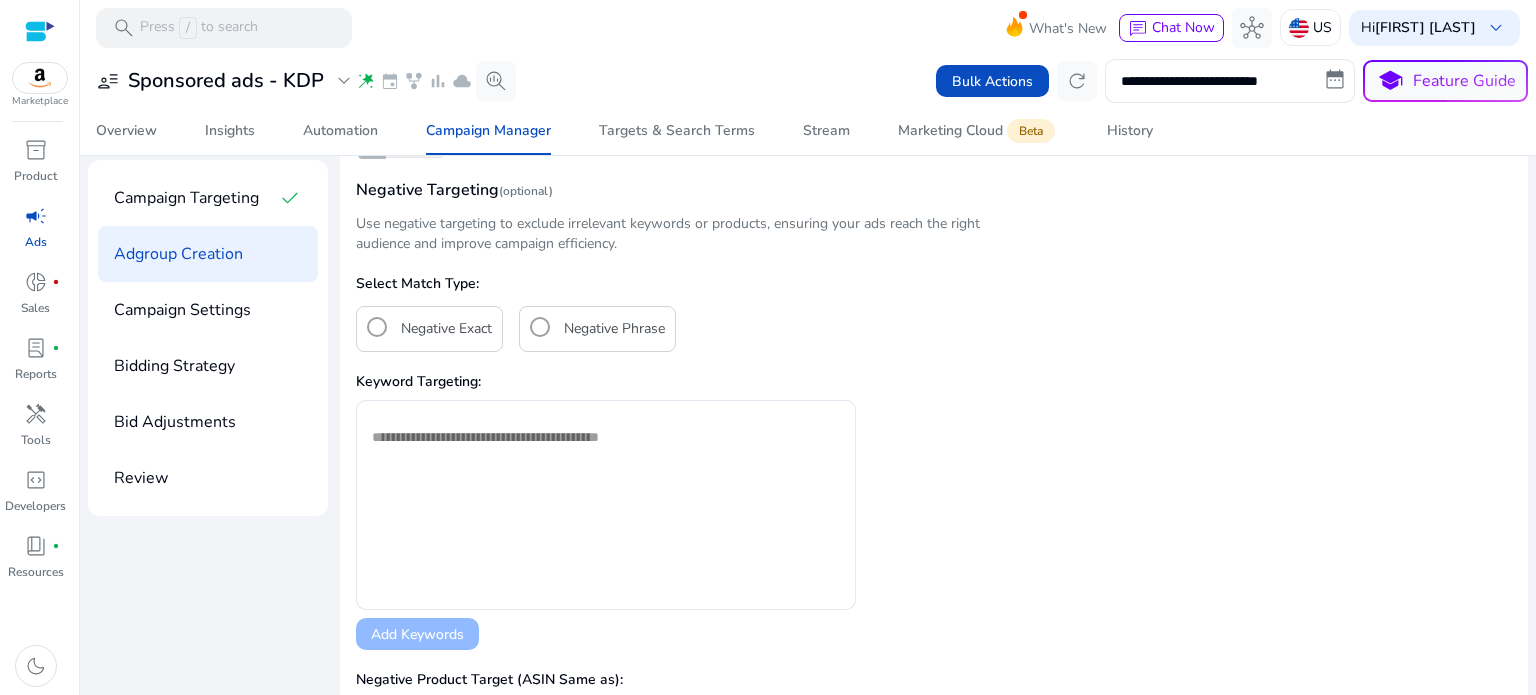 click on "Add Keywords" at bounding box center [606, 630] 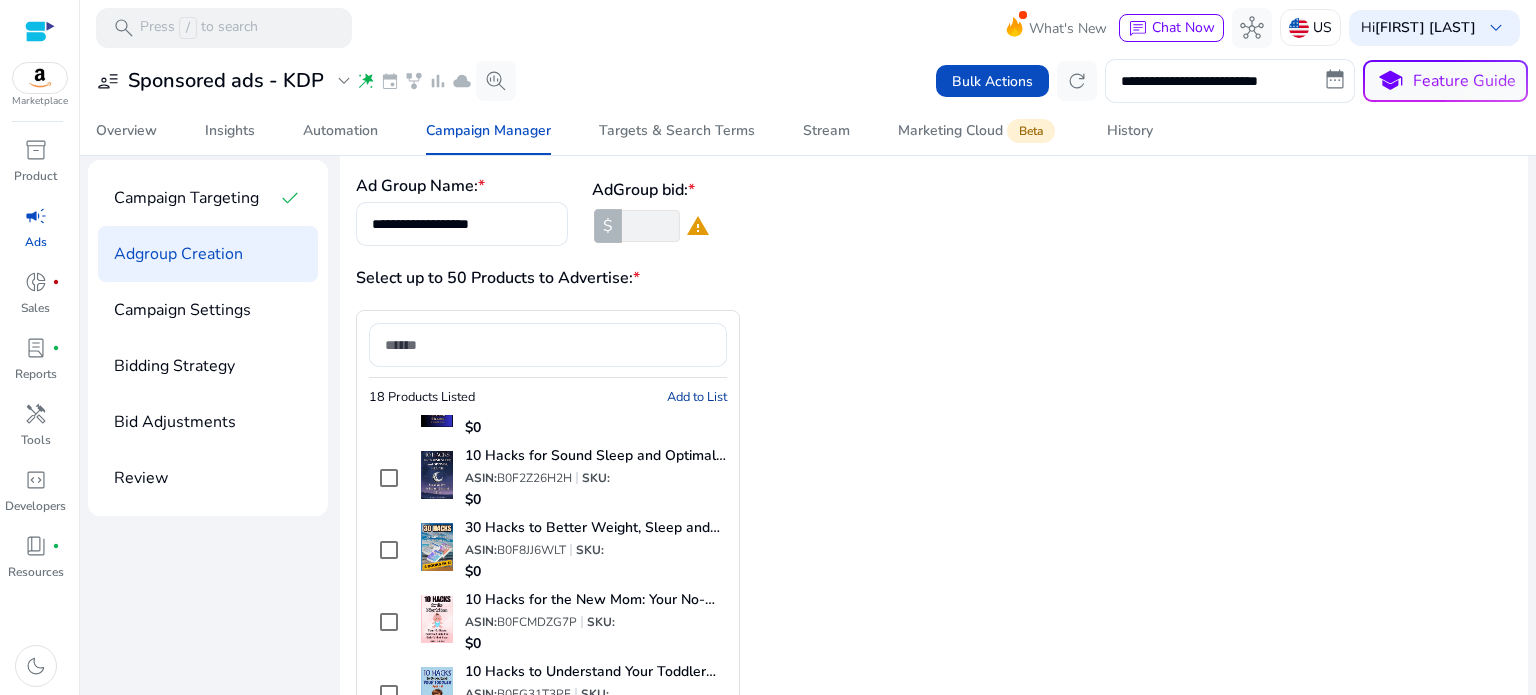 scroll, scrollTop: 92, scrollLeft: 0, axis: vertical 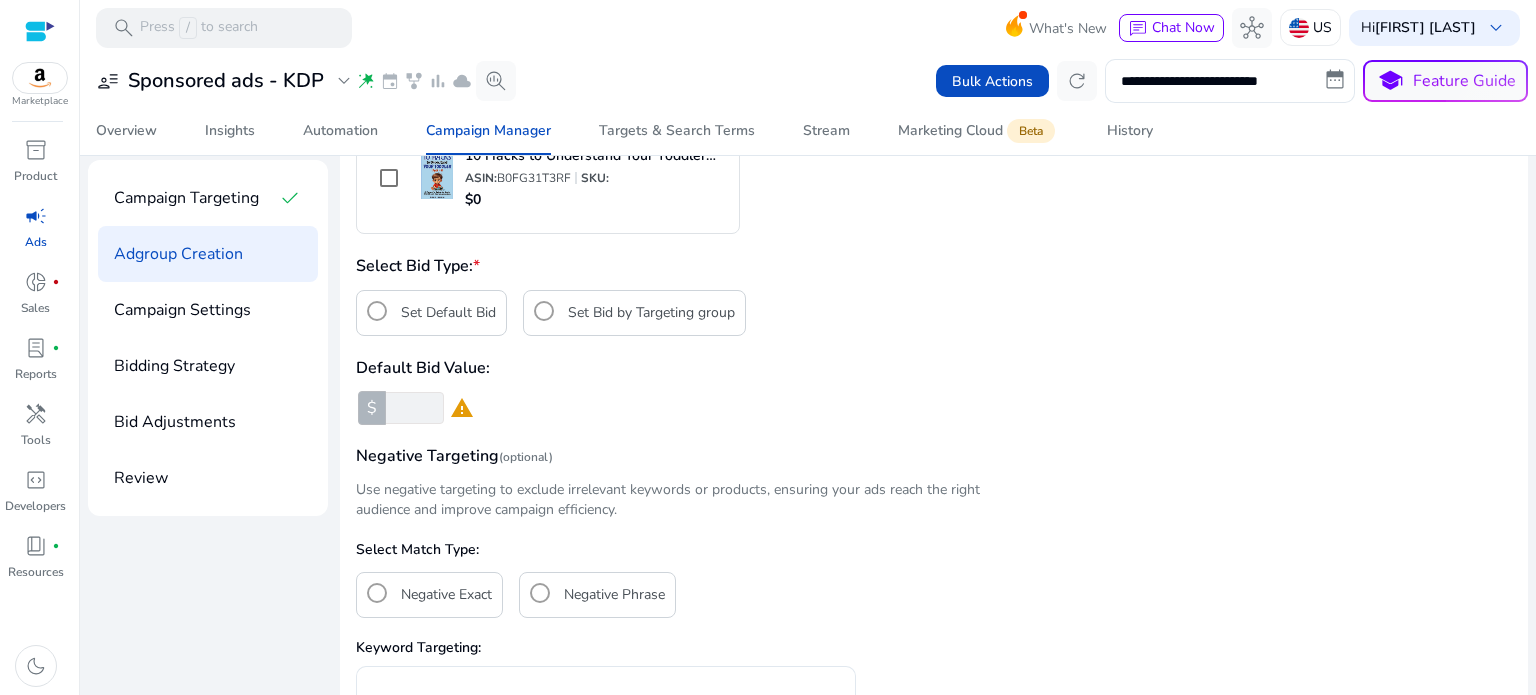 click on "Set Default Bid" at bounding box center (448, 313) 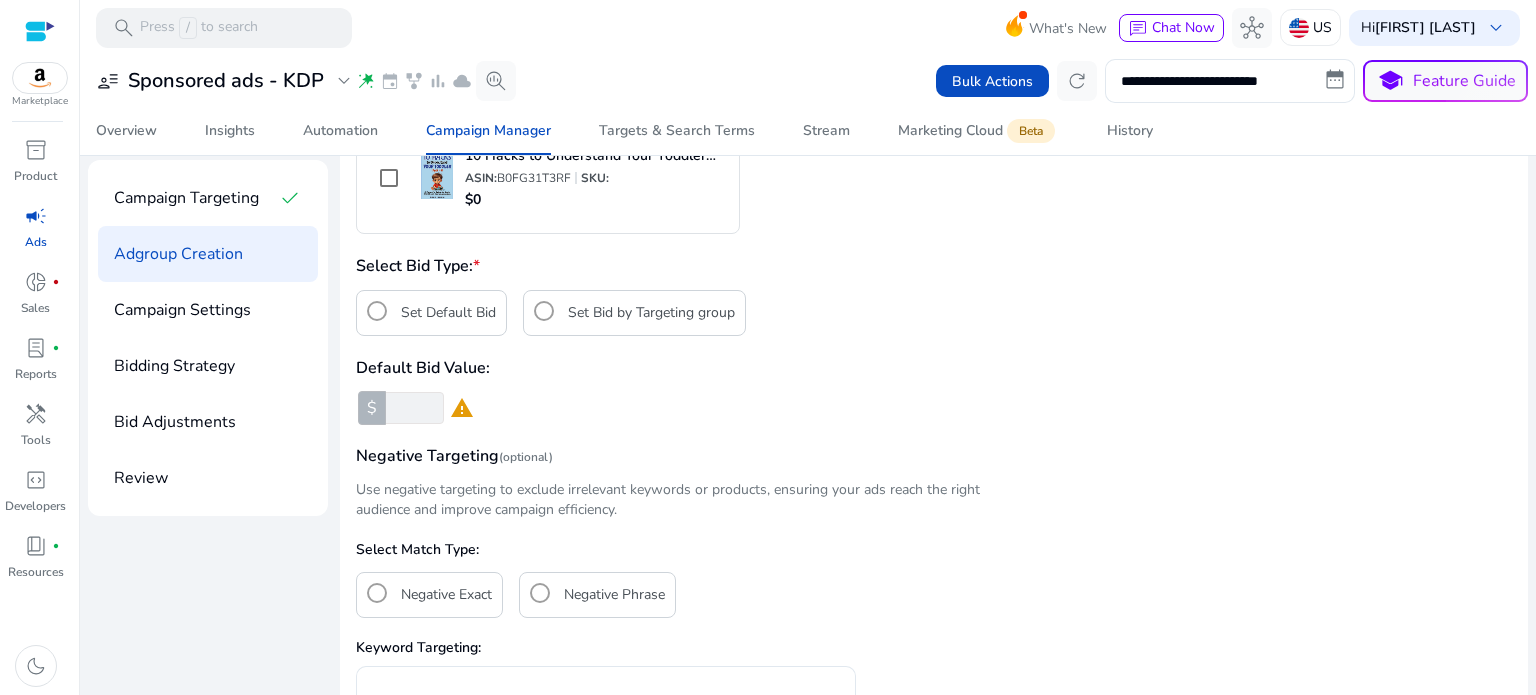 click on "Set Bid by Targeting group" at bounding box center [651, 313] 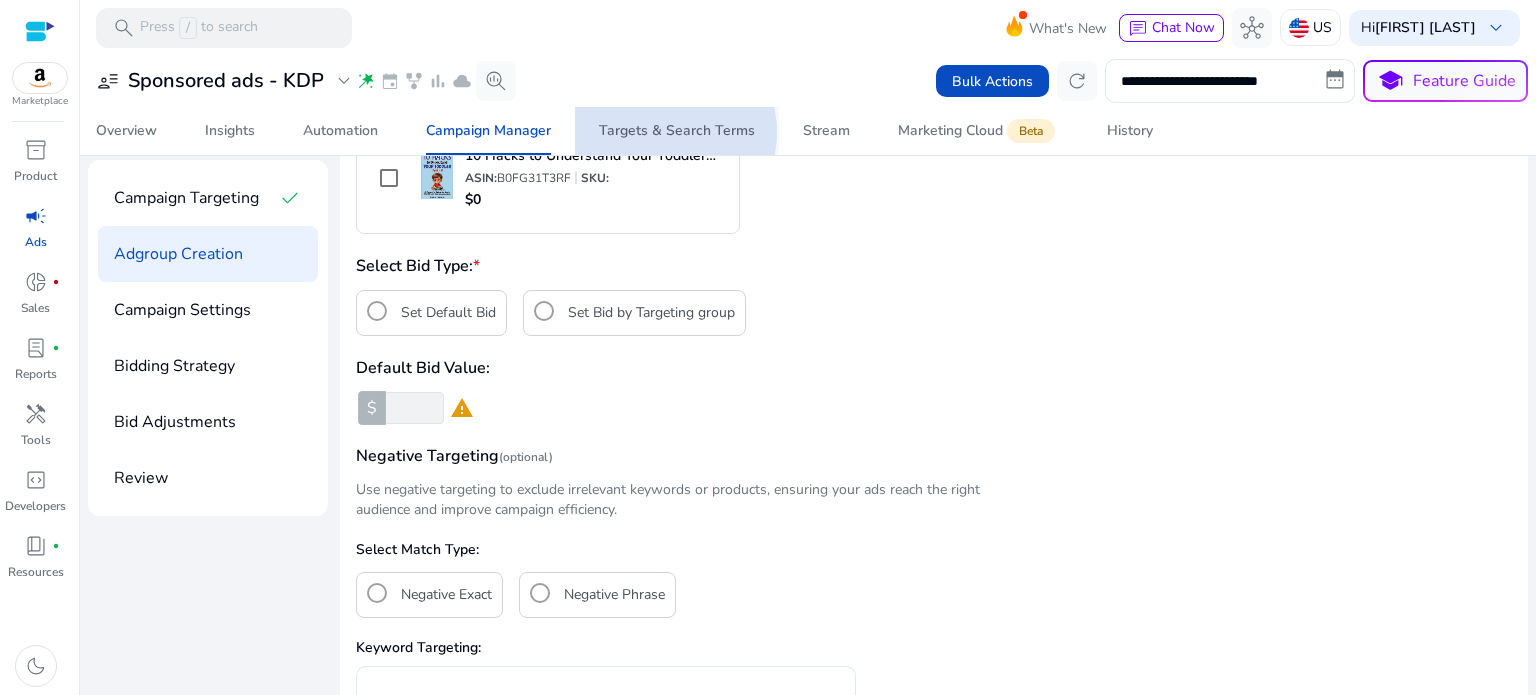 click on "Targets & Search Terms" at bounding box center (677, 131) 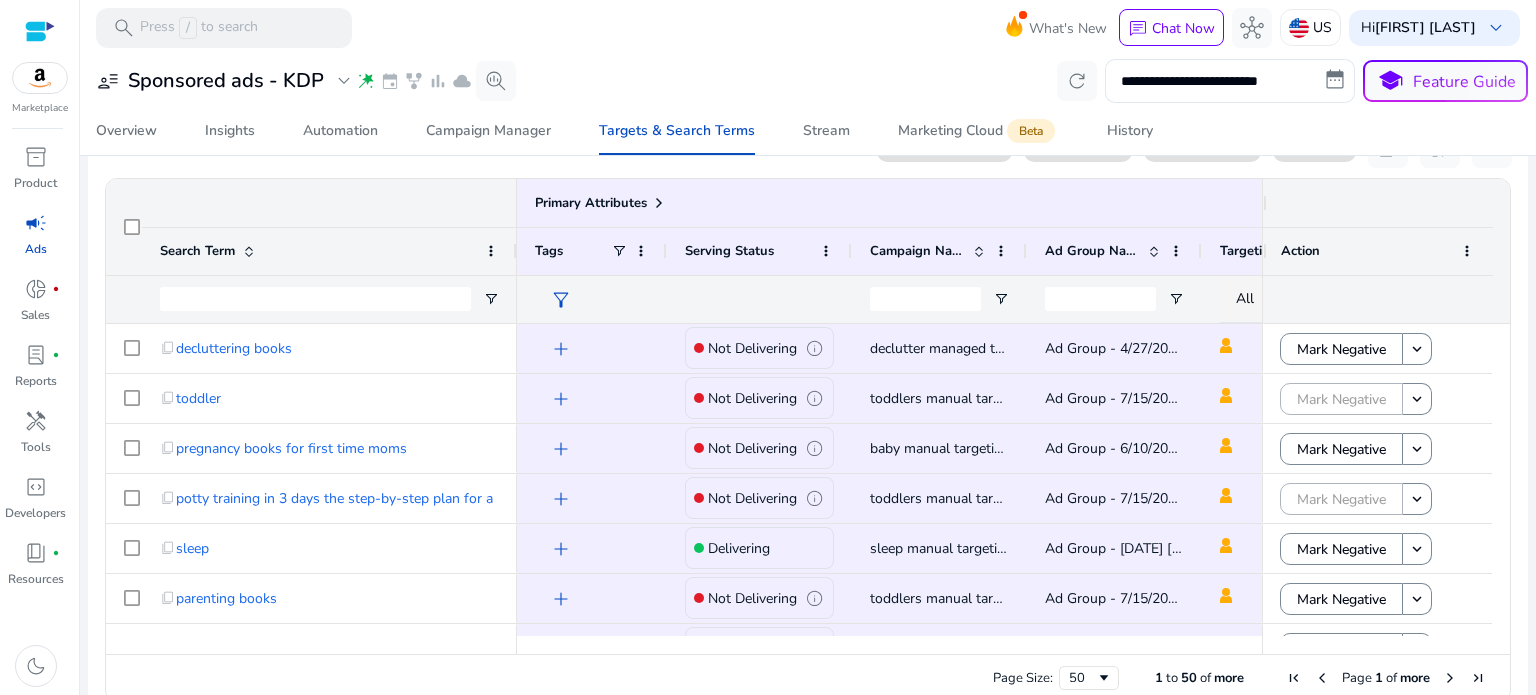 scroll, scrollTop: 208, scrollLeft: 0, axis: vertical 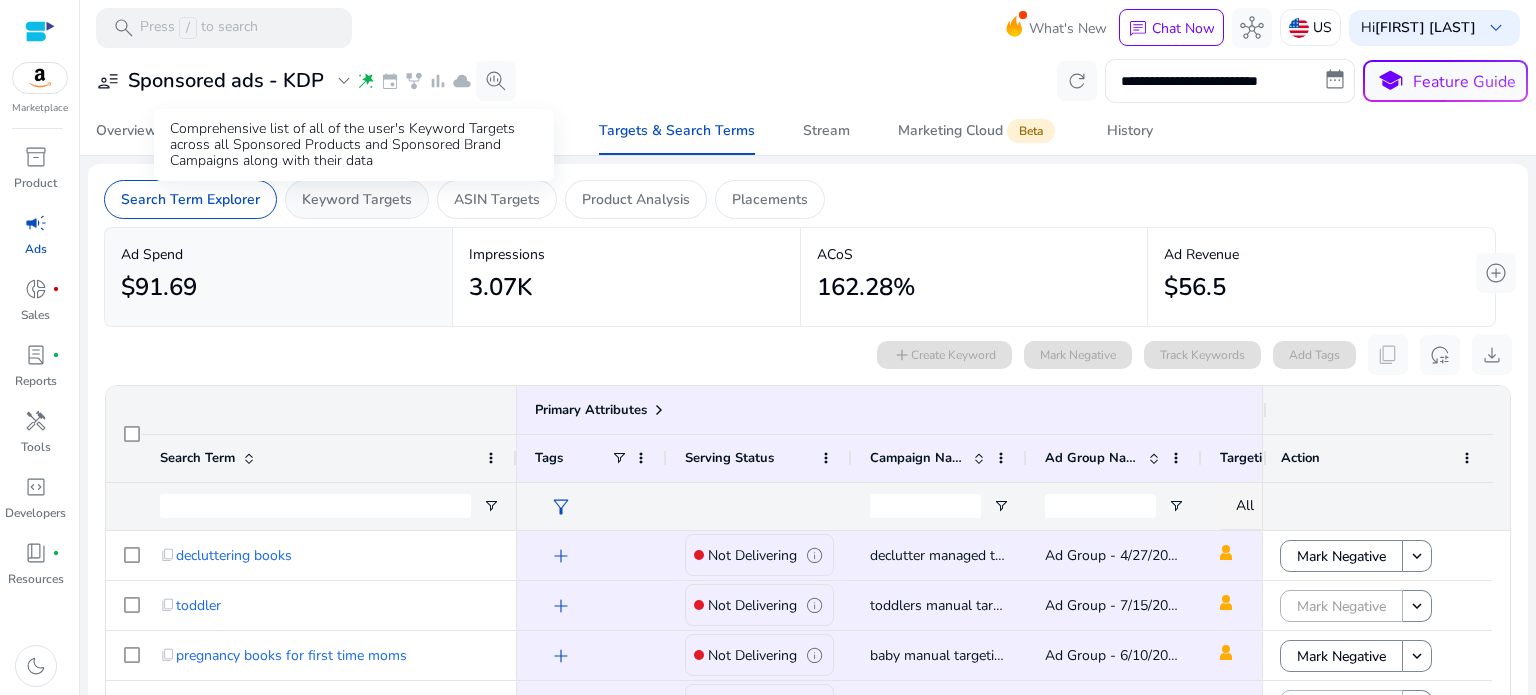 click on "Keyword Targets" 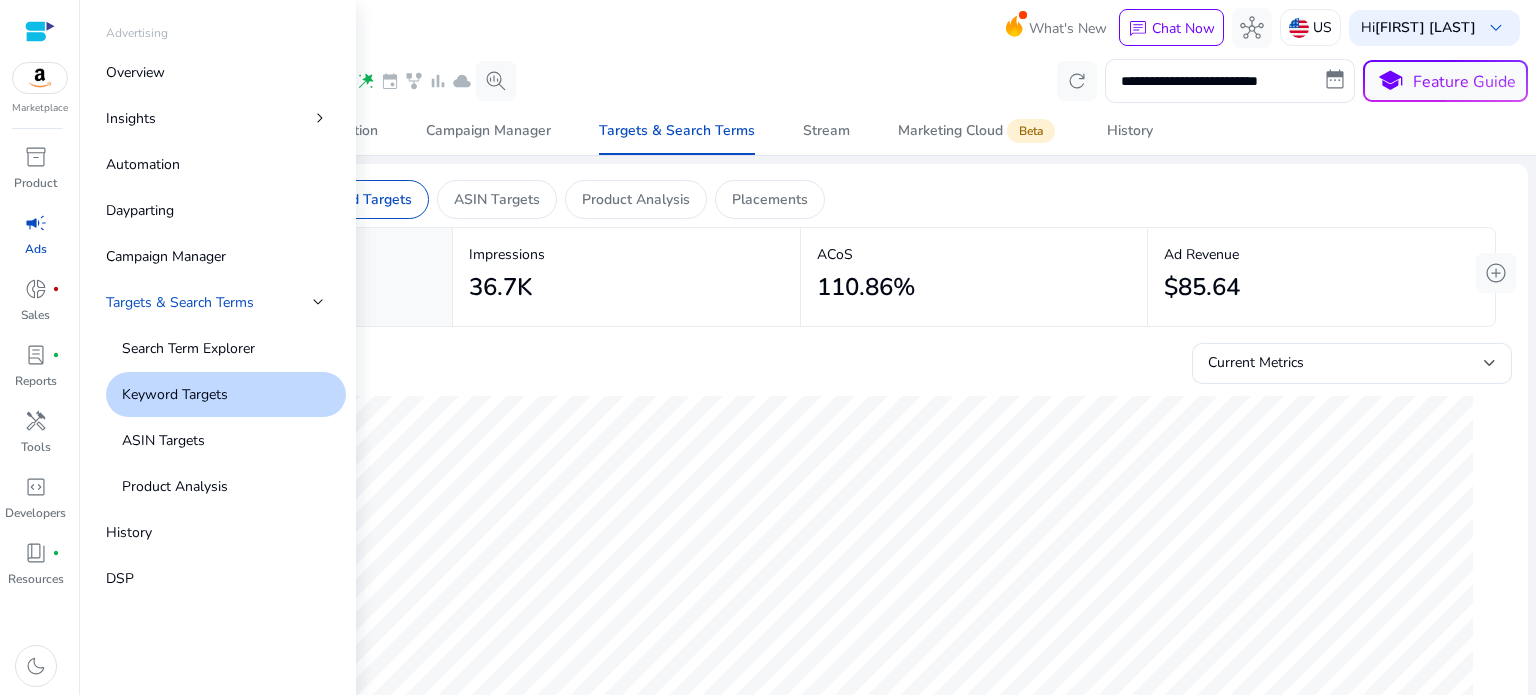 click on "campaign" at bounding box center (36, 223) 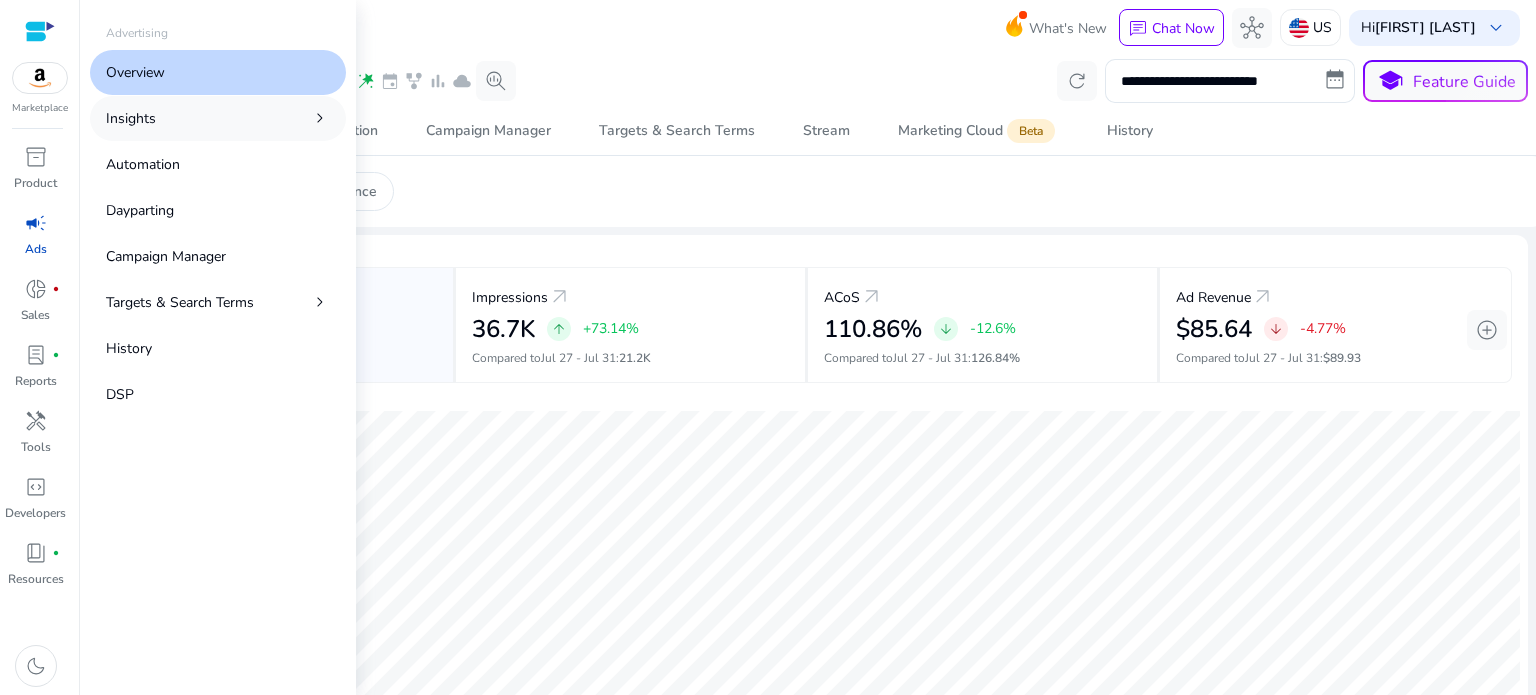 click on "Insights" at bounding box center (131, 118) 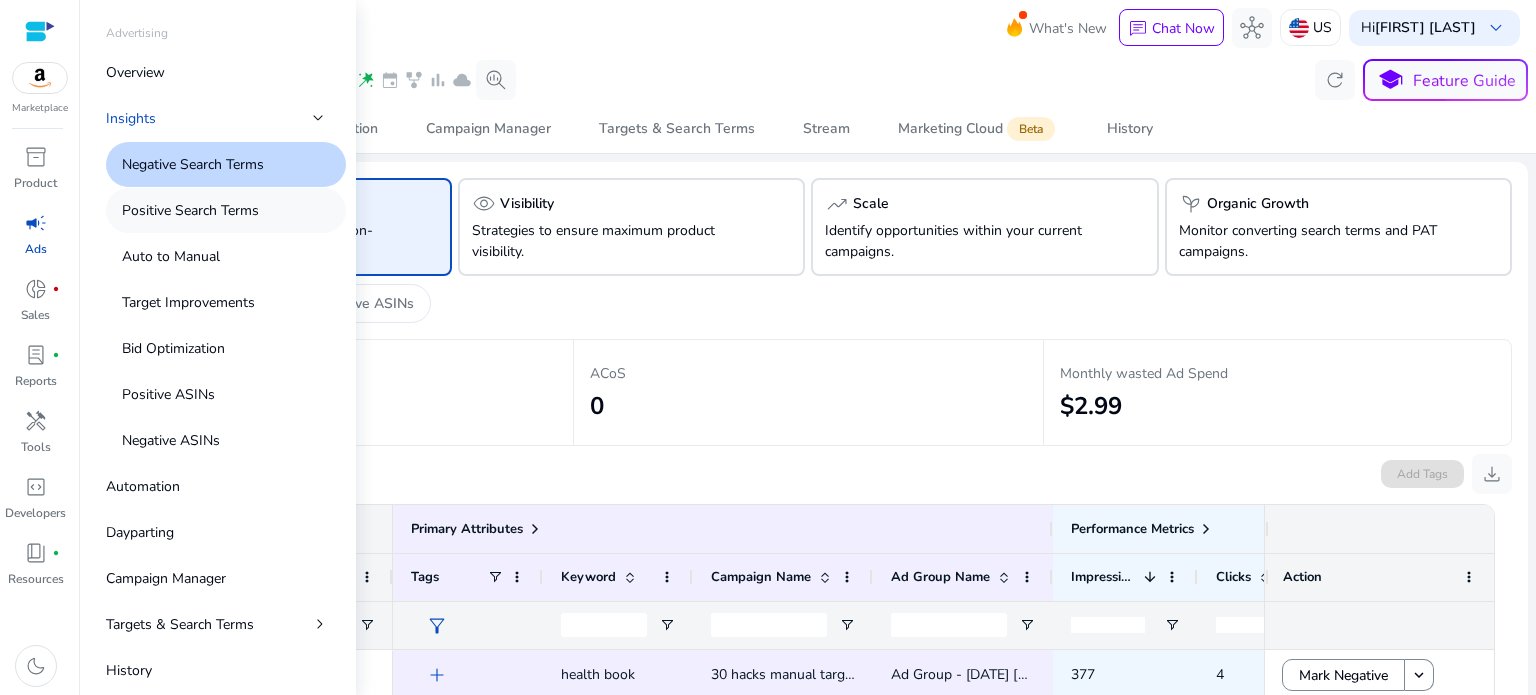 click on "Positive Search Terms" at bounding box center [190, 210] 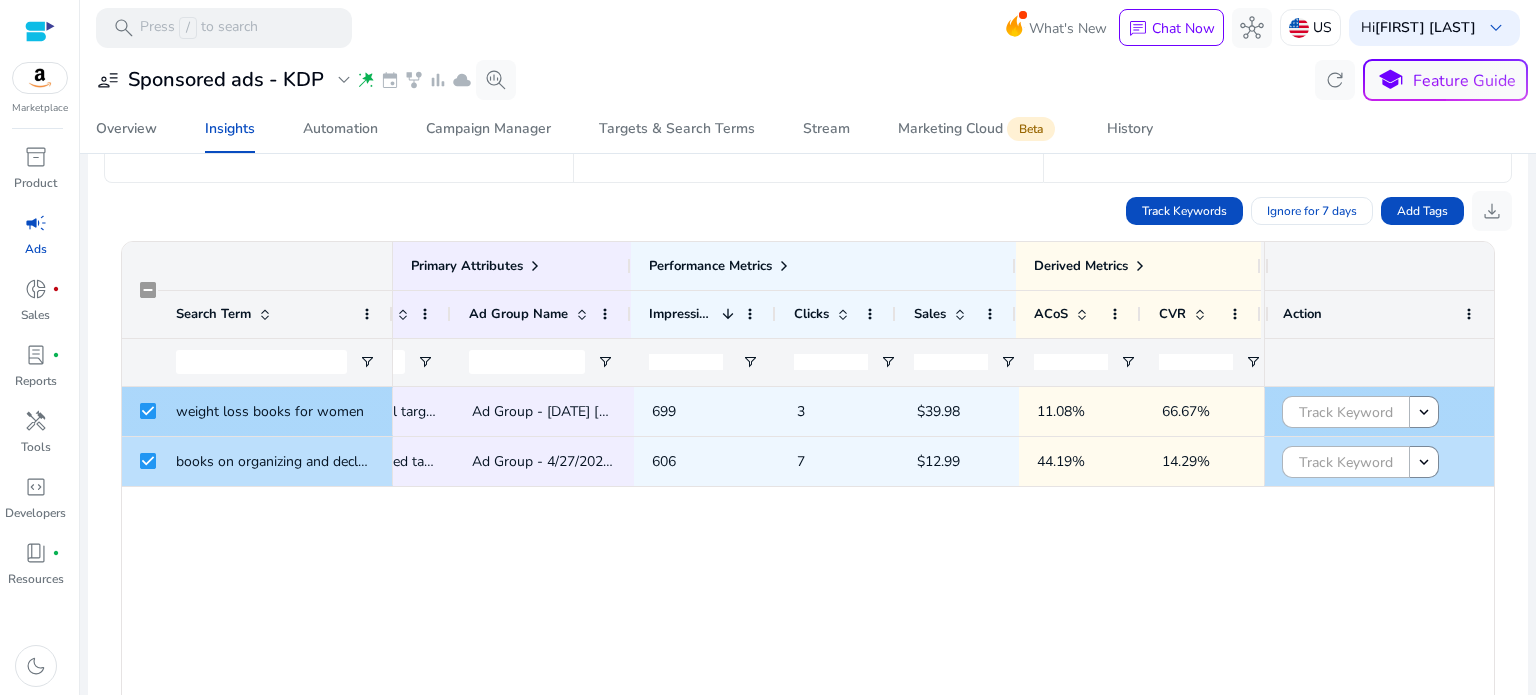 click 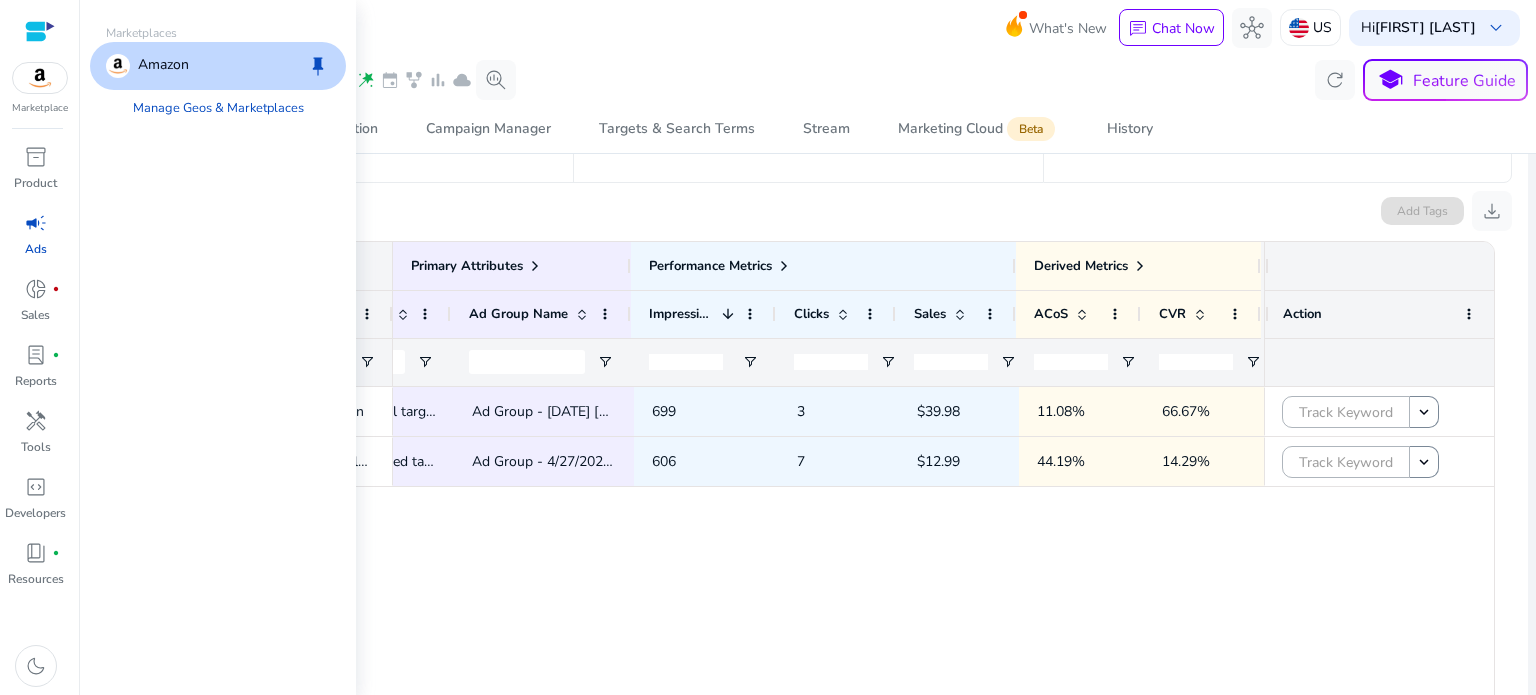click at bounding box center (40, 78) 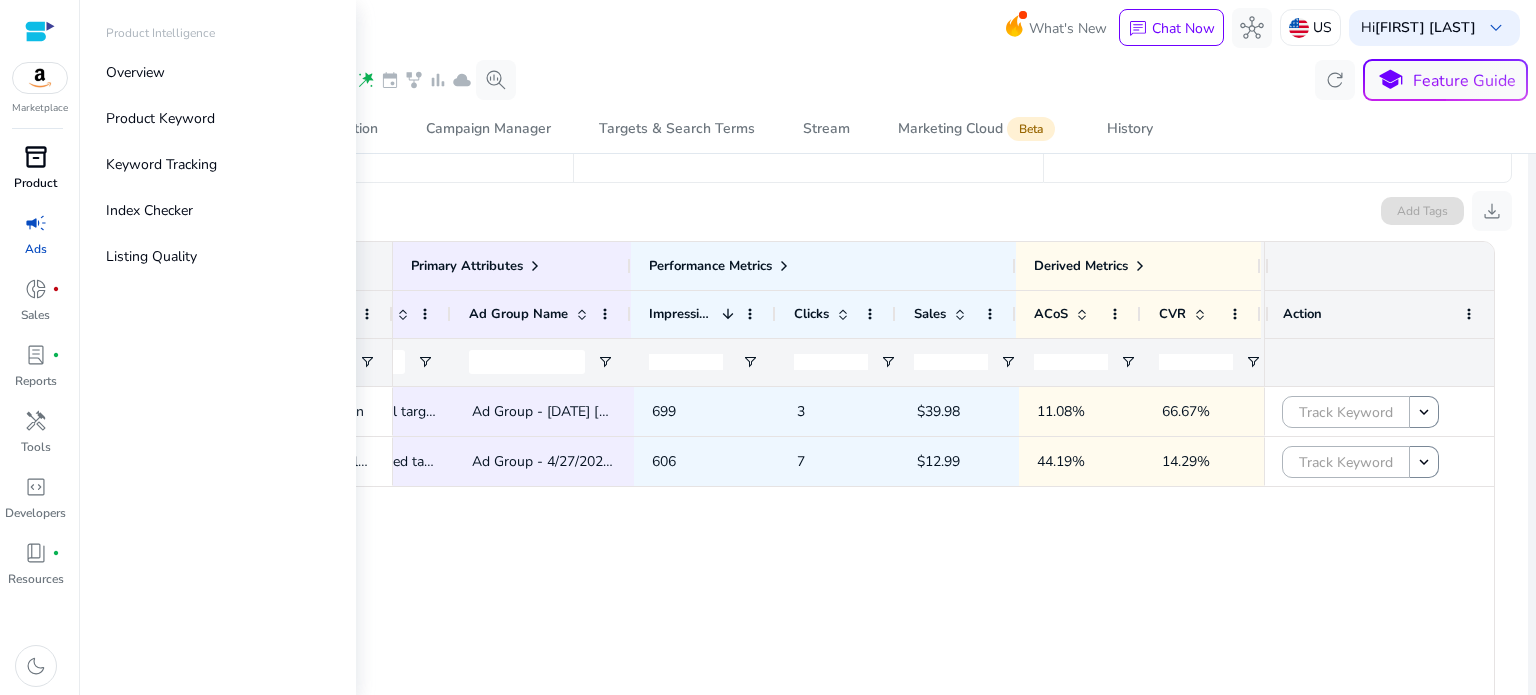 click on "inventory_2" at bounding box center [36, 157] 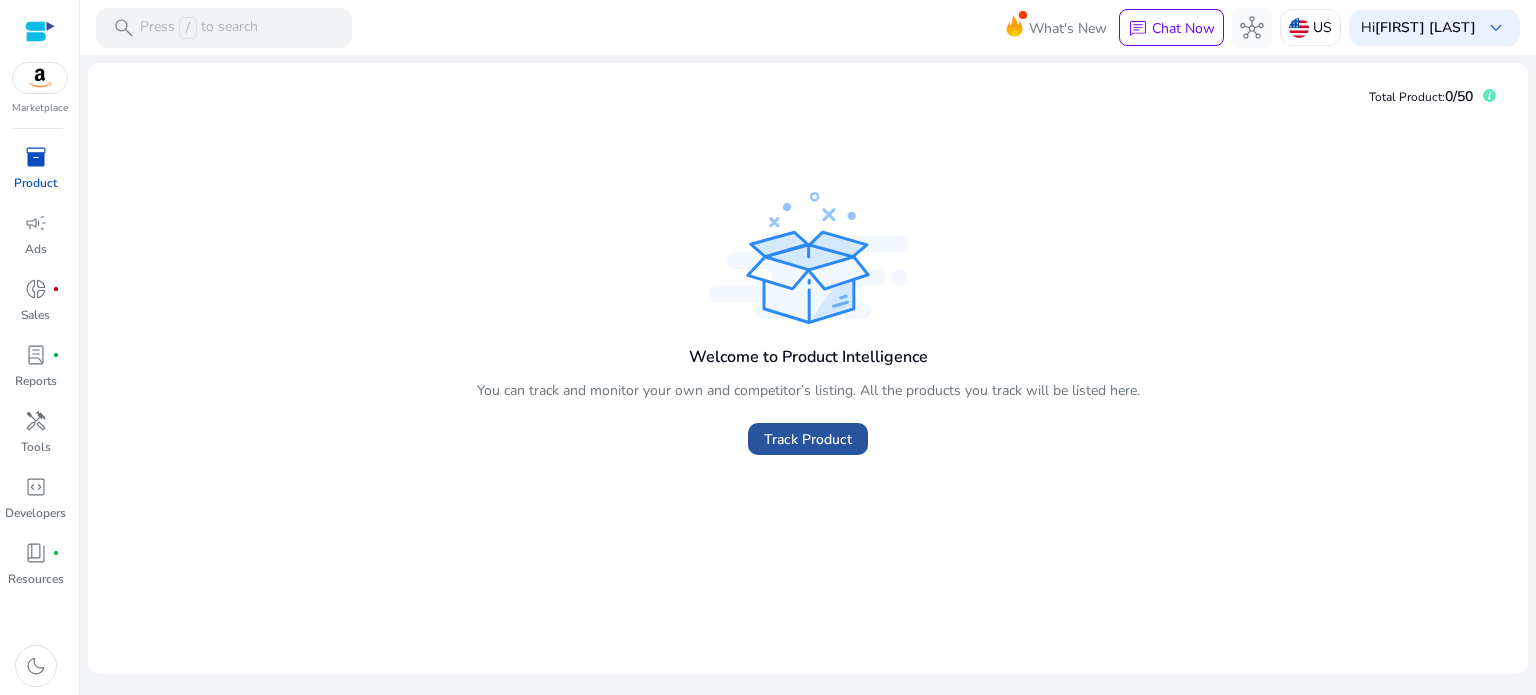 click on "Track Product" 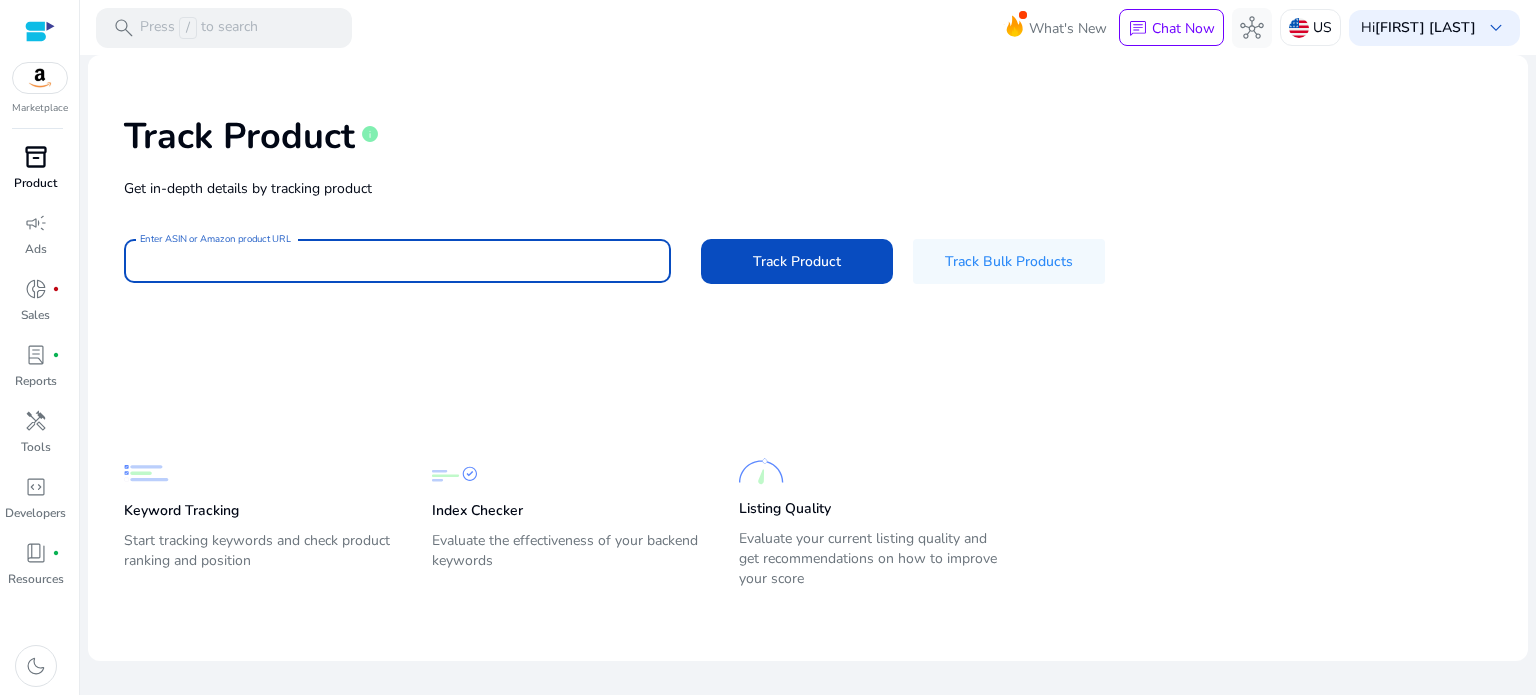 click on "Enter ASIN or Amazon product URL" at bounding box center [397, 261] 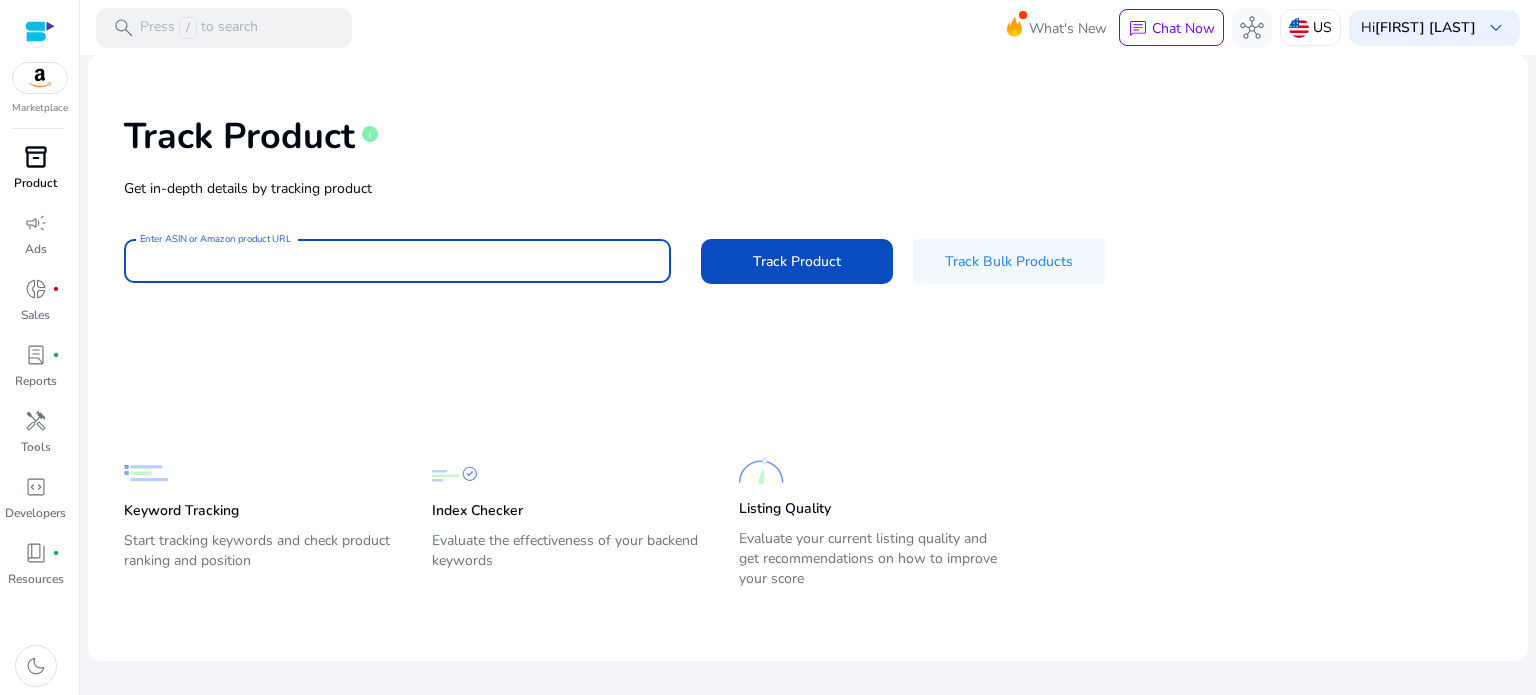 click on "Enter ASIN or Amazon product URL" at bounding box center [397, 261] 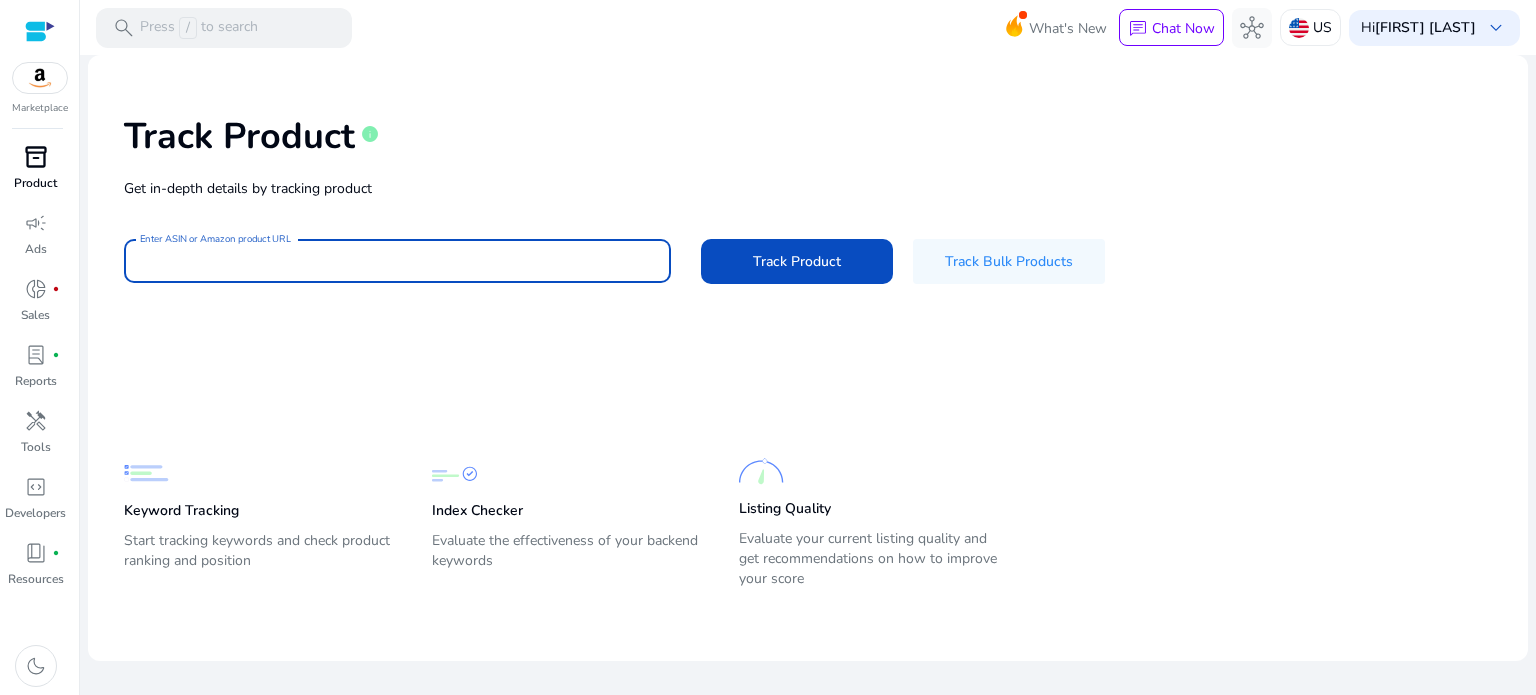 paste on "**********" 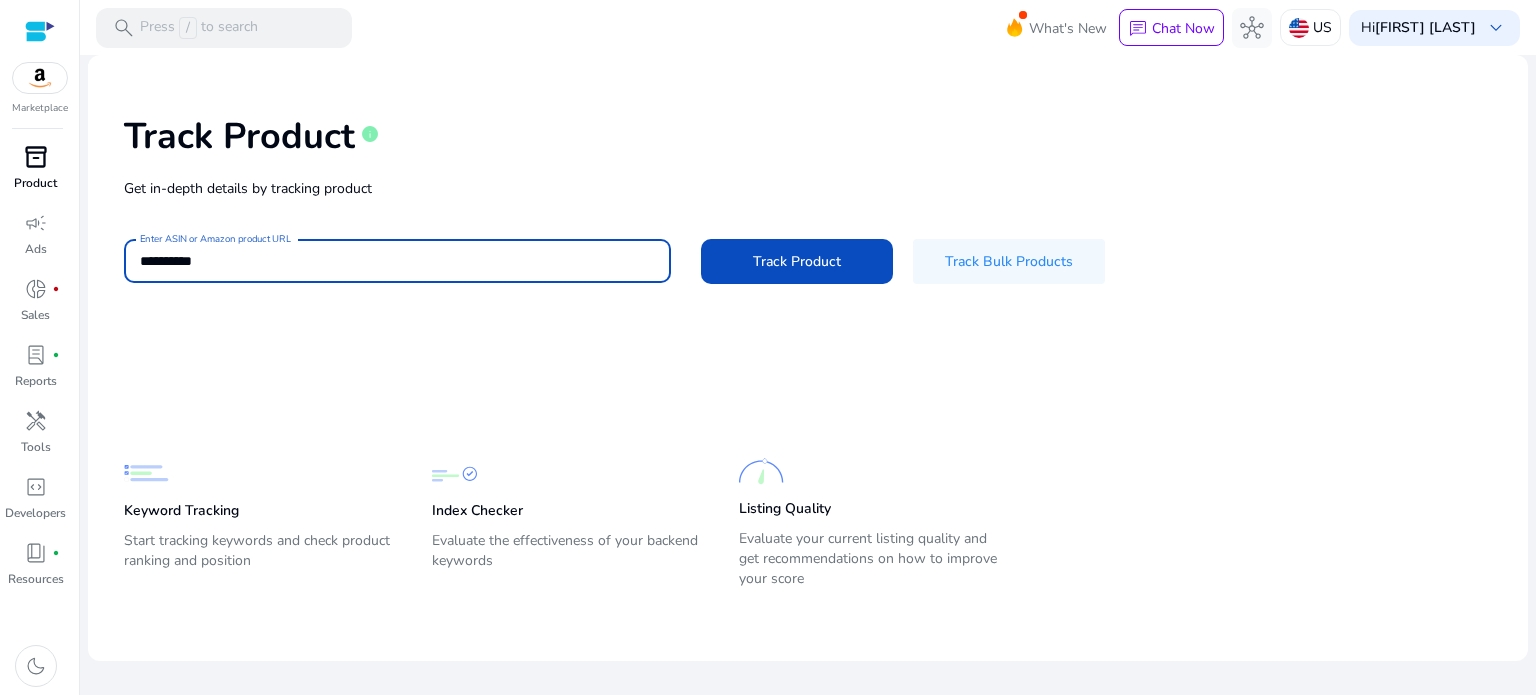 click on "**********" at bounding box center [397, 261] 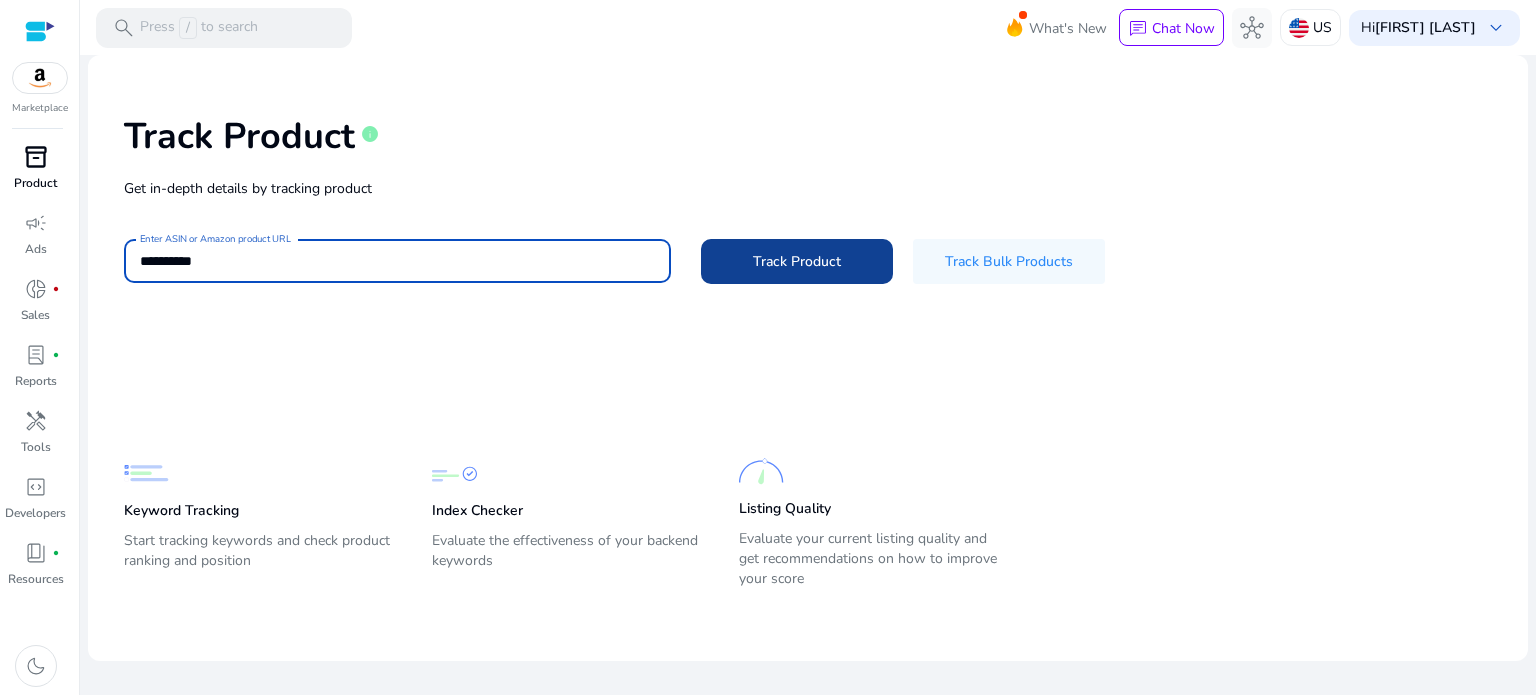 type on "**********" 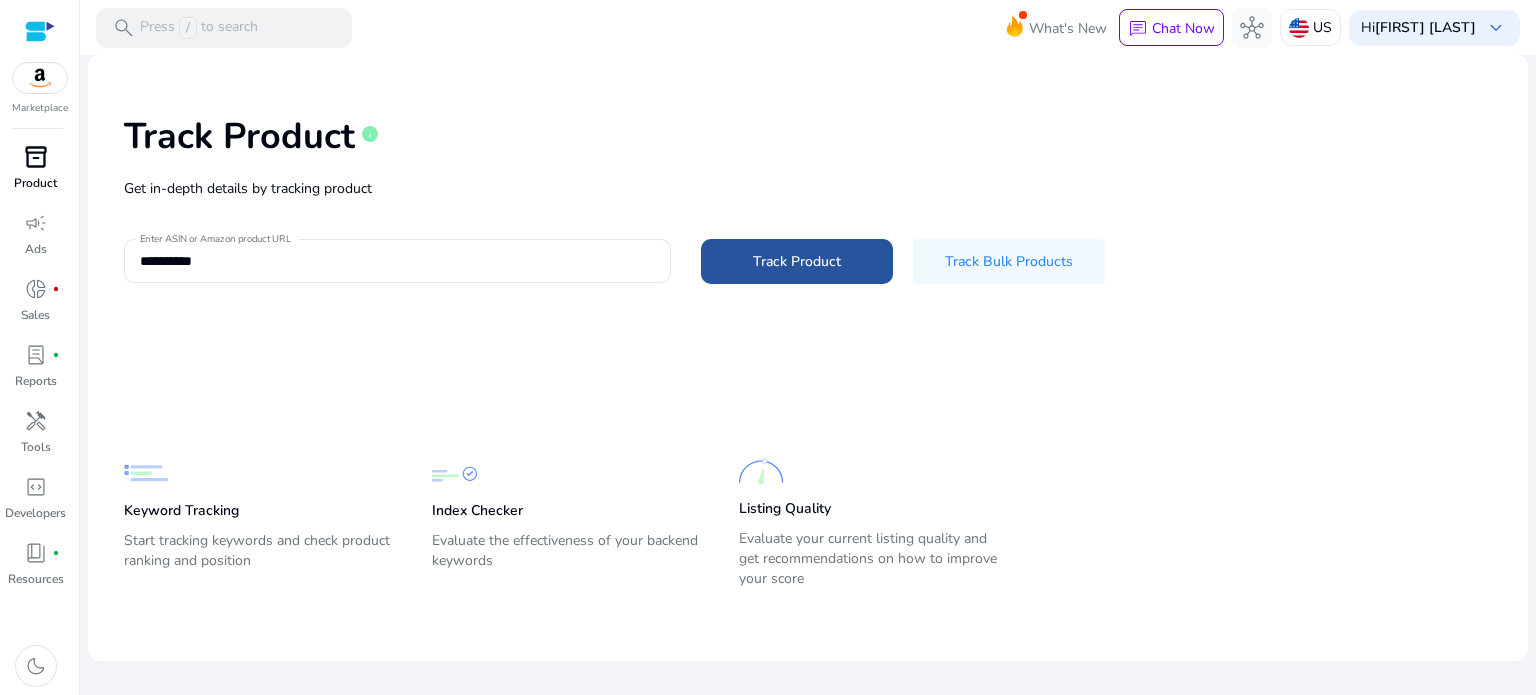 click on "Track Product" 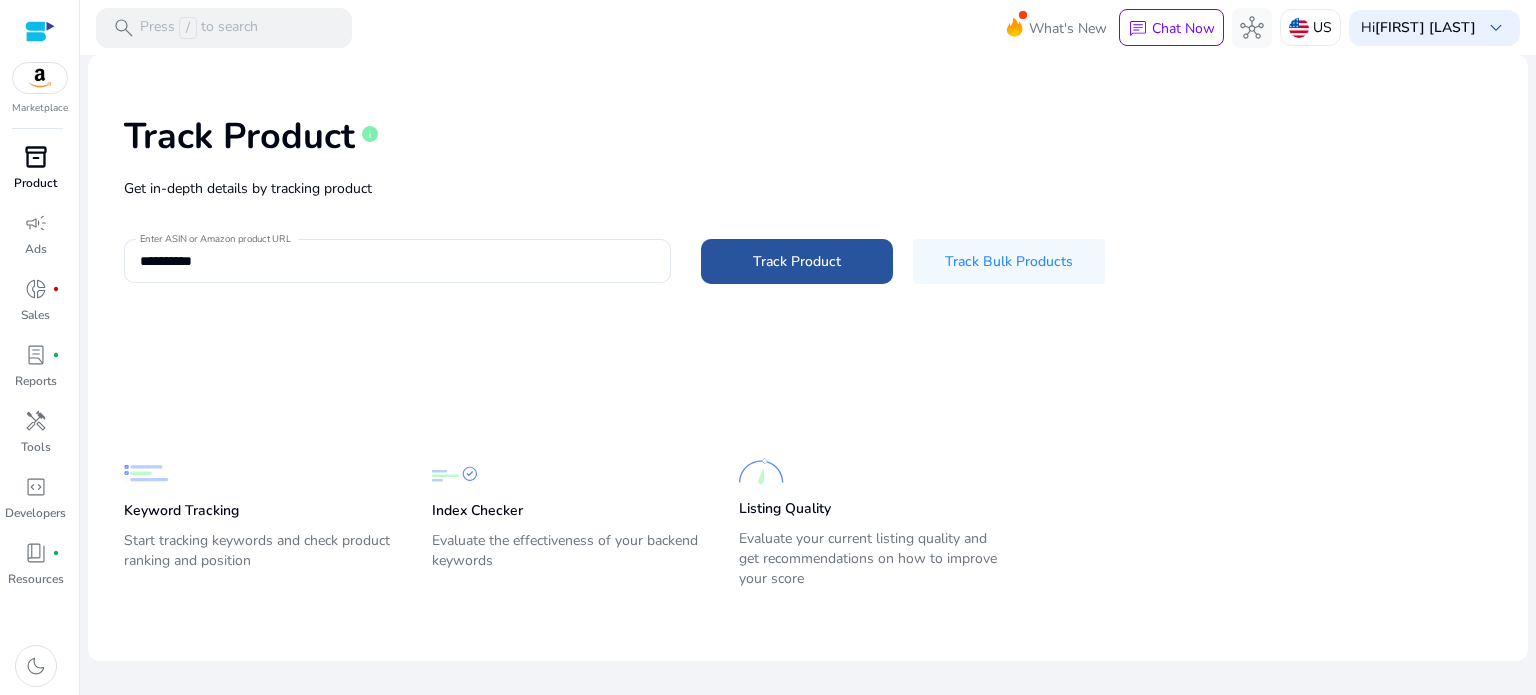 click on "Track Product" 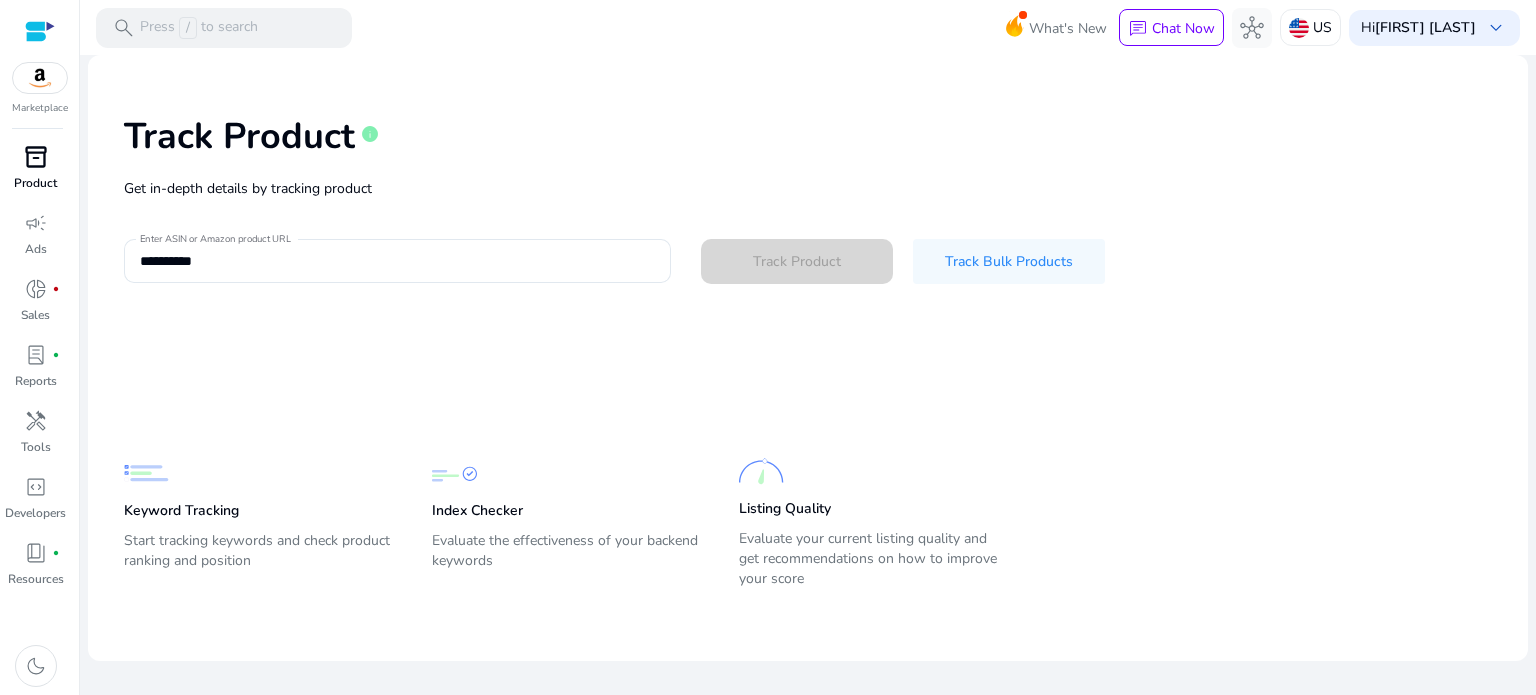 type 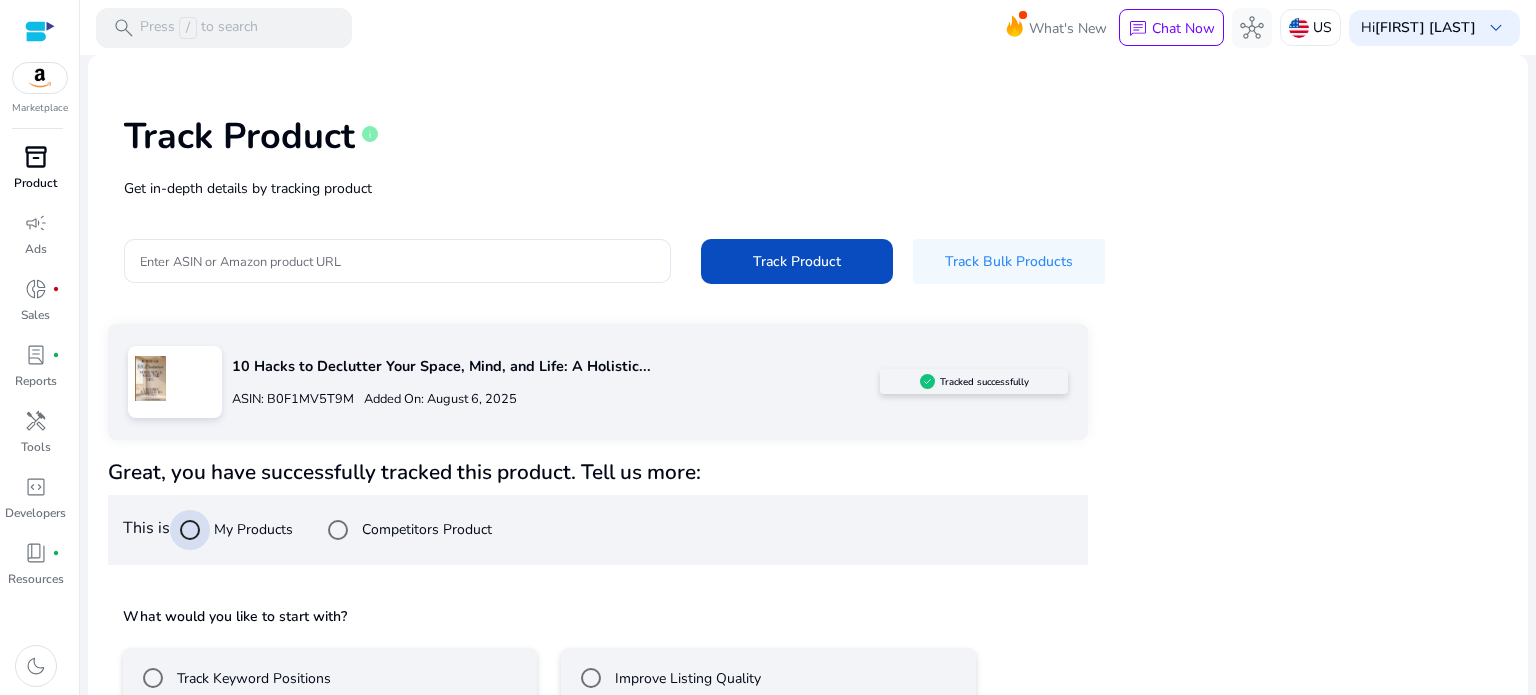 scroll, scrollTop: 117, scrollLeft: 0, axis: vertical 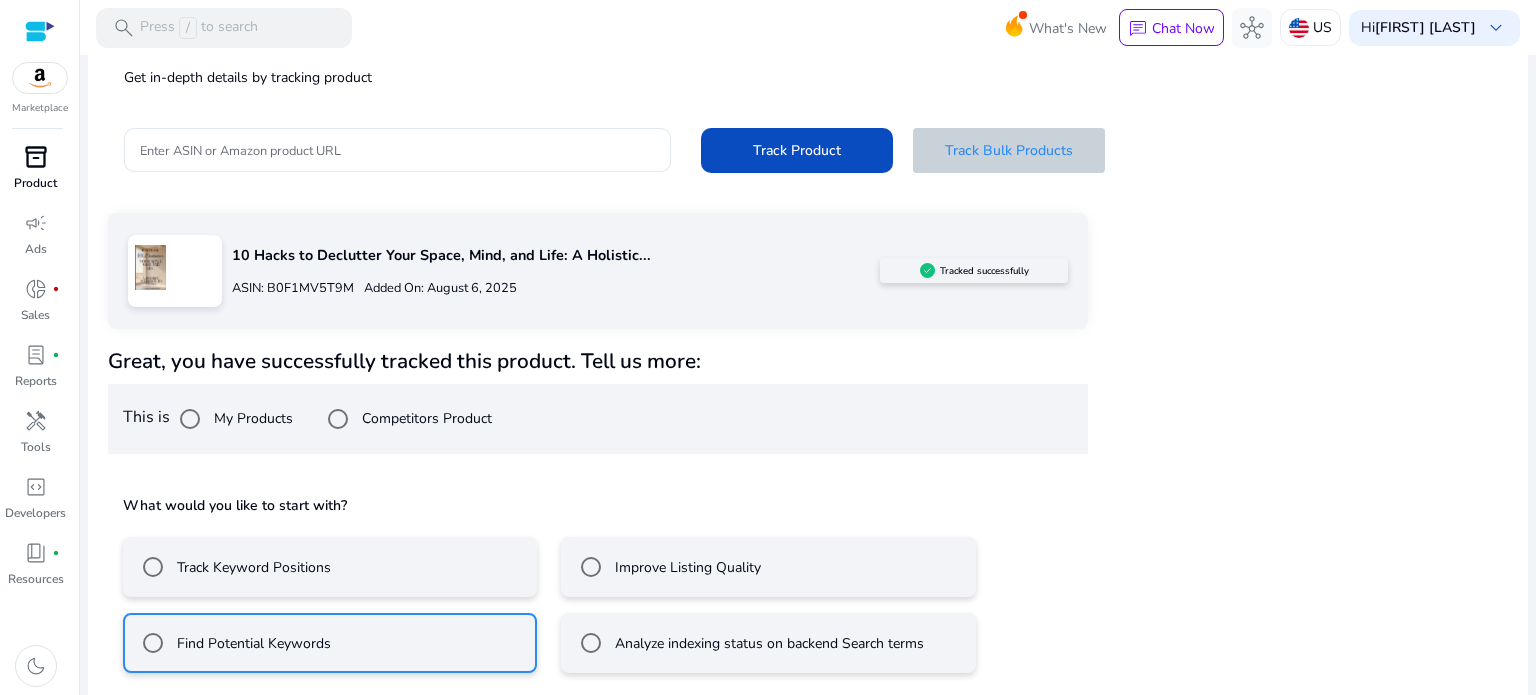 click on "Track Bulk Products" 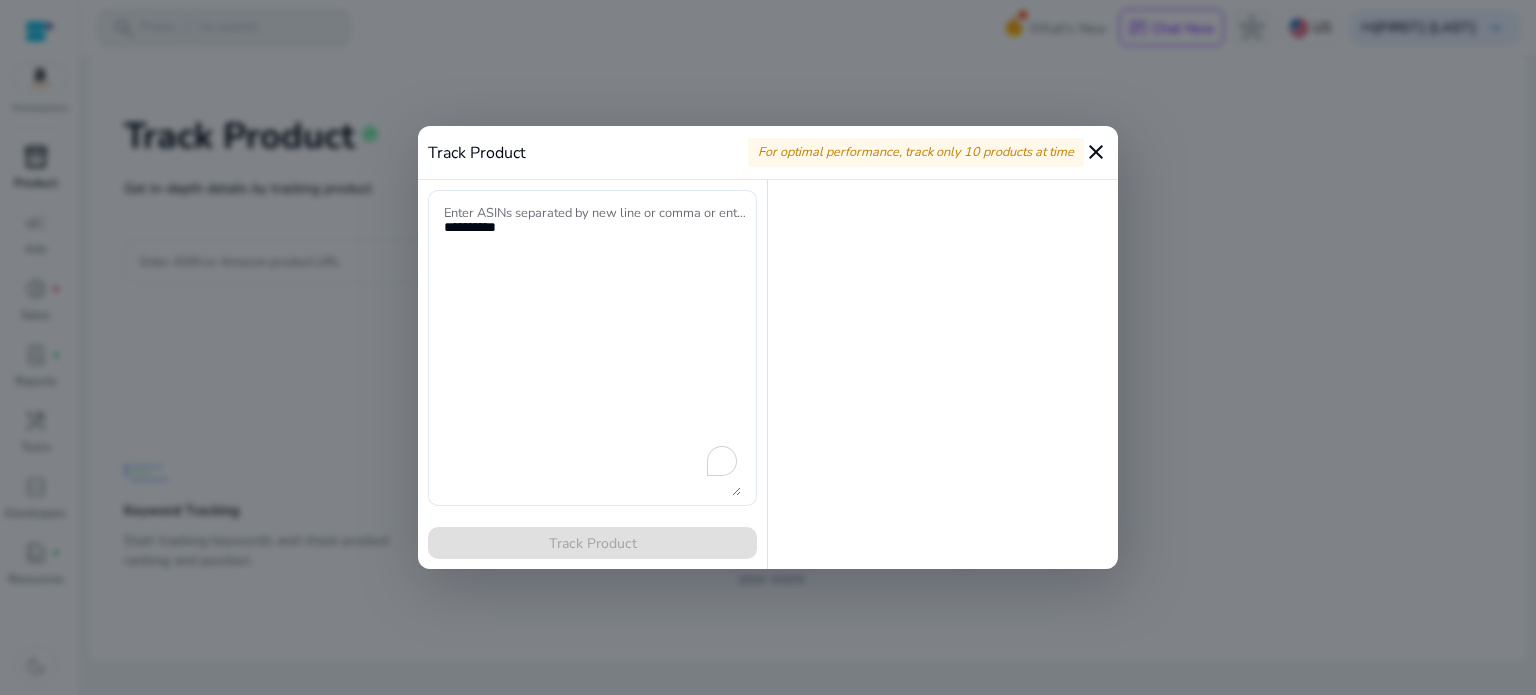 click on "For optimal performance, track only 10 products at time" at bounding box center (916, 152) 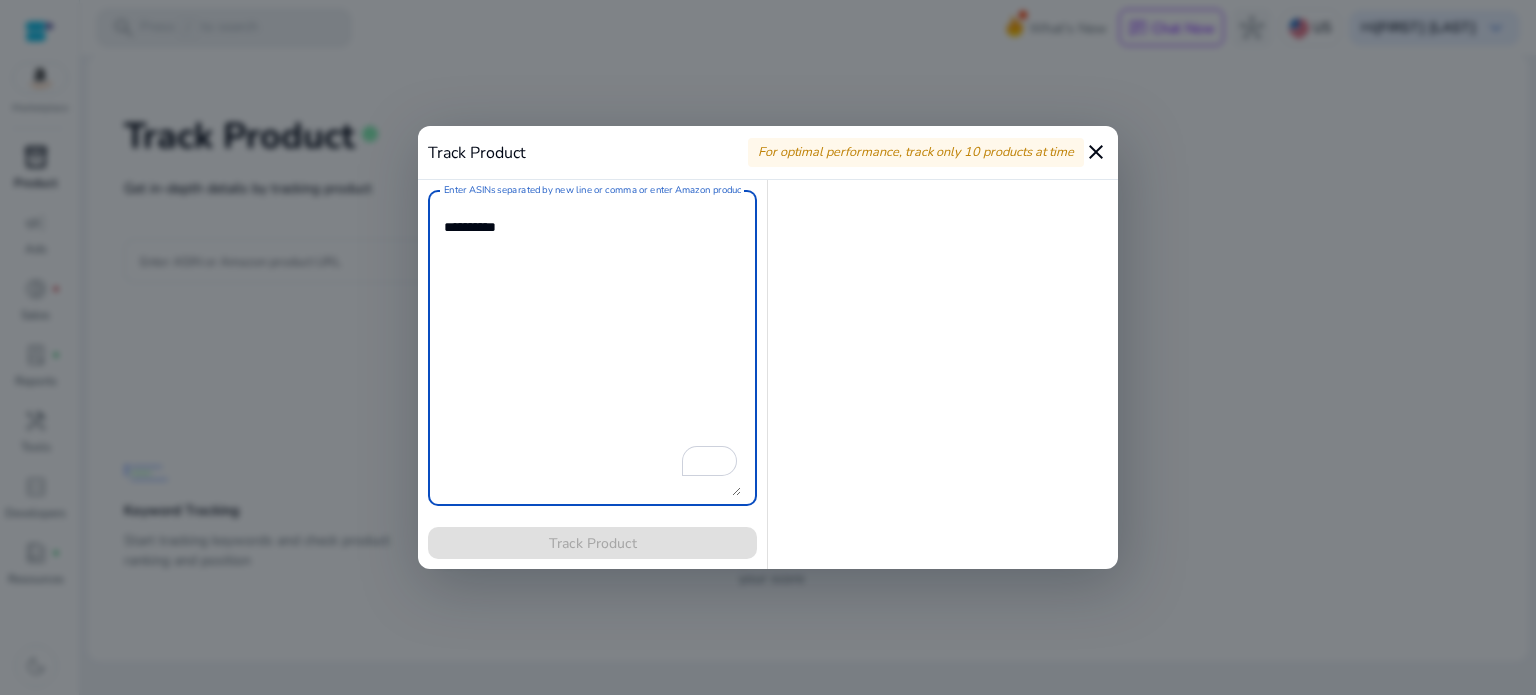 click on "Enter ASINs separated by new line or comma or enter Amazon product page URL" at bounding box center [592, 348] 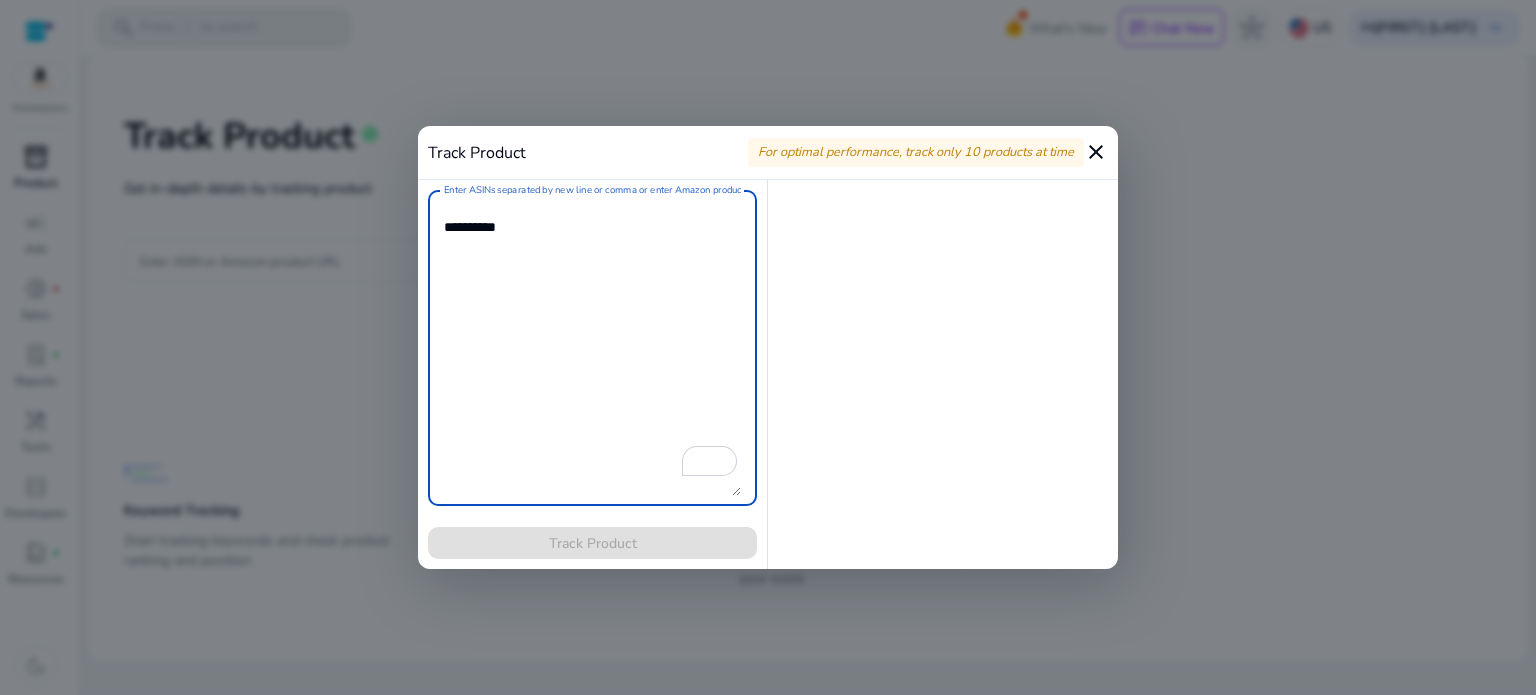 paste on "**********" 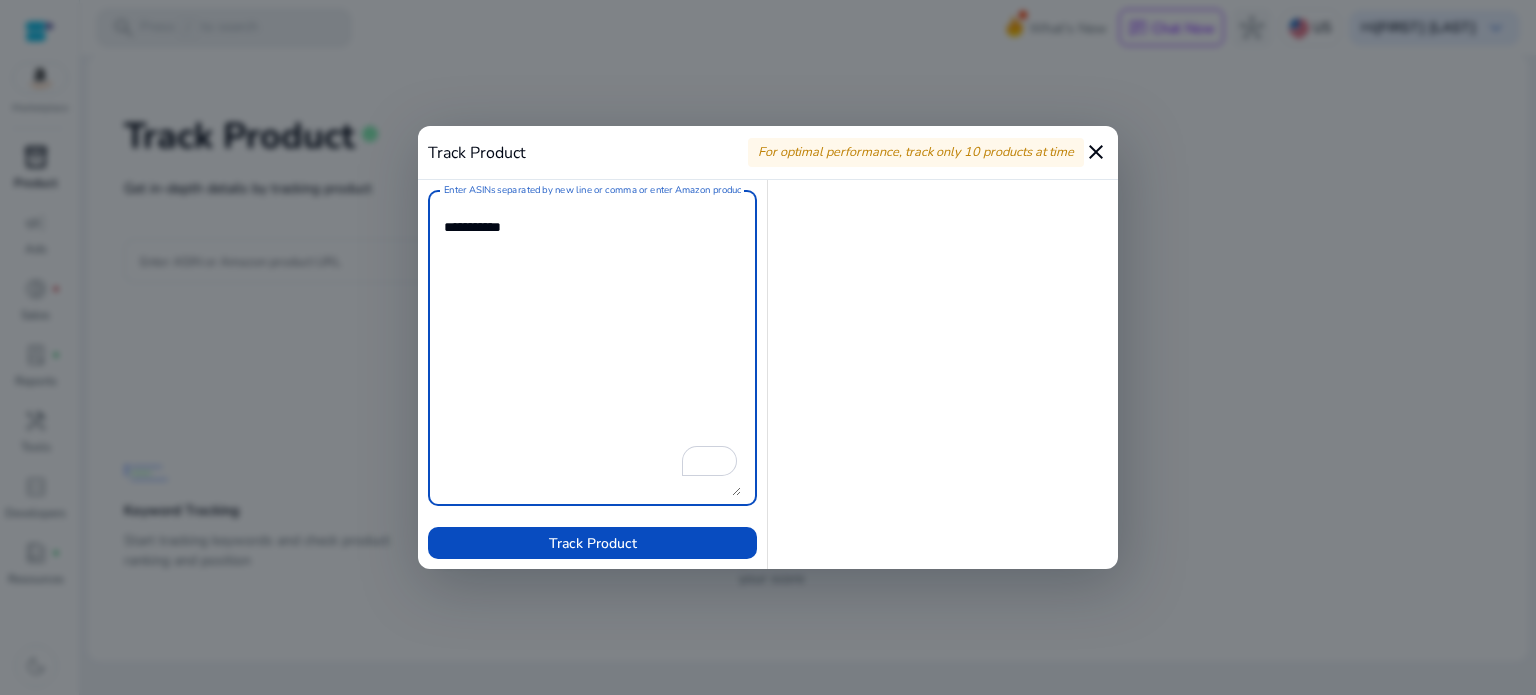 paste on "**********" 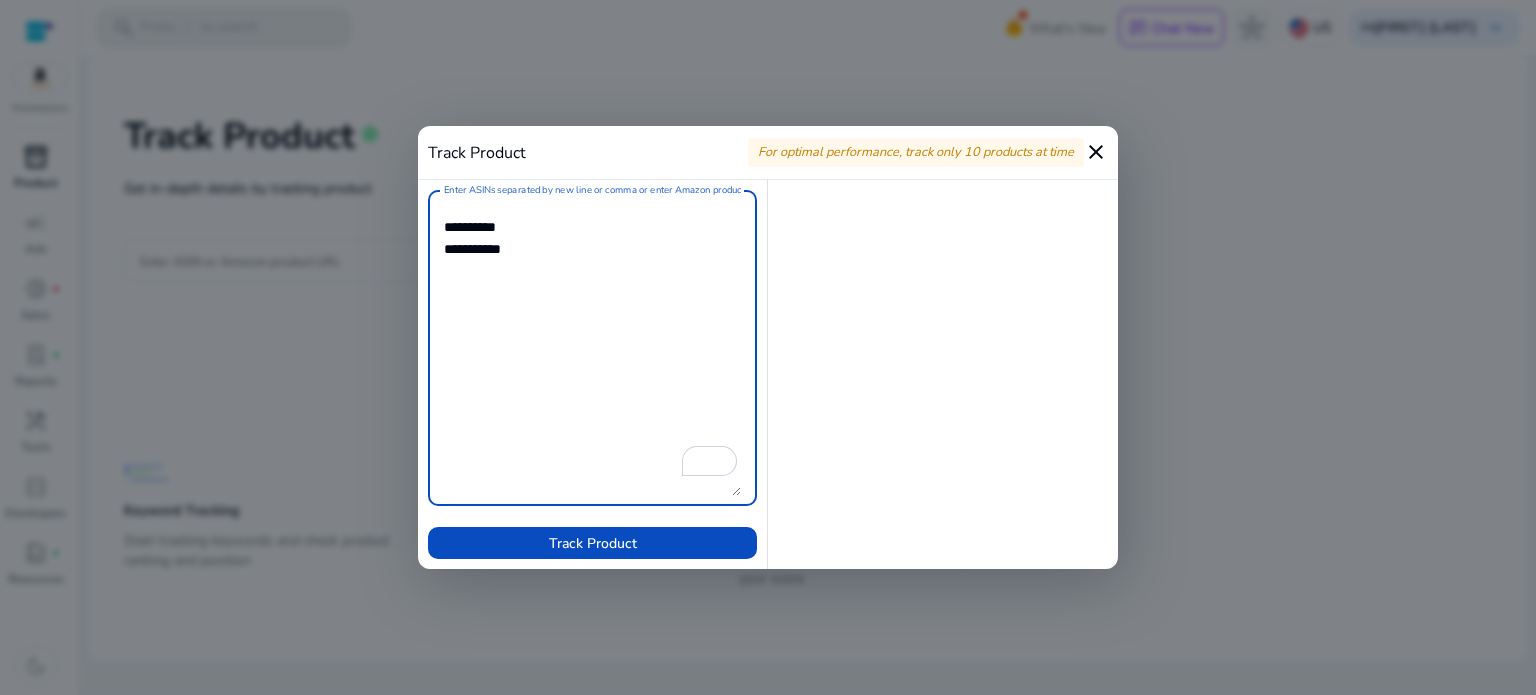 paste on "**********" 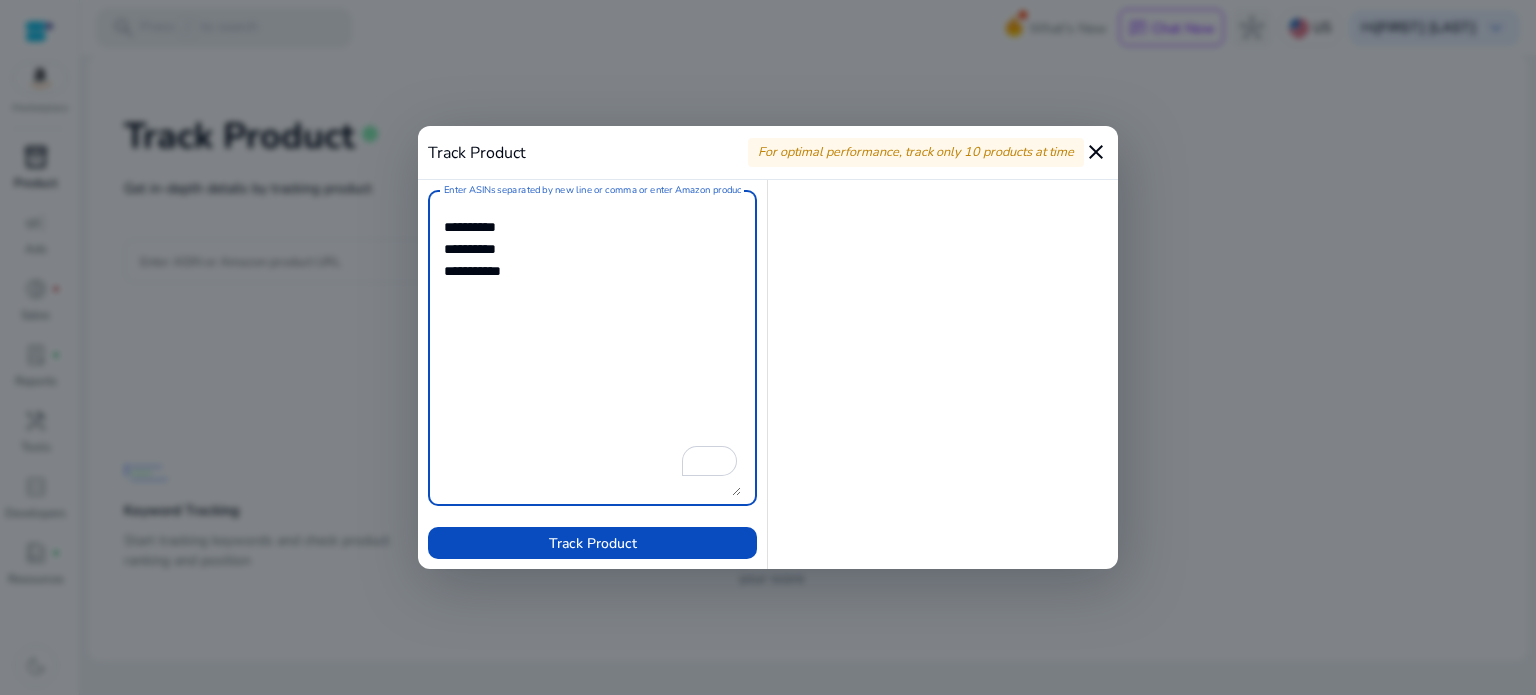 paste on "**********" 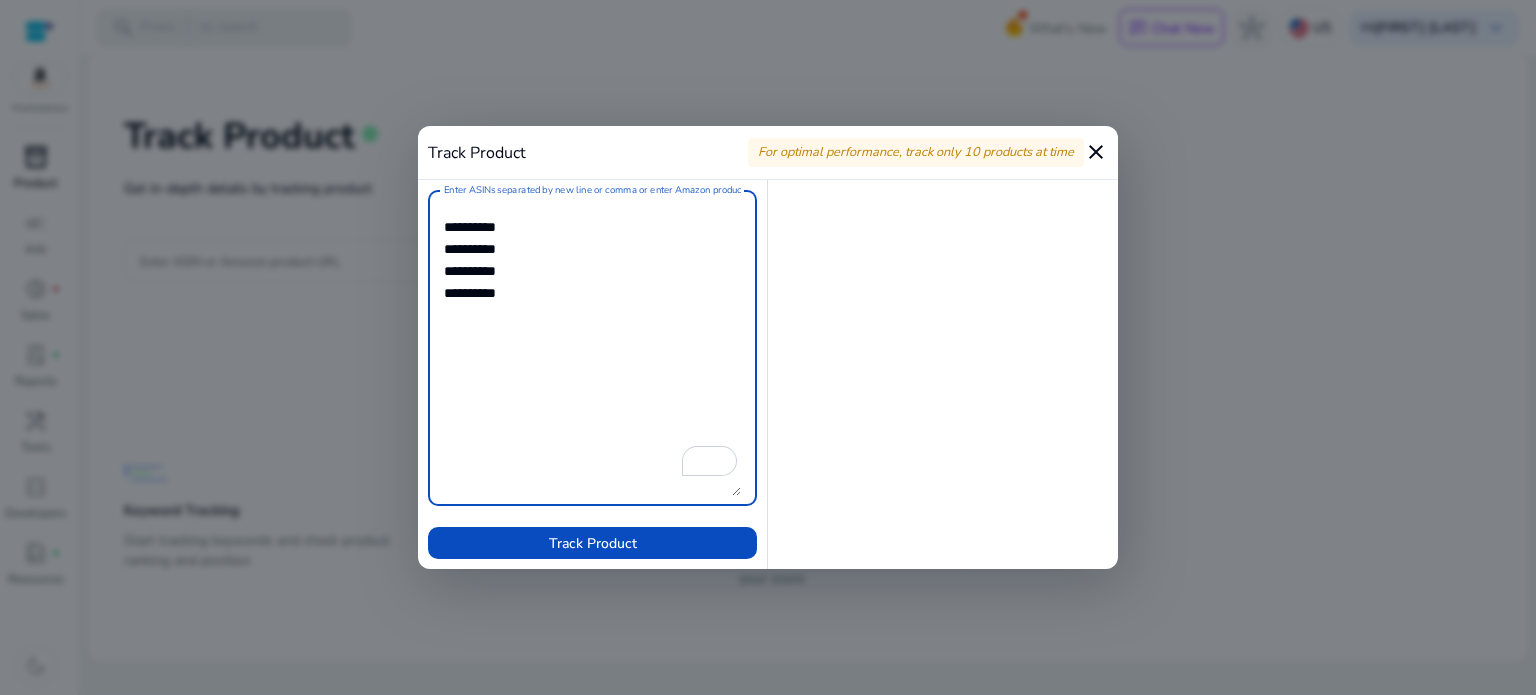 click on "Enter ASINs separated by new line or comma or enter Amazon product page URL" at bounding box center [592, 348] 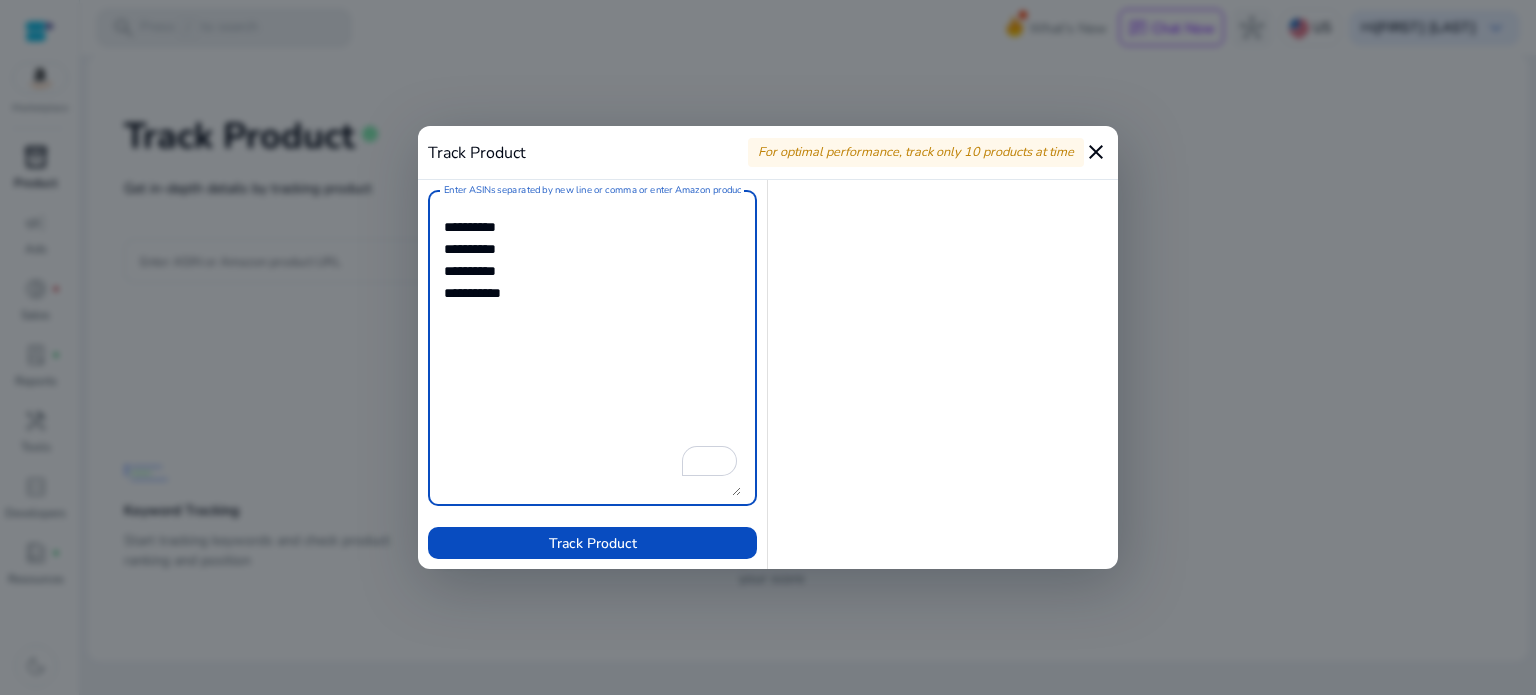 paste on "**********" 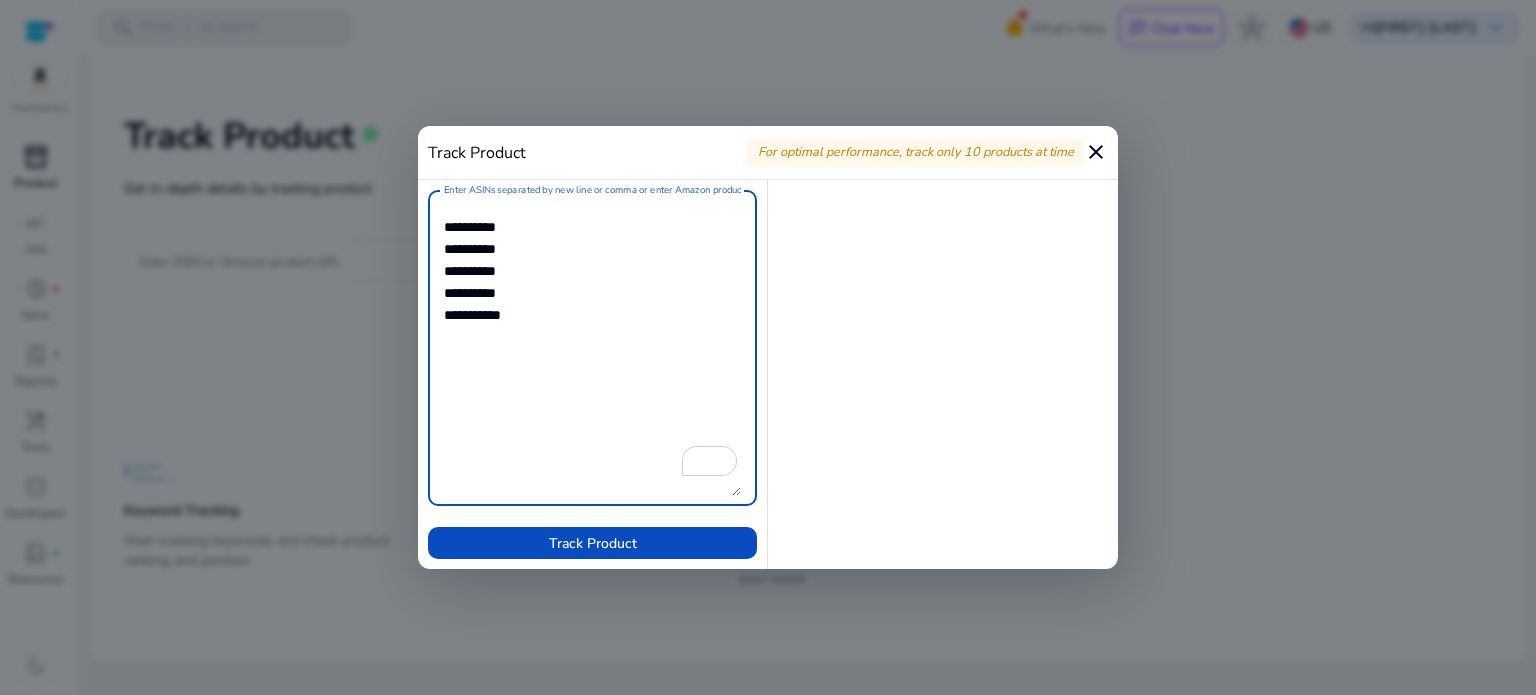 paste on "**********" 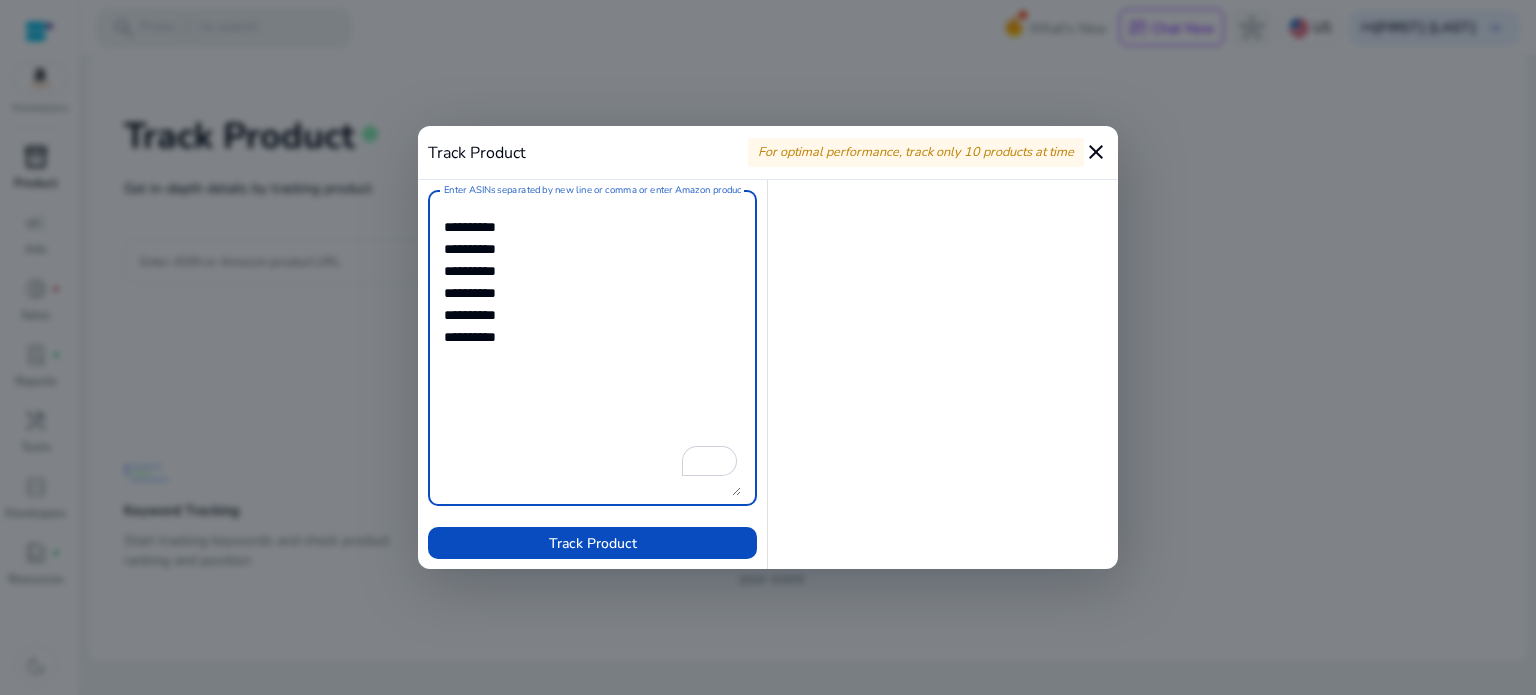 click on "Enter ASINs separated by new line or comma or enter Amazon product page URL" at bounding box center (592, 348) 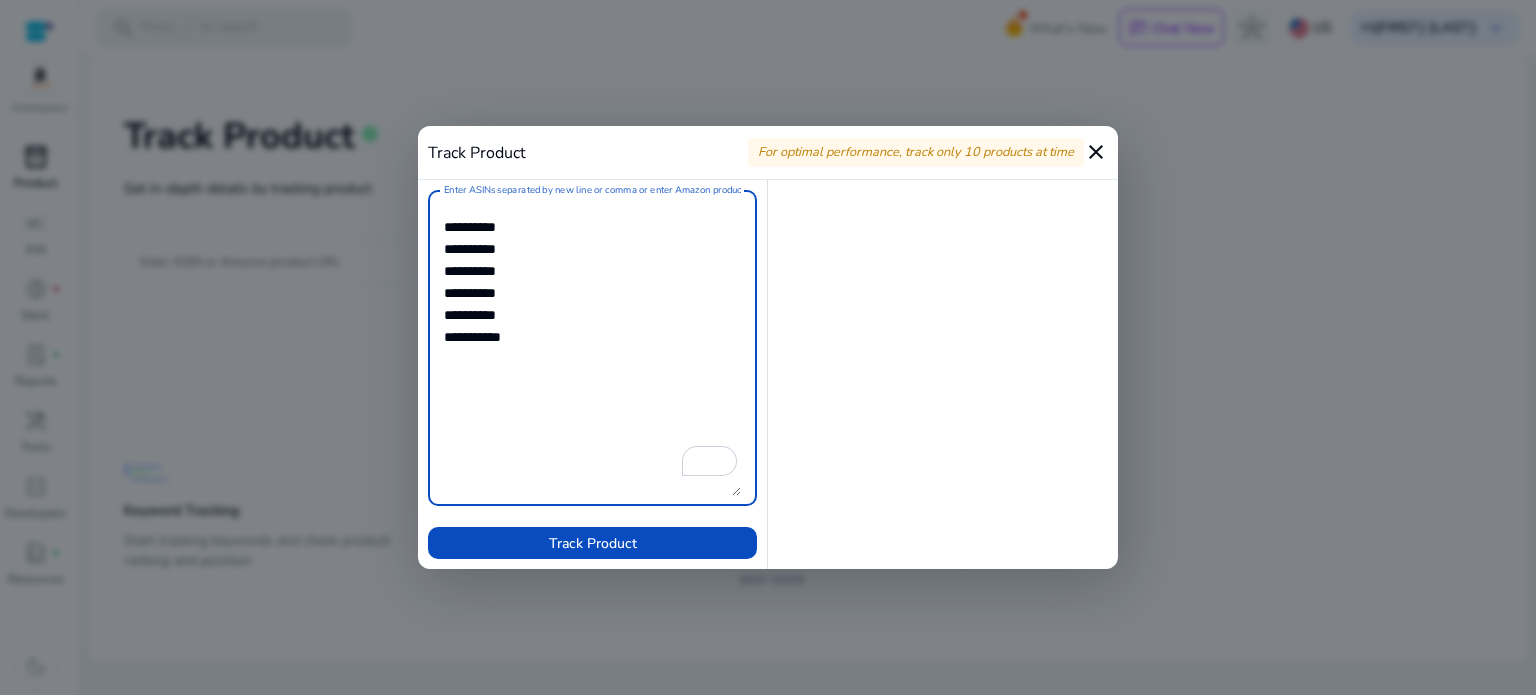 paste on "**********" 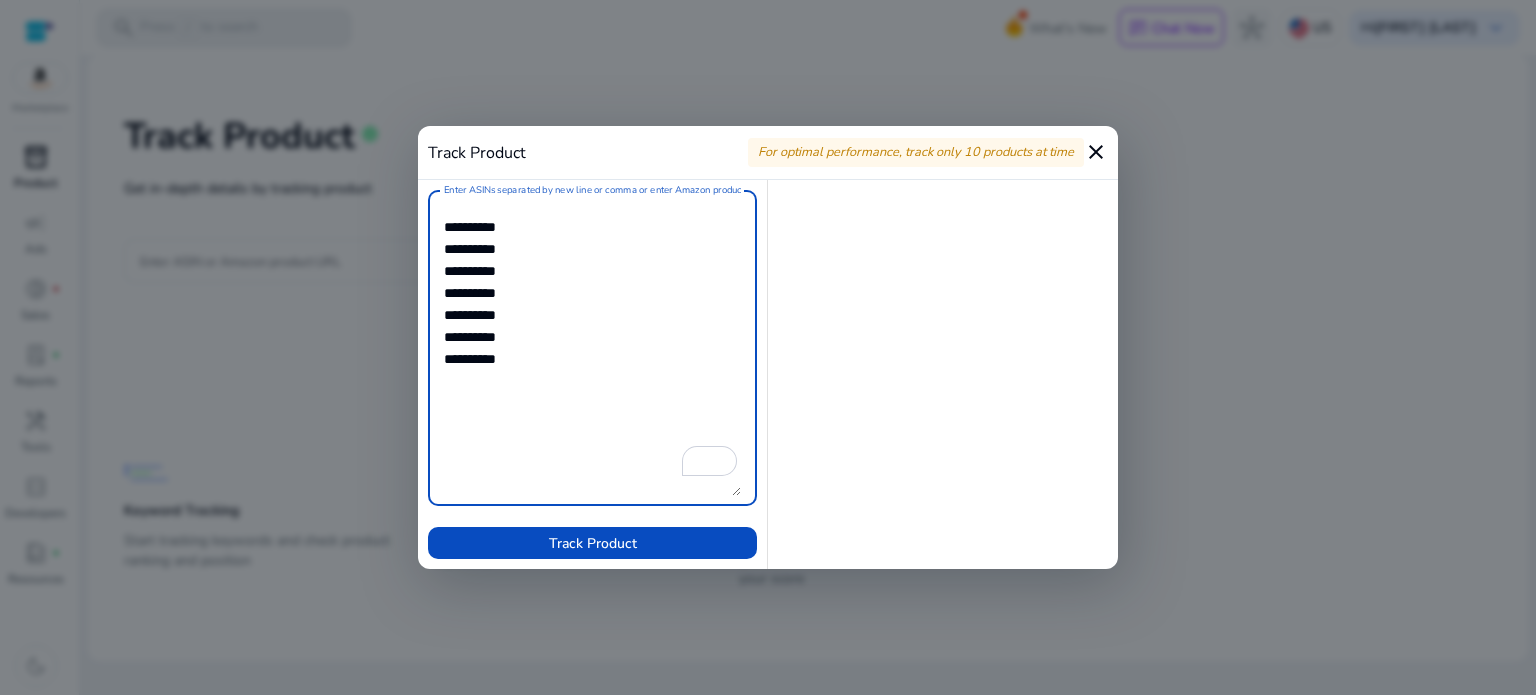 type on "**********" 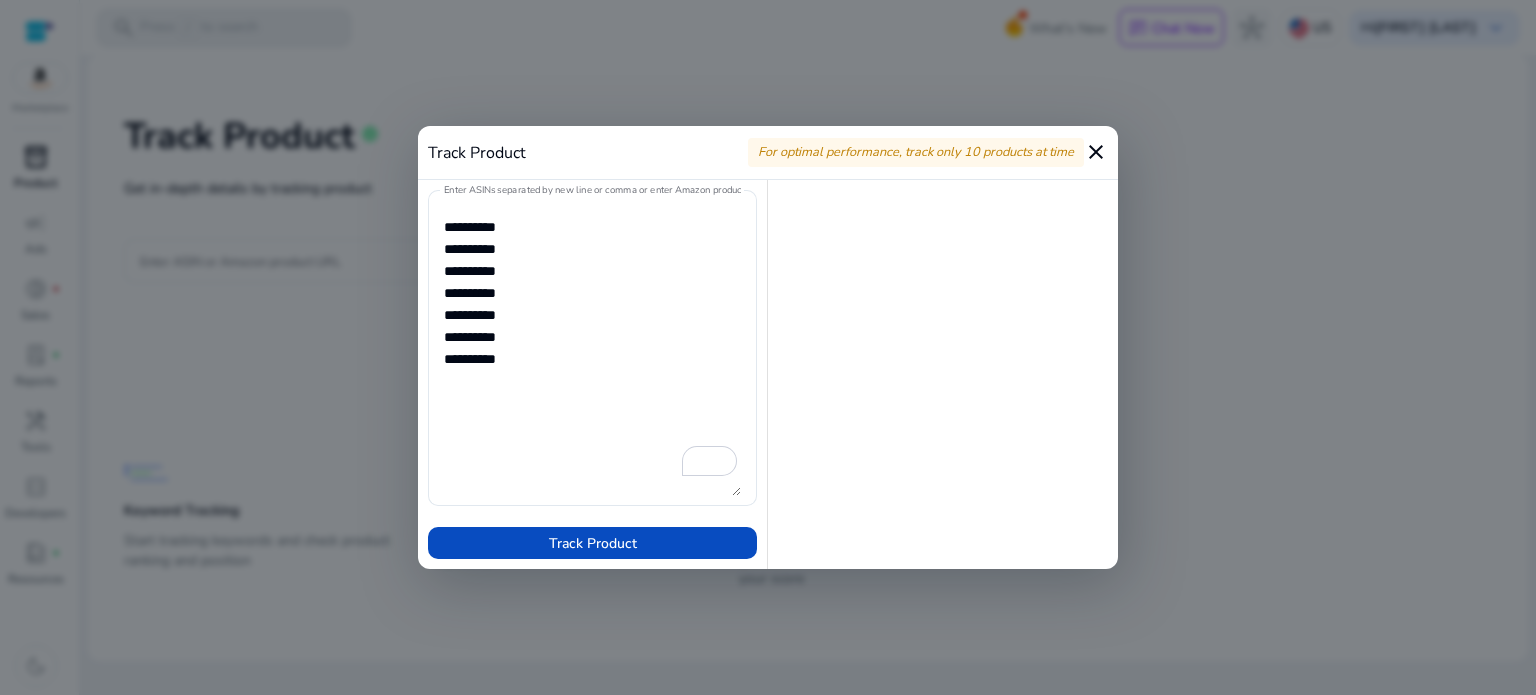 click on "Track Product For optimal performance, track only 10 products at time  close" at bounding box center (768, 153) 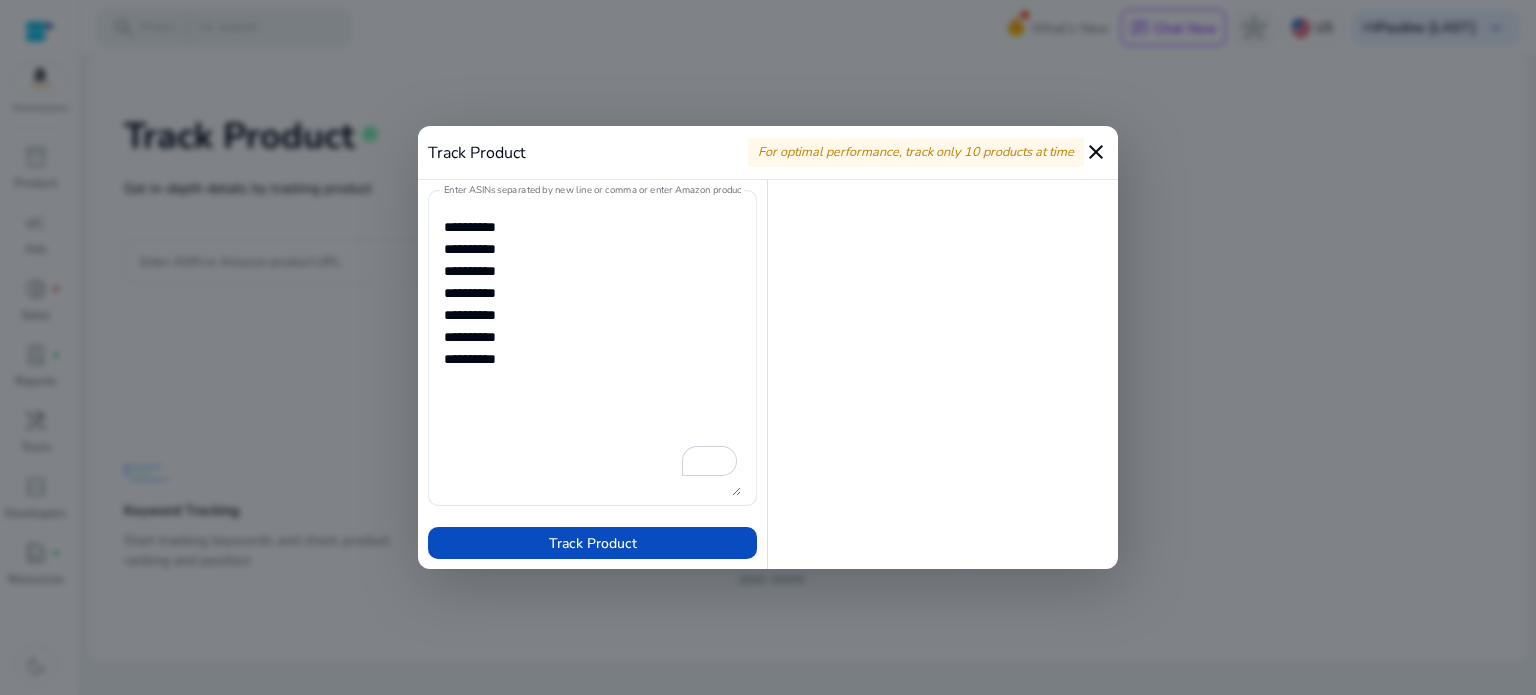 scroll, scrollTop: 0, scrollLeft: 0, axis: both 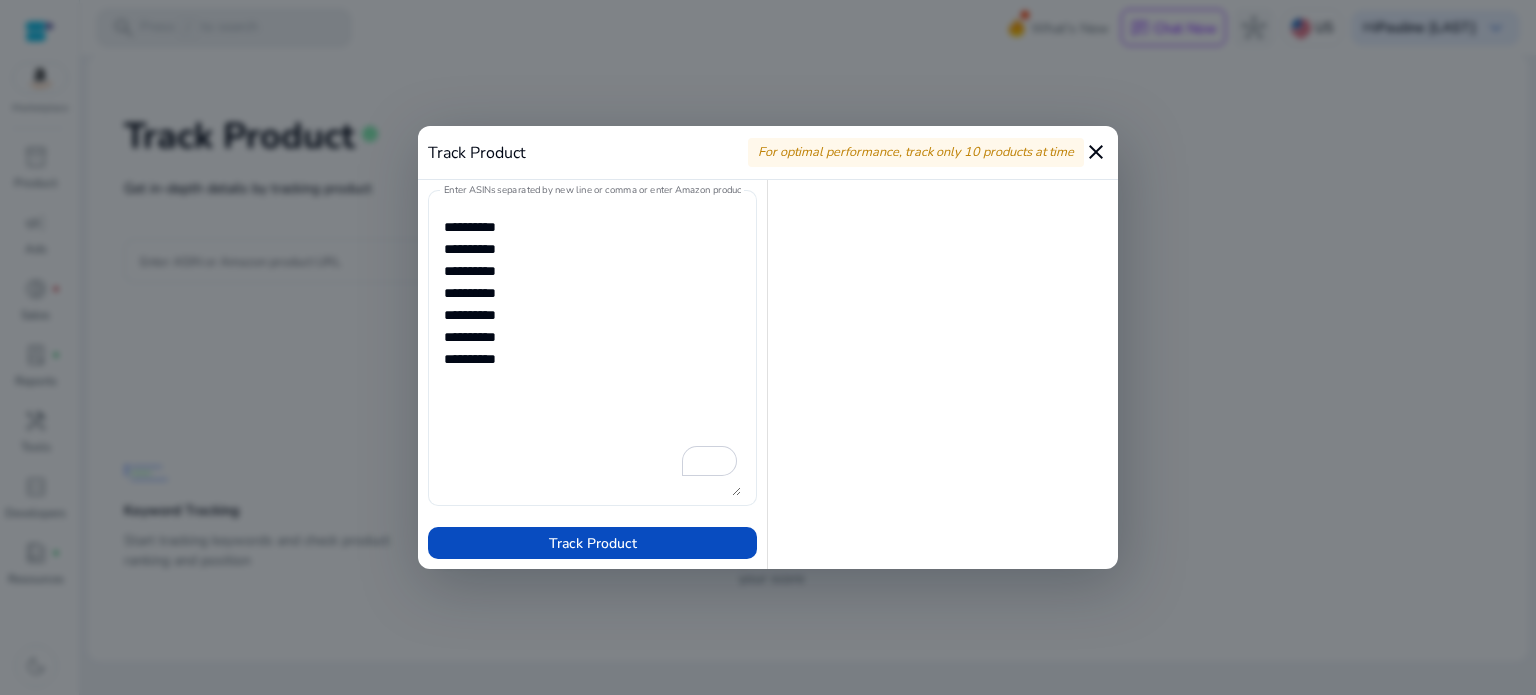 click on "Enter ASINs separated by new line or comma or enter Amazon product page URL" at bounding box center [592, 348] 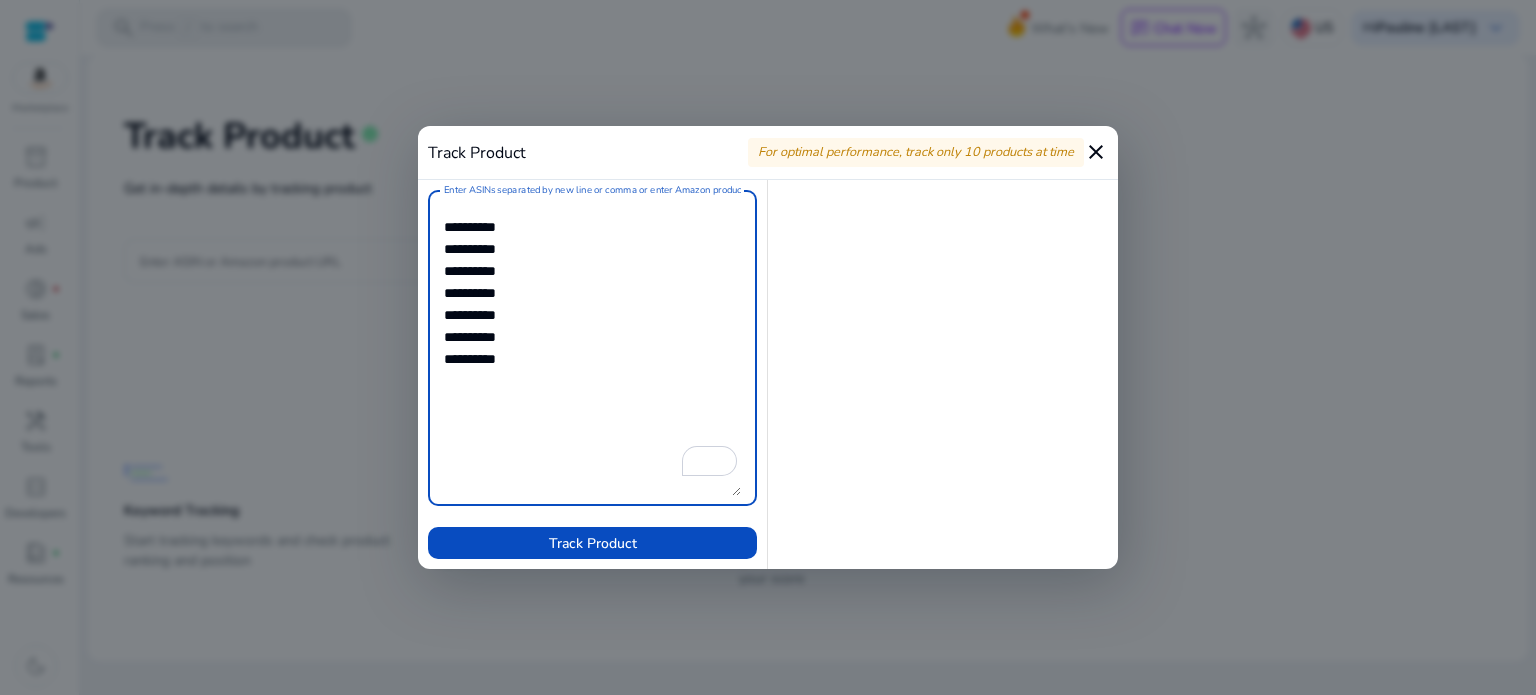 click on "Enter ASINs separated by new line or comma or enter Amazon product page URL" at bounding box center (592, 348) 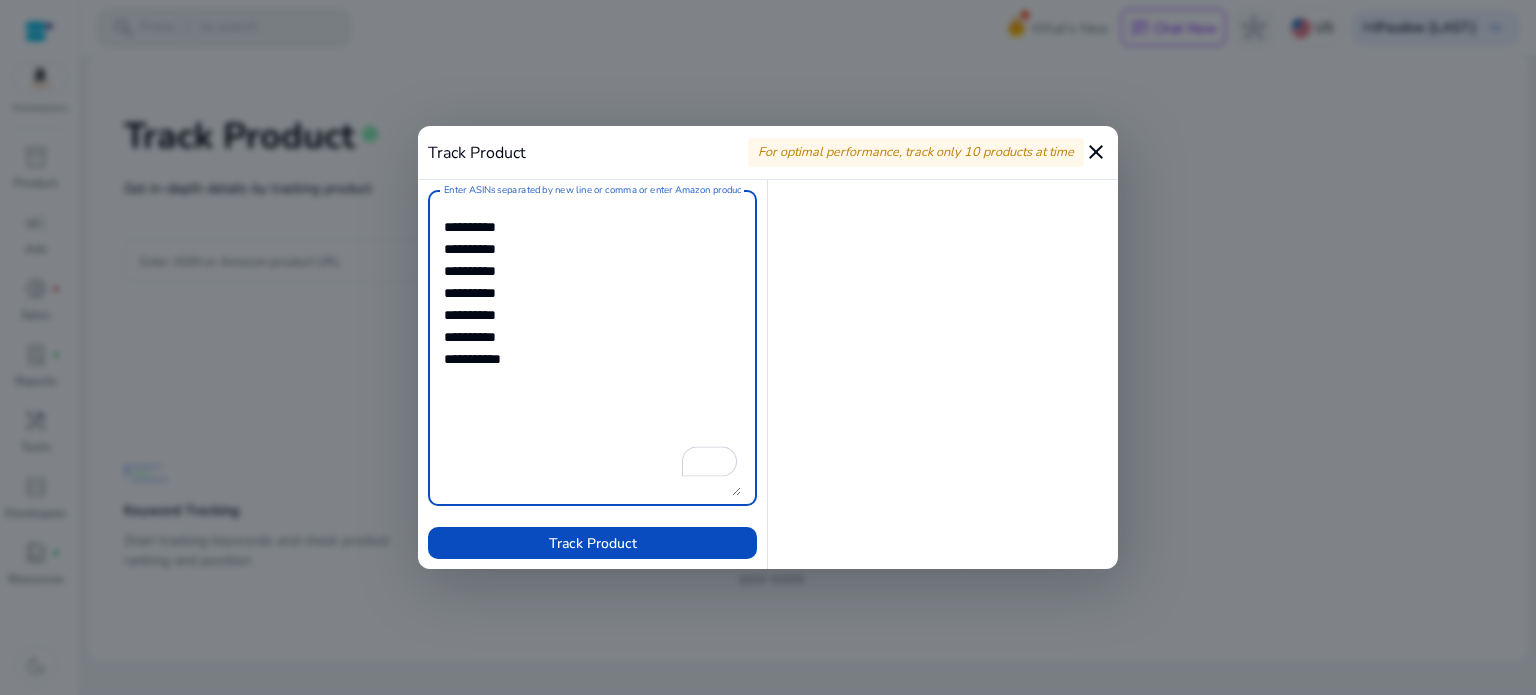 paste on "**********" 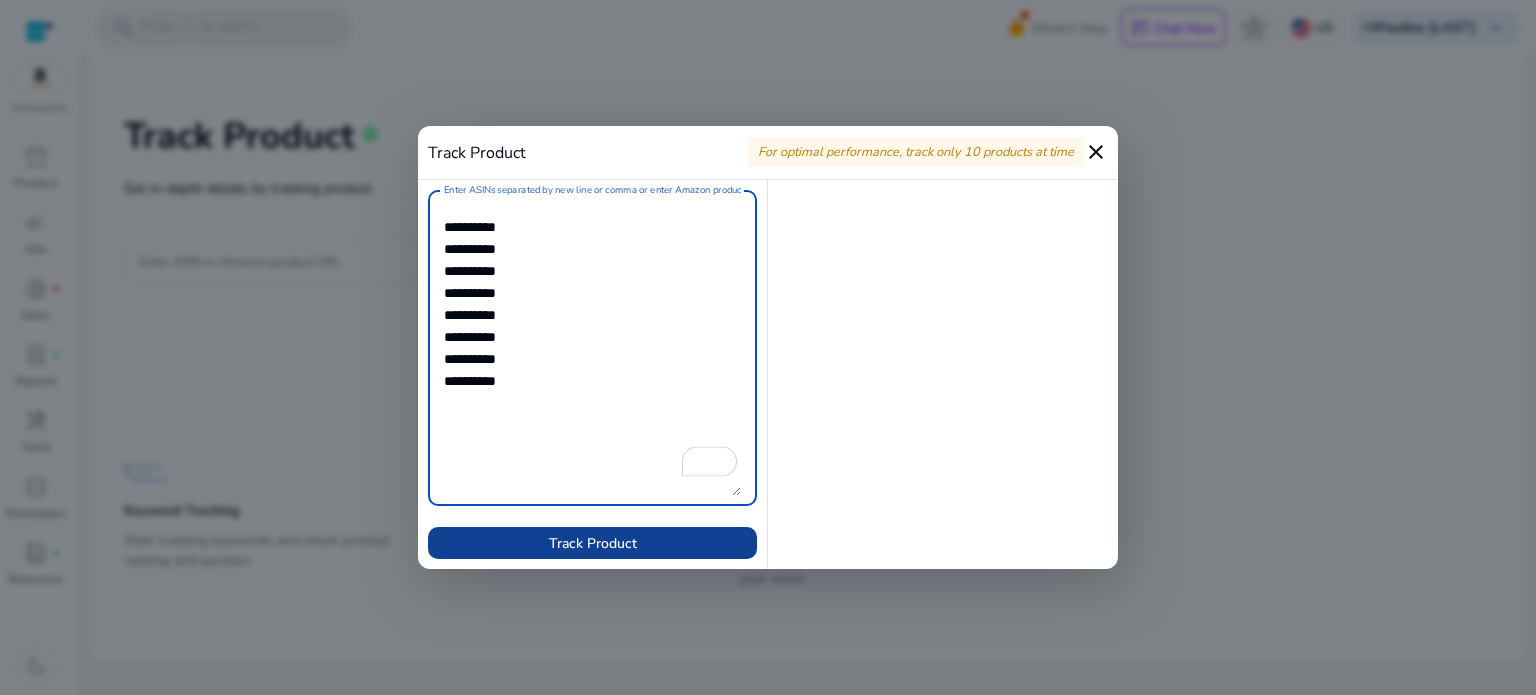 type on "**********" 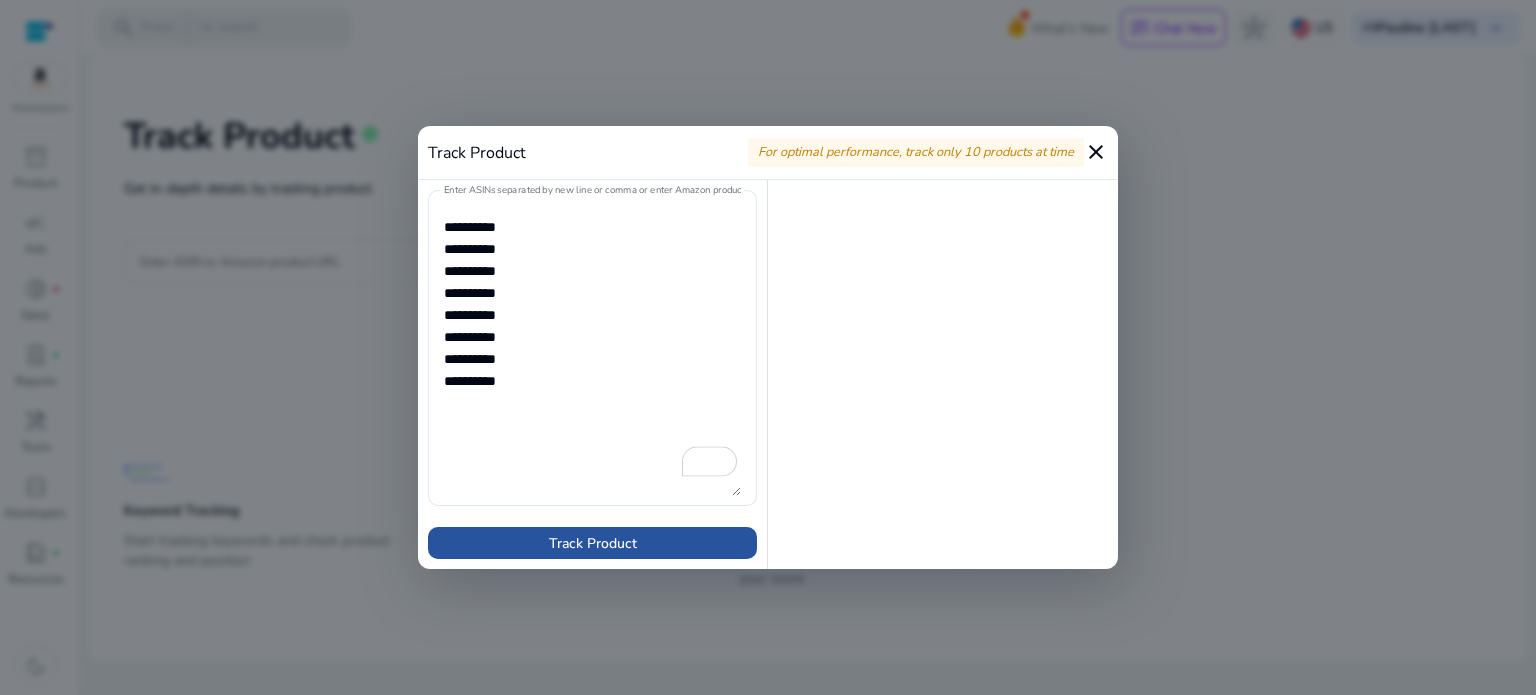 click on "Track Product" at bounding box center [593, 543] 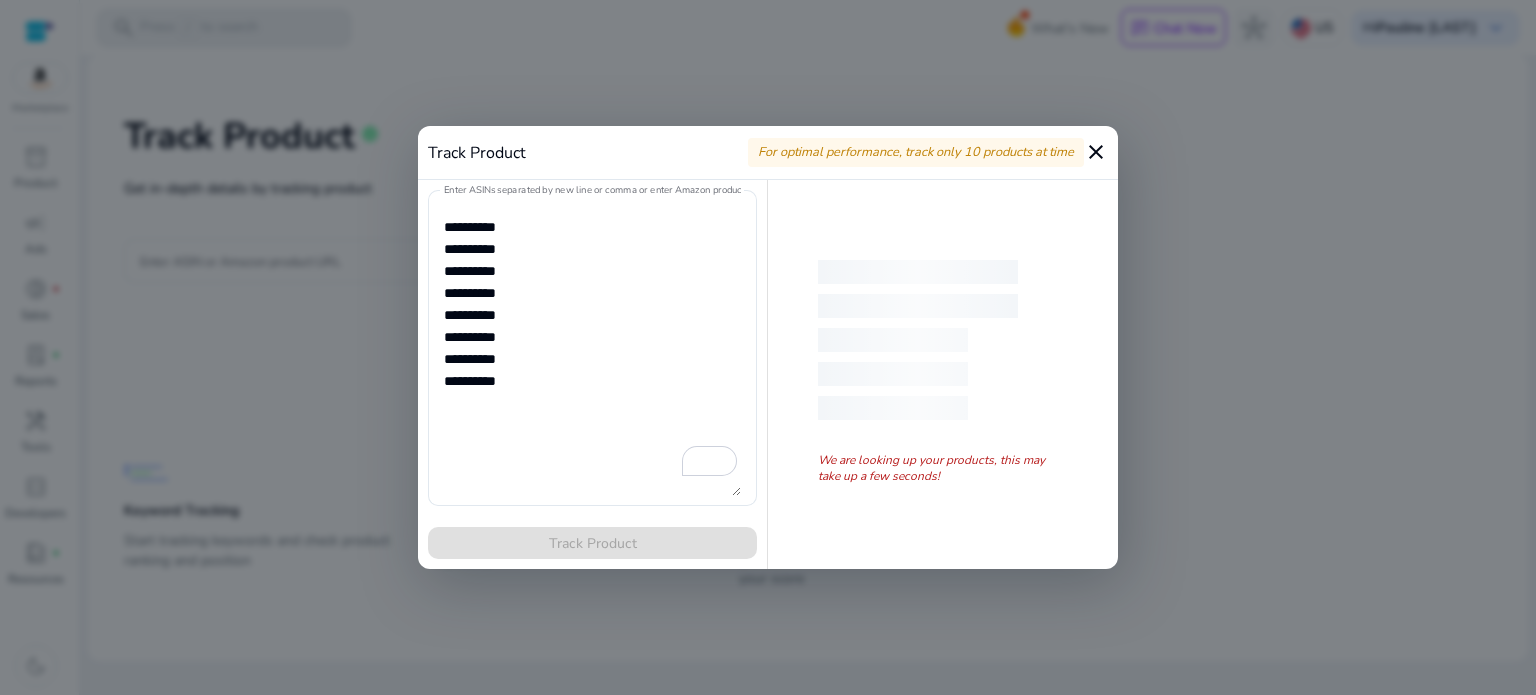 click on "We are looking up your products, this may take up a few seconds!" at bounding box center (943, 374) 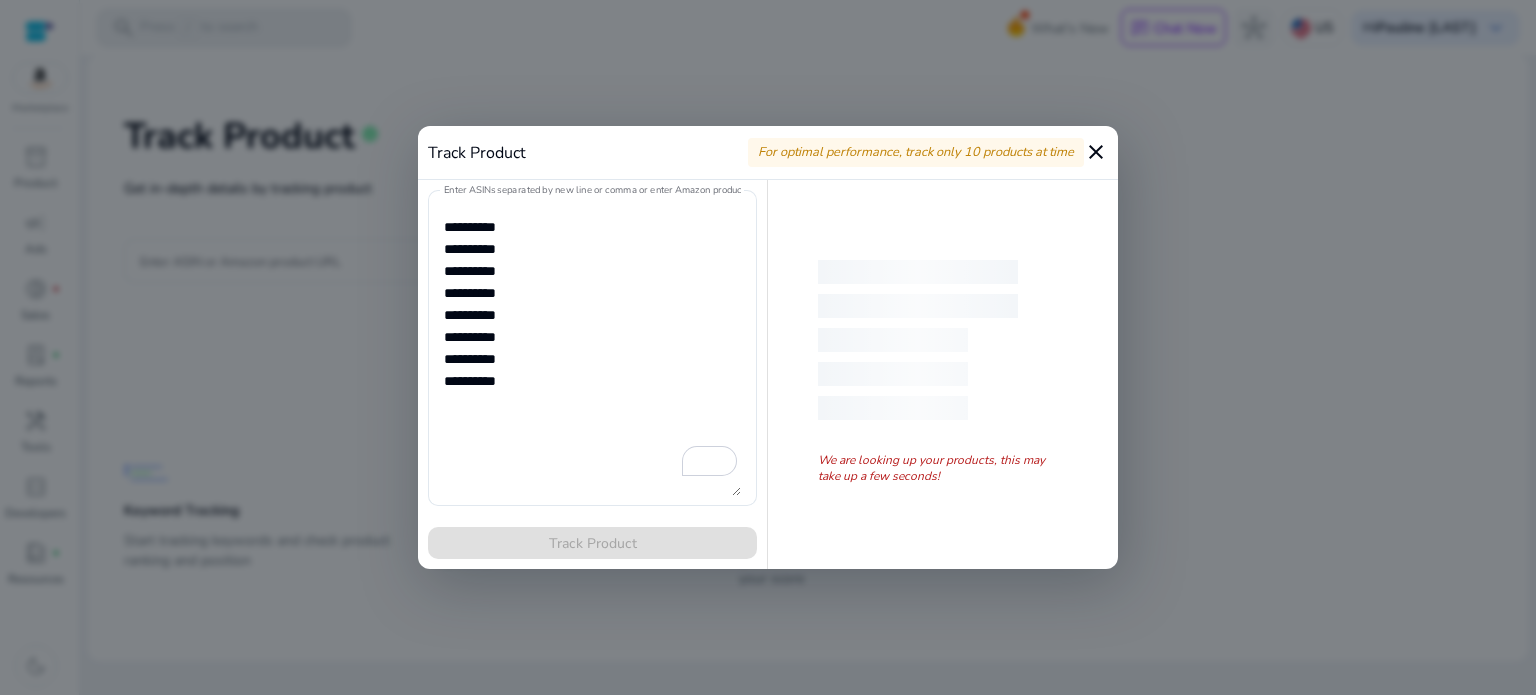 click on "close" at bounding box center [1096, 152] 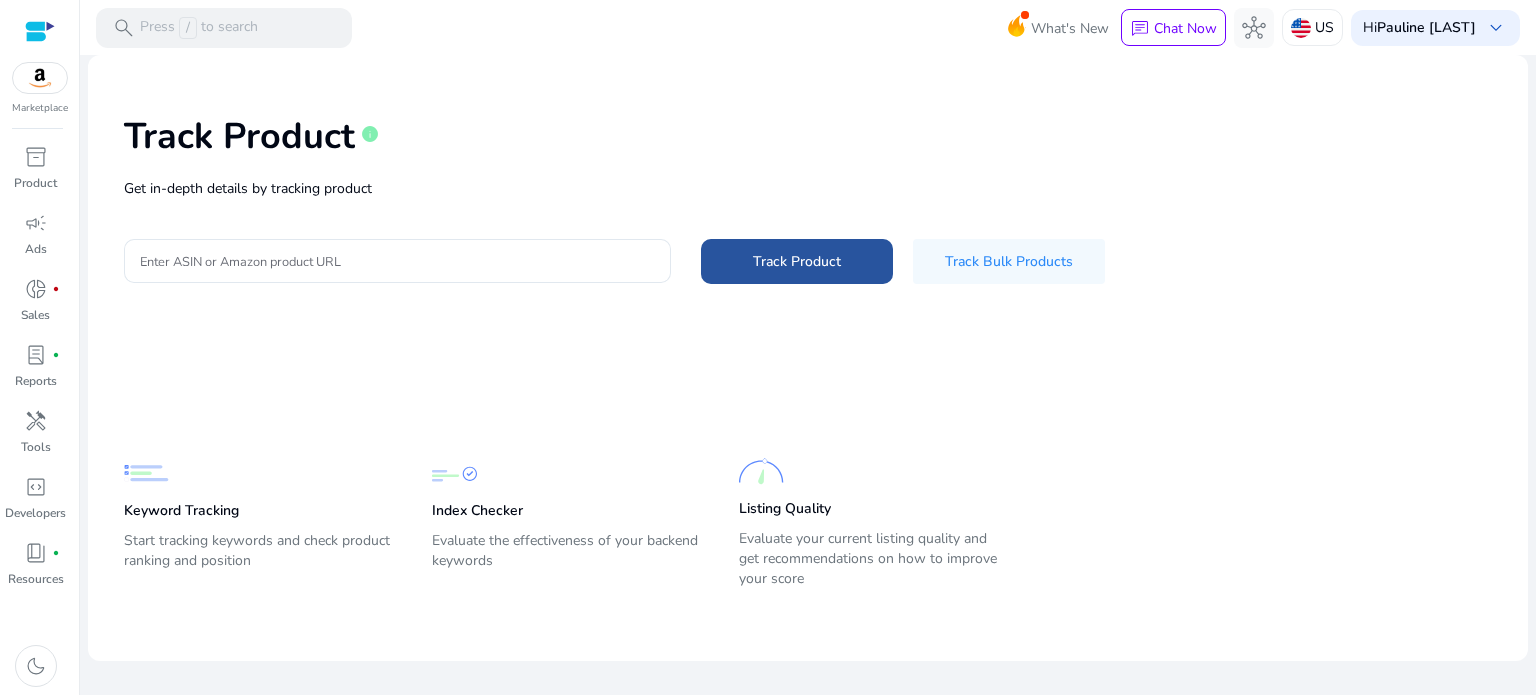 click on "Track Product" 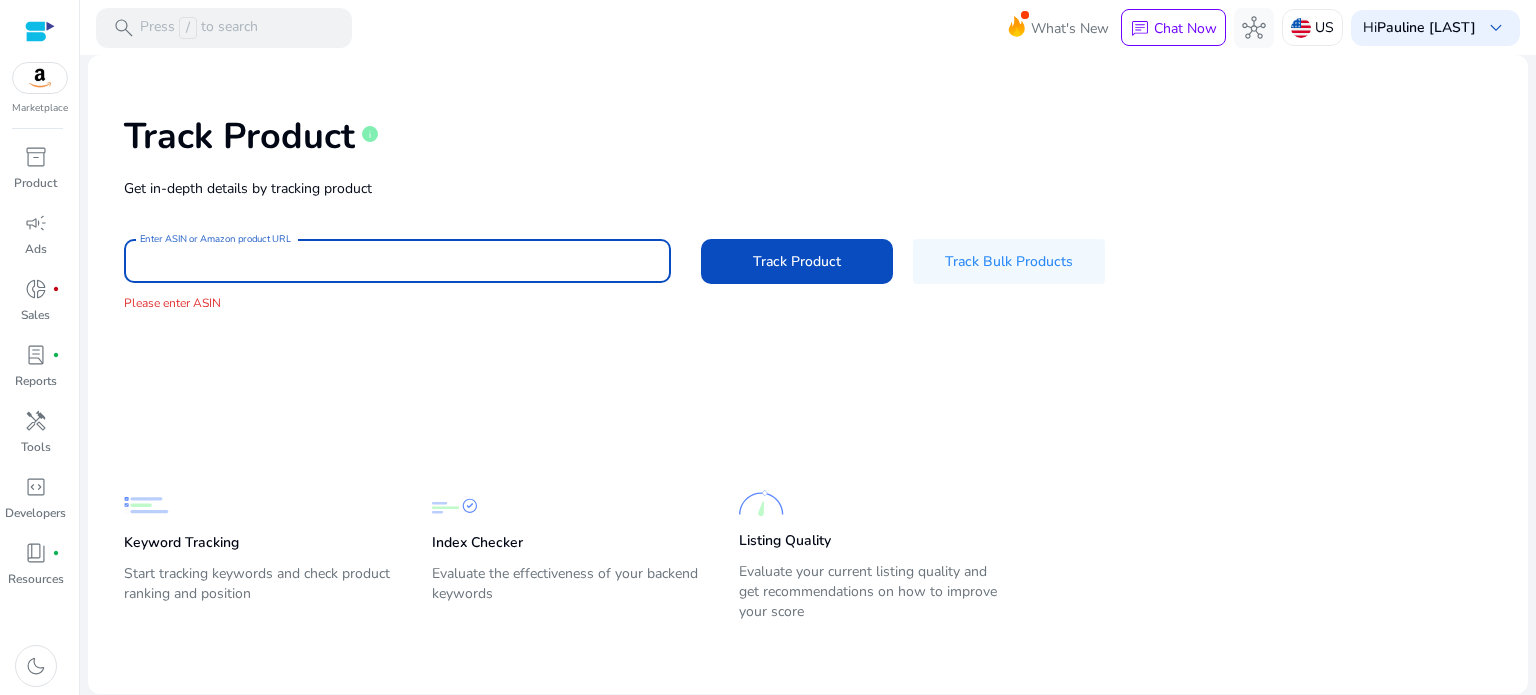 click on "Enter ASIN or Amazon product URL" at bounding box center (397, 261) 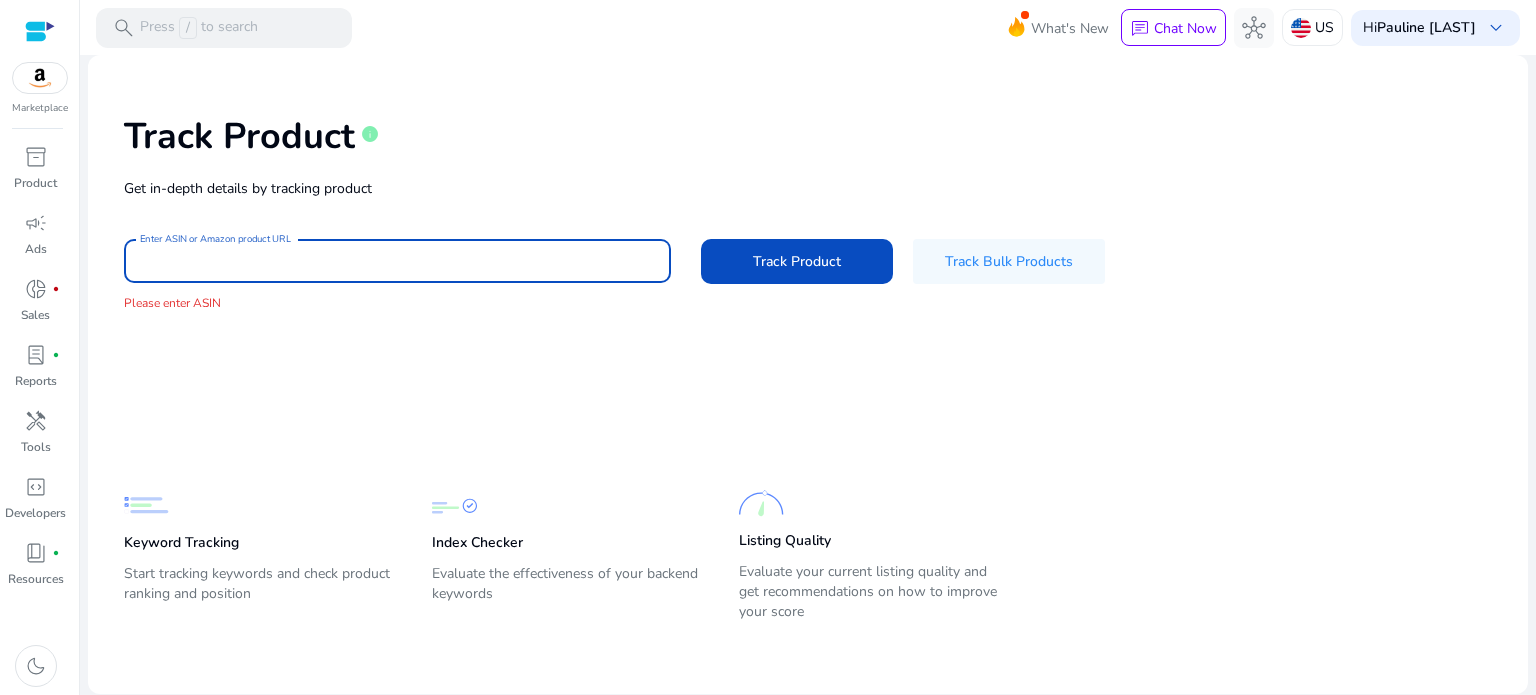click on "Enter ASIN or Amazon product URL" at bounding box center [397, 261] 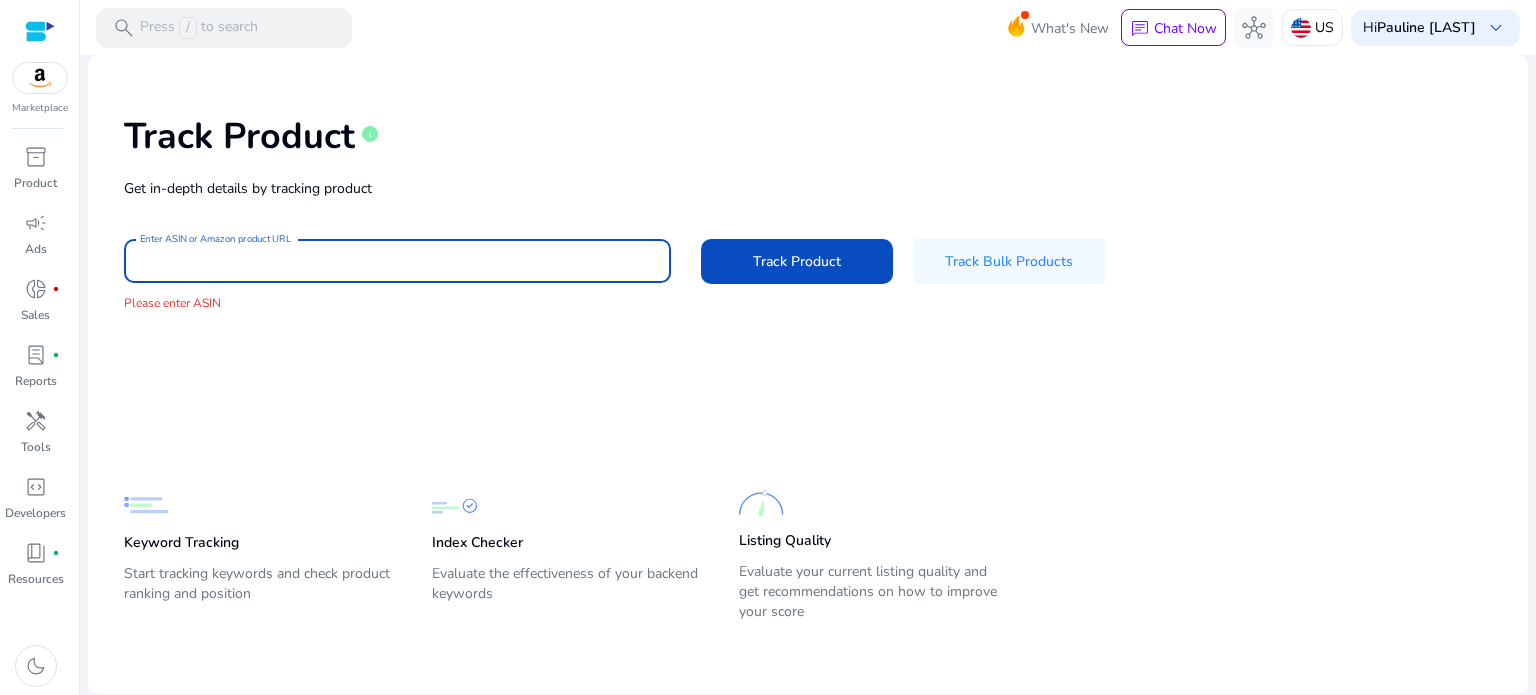 paste on "**********" 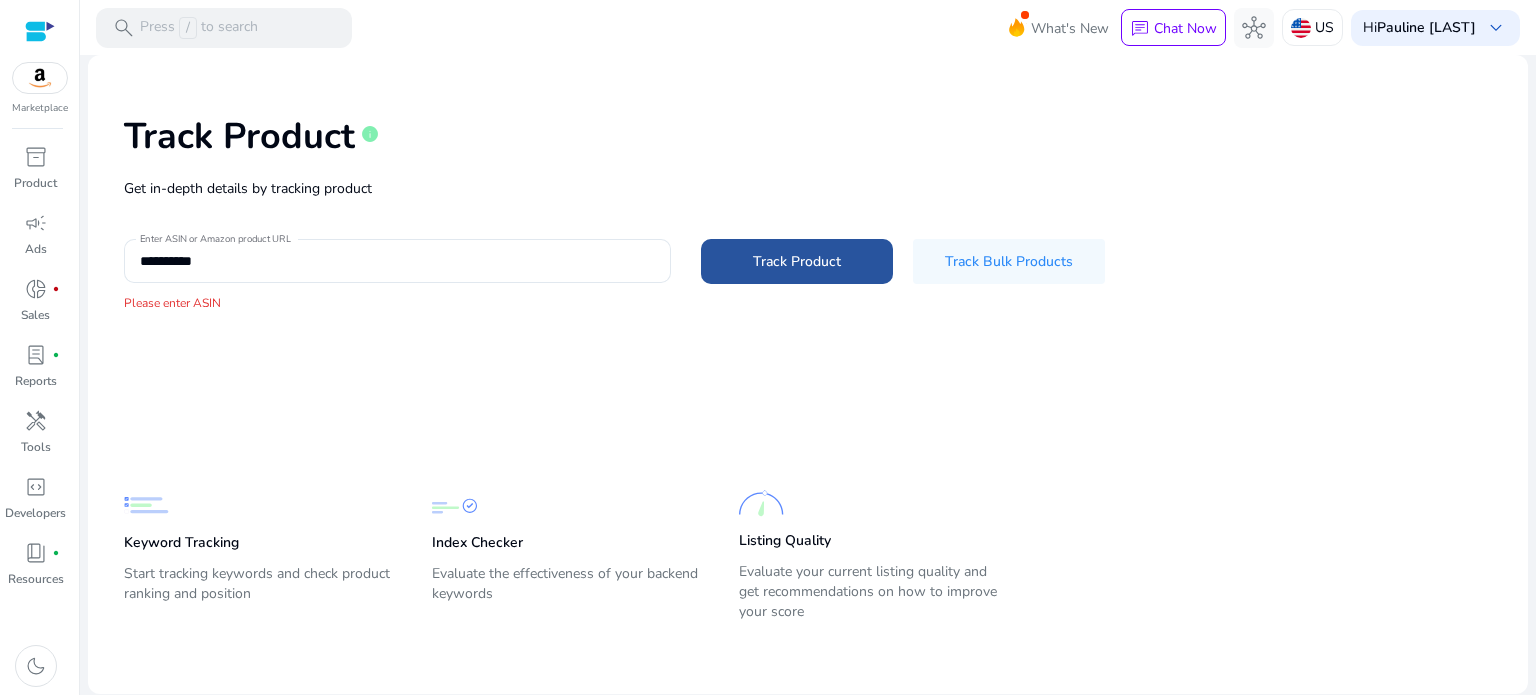 click on "Track Product" 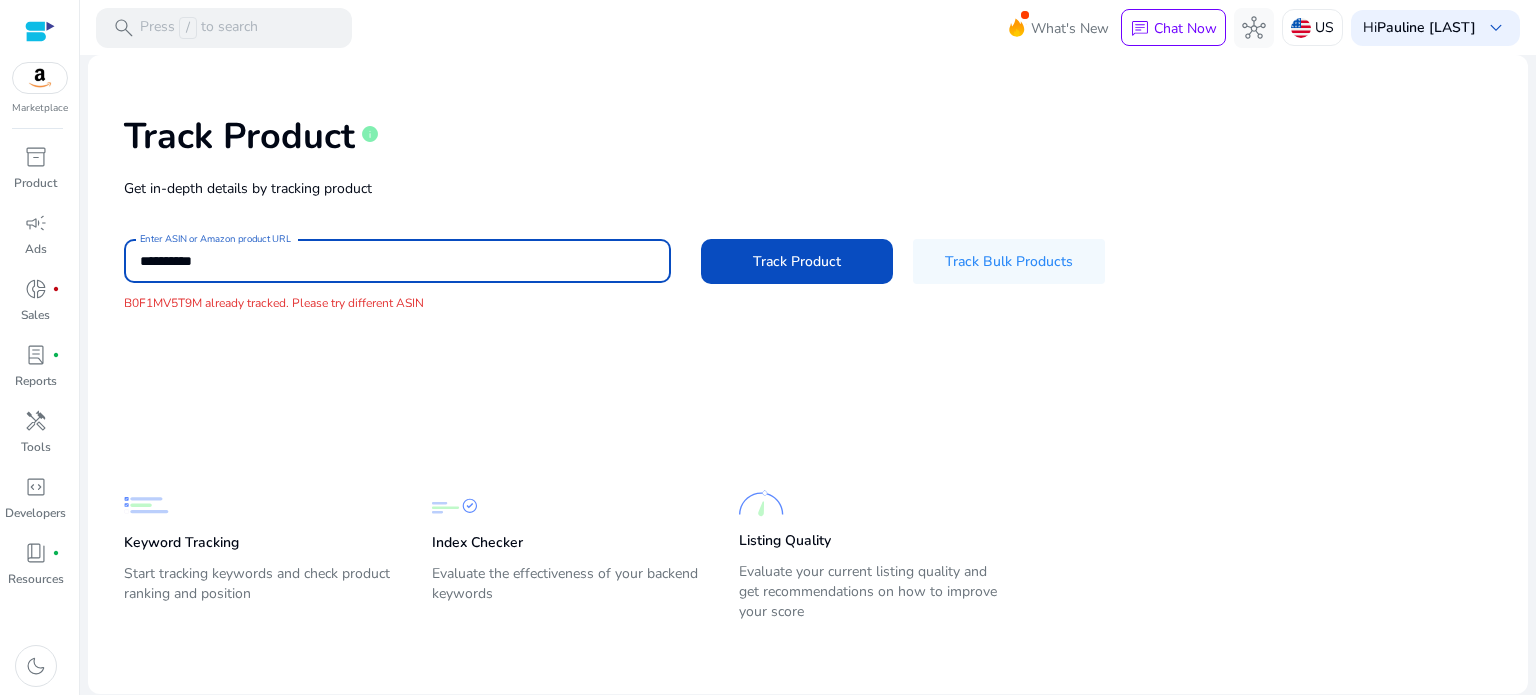click on "**********" at bounding box center [397, 261] 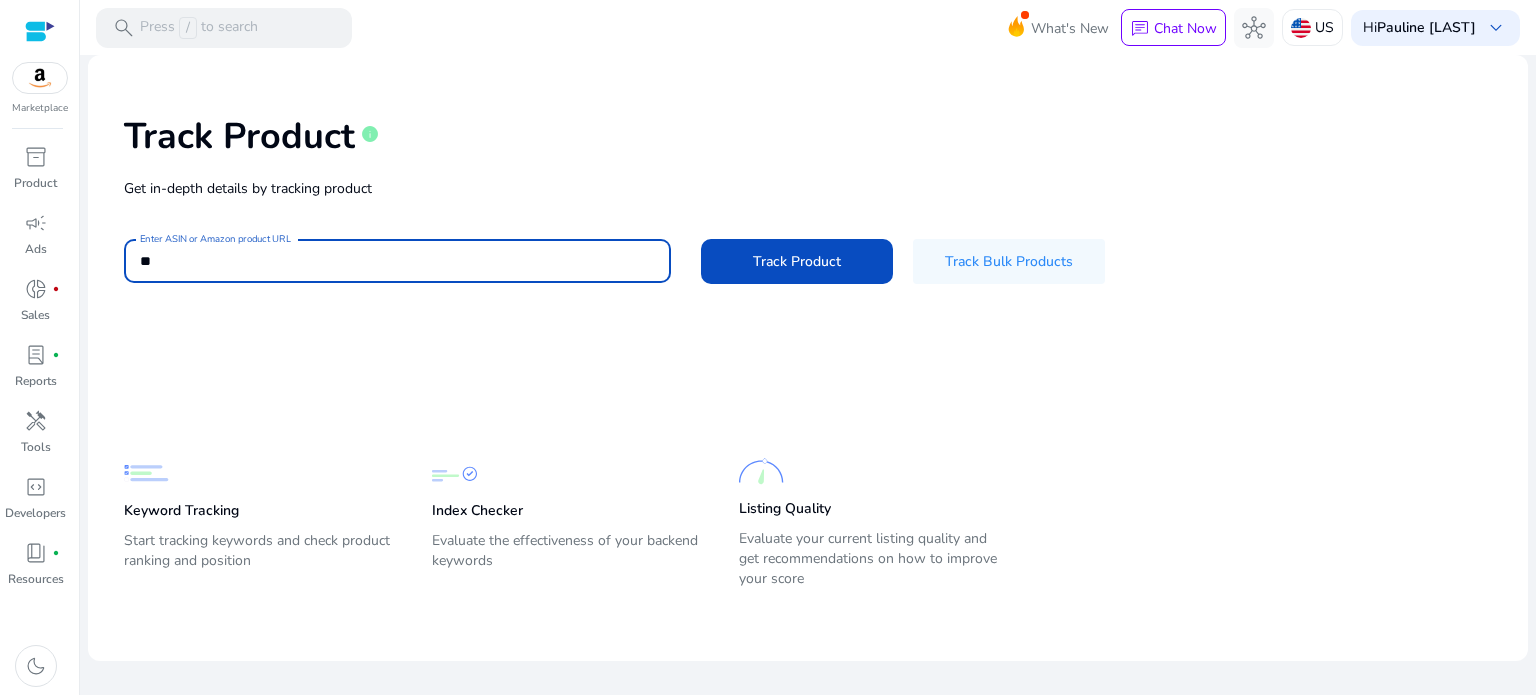 type on "*" 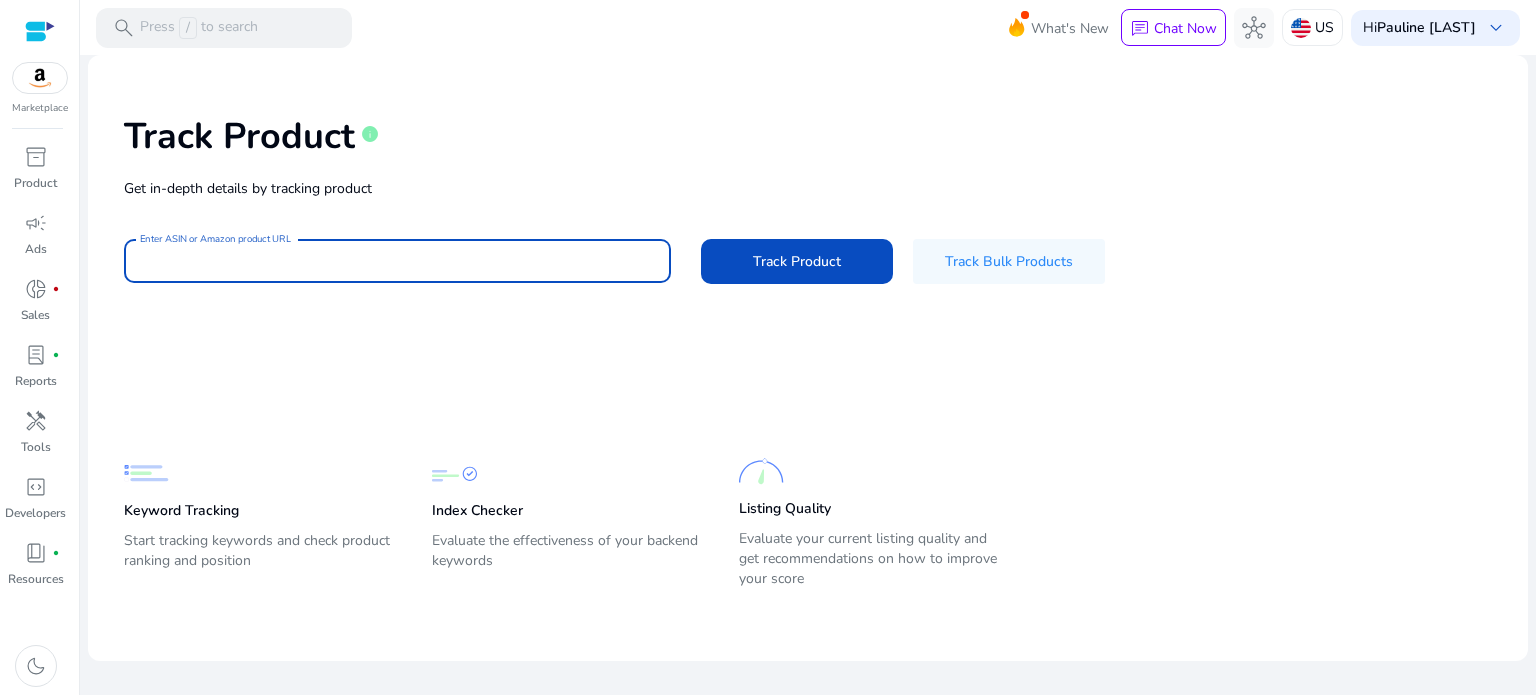 click on "Enter ASIN or Amazon product URL" at bounding box center (397, 261) 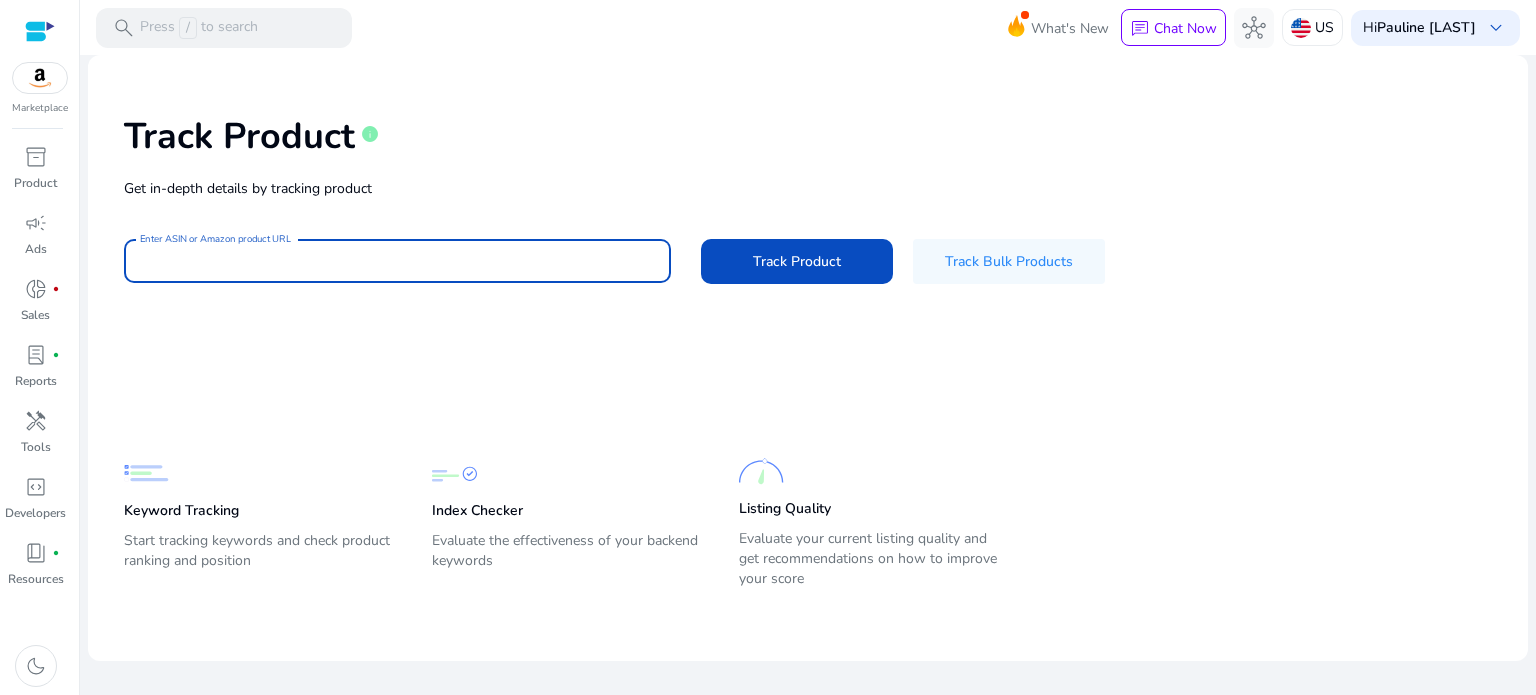 paste on "**********" 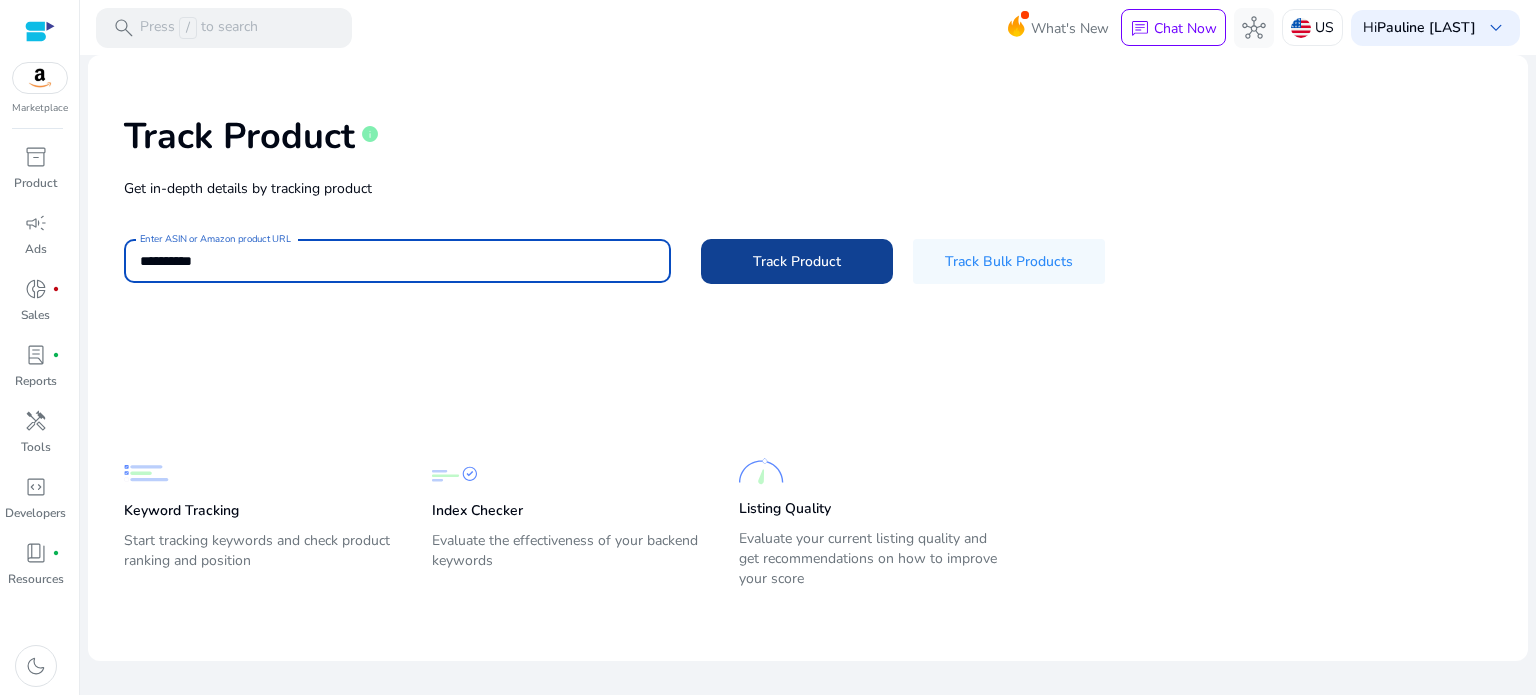 type on "**********" 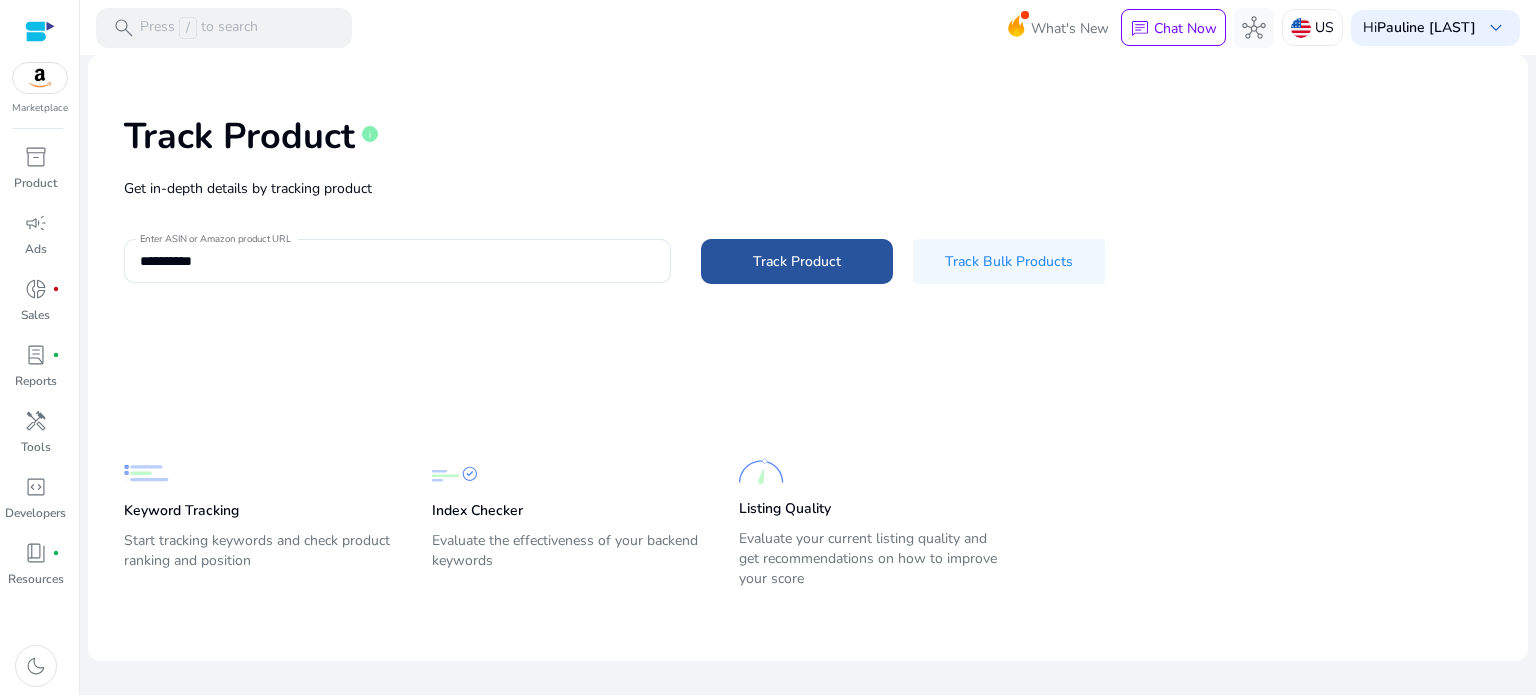 click on "Track Product" 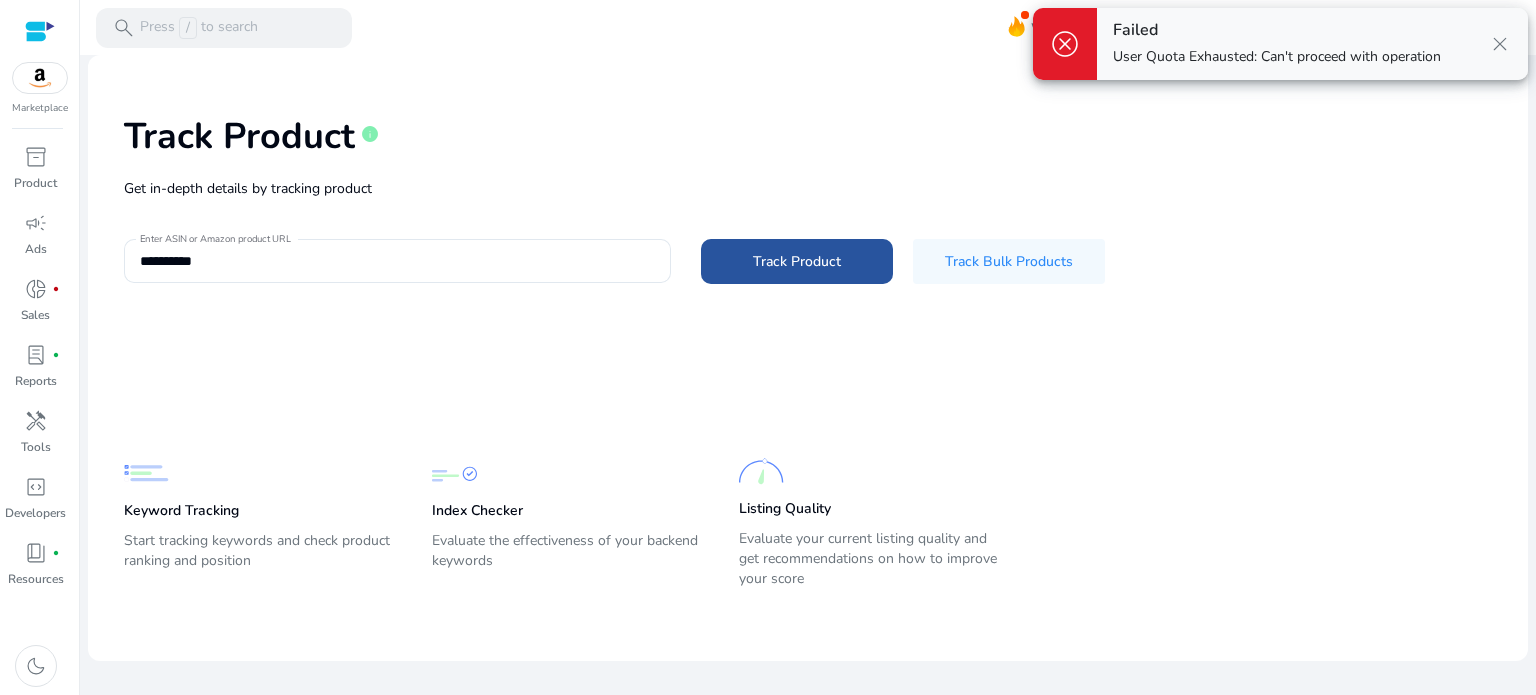 click on "Track Product" 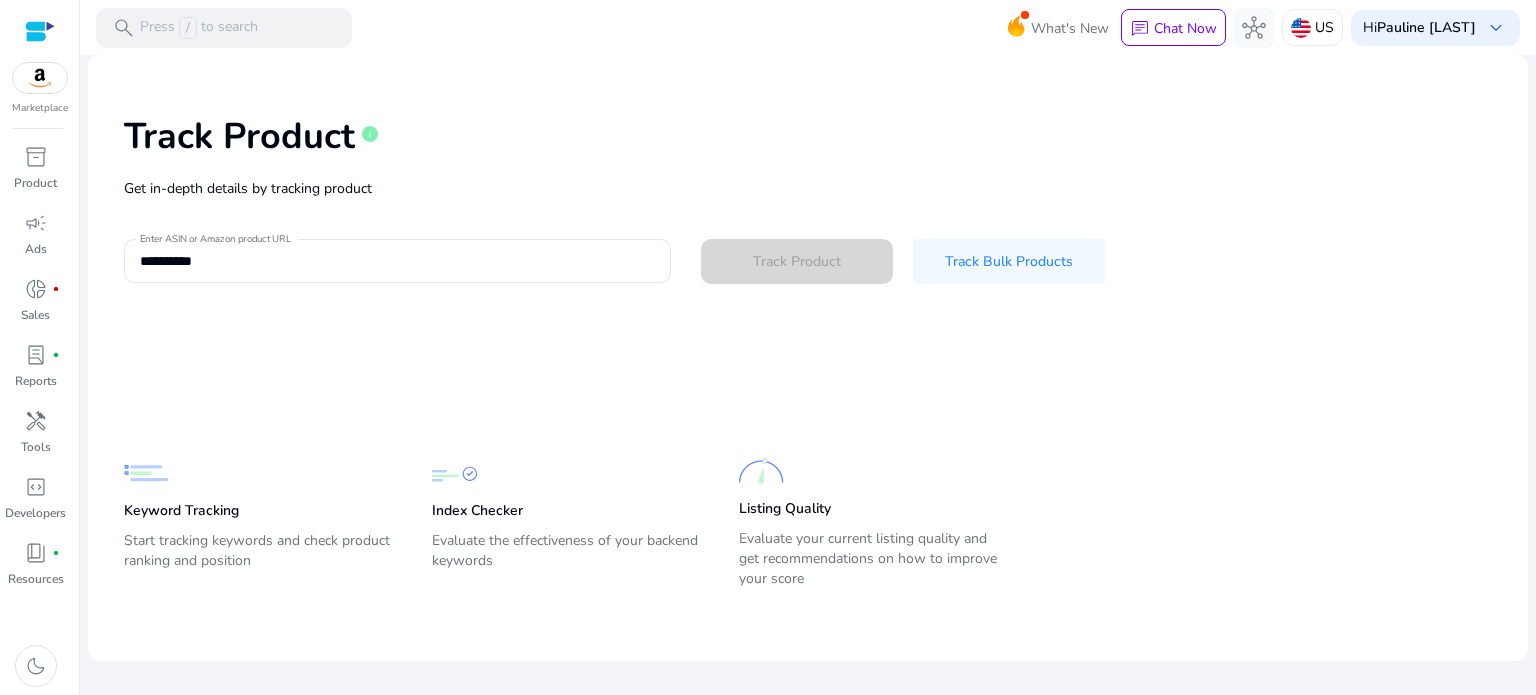 type 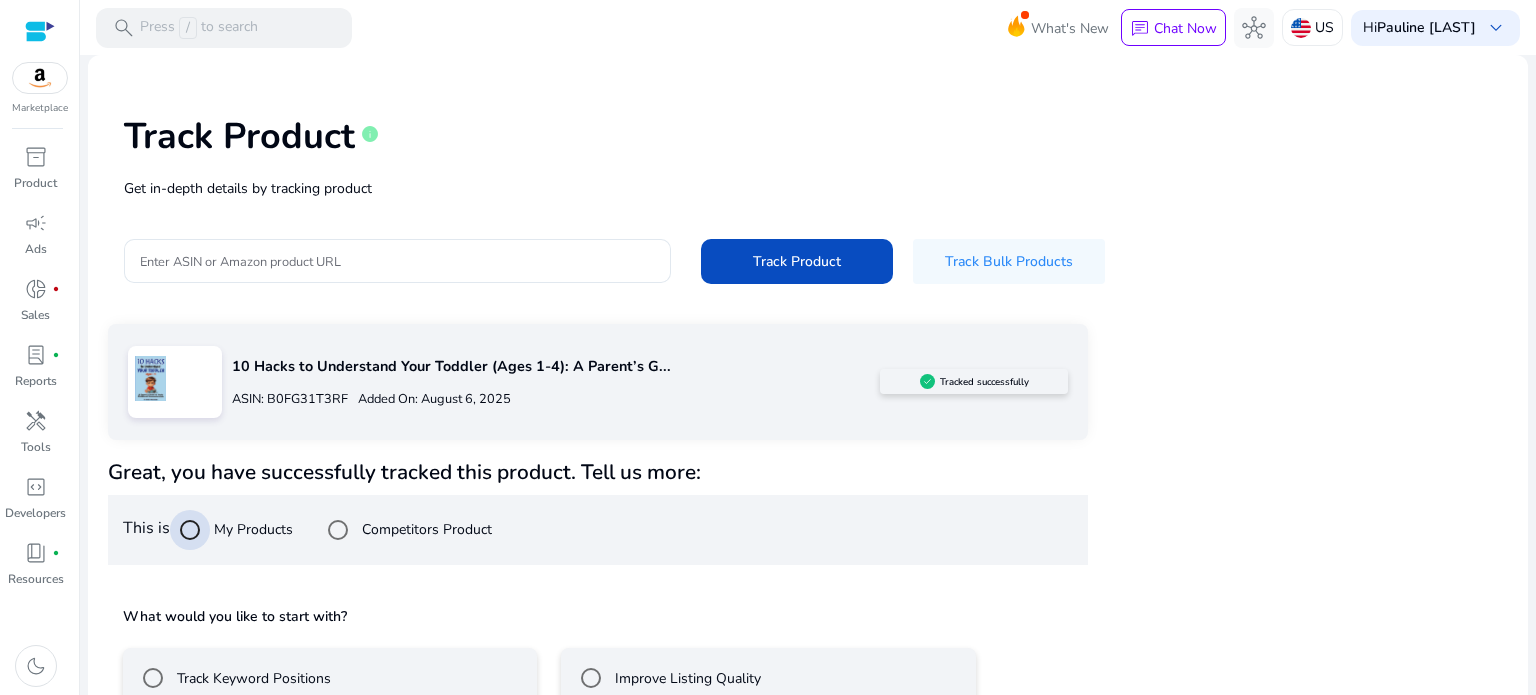 scroll, scrollTop: 117, scrollLeft: 0, axis: vertical 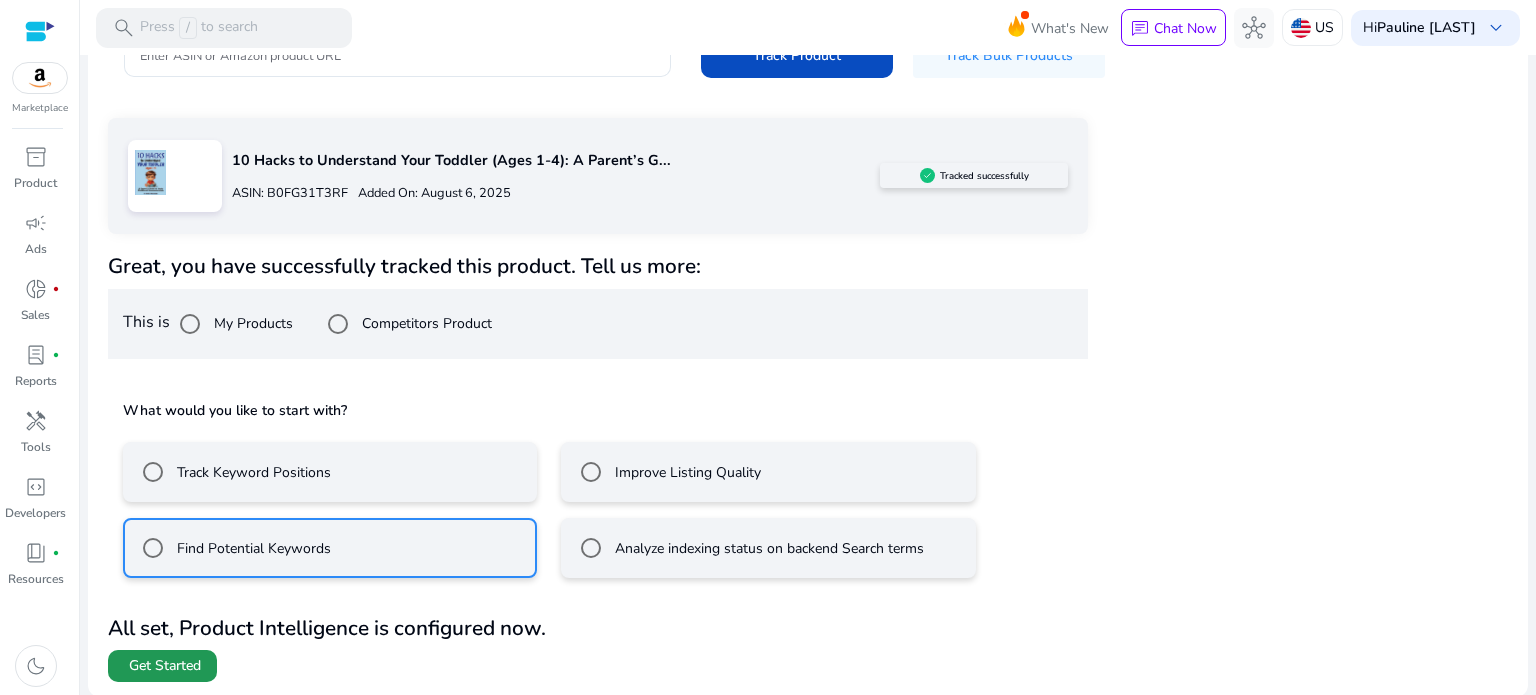 click on "Get Started" at bounding box center (165, 666) 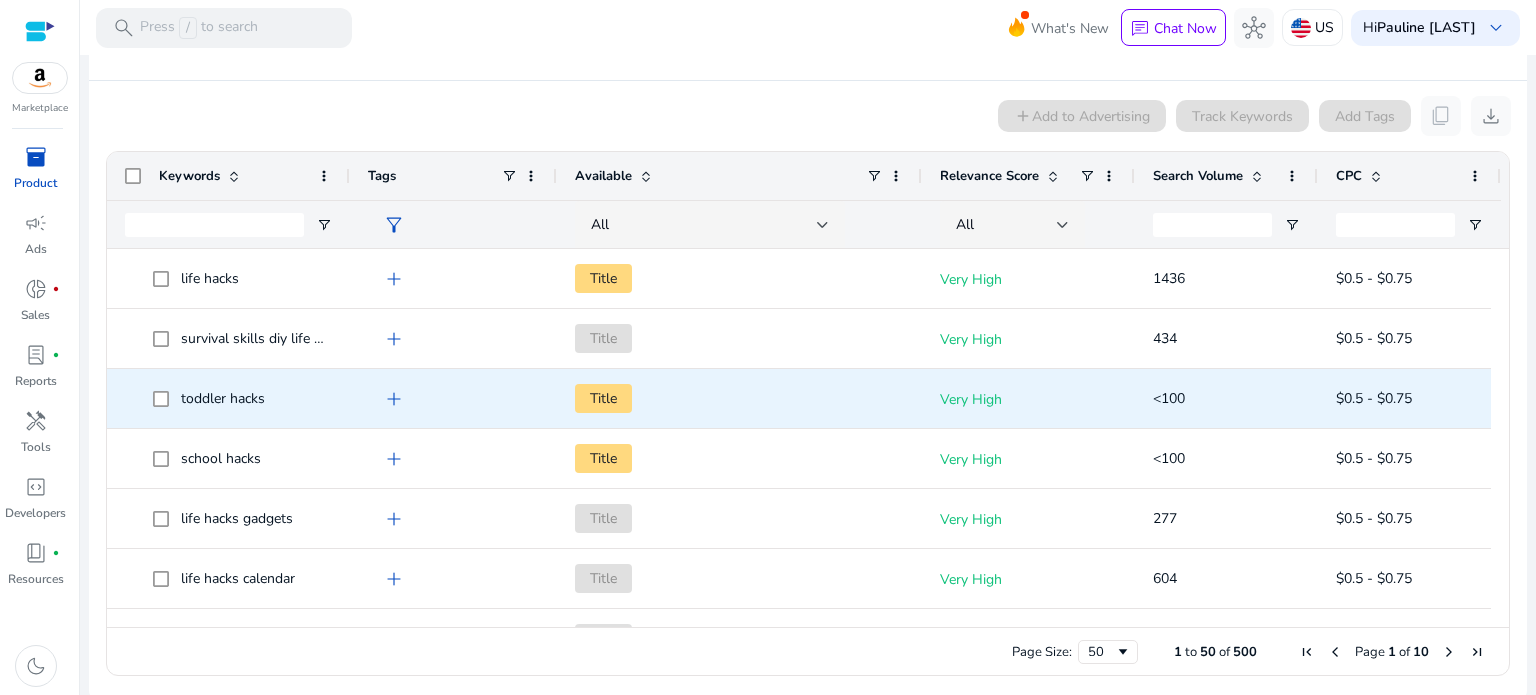 scroll, scrollTop: 339, scrollLeft: 0, axis: vertical 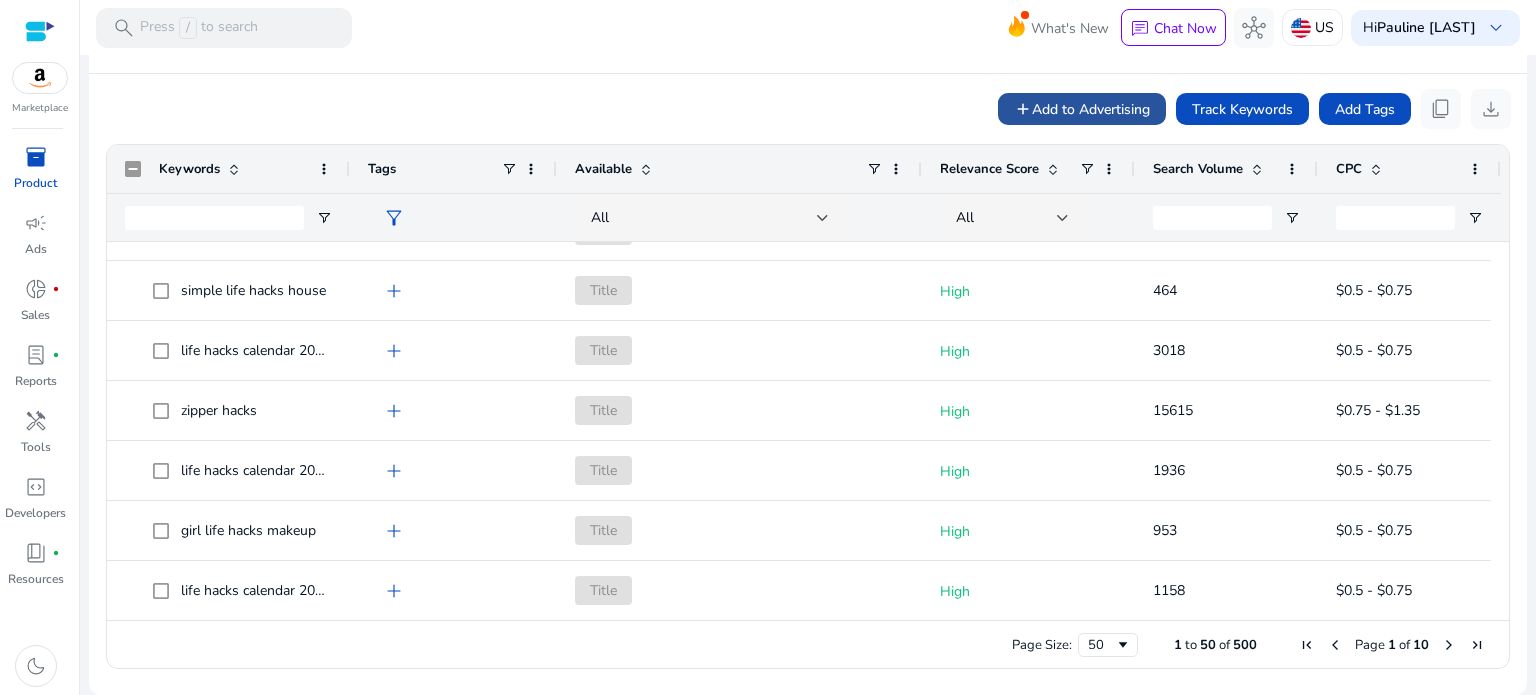 click on "Add to Advertising" 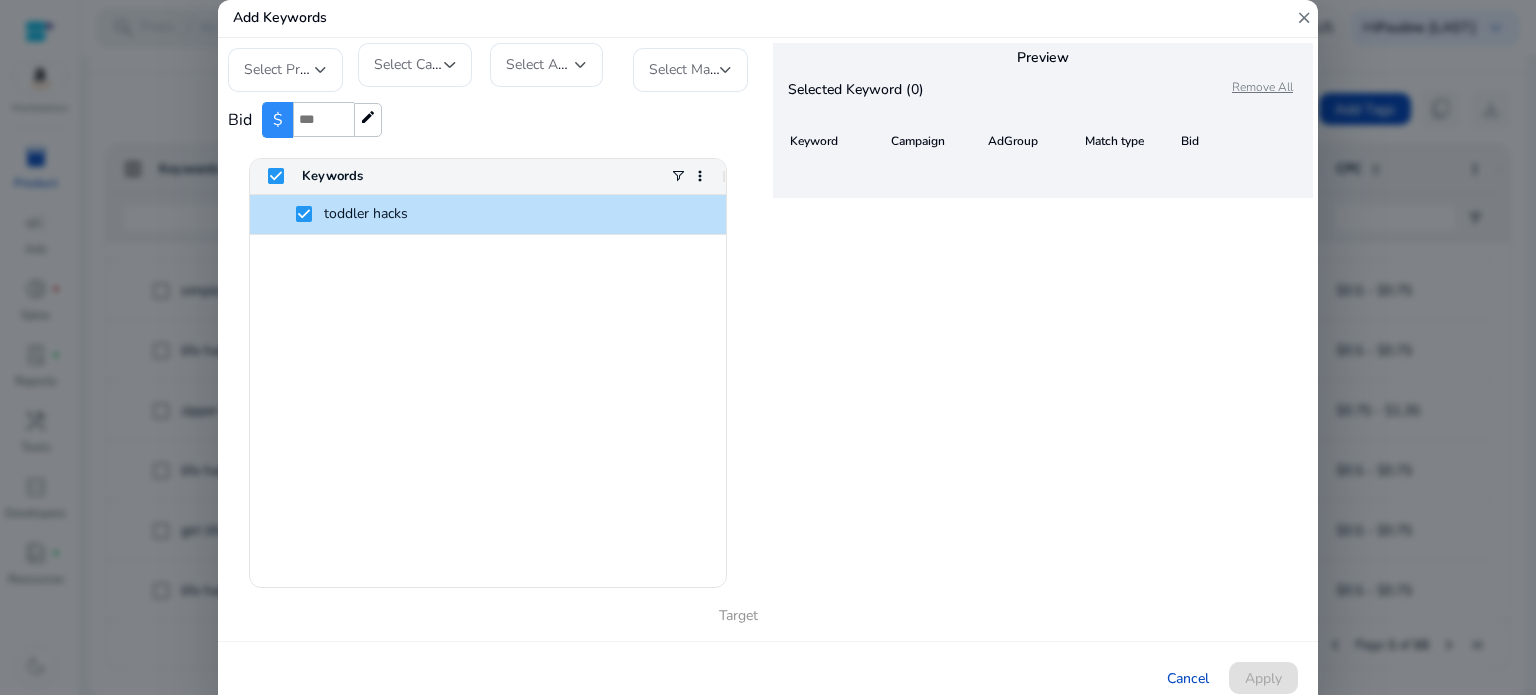 click at bounding box center [323, 119] 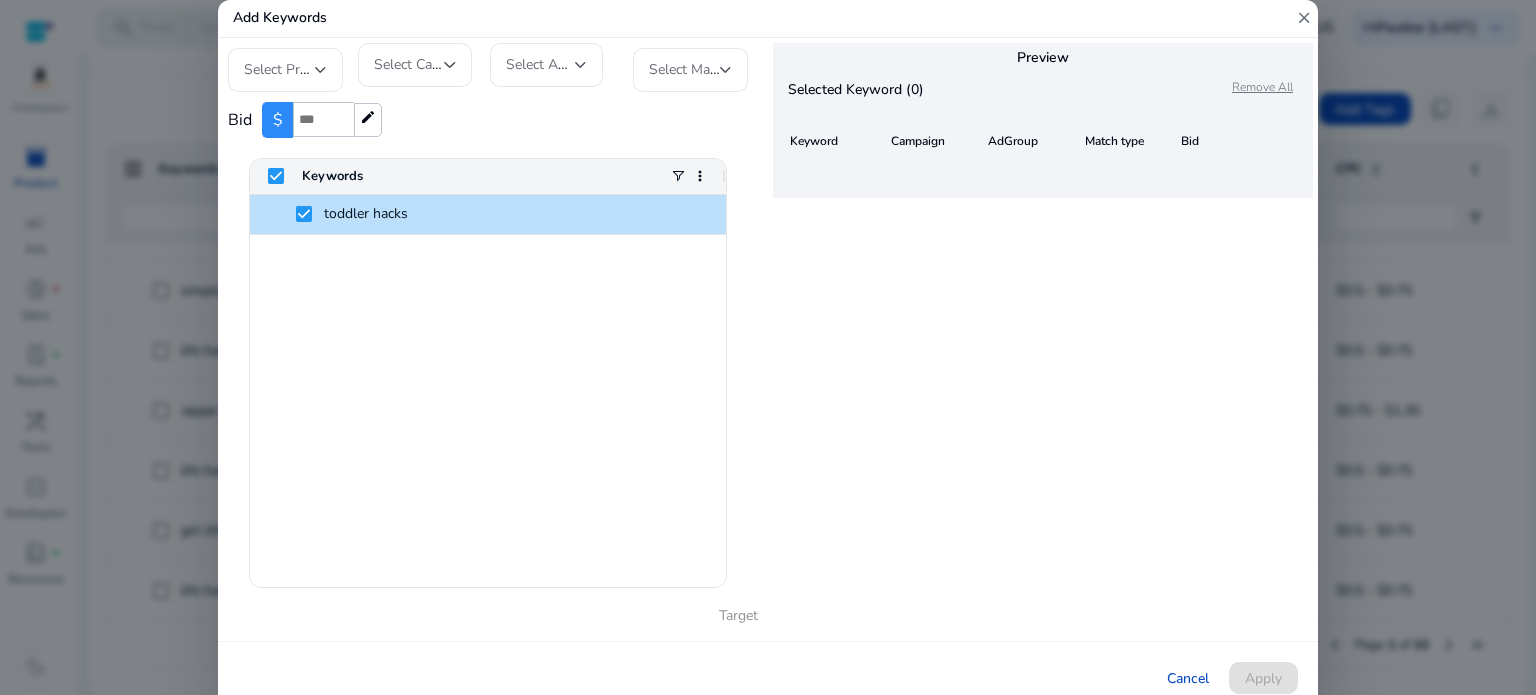 click on "*" at bounding box center [323, 119] 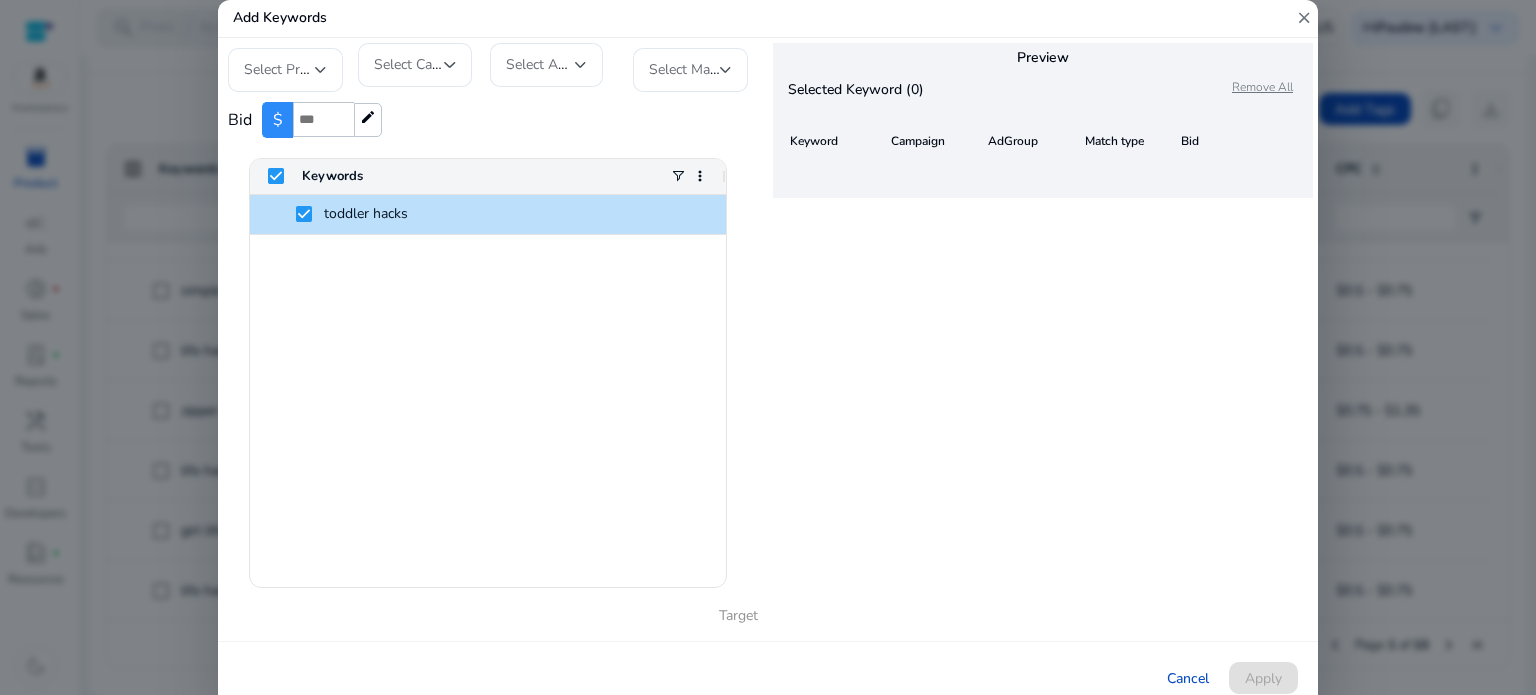click on "Bid $ * edit" at bounding box center [493, 120] 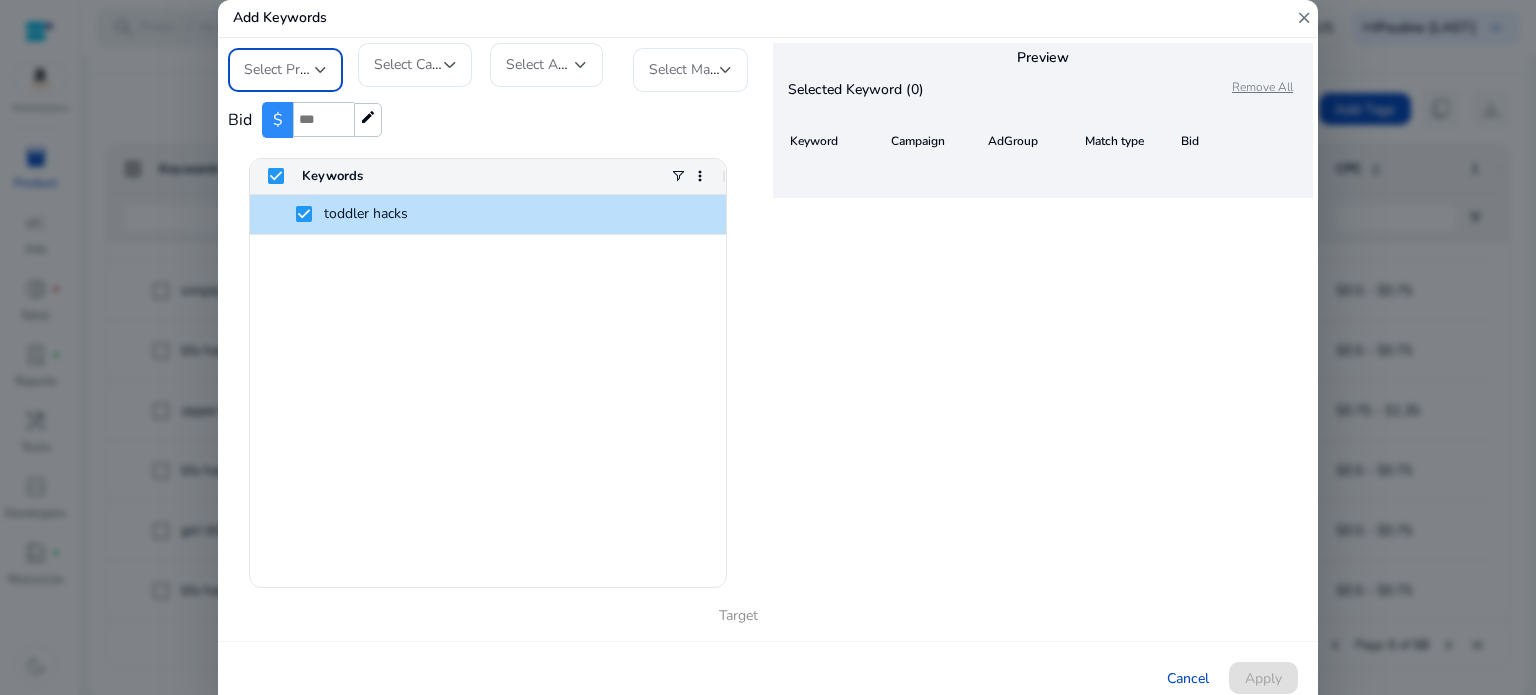 click at bounding box center [321, 70] 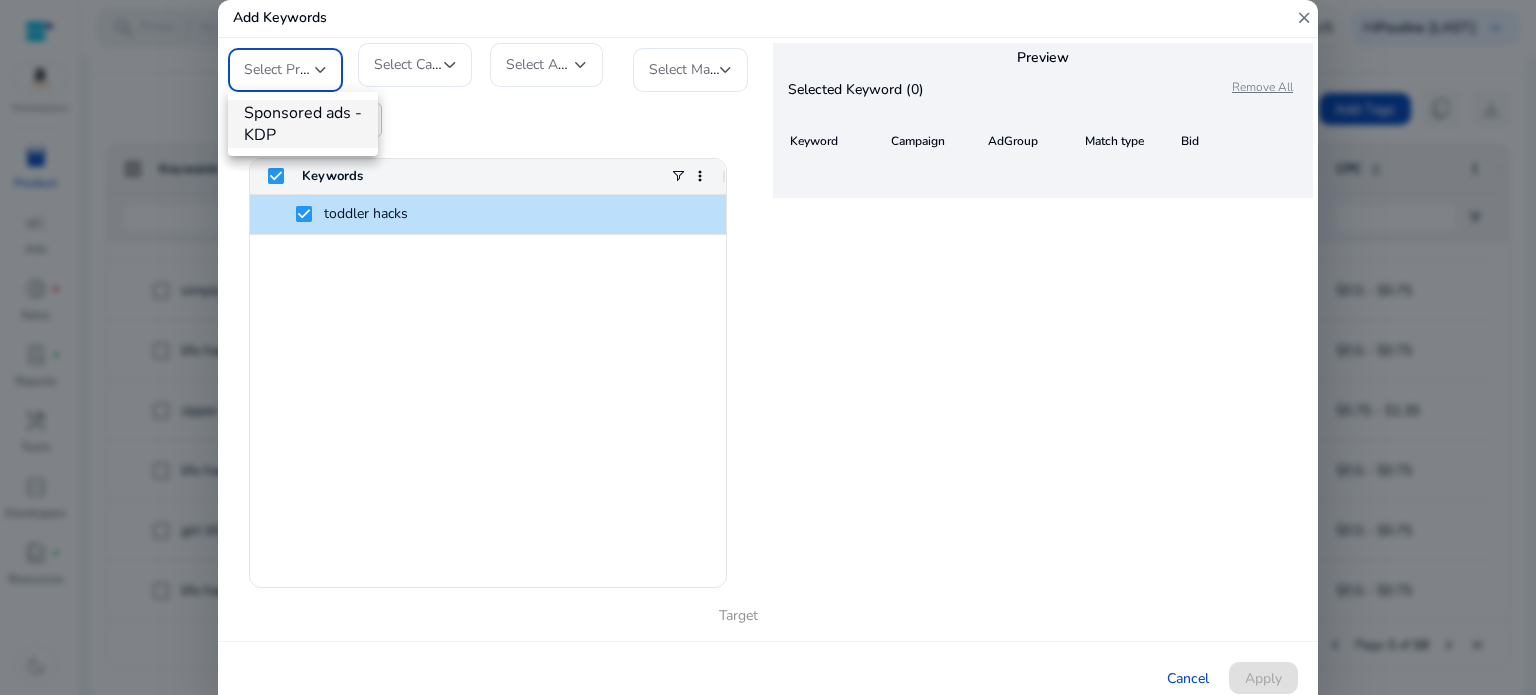 click at bounding box center [768, 347] 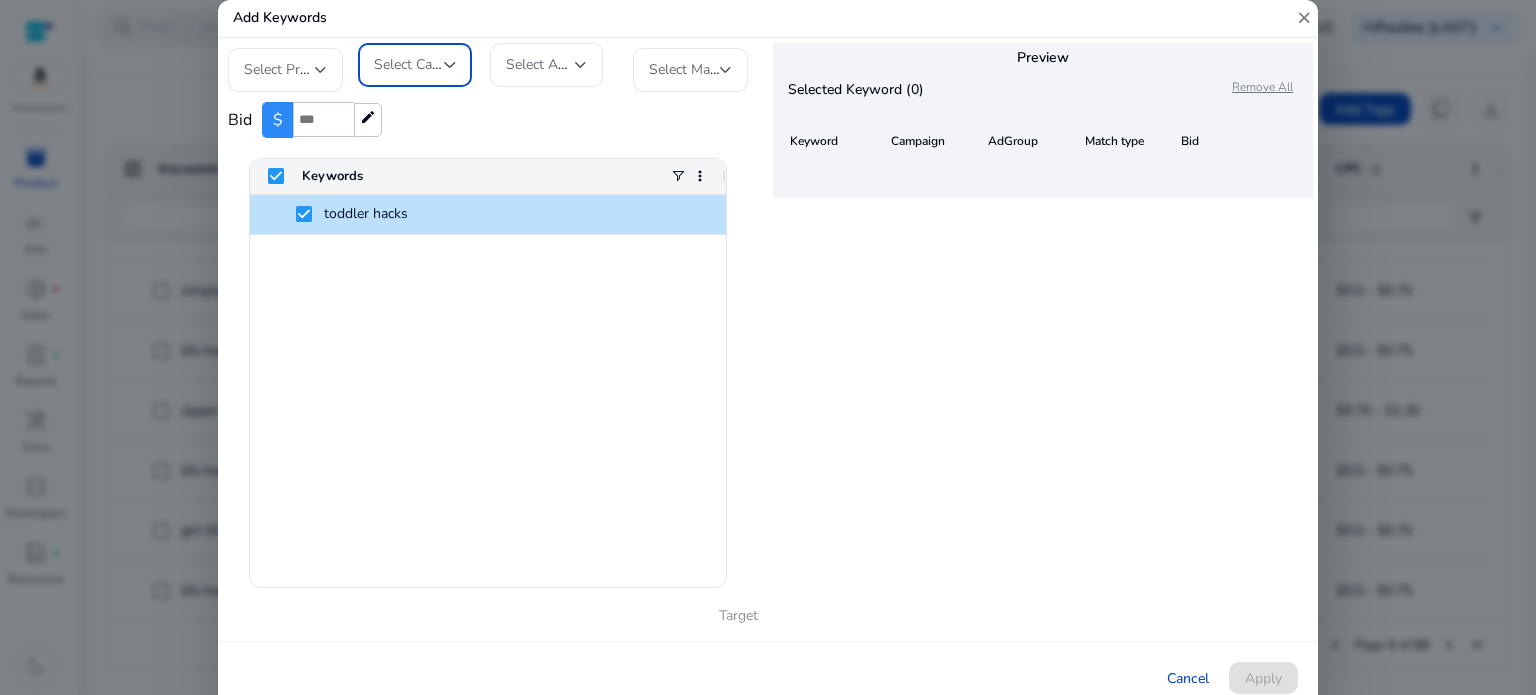 click at bounding box center (450, 65) 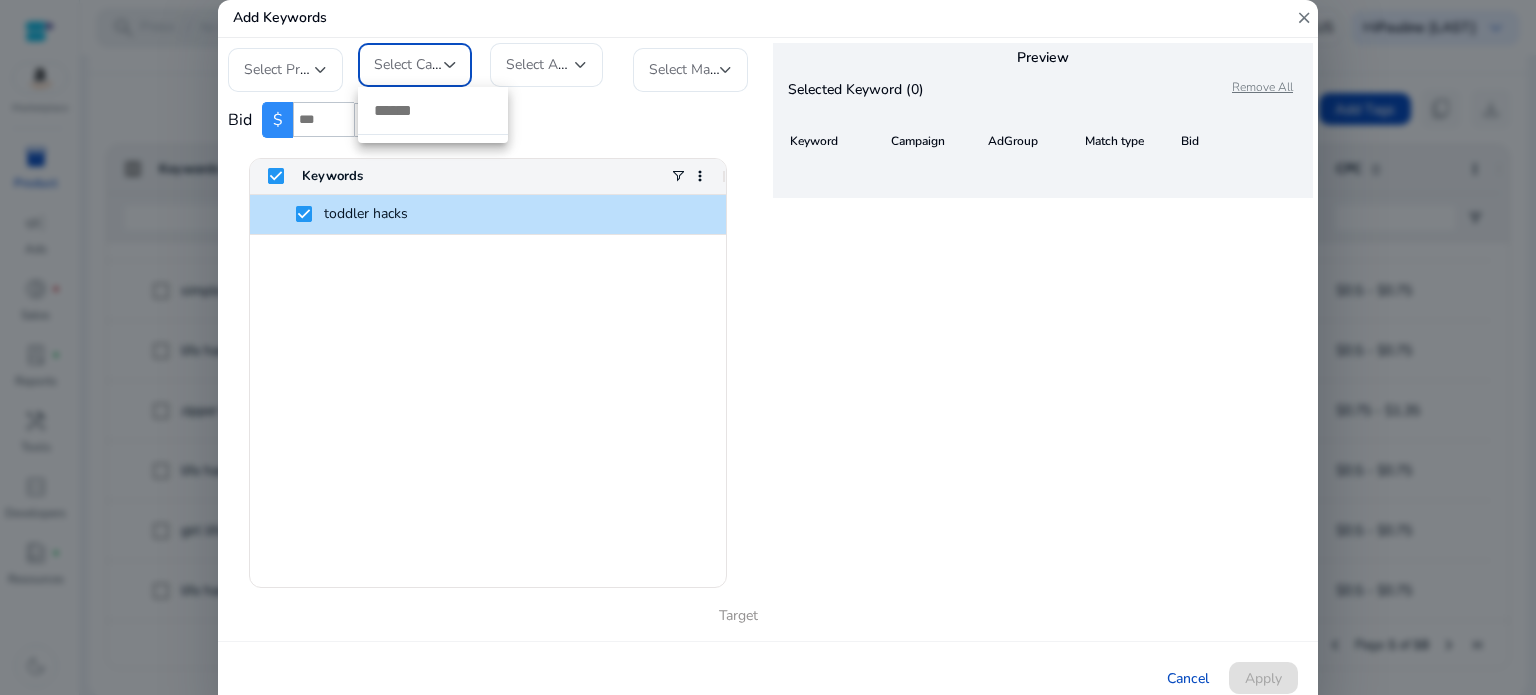 click at bounding box center (768, 347) 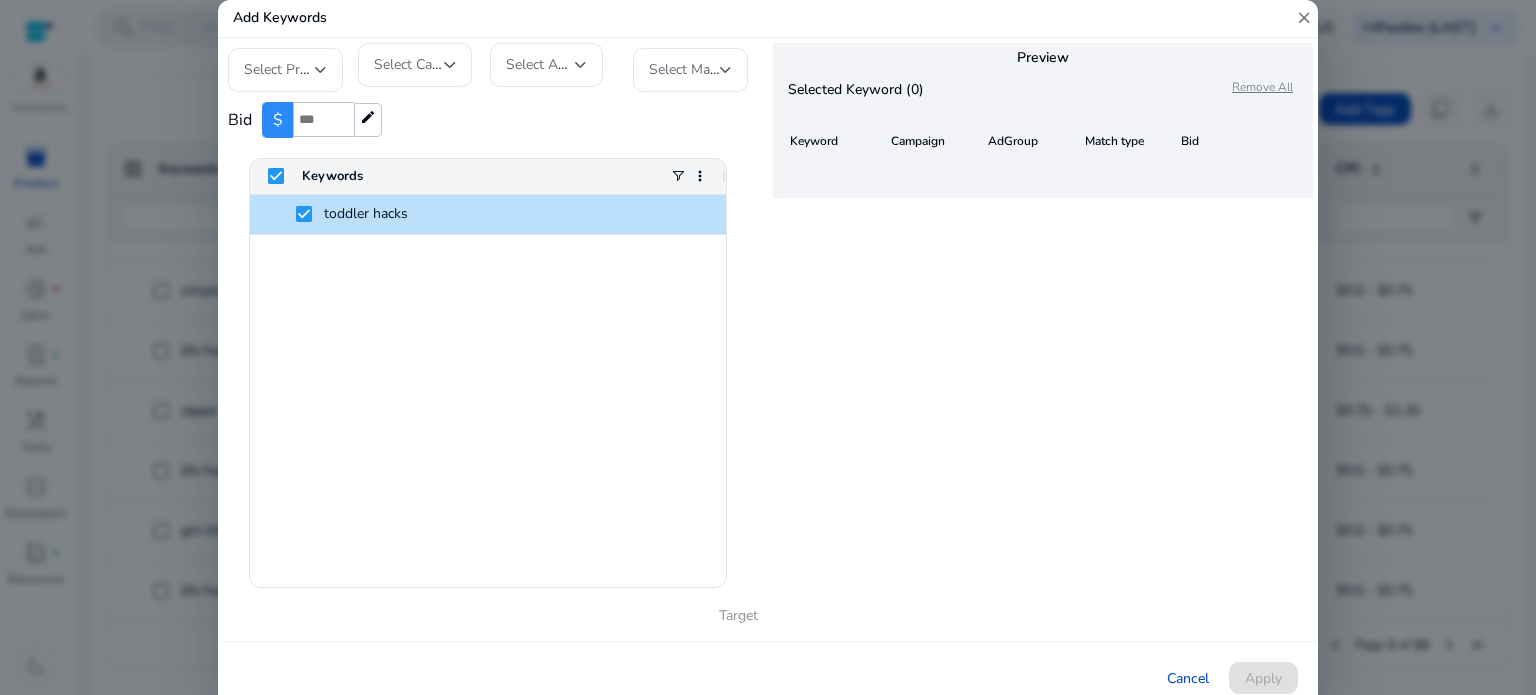 click at bounding box center [581, 65] 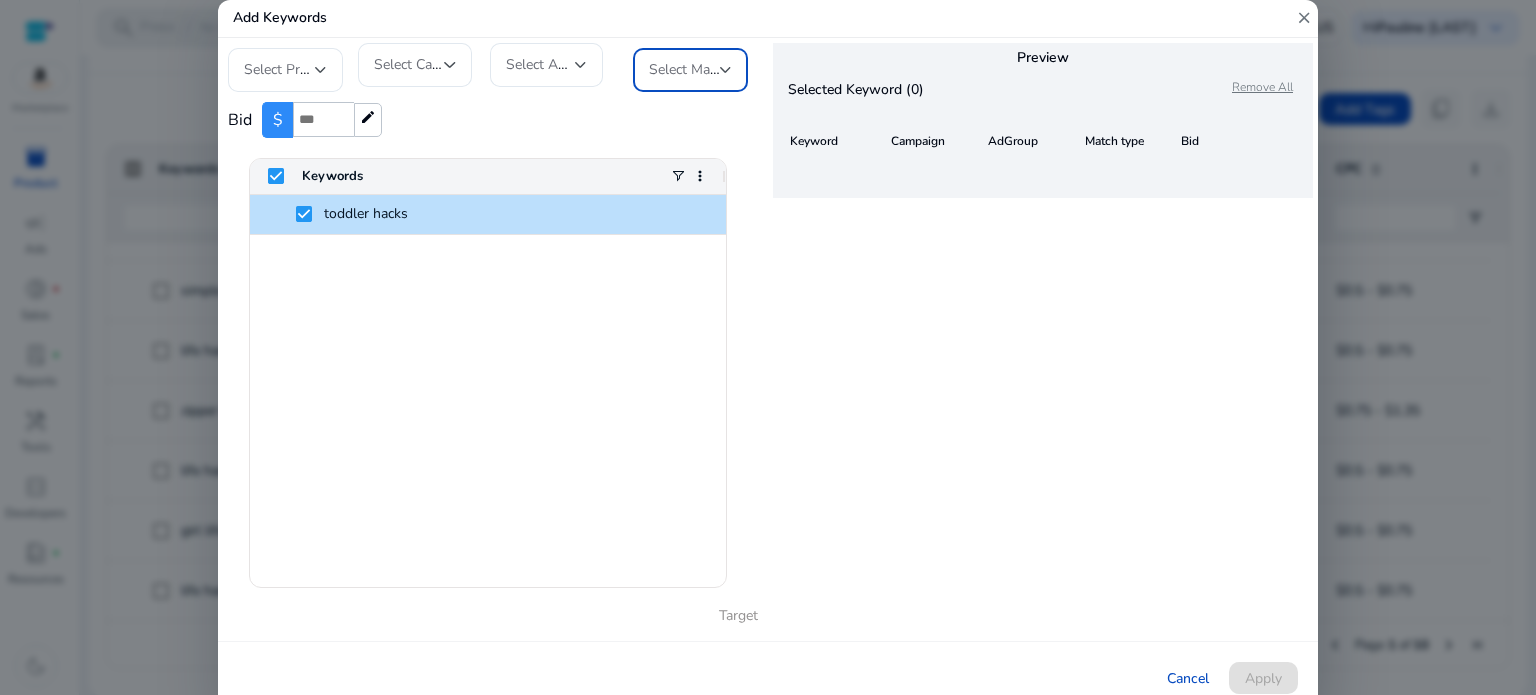 click at bounding box center (726, 70) 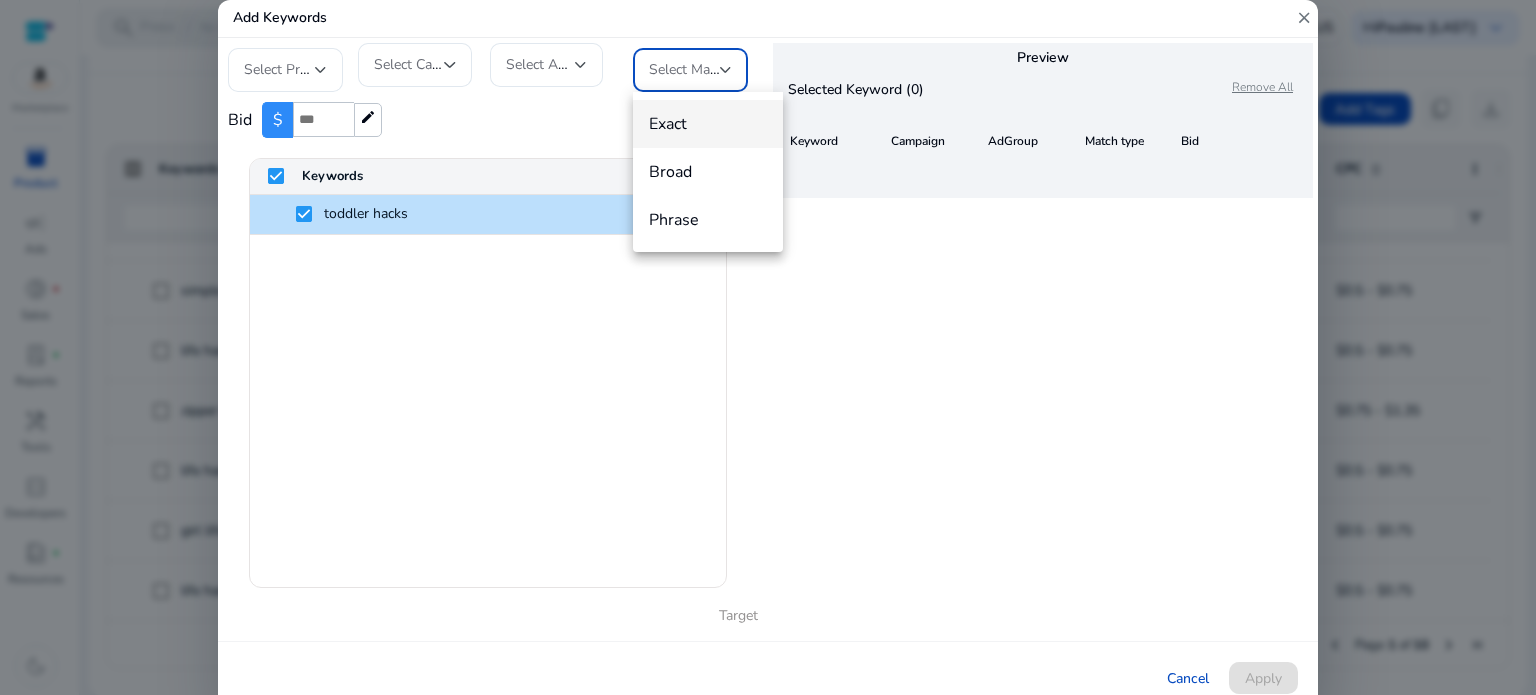 click on "Exact" at bounding box center (708, 124) 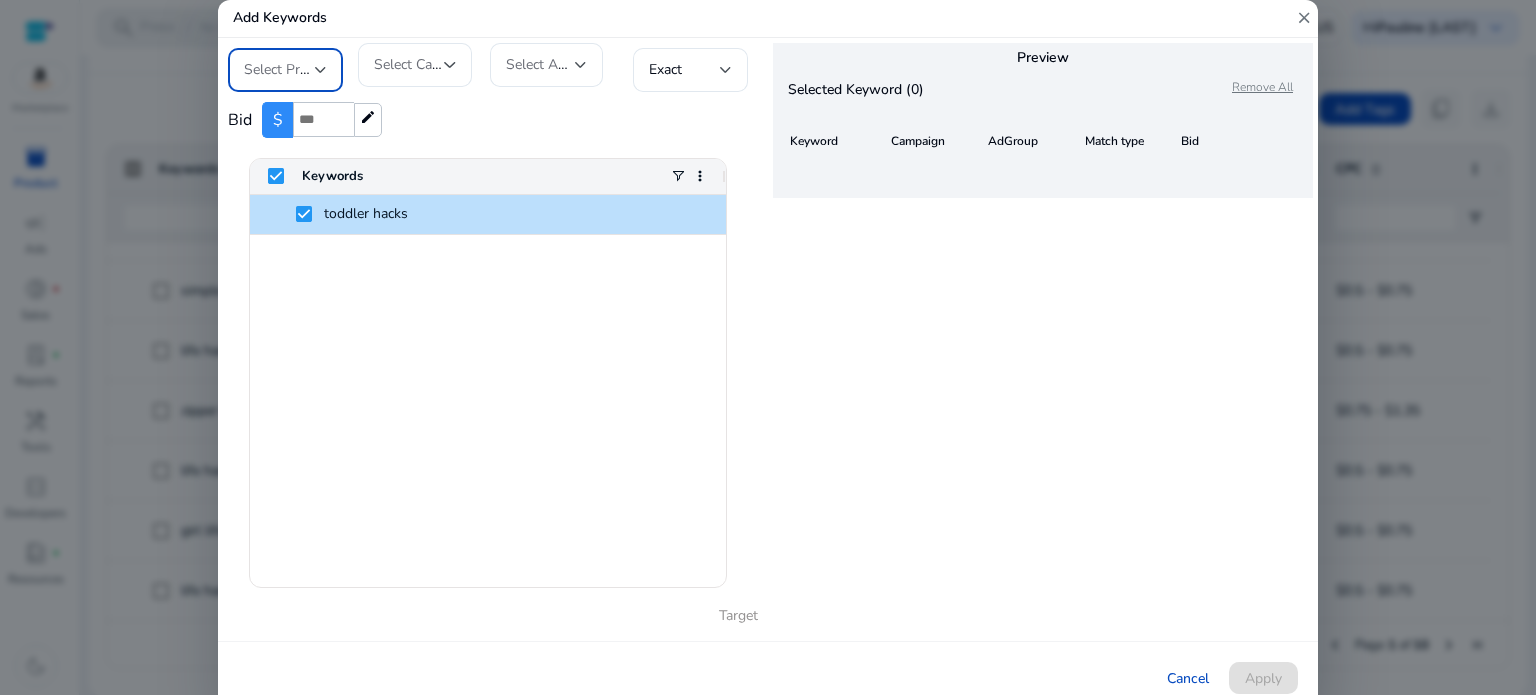 click at bounding box center (321, 70) 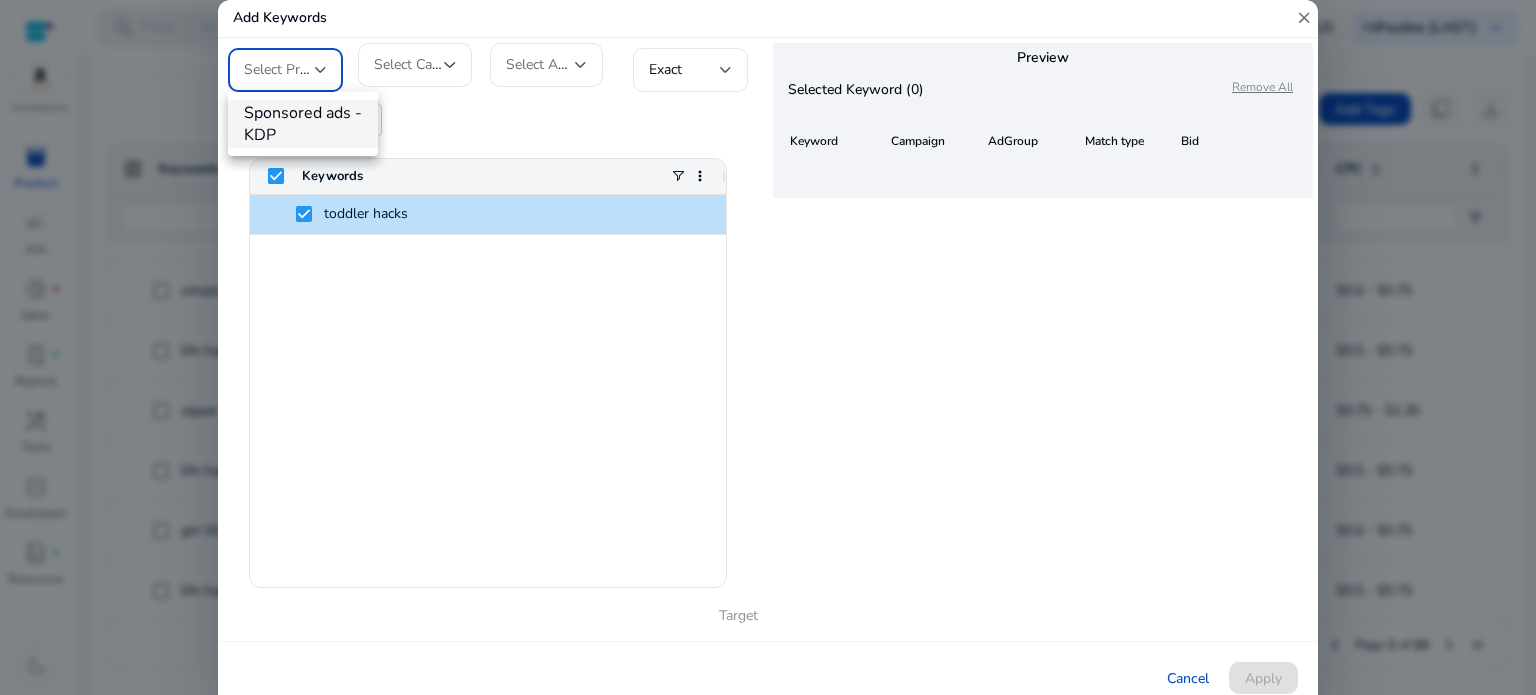 click on "Sponsored ads - KDP" at bounding box center [303, 124] 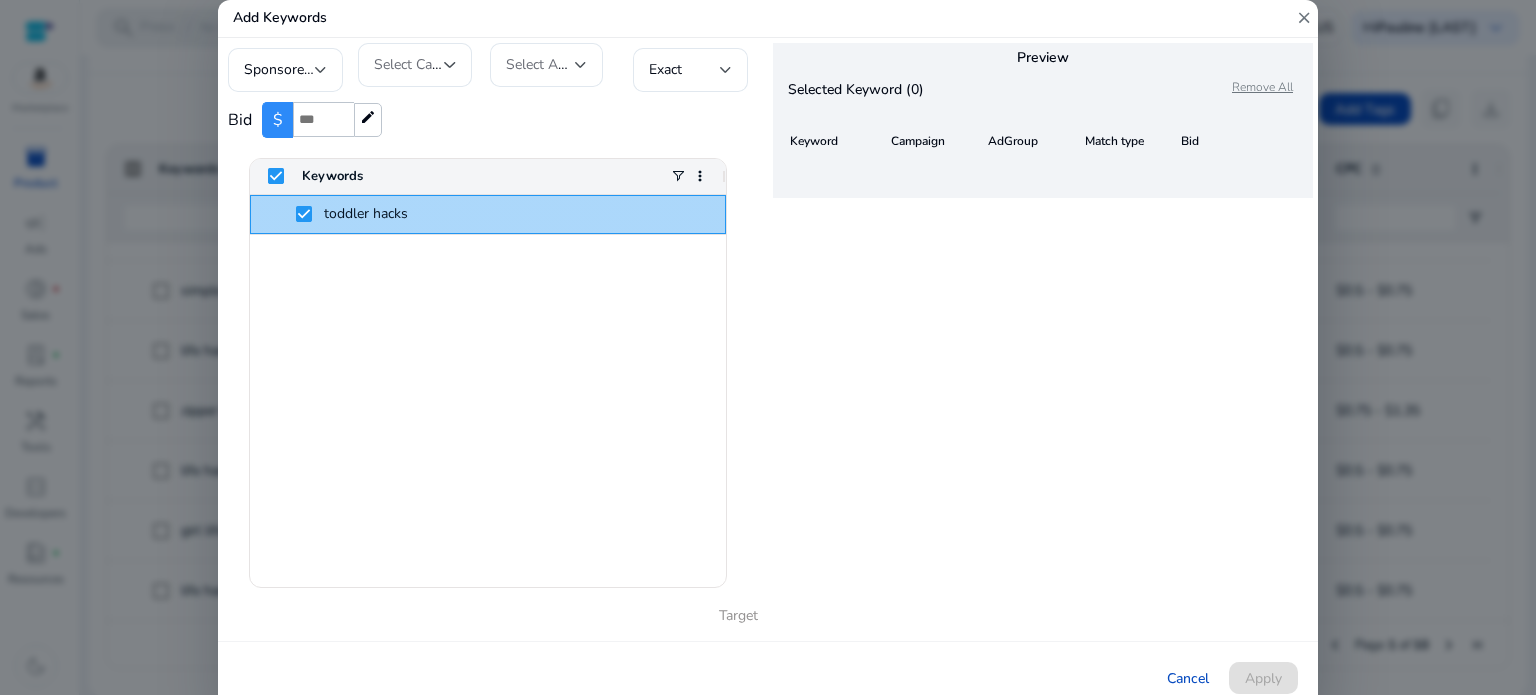 click on "toddler hacks" at bounding box center [502, 214] 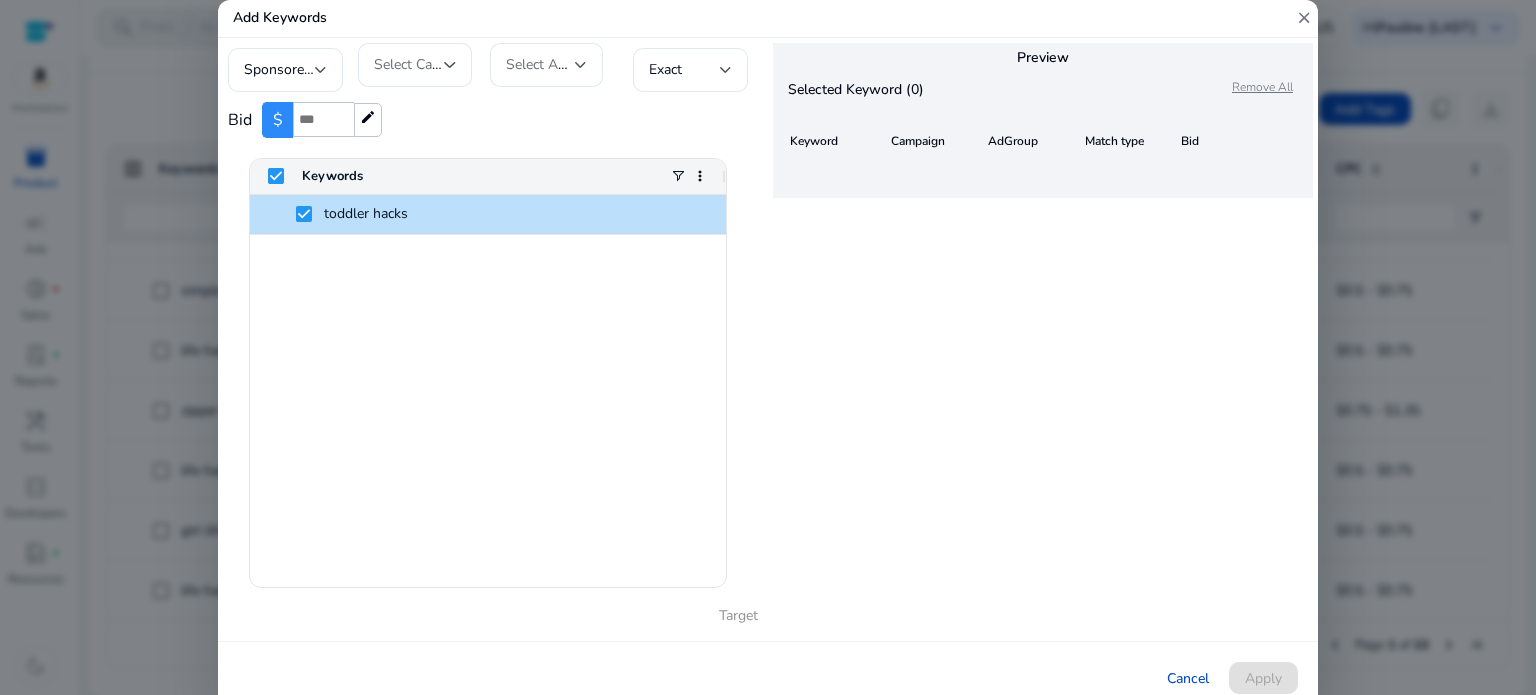 click on "Keywords" at bounding box center (486, 176) 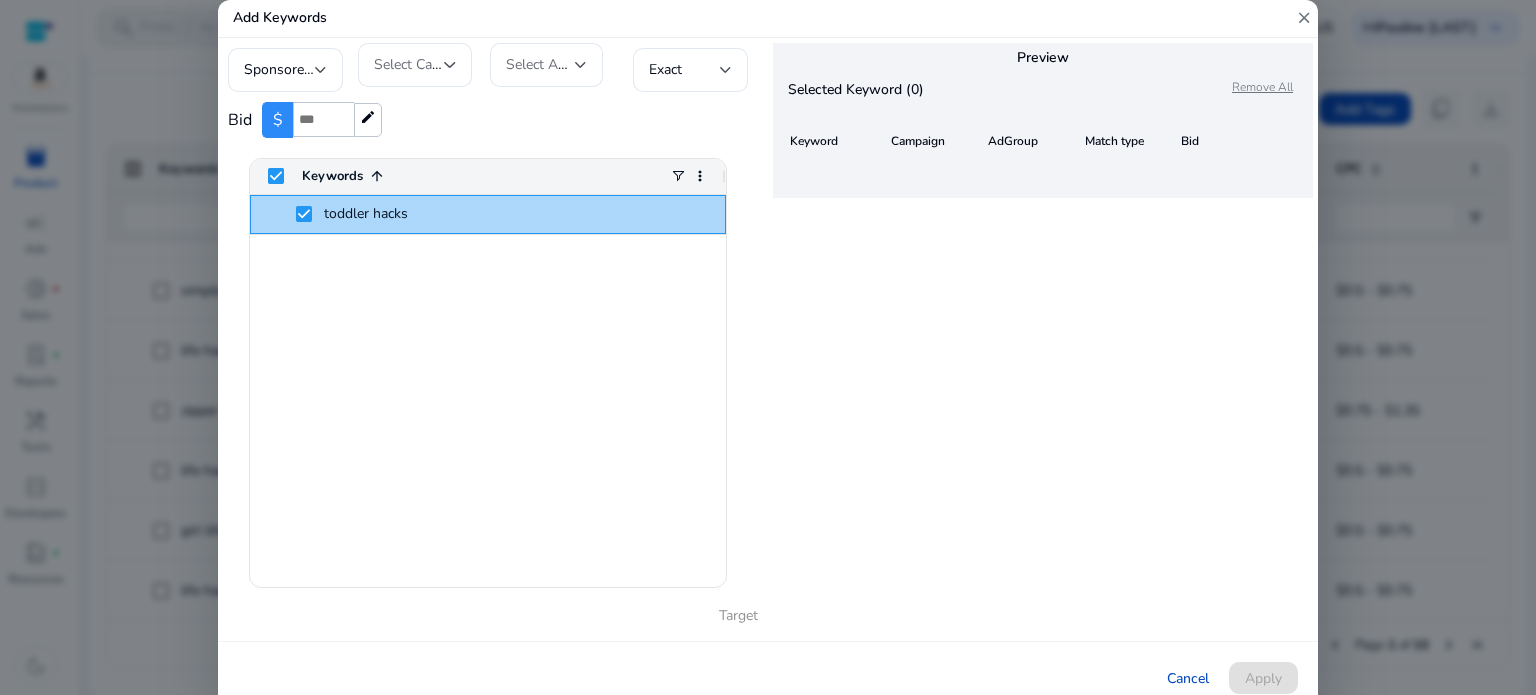 click on "toddler hacks" at bounding box center [502, 214] 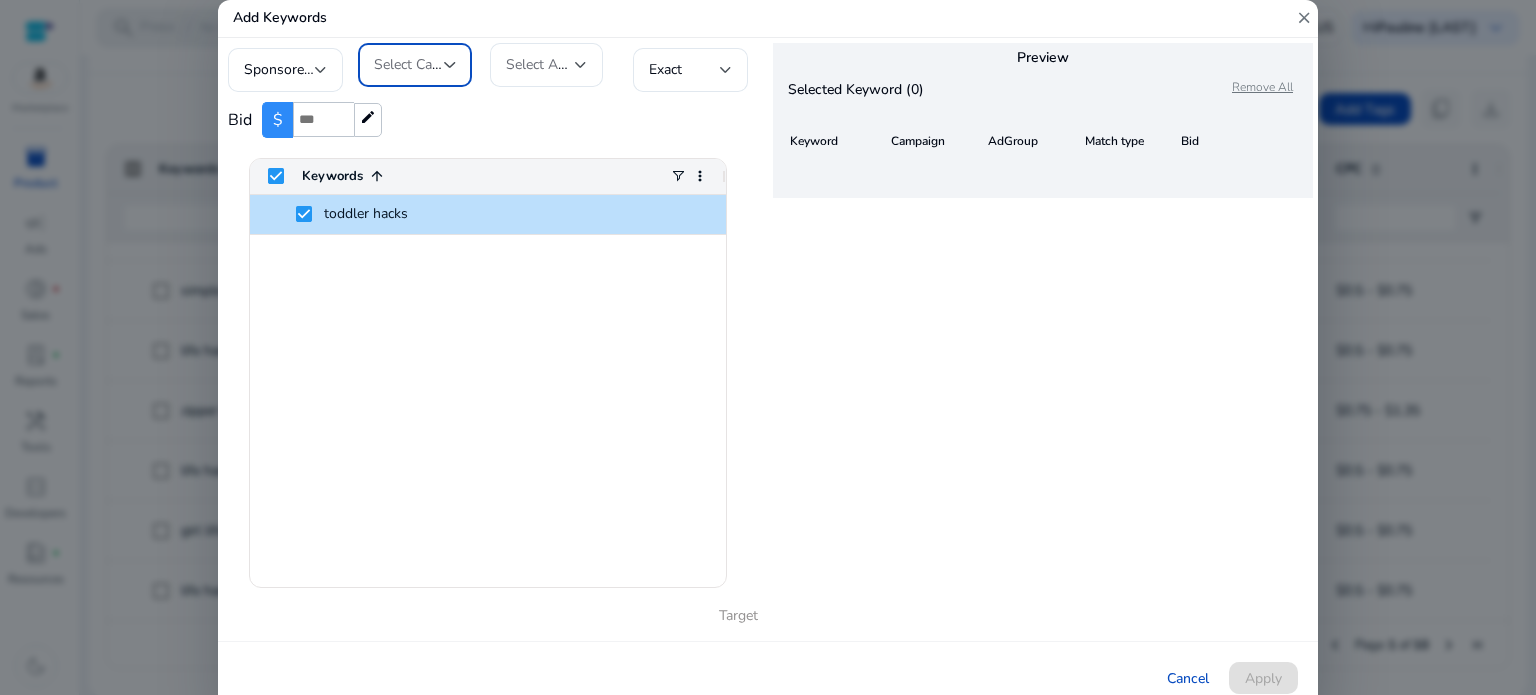 click at bounding box center [450, 65] 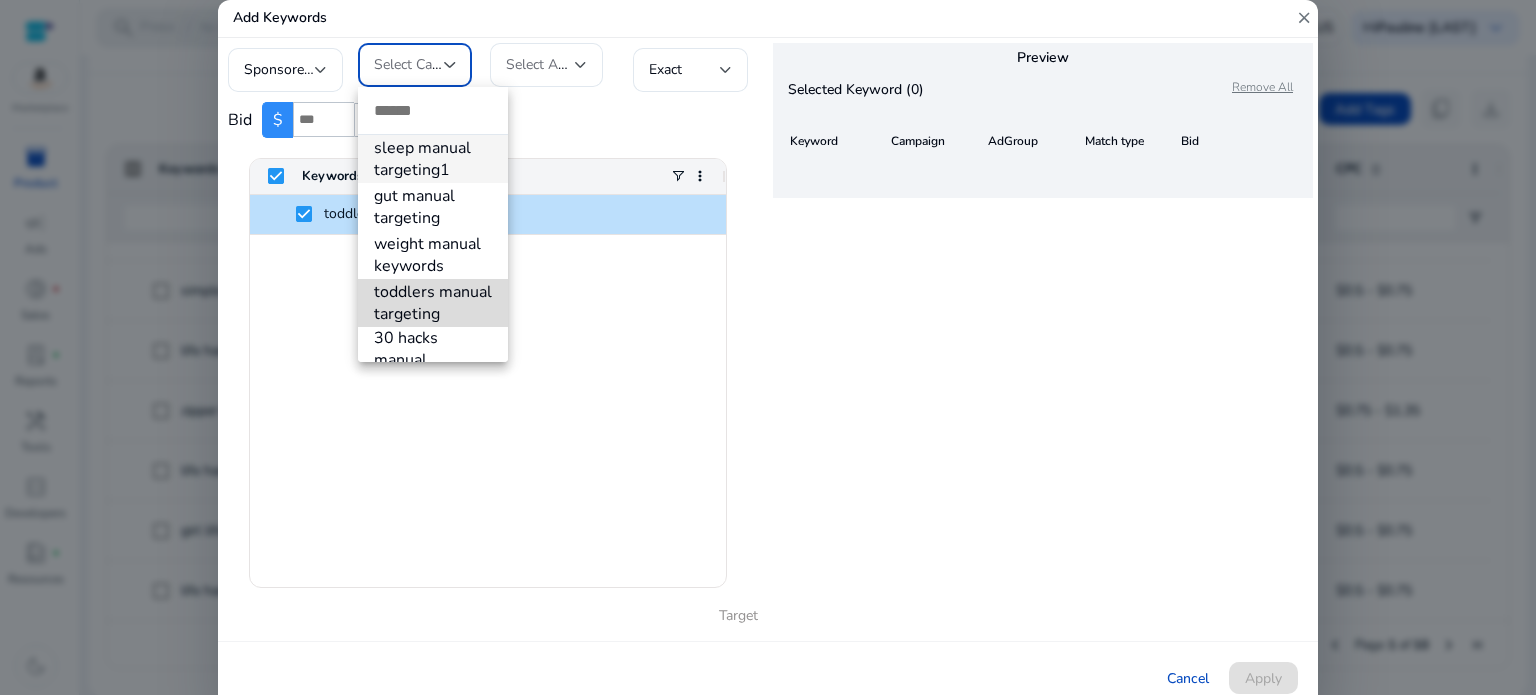 click on "toddlers manual targeting" at bounding box center [433, 303] 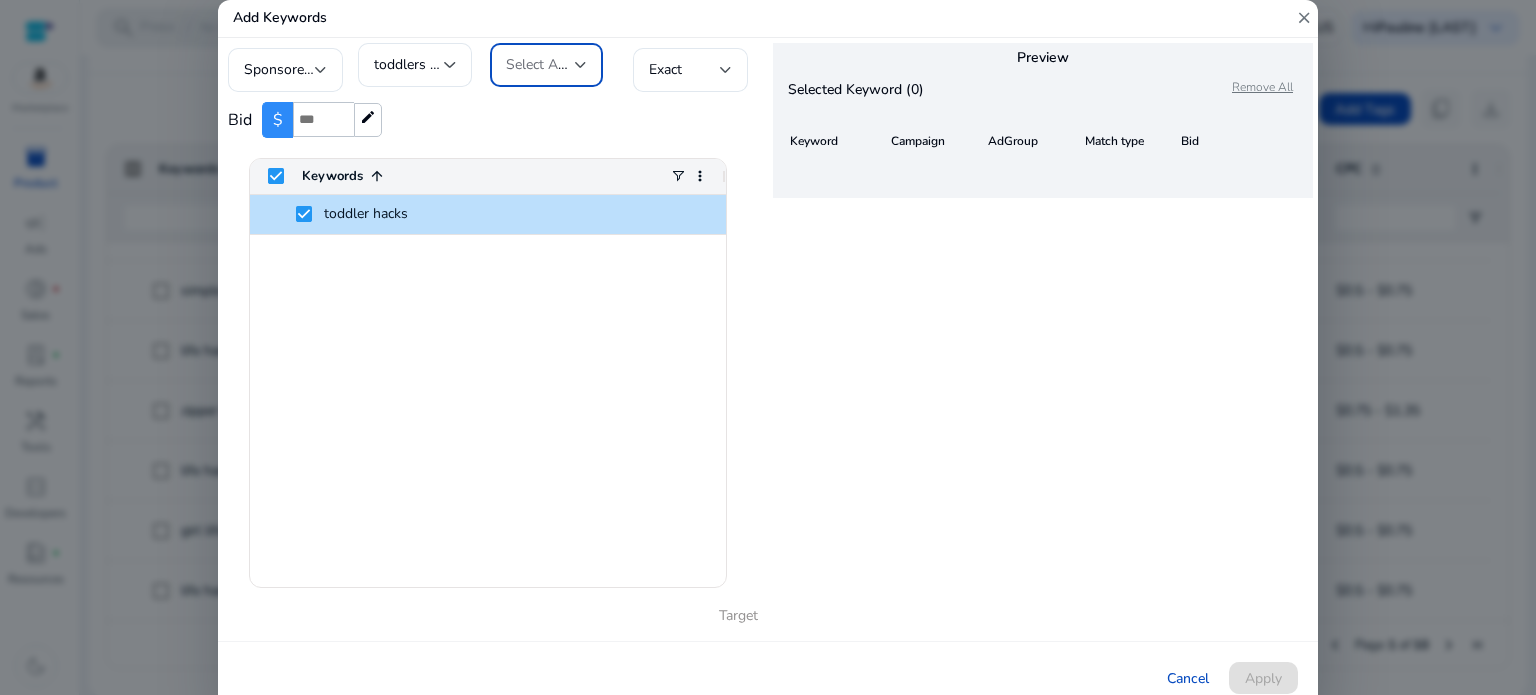 click at bounding box center (581, 65) 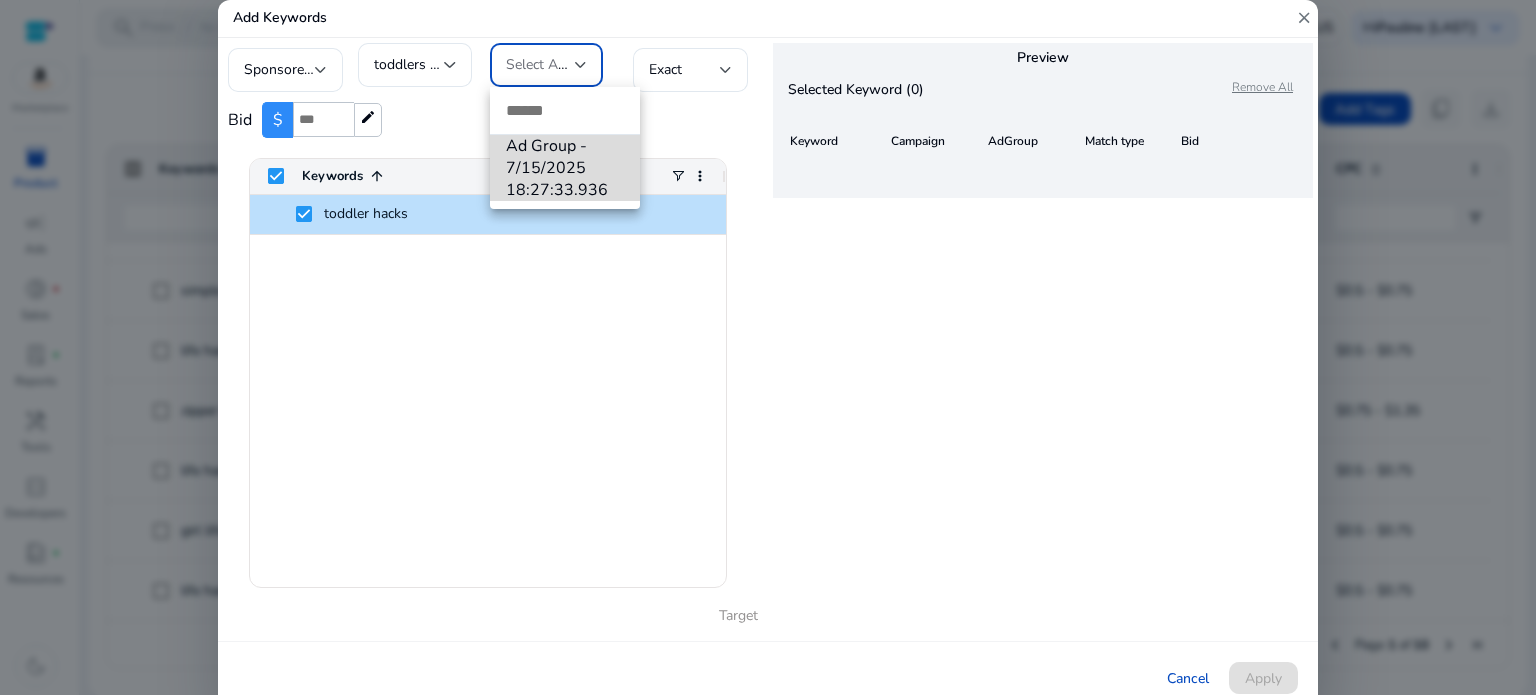 click on "Ad Group - 7/15/2025 18:27:33.936" at bounding box center [565, 168] 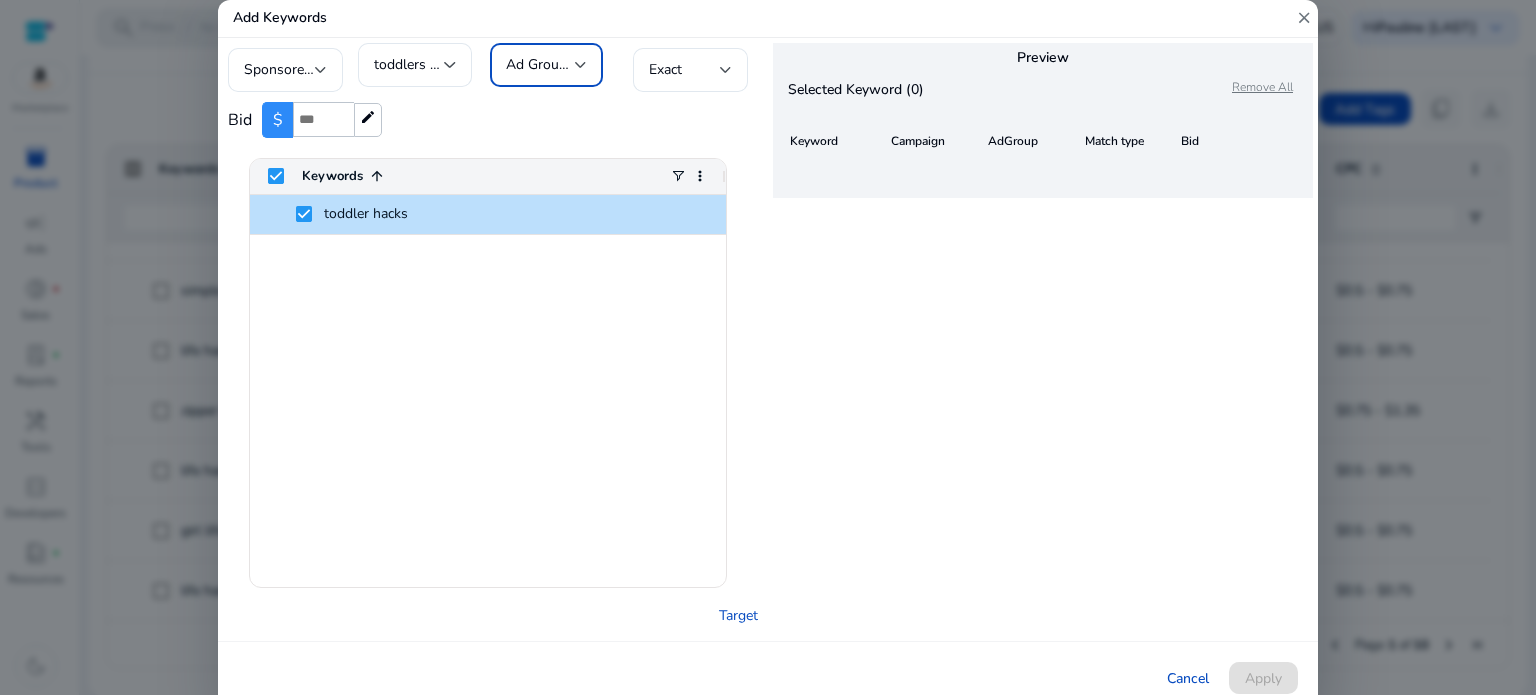 click at bounding box center (581, 65) 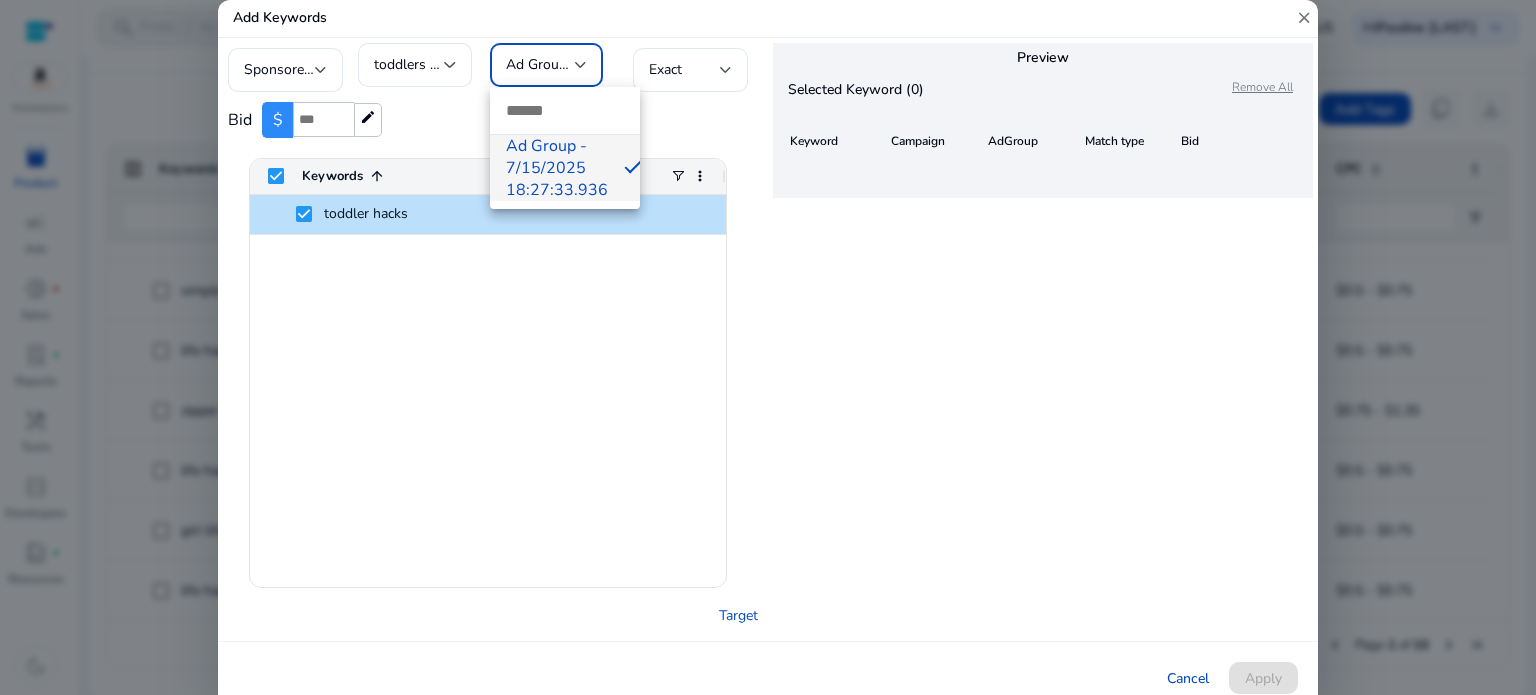 click at bounding box center [768, 347] 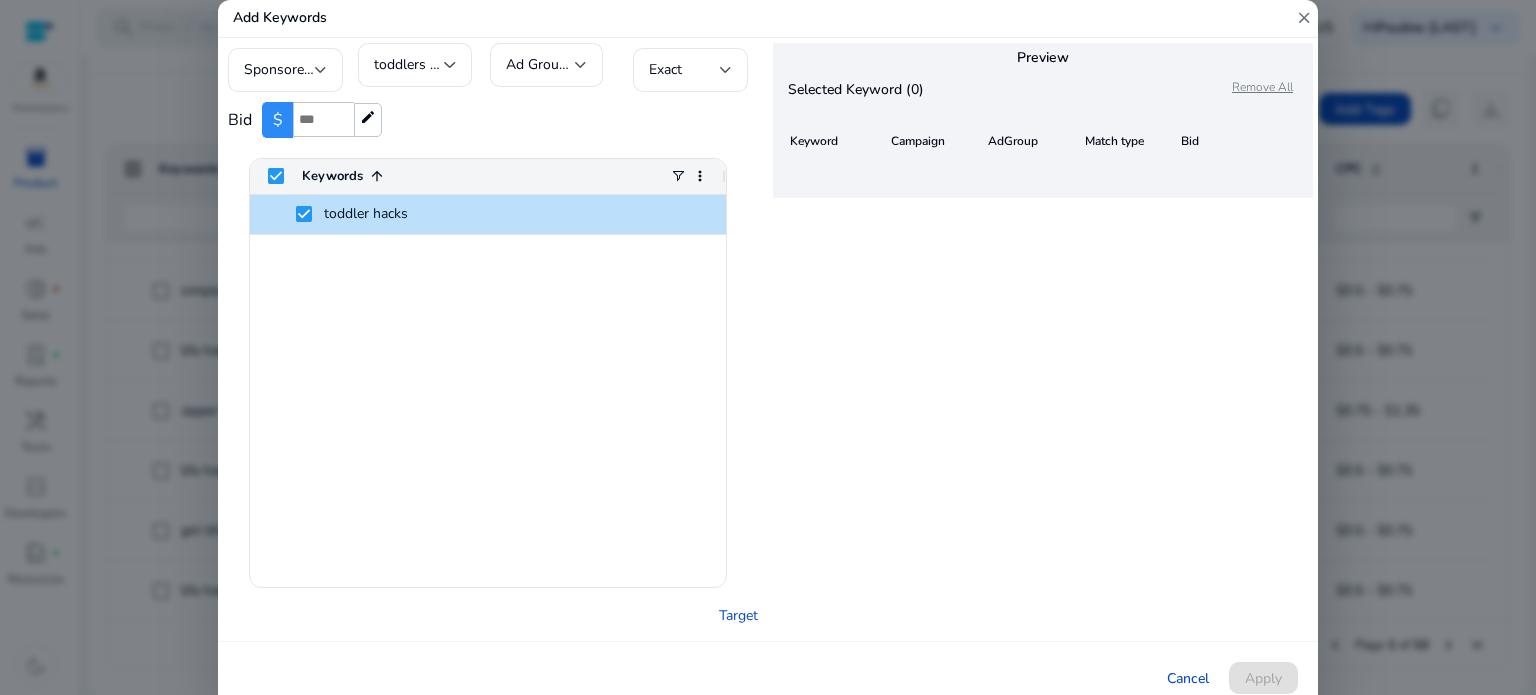 click on "Cancel  Apply" at bounding box center [768, 677] 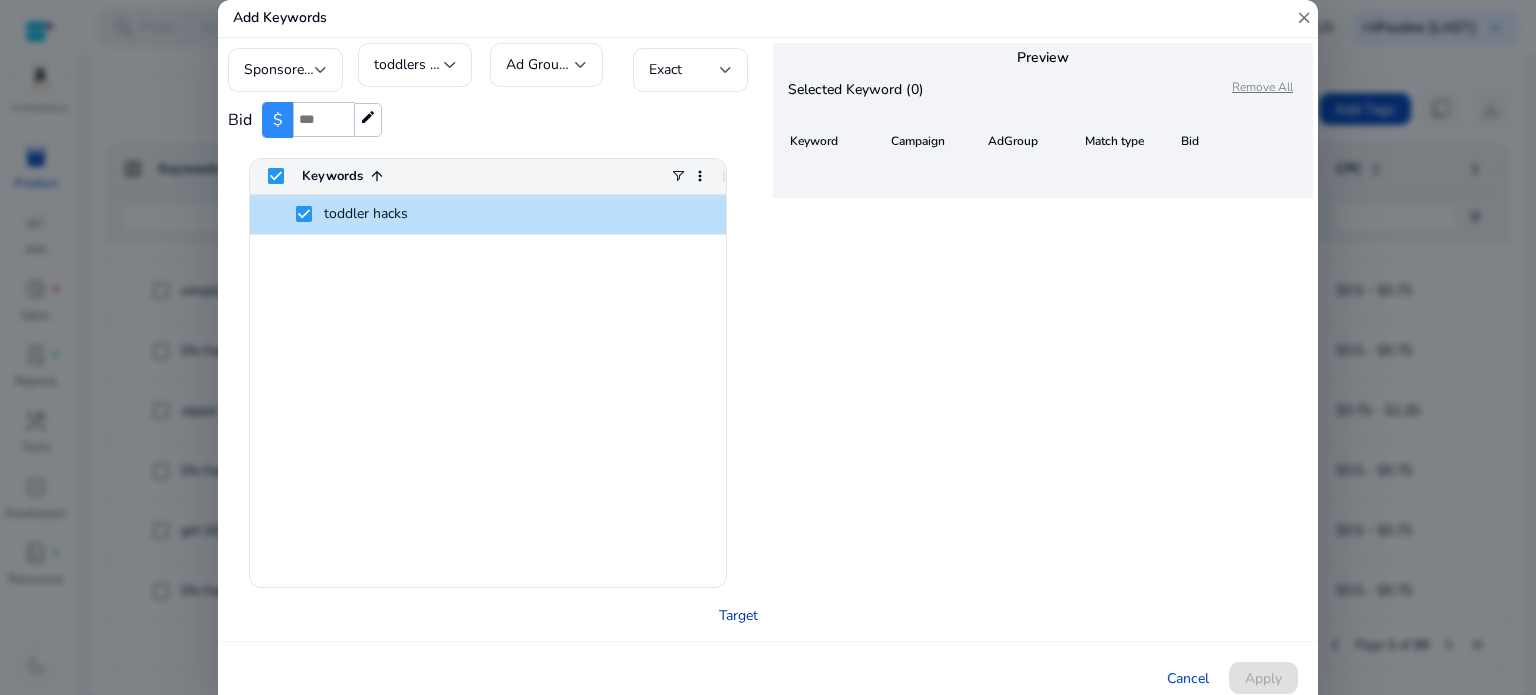 click on "Target" at bounding box center [738, 615] 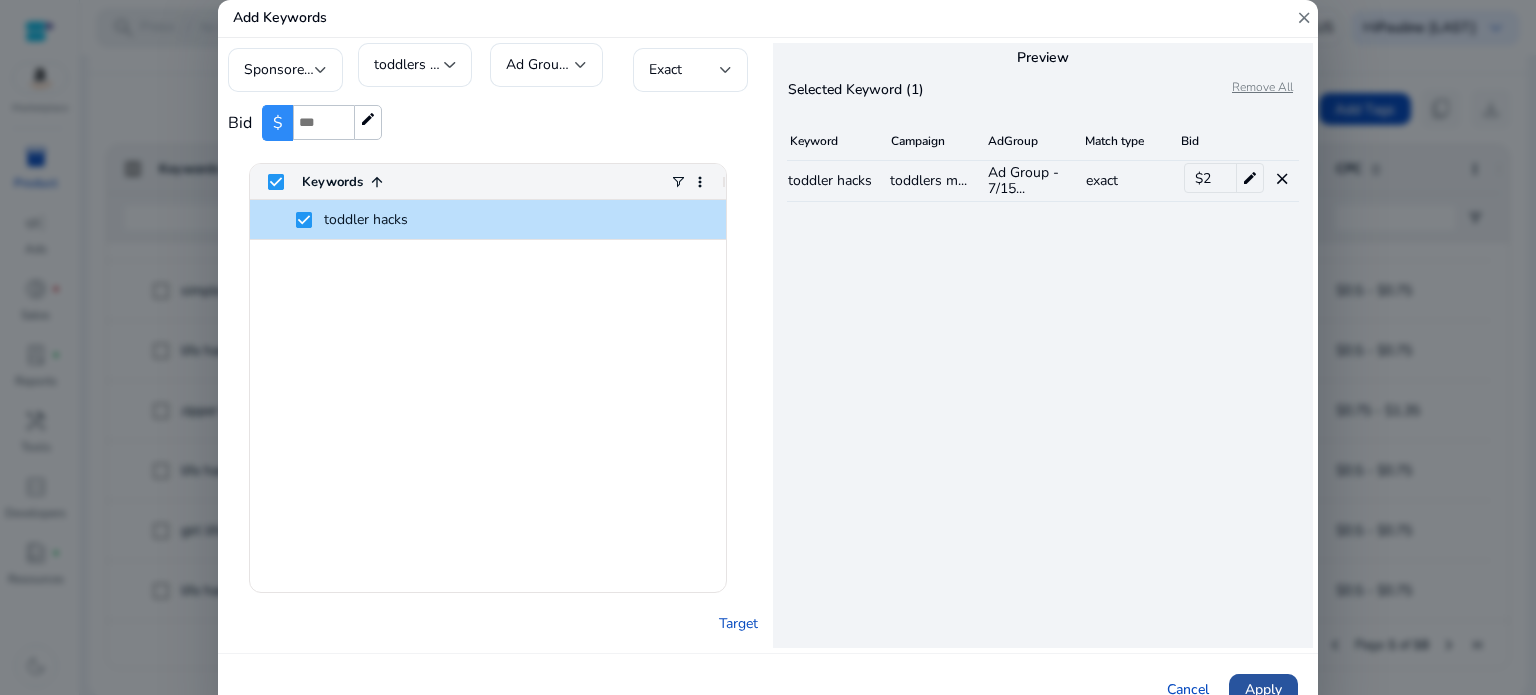 click on "Apply" at bounding box center [1263, 689] 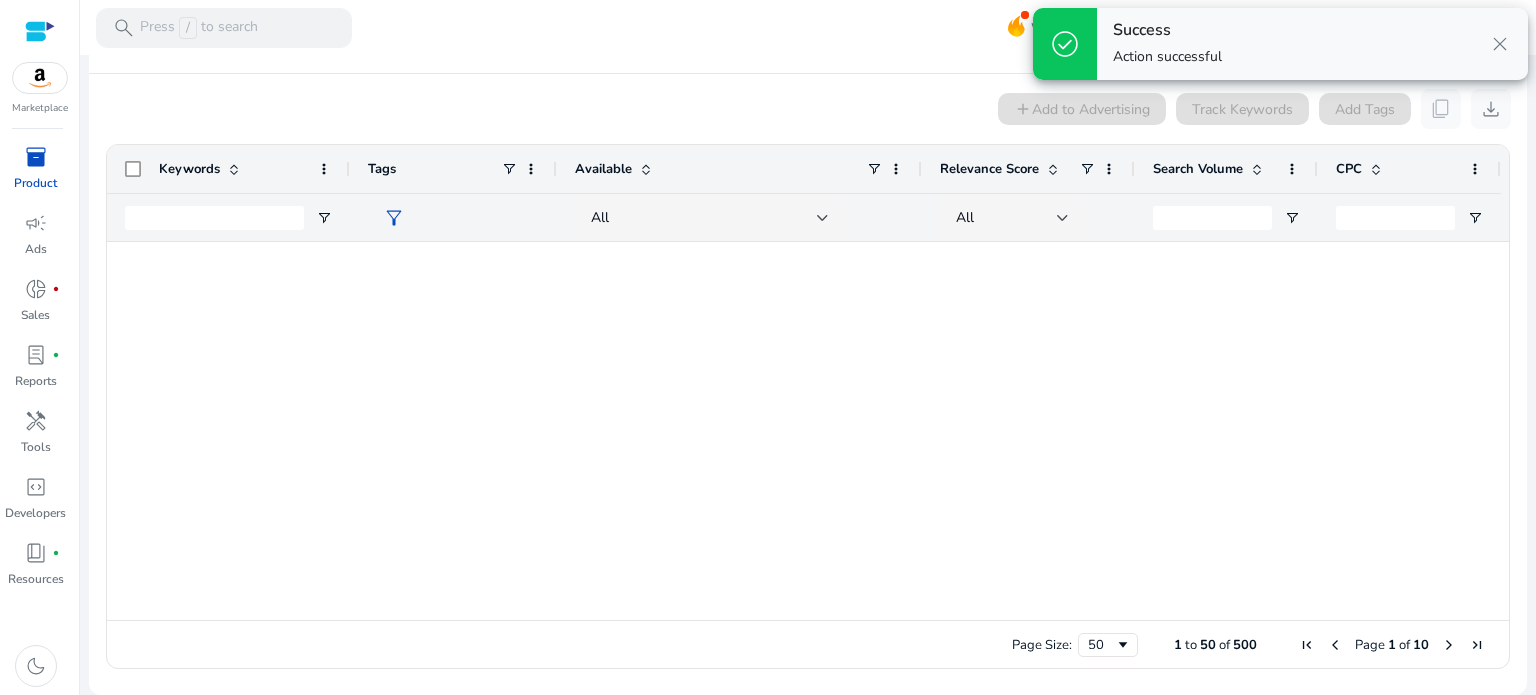 scroll, scrollTop: 0, scrollLeft: 0, axis: both 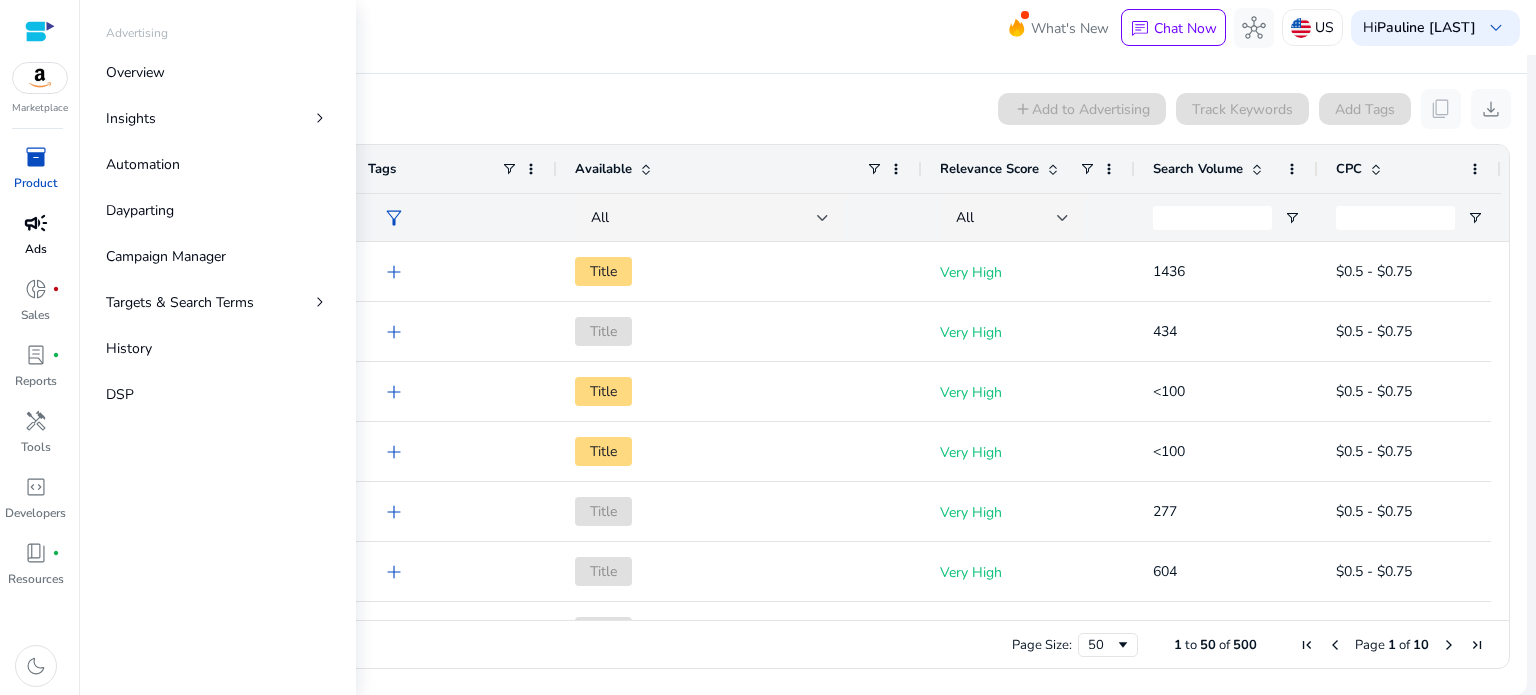 click on "campaign" at bounding box center [36, 223] 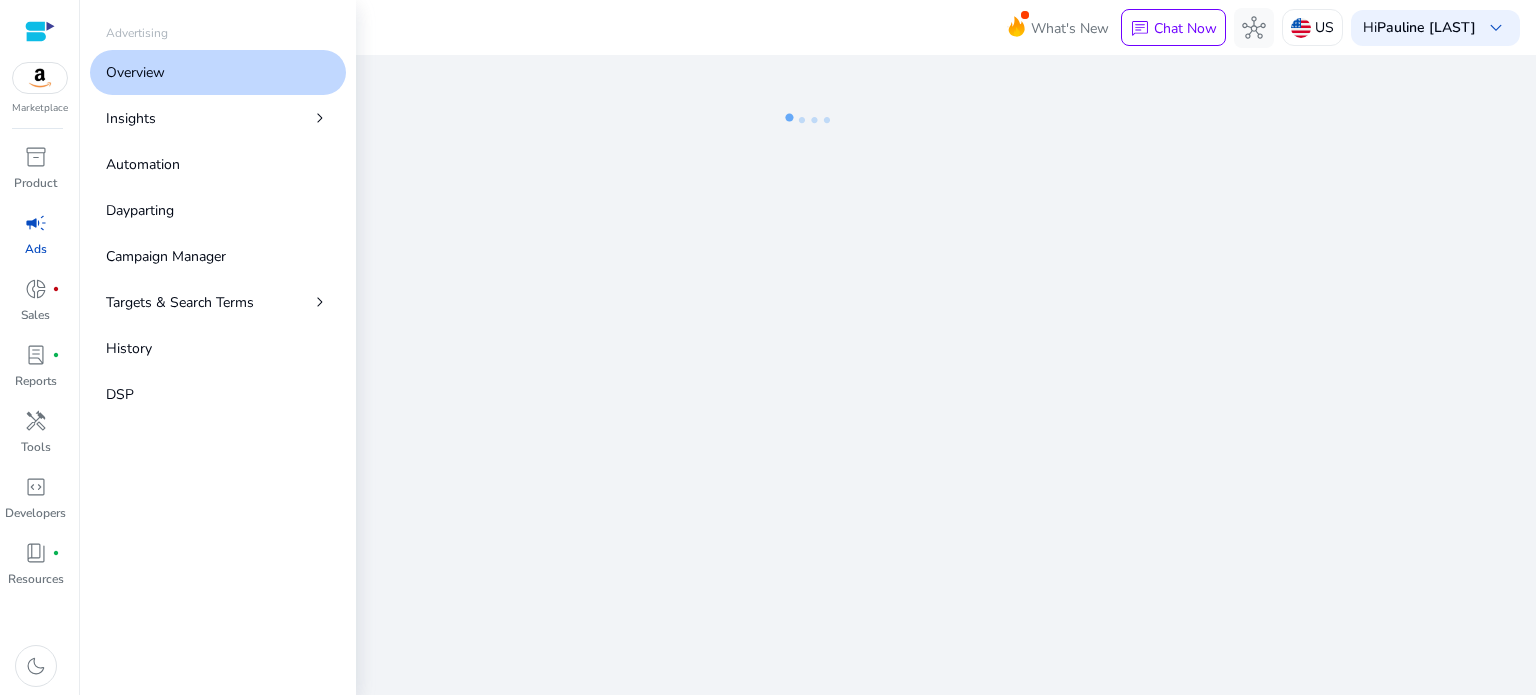 scroll, scrollTop: 0, scrollLeft: 0, axis: both 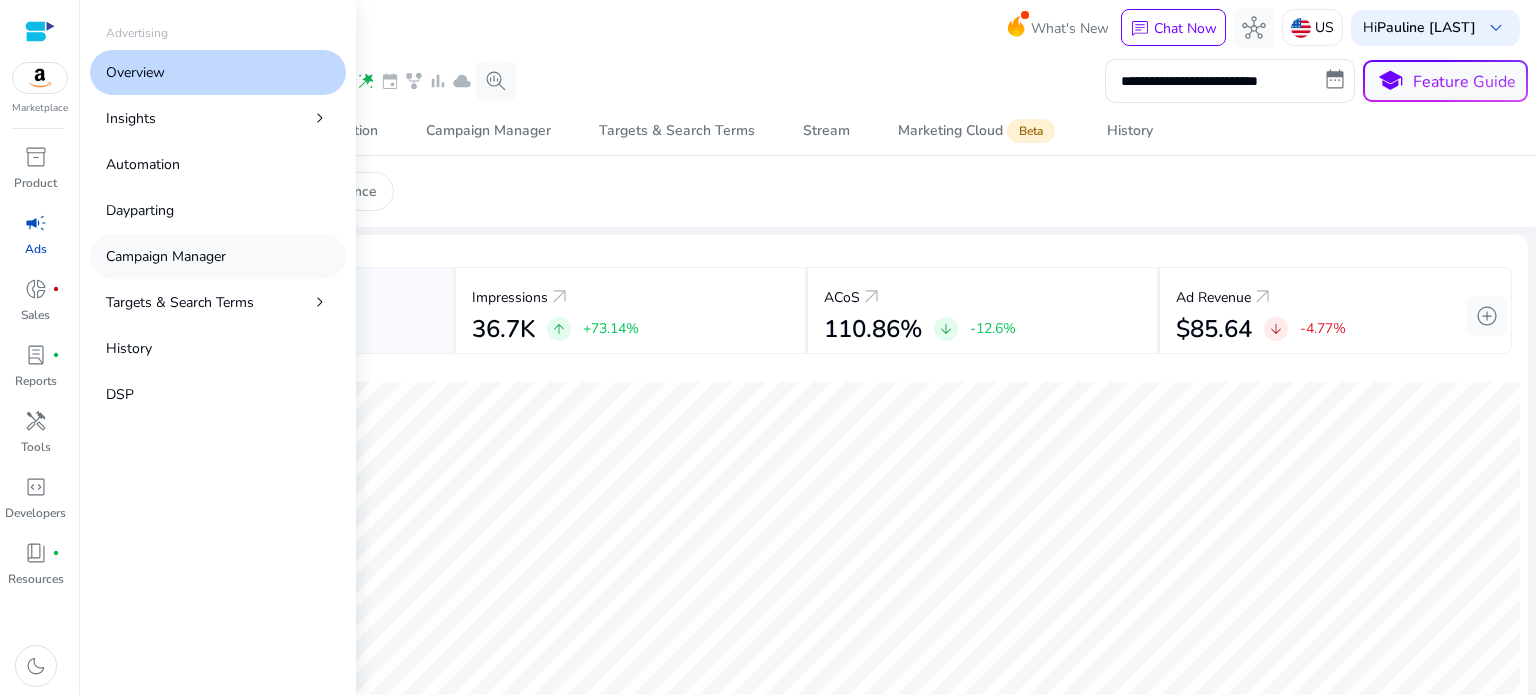 click on "Campaign Manager" at bounding box center [166, 256] 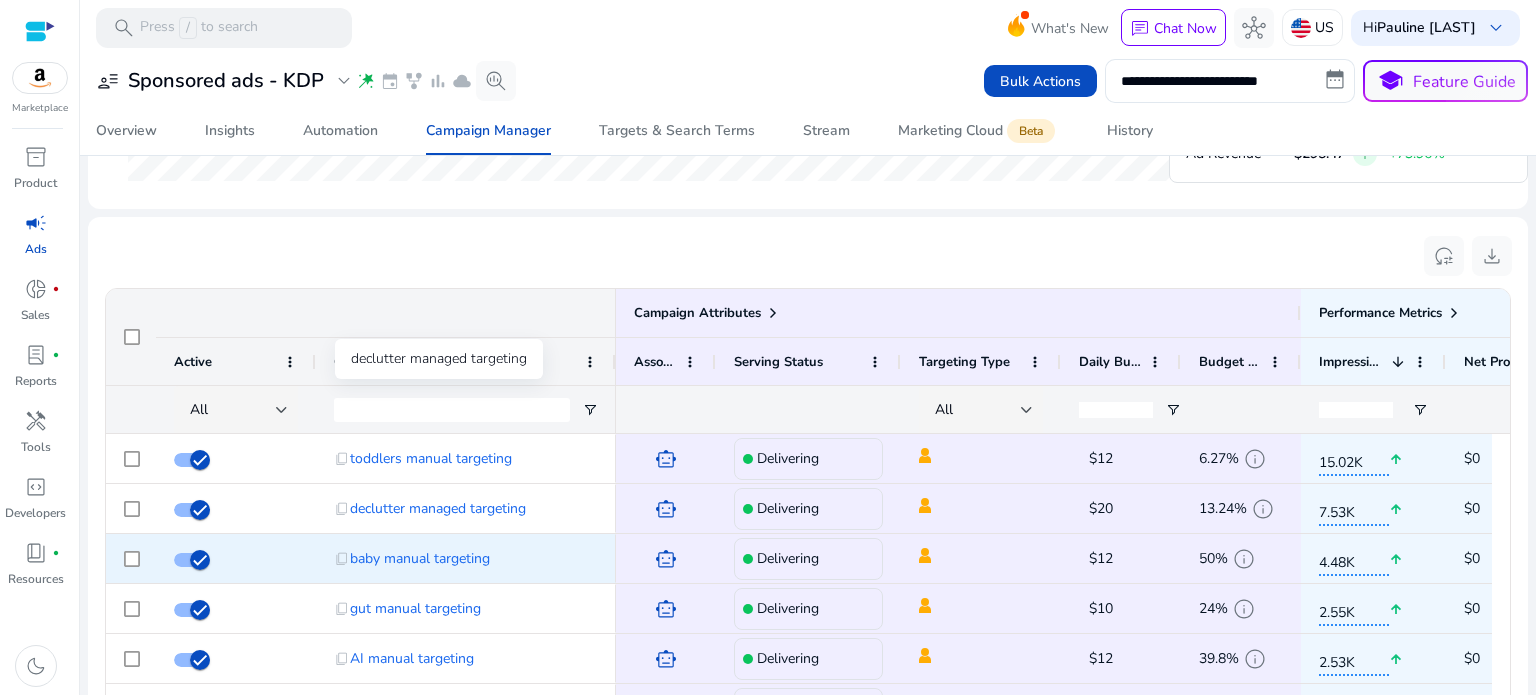 scroll, scrollTop: 1240, scrollLeft: 0, axis: vertical 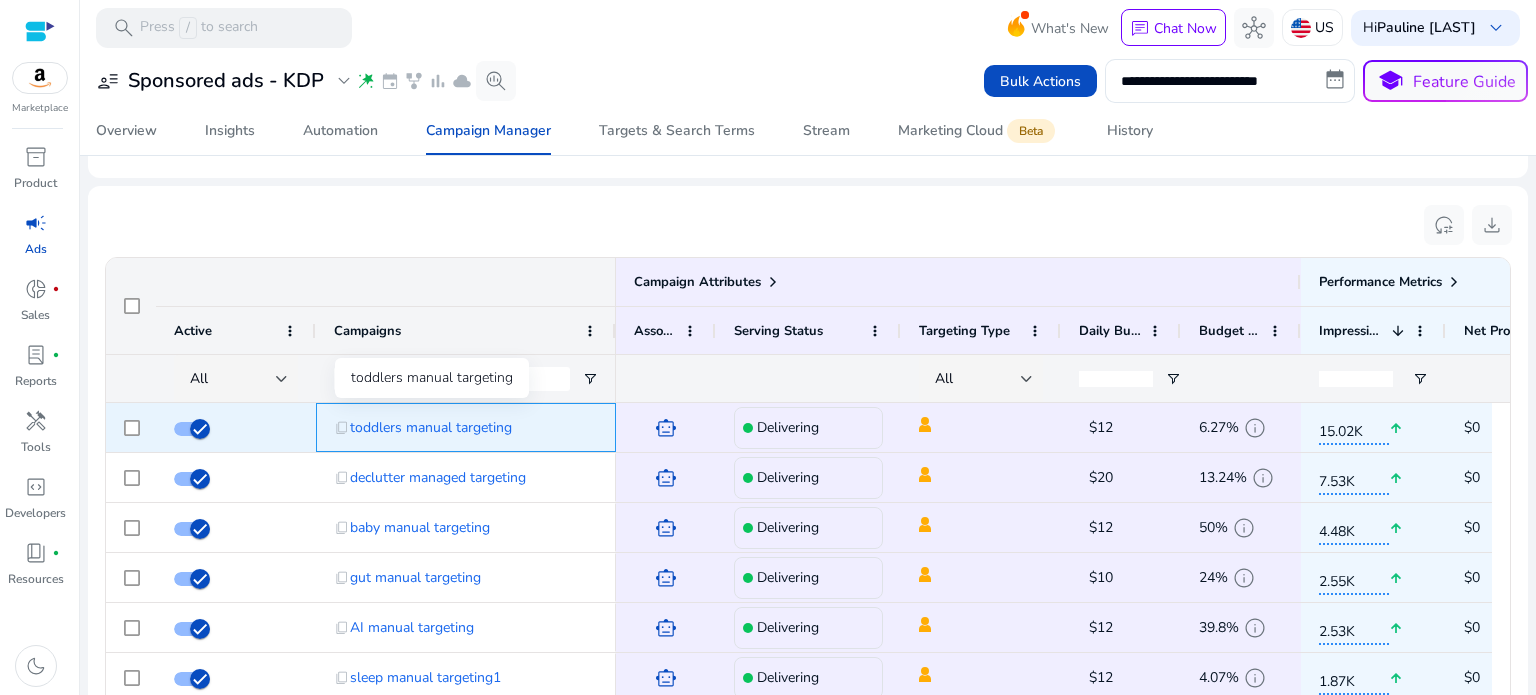 click on "toddlers manual targeting" 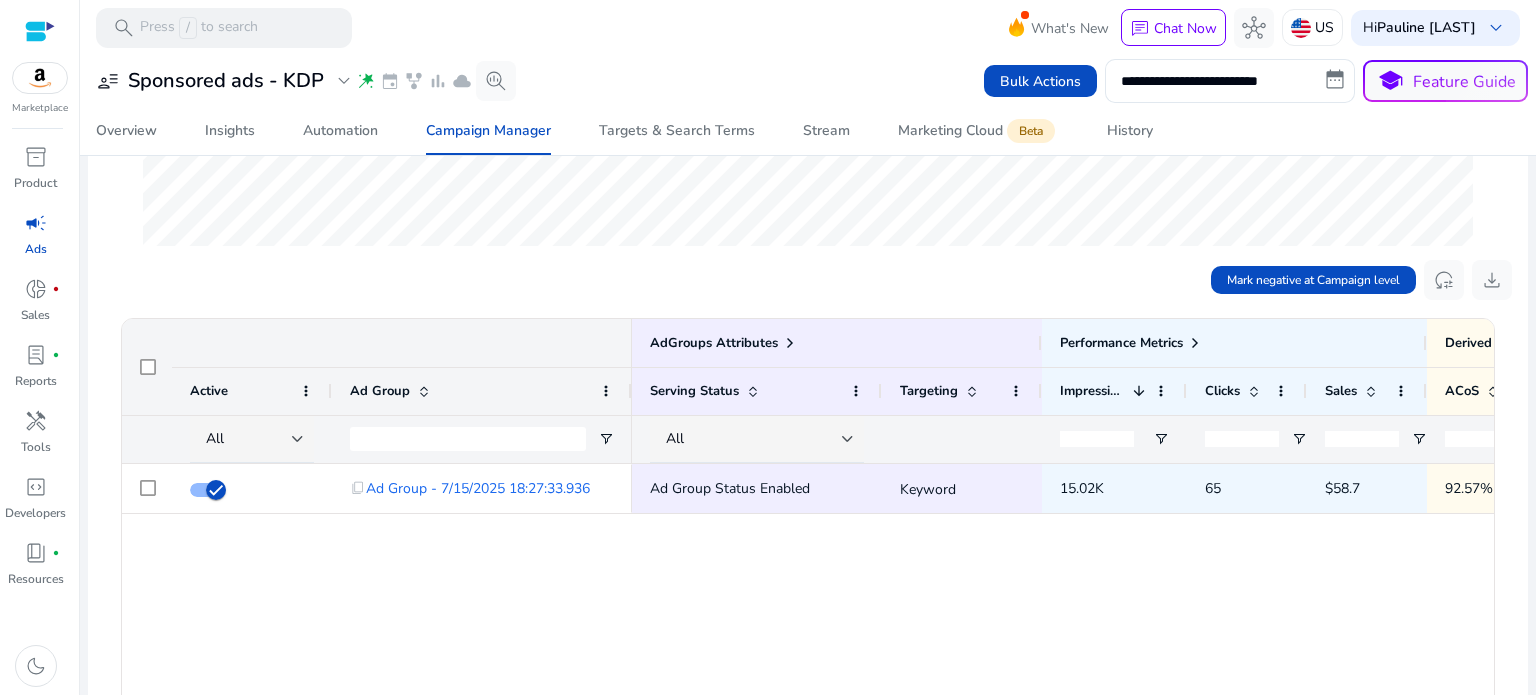 scroll, scrollTop: 538, scrollLeft: 0, axis: vertical 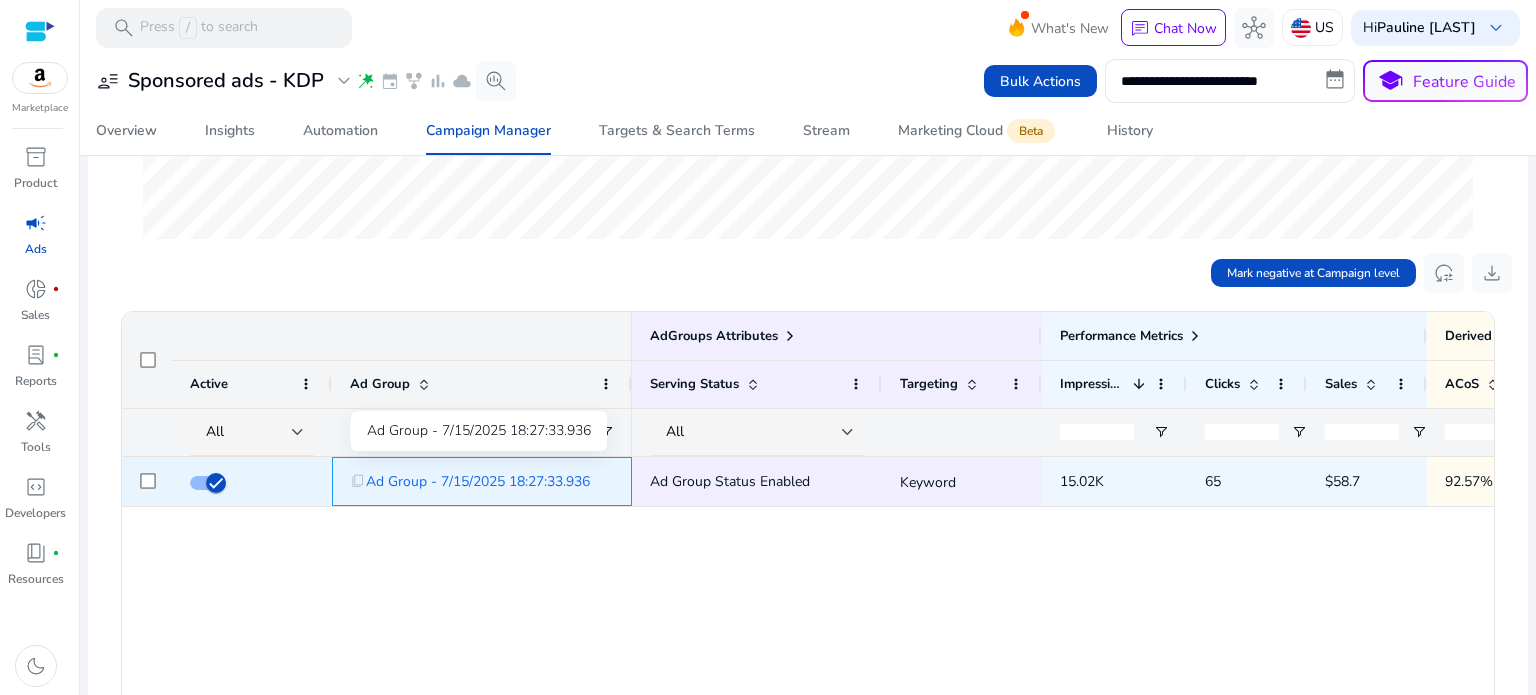 click on "Ad Group - 7/15/2025 18:27:33.936" 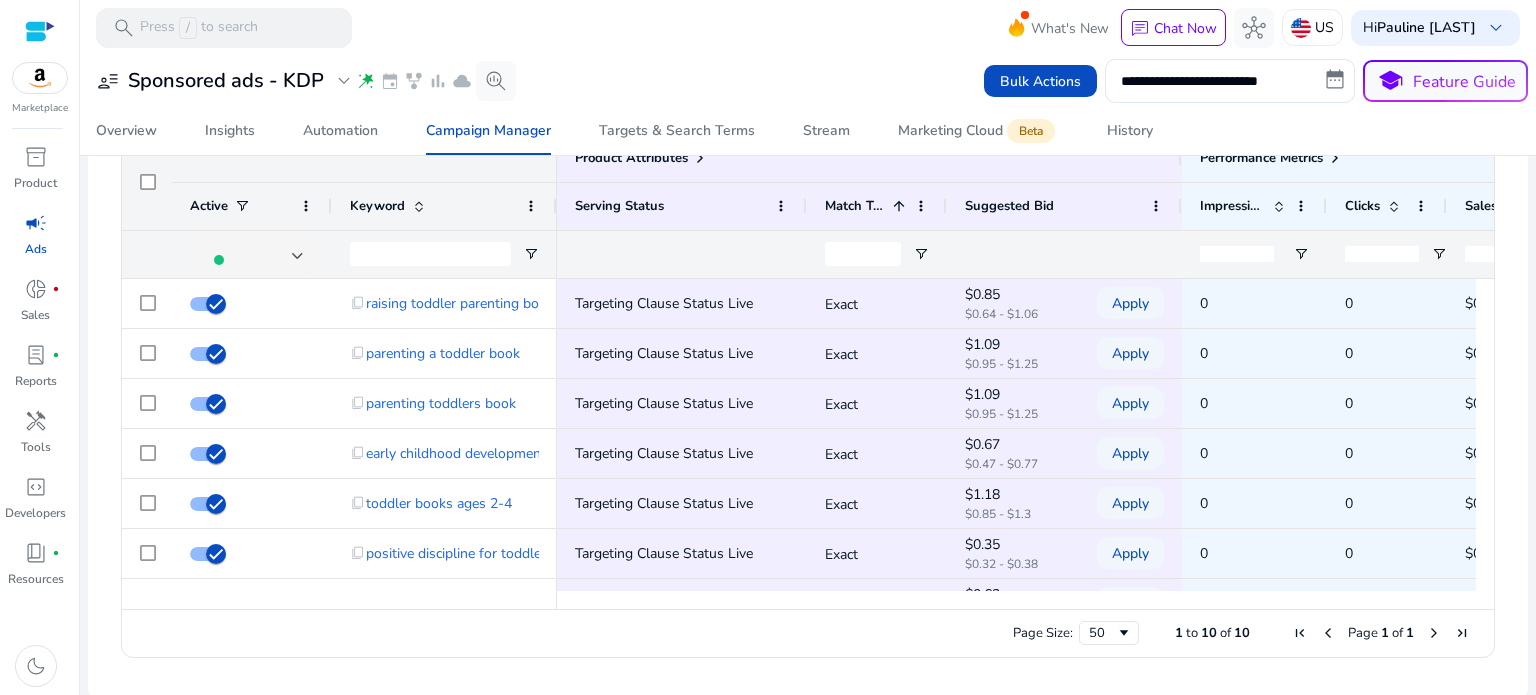 scroll, scrollTop: 389, scrollLeft: 0, axis: vertical 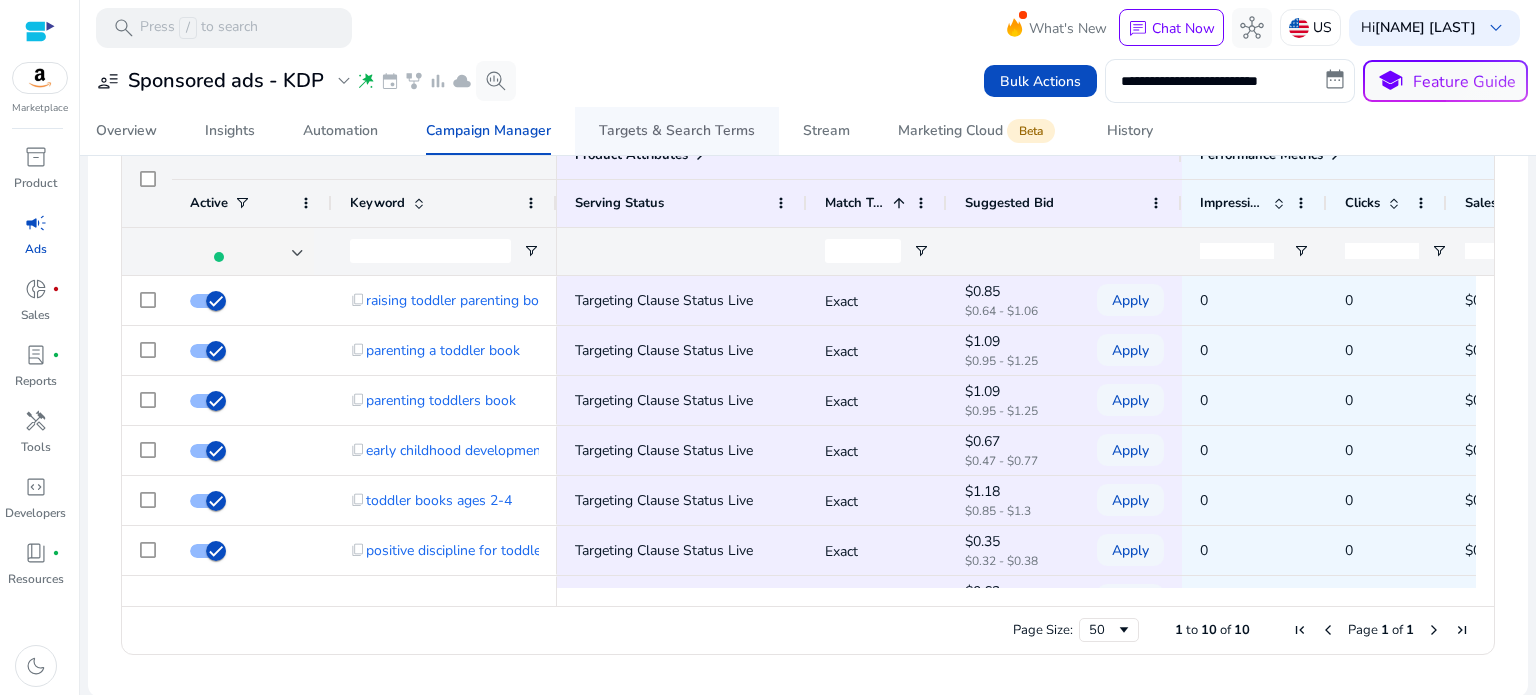 click on "Targets & Search Terms" at bounding box center [677, 131] 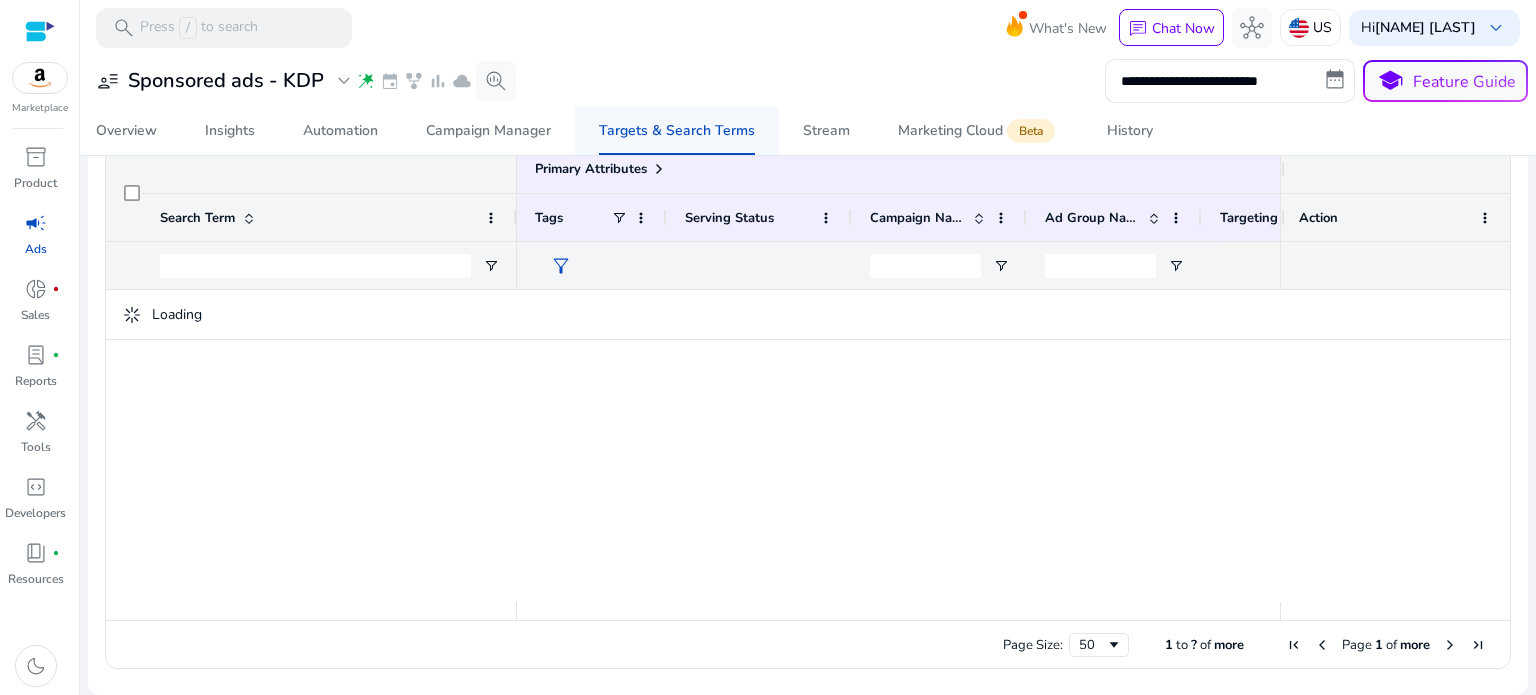 scroll, scrollTop: 0, scrollLeft: 0, axis: both 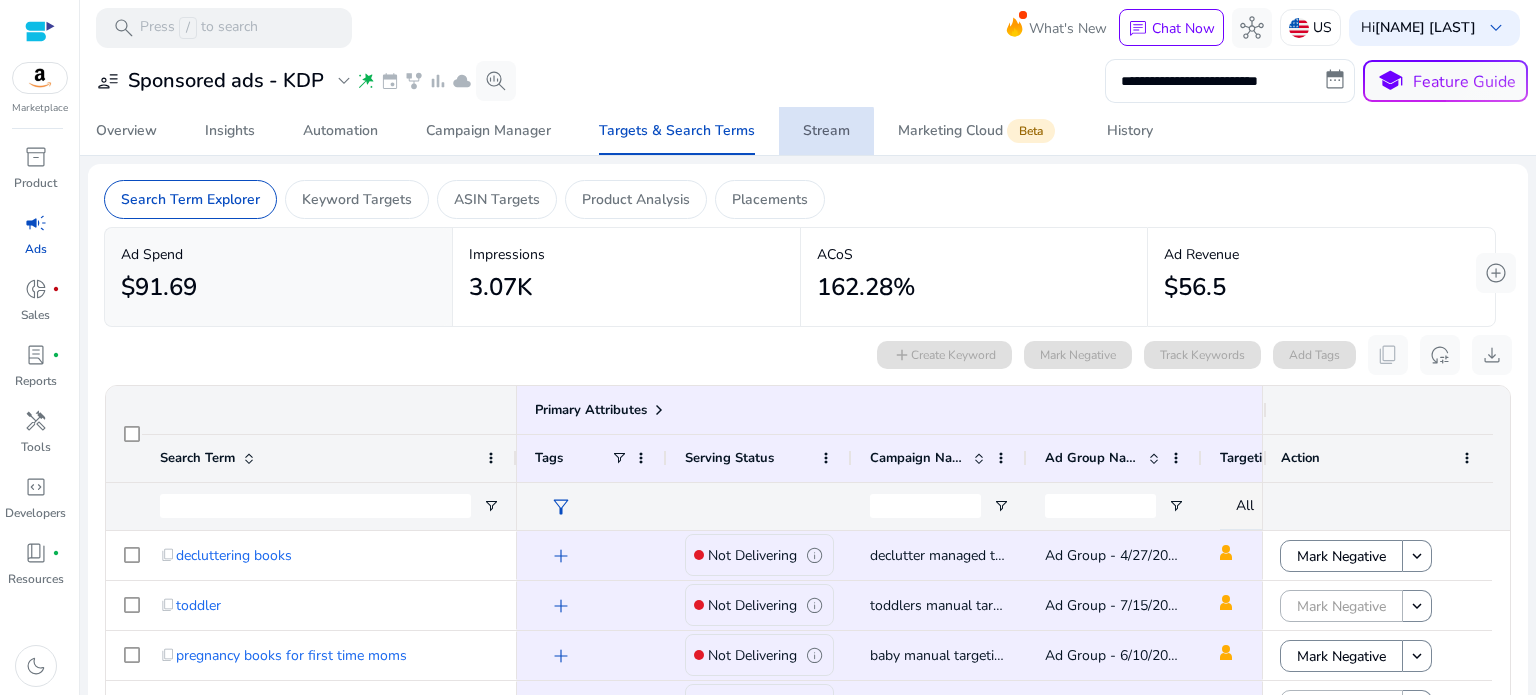 click on "Stream" at bounding box center [826, 131] 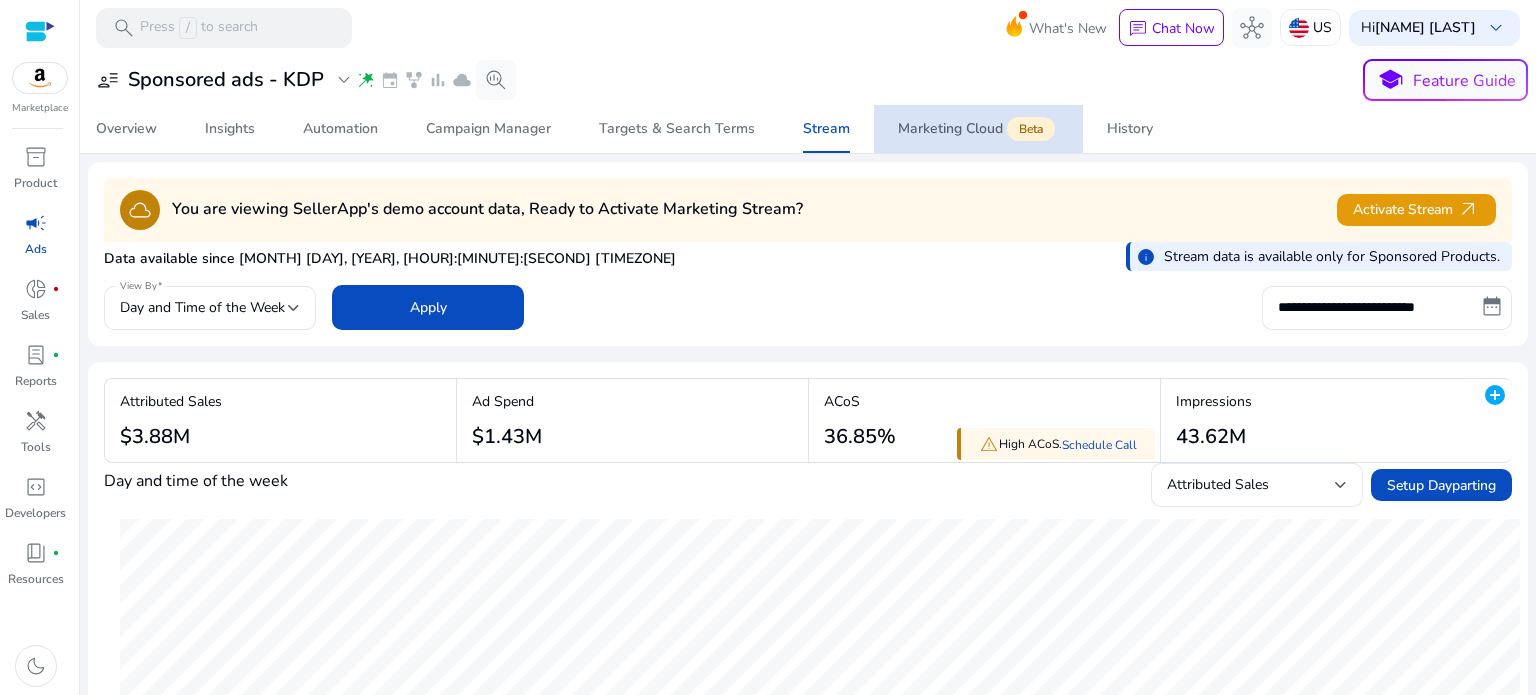 click on "Marketing Cloud  Beta" at bounding box center [978, 129] 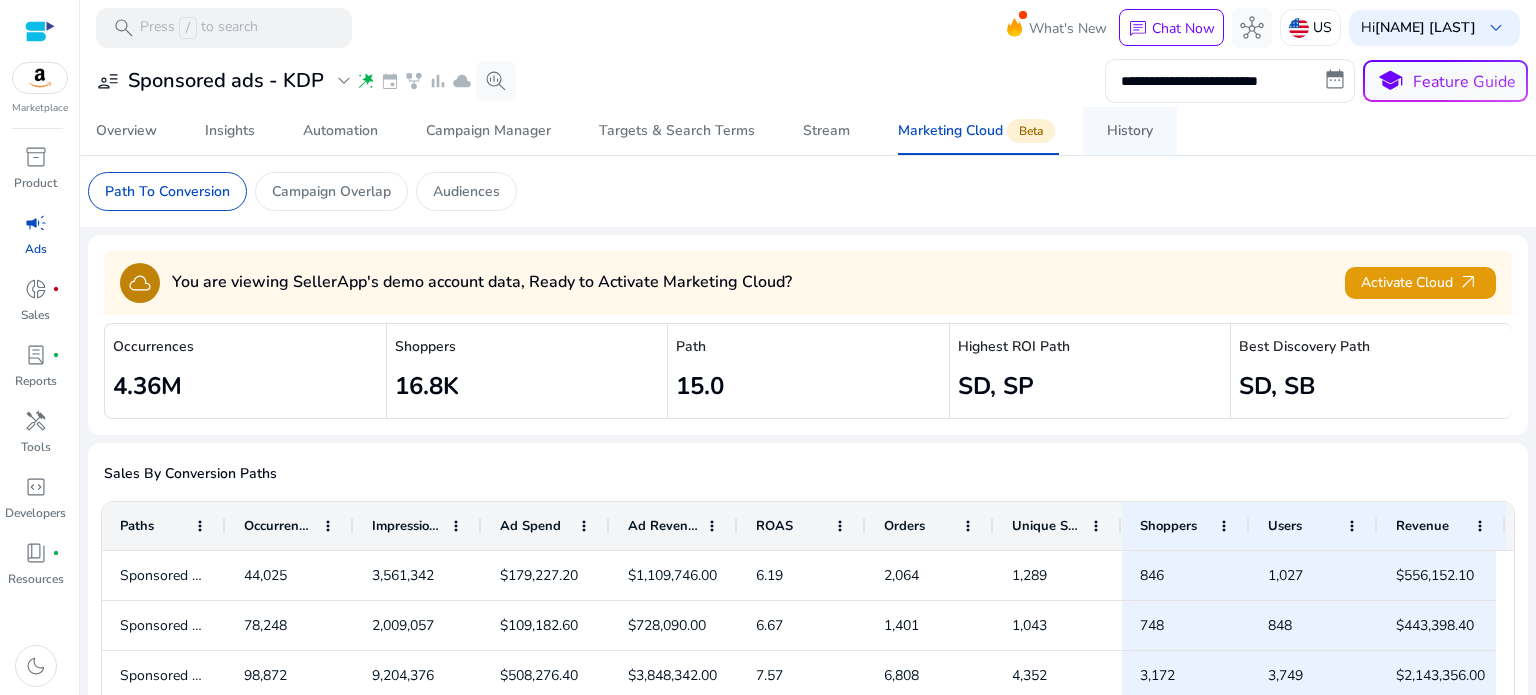 click on "History" at bounding box center [1130, 131] 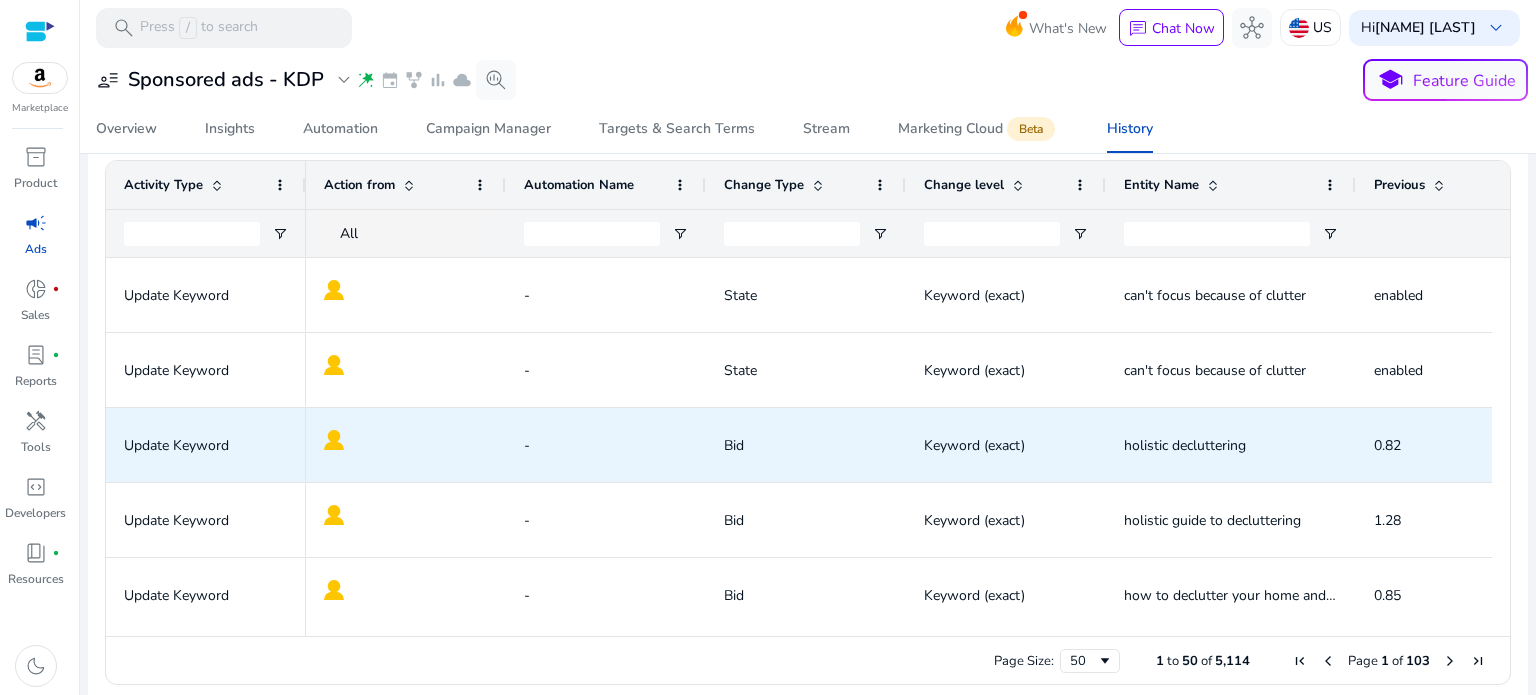 scroll, scrollTop: 404, scrollLeft: 0, axis: vertical 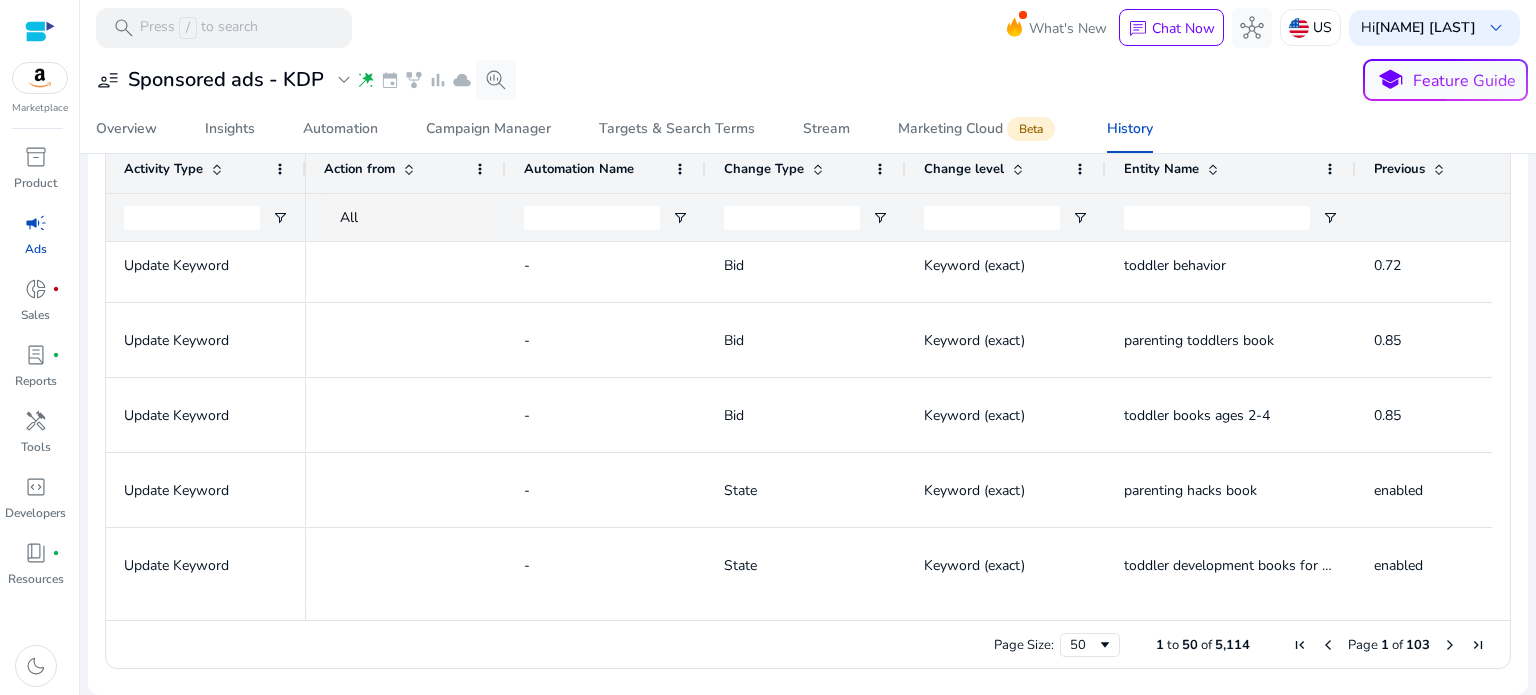 click at bounding box center (1450, 645) 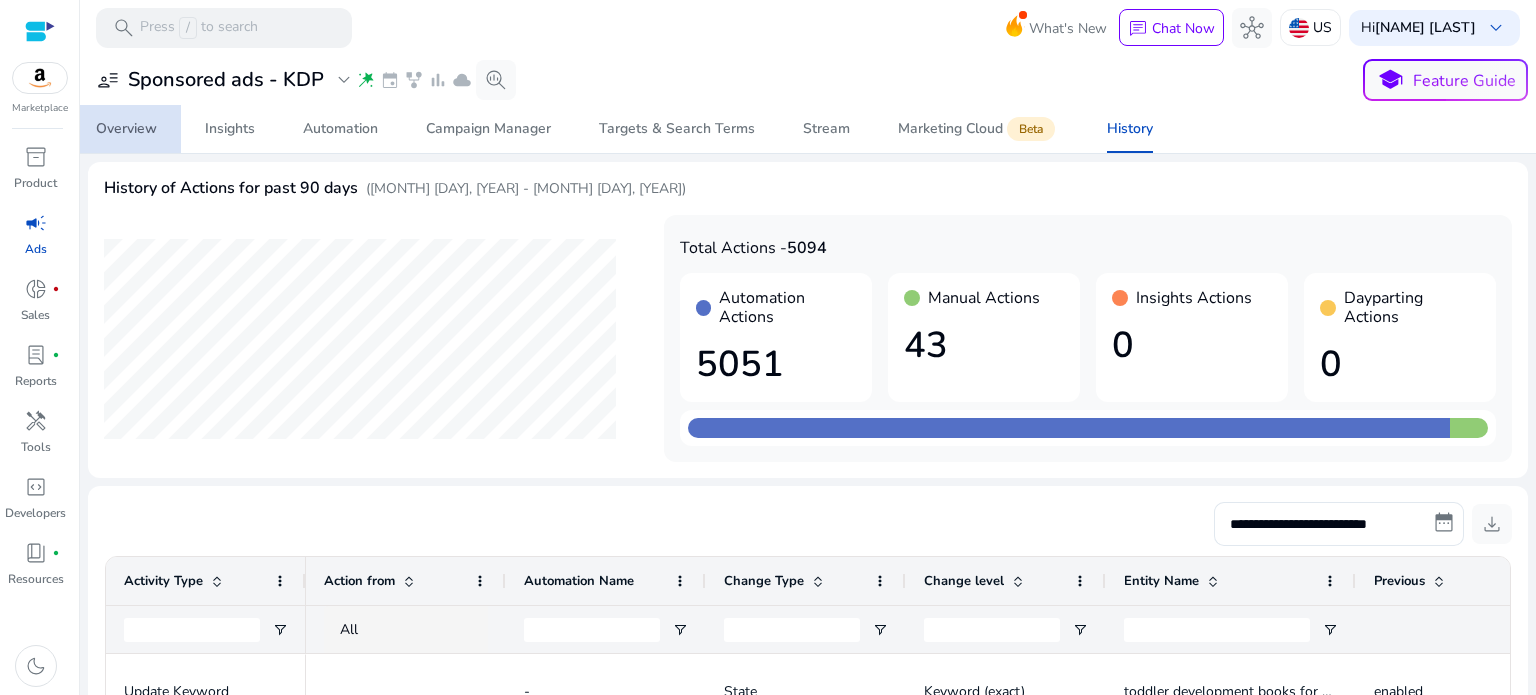 click on "Overview" at bounding box center (126, 129) 